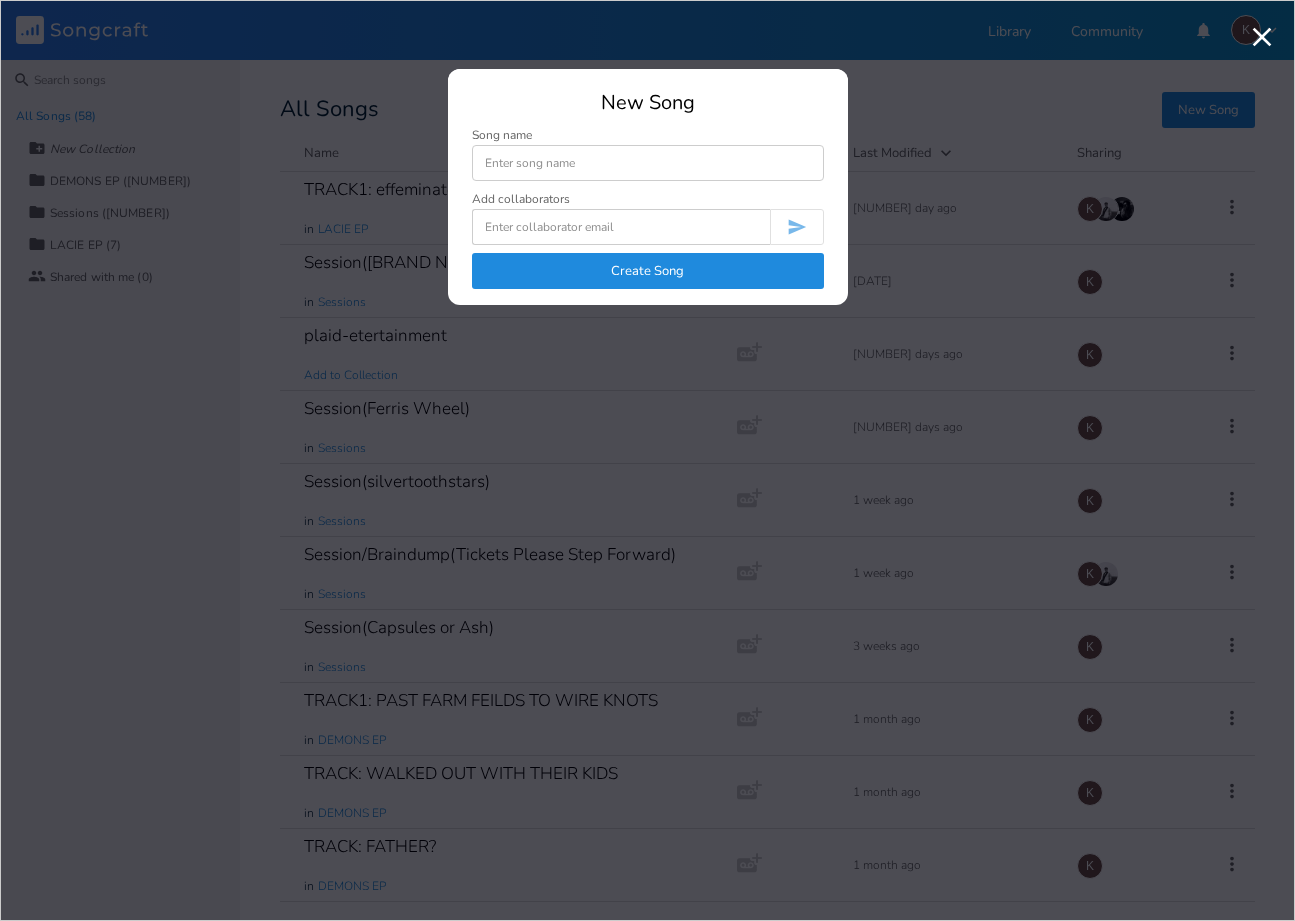 scroll, scrollTop: 0, scrollLeft: 0, axis: both 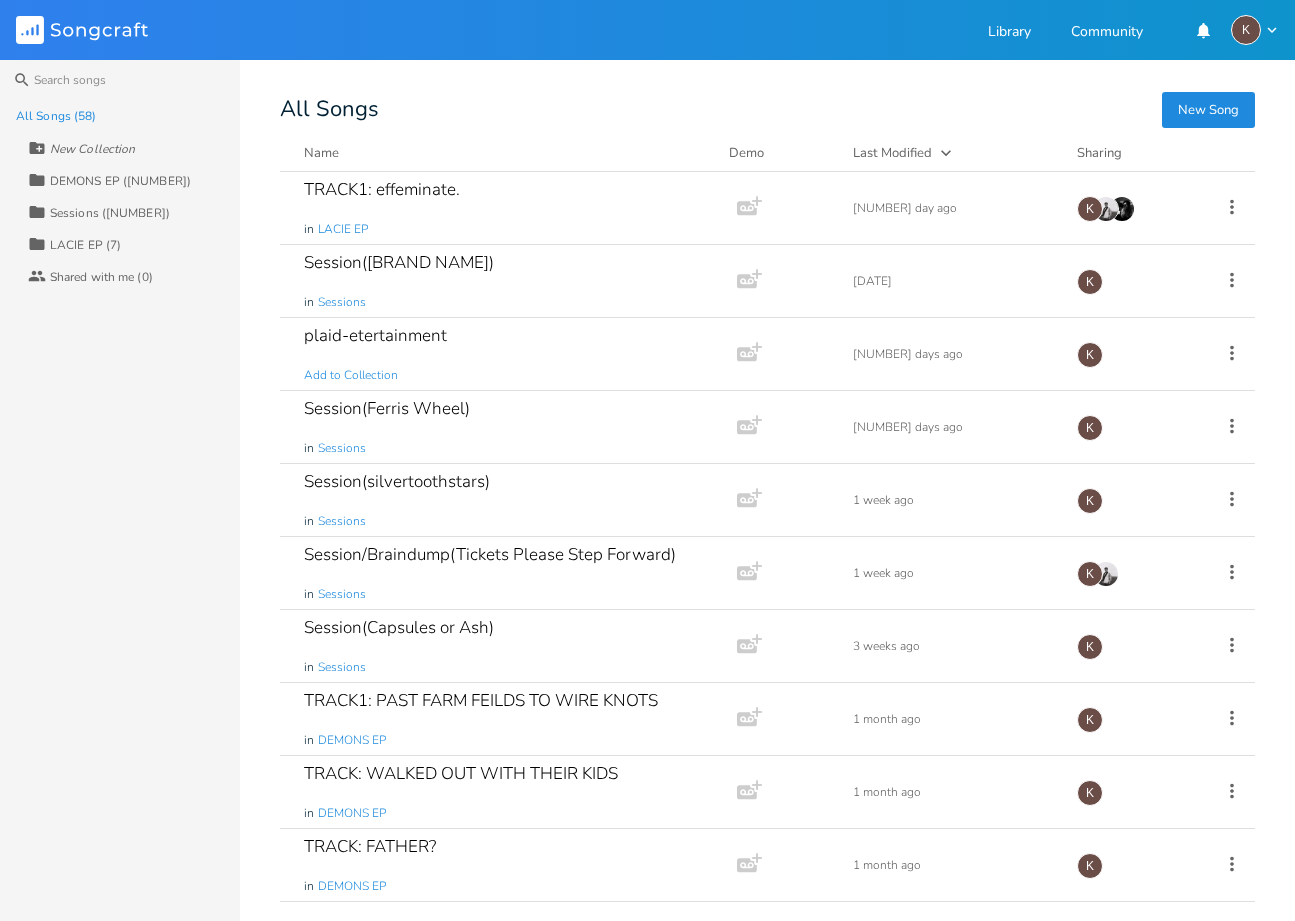 drag, startPoint x: 92, startPoint y: 144, endPoint x: 734, endPoint y: 92, distance: 644.1025 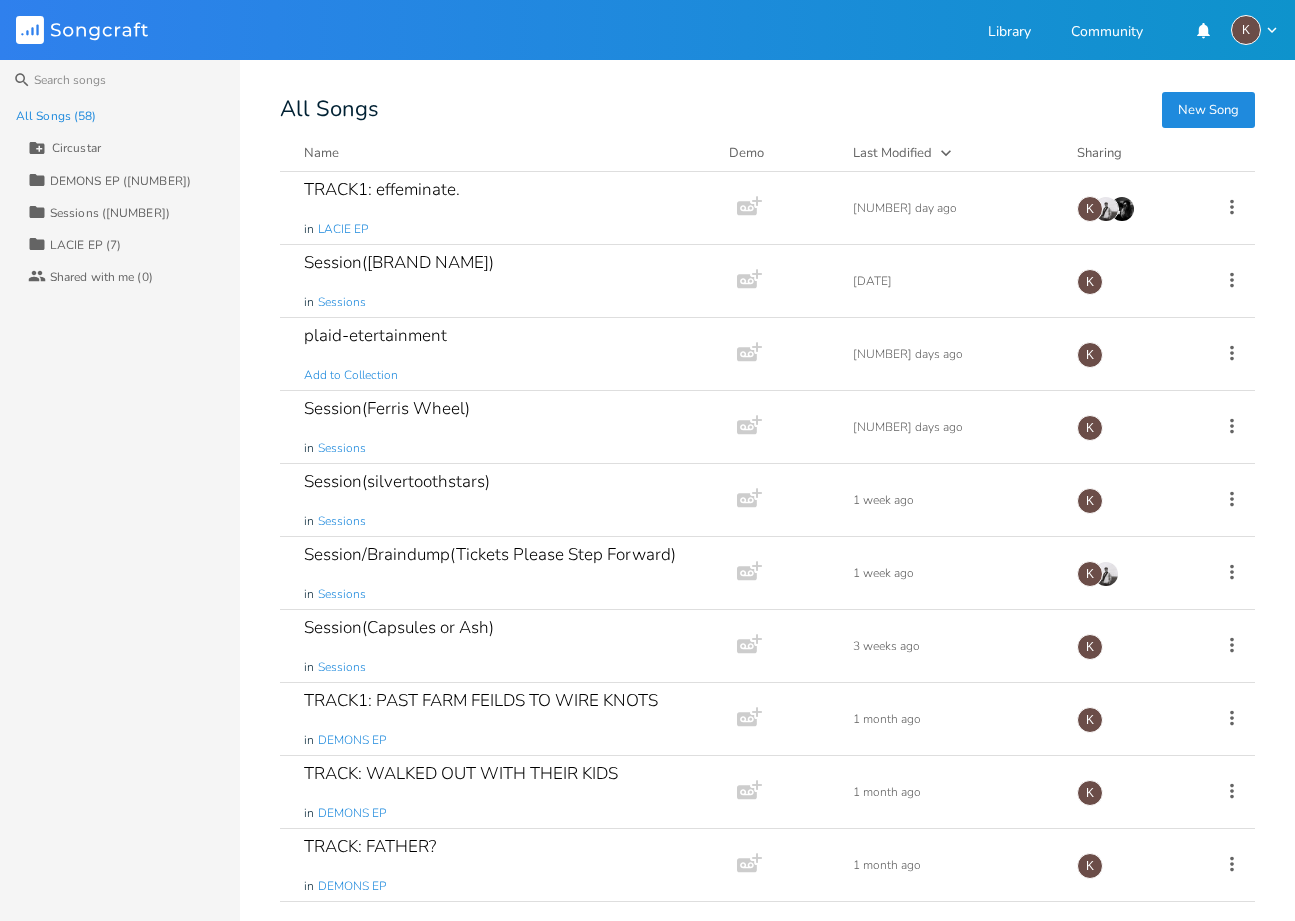 type on "Circustar" 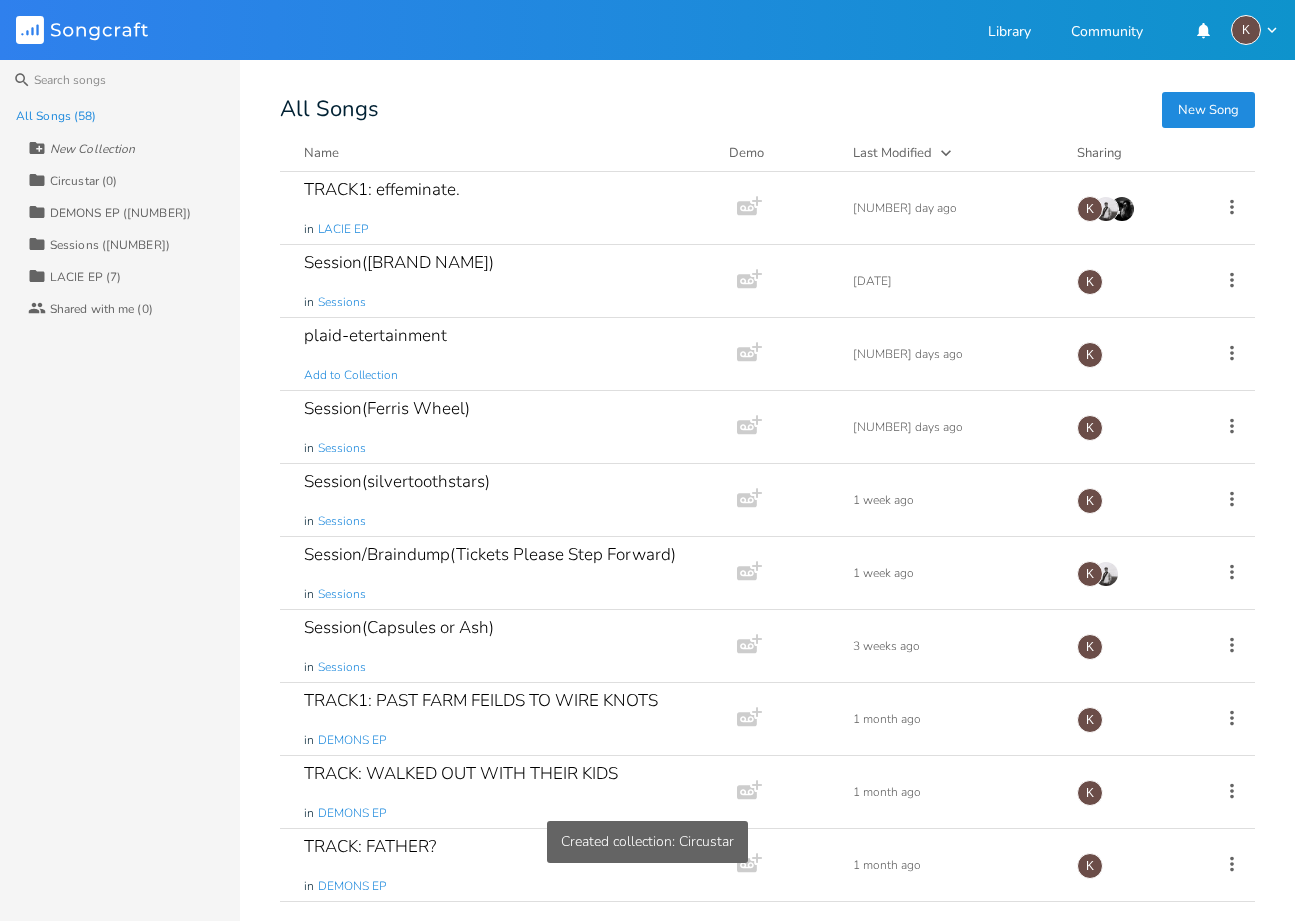 click on "Collection Circustar (0)" at bounding box center [134, 180] 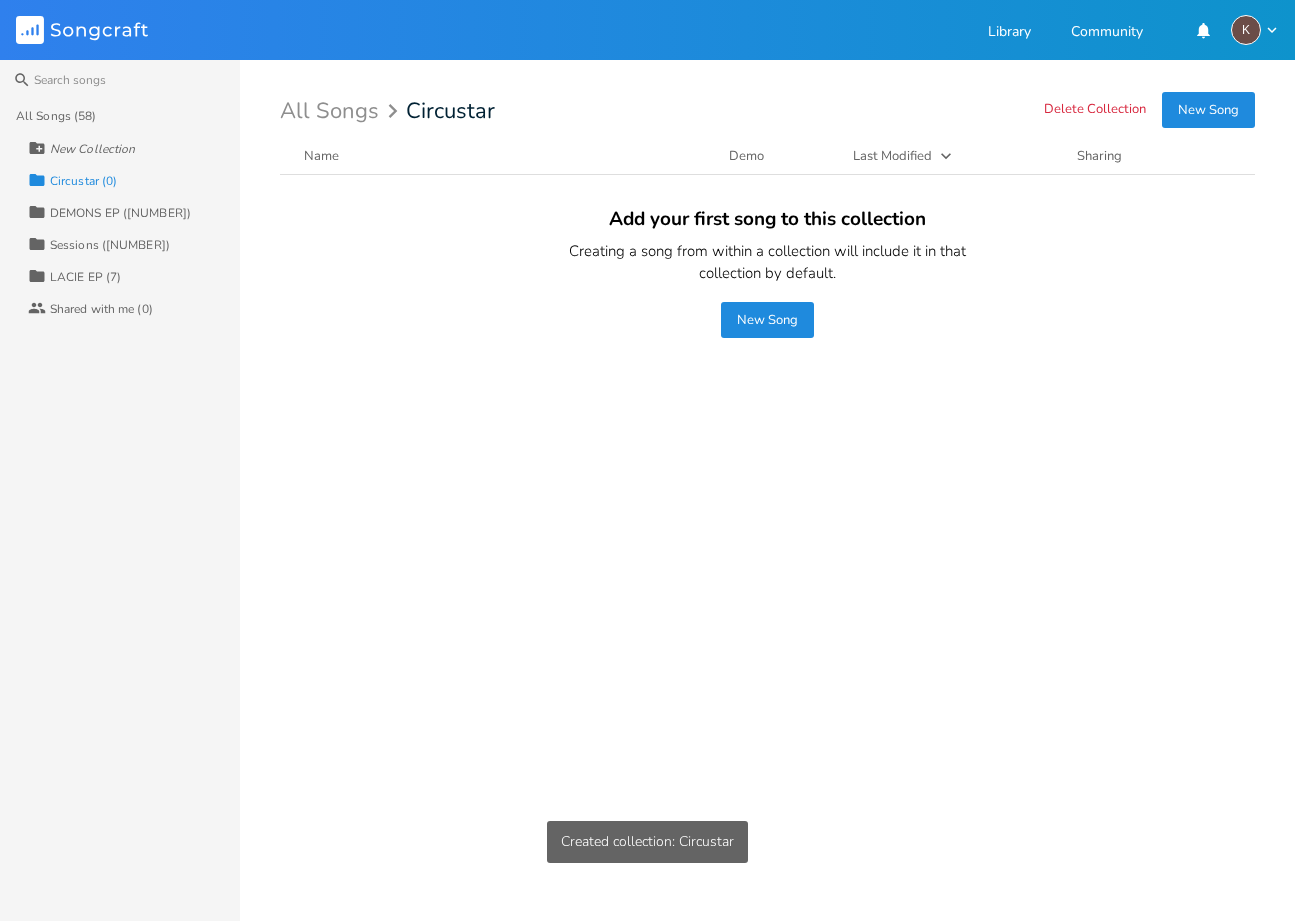 click on "New Song" at bounding box center (767, 320) 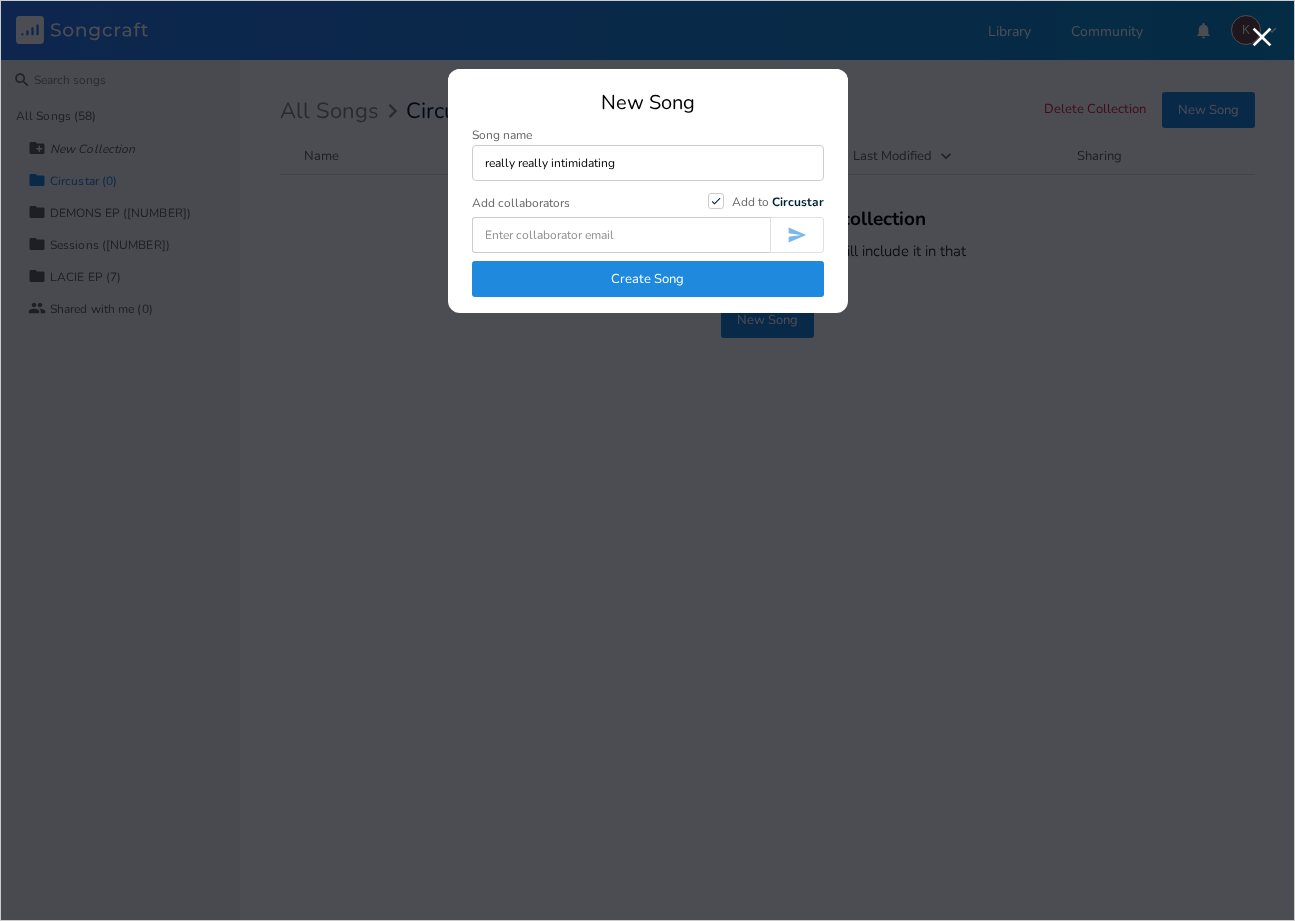 type on "really really intimidating" 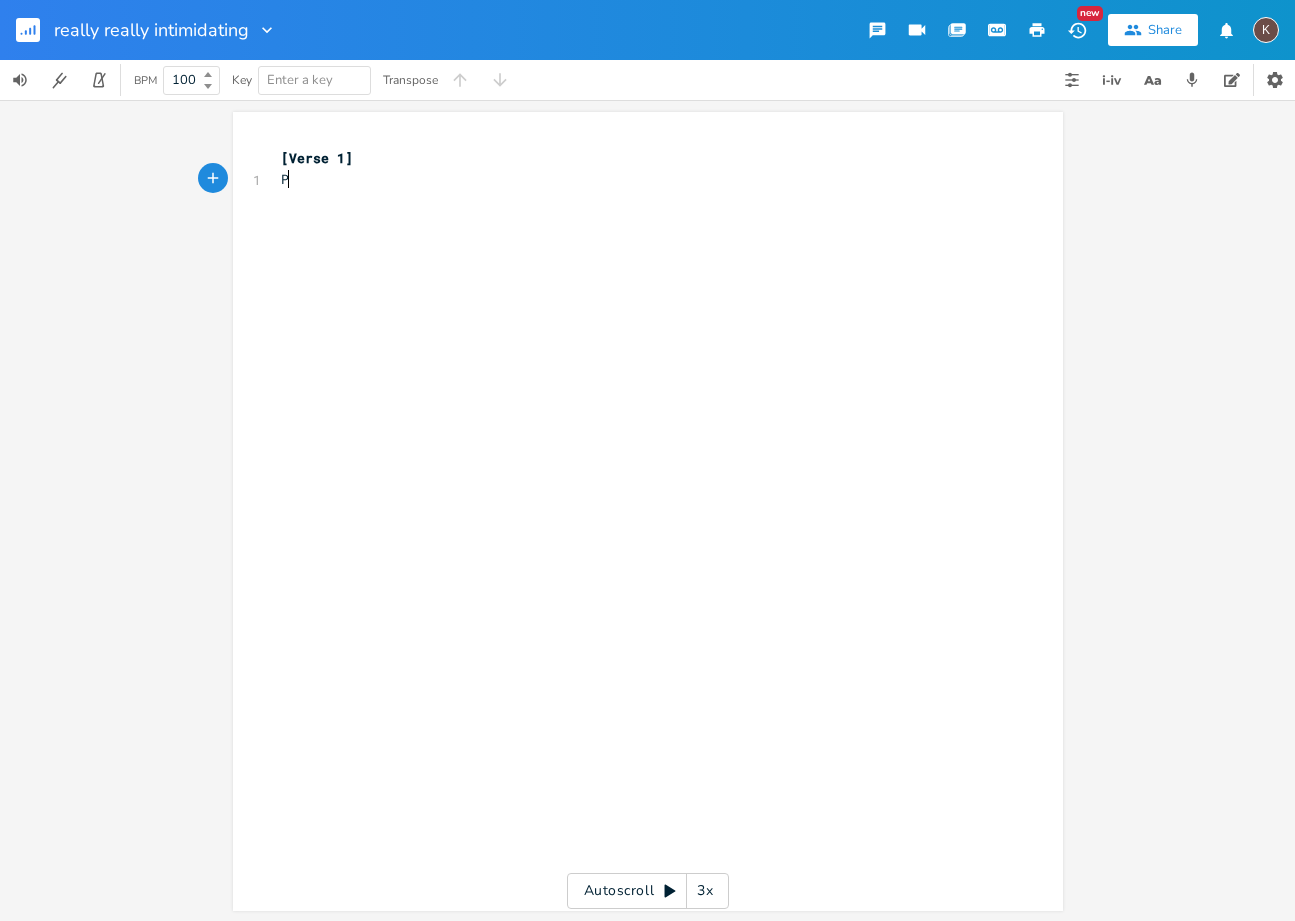 scroll, scrollTop: 0, scrollLeft: 15, axis: horizontal 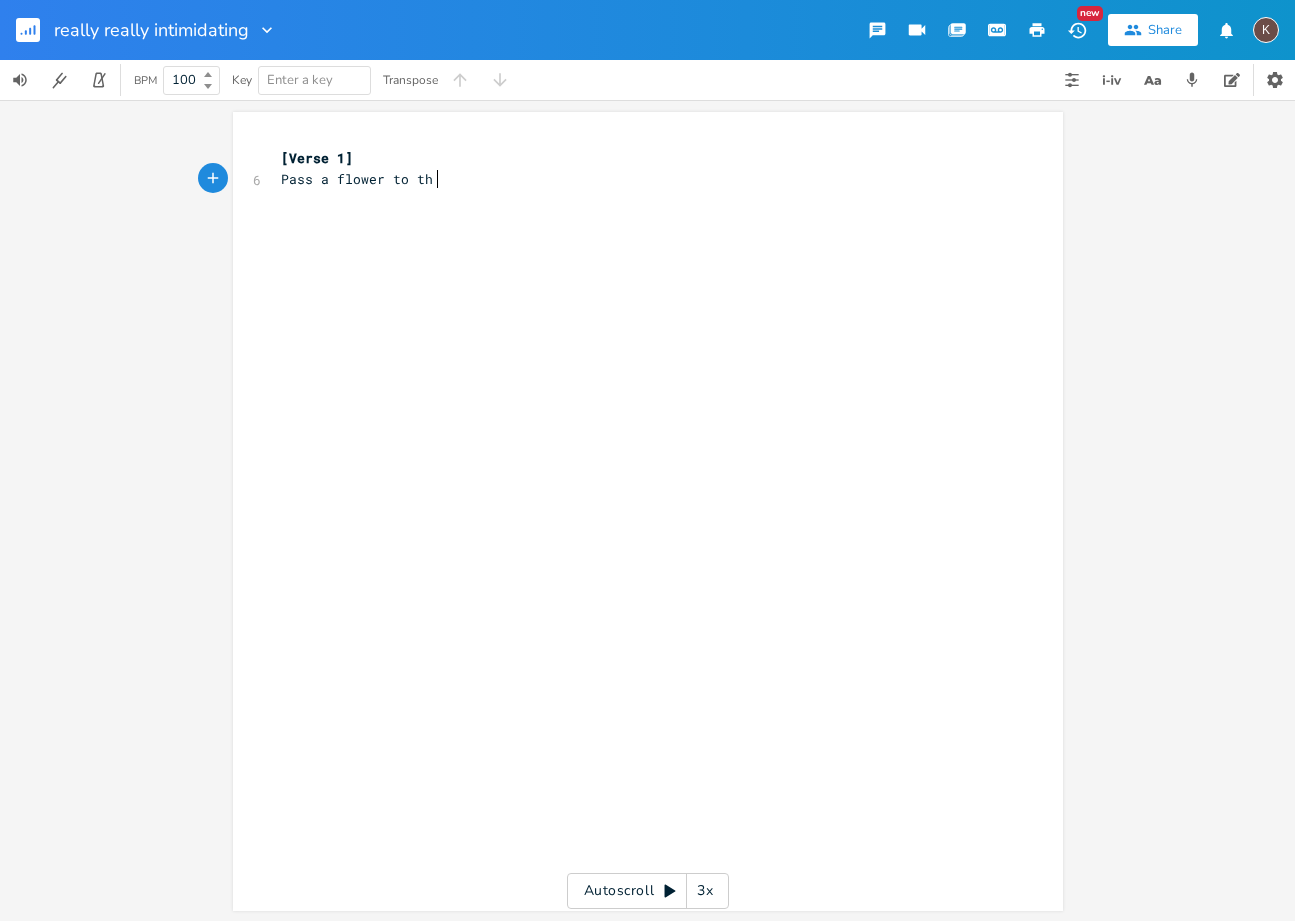 type on "Pass a flower to th e" 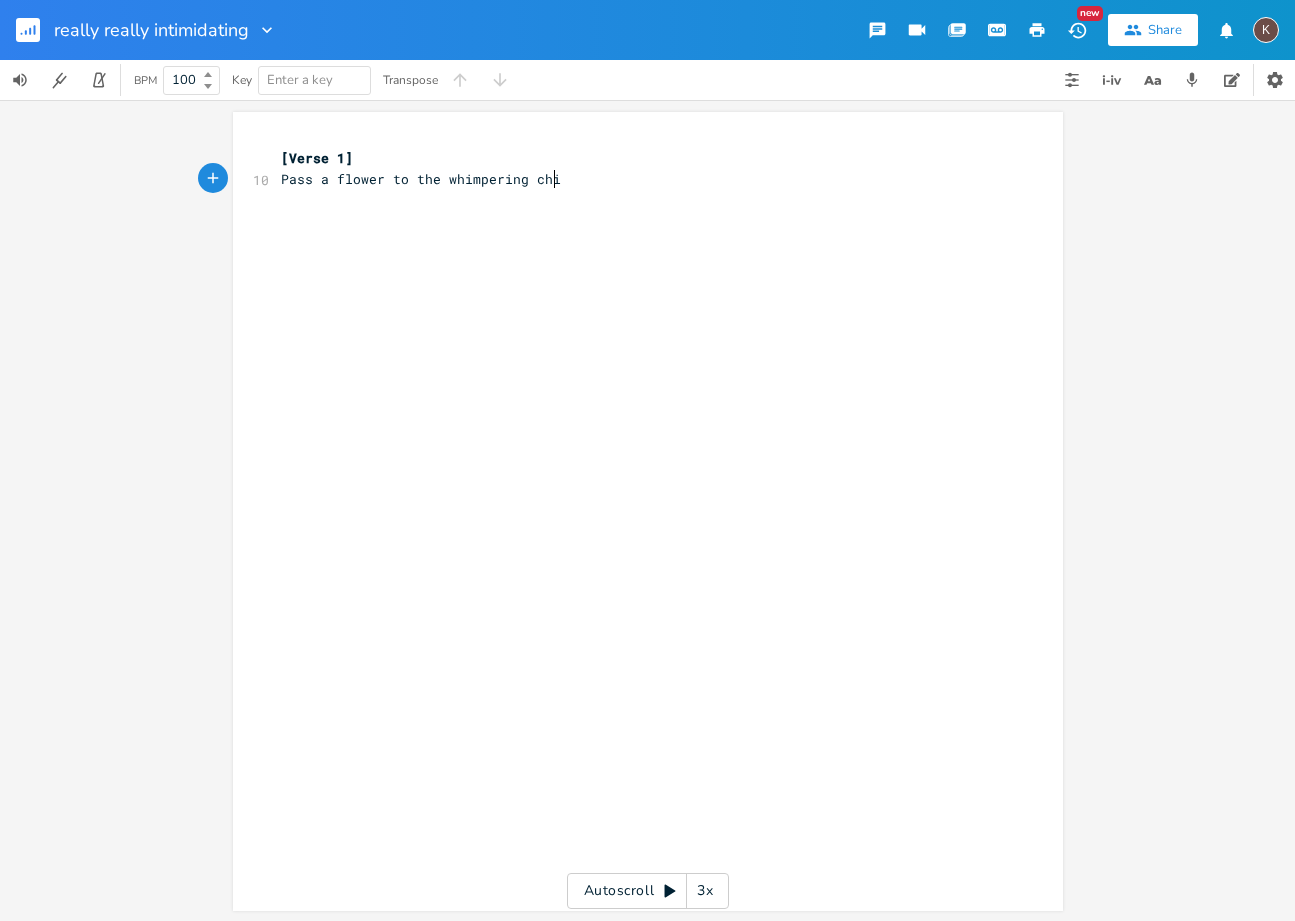 type on "e whimpering child" 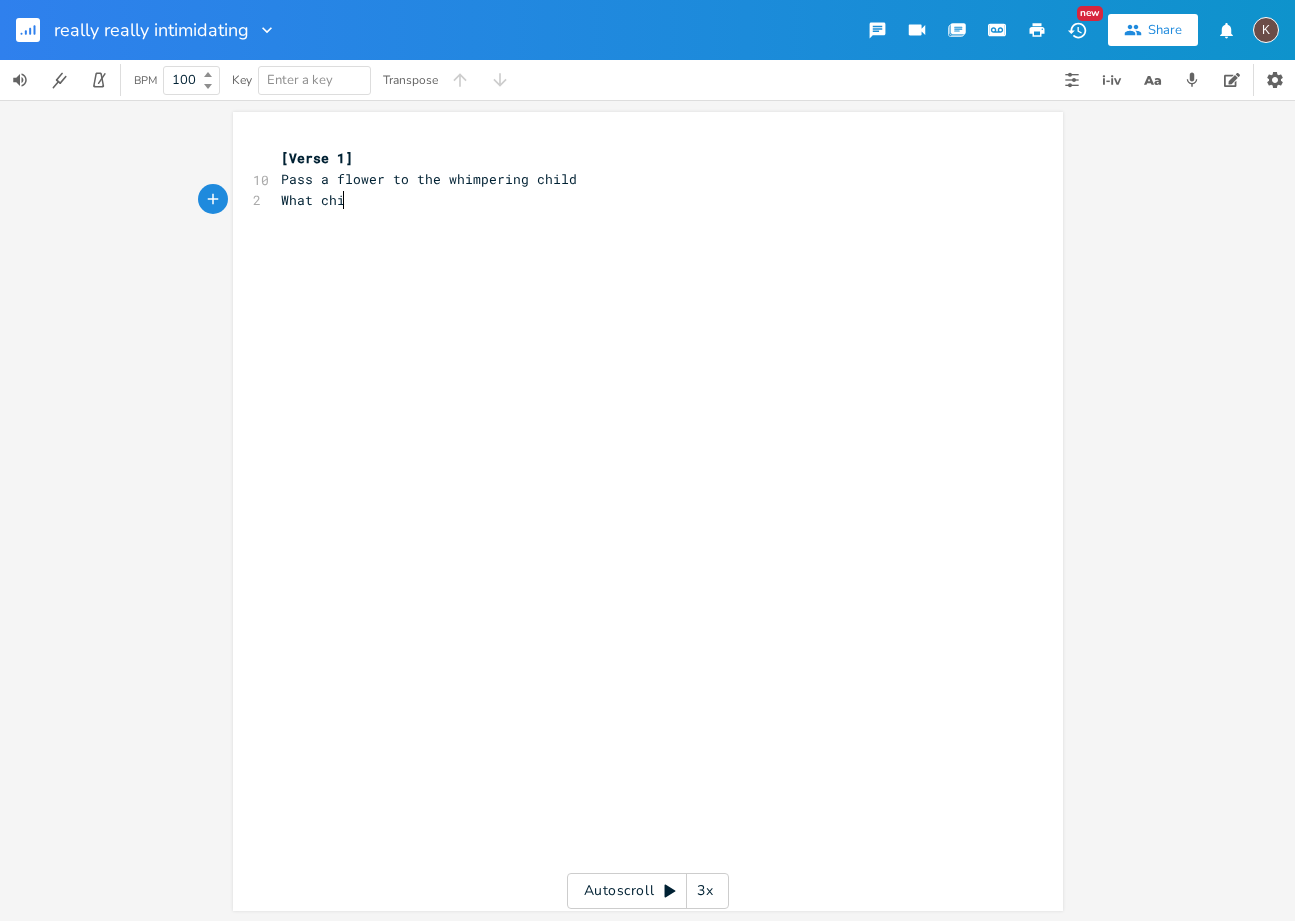 type on "What child" 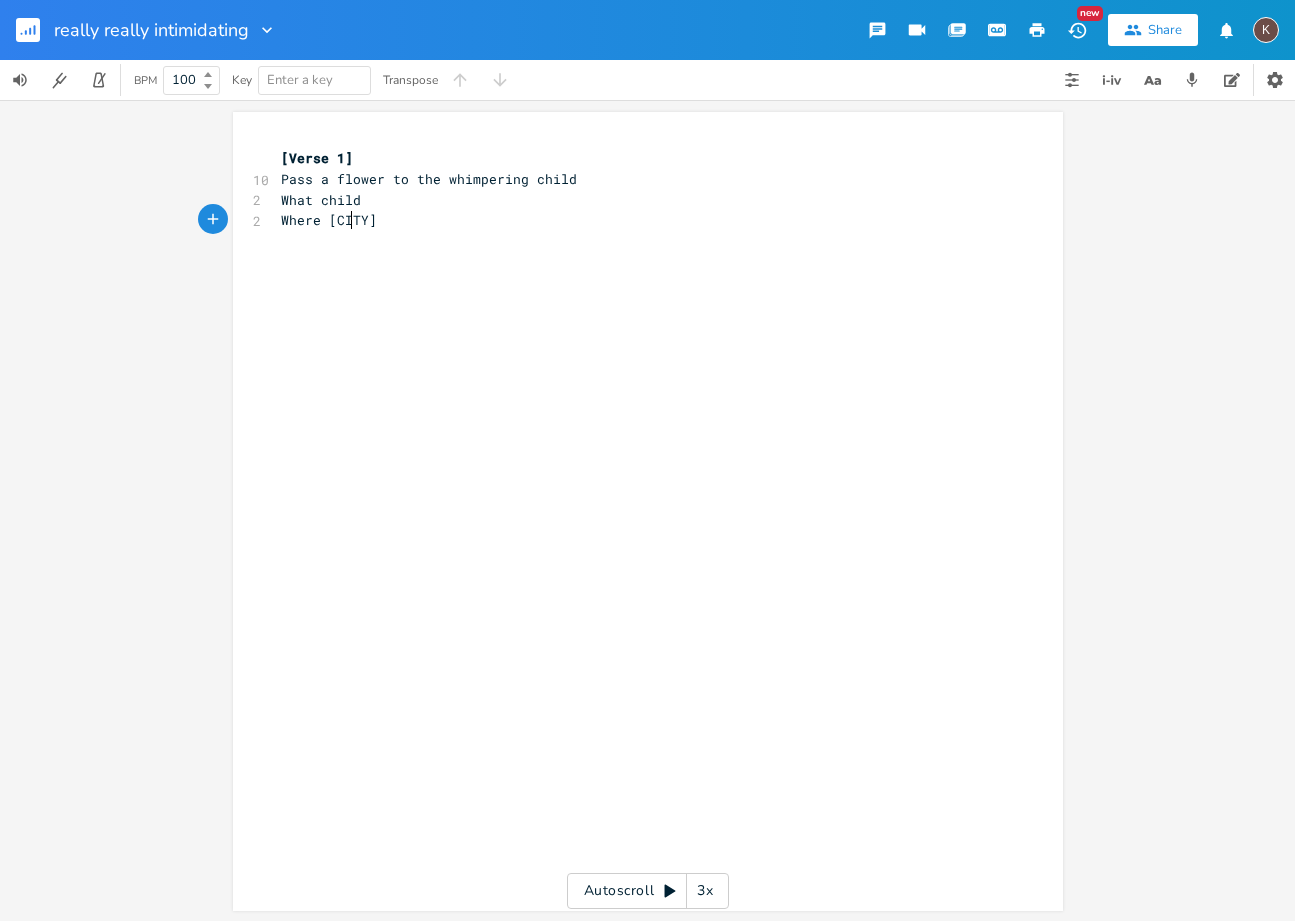 type on "Where Chi" 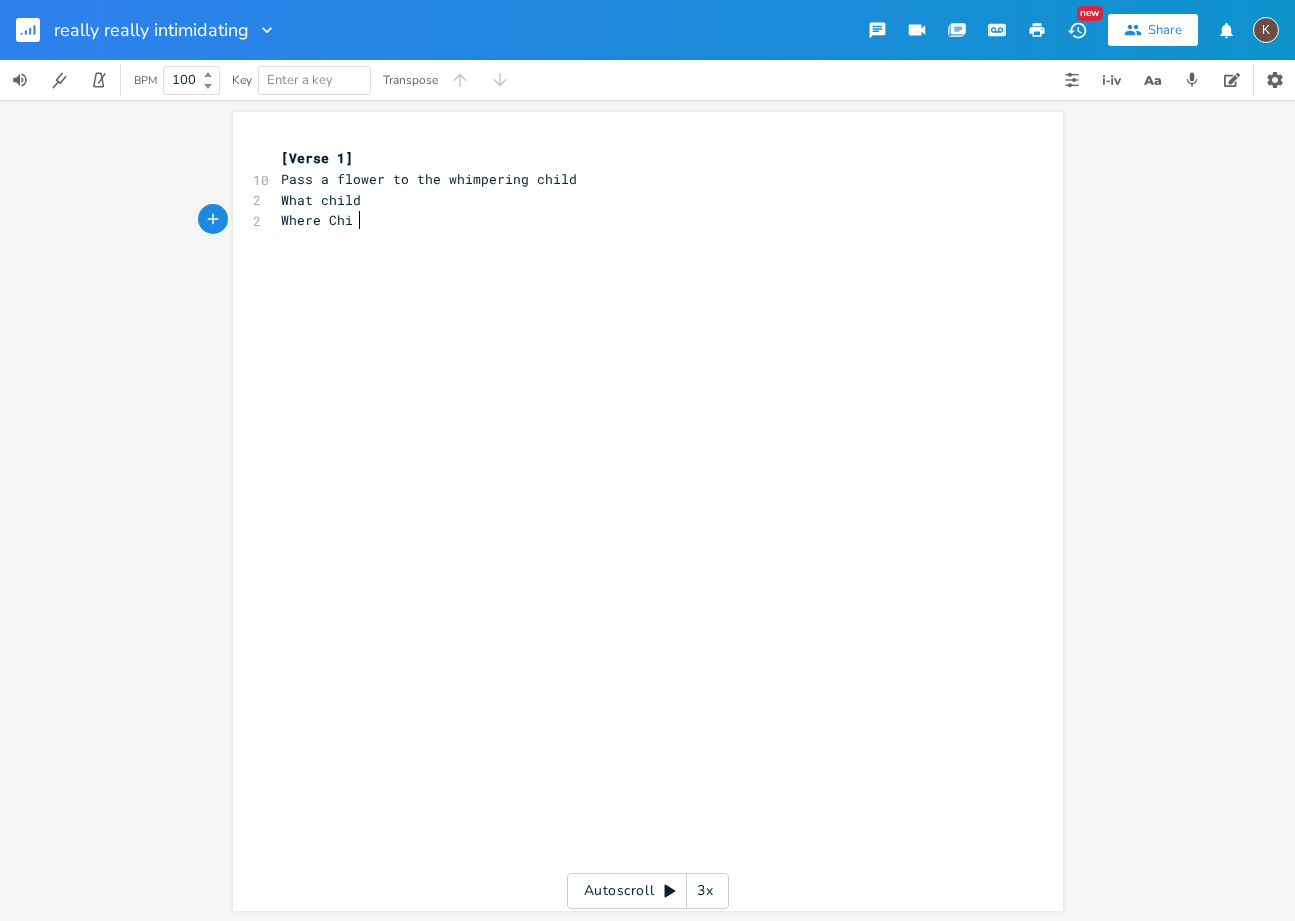 scroll, scrollTop: 0, scrollLeft: 71, axis: horizontal 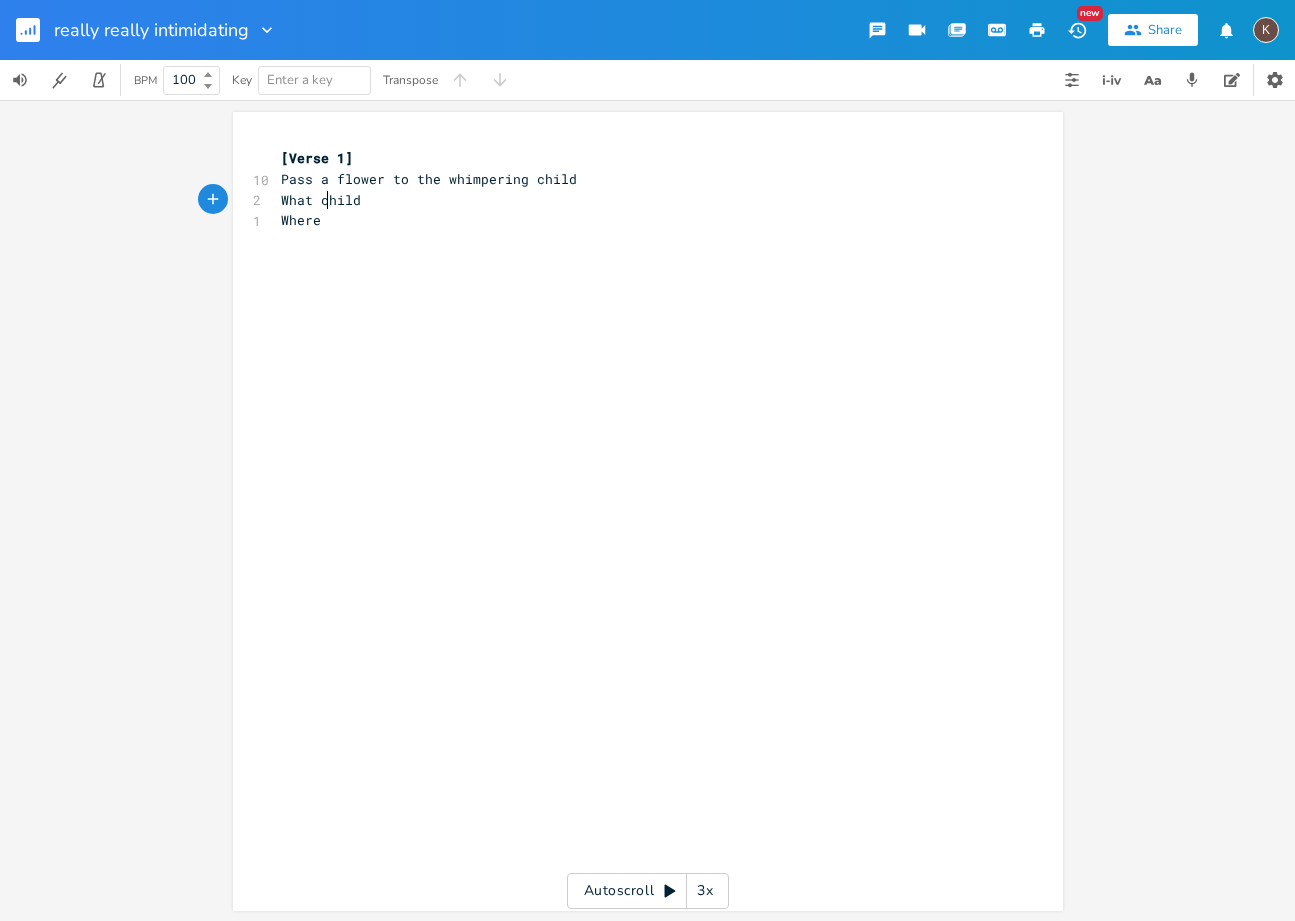 type on "C" 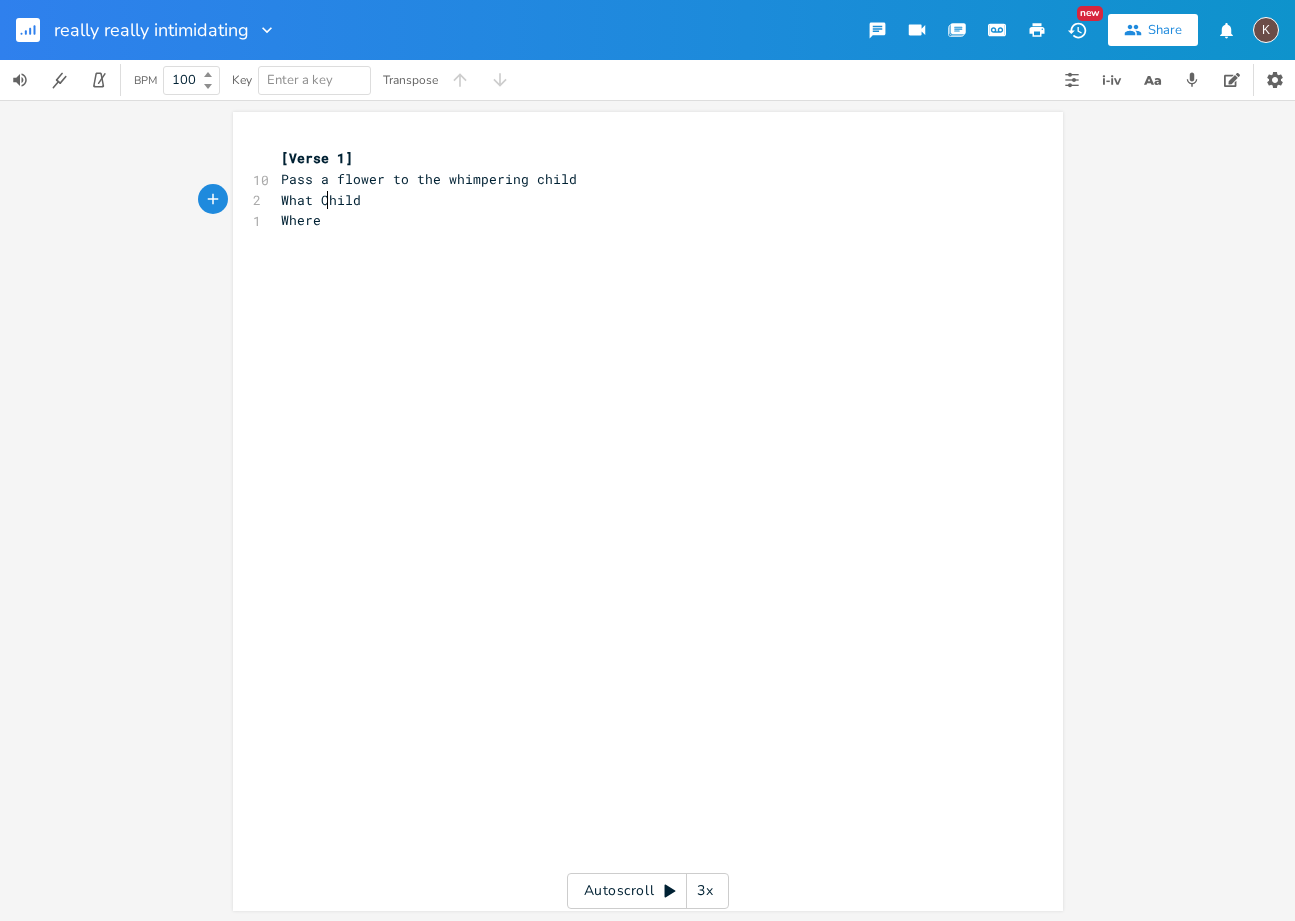 scroll, scrollTop: 0, scrollLeft: 9, axis: horizontal 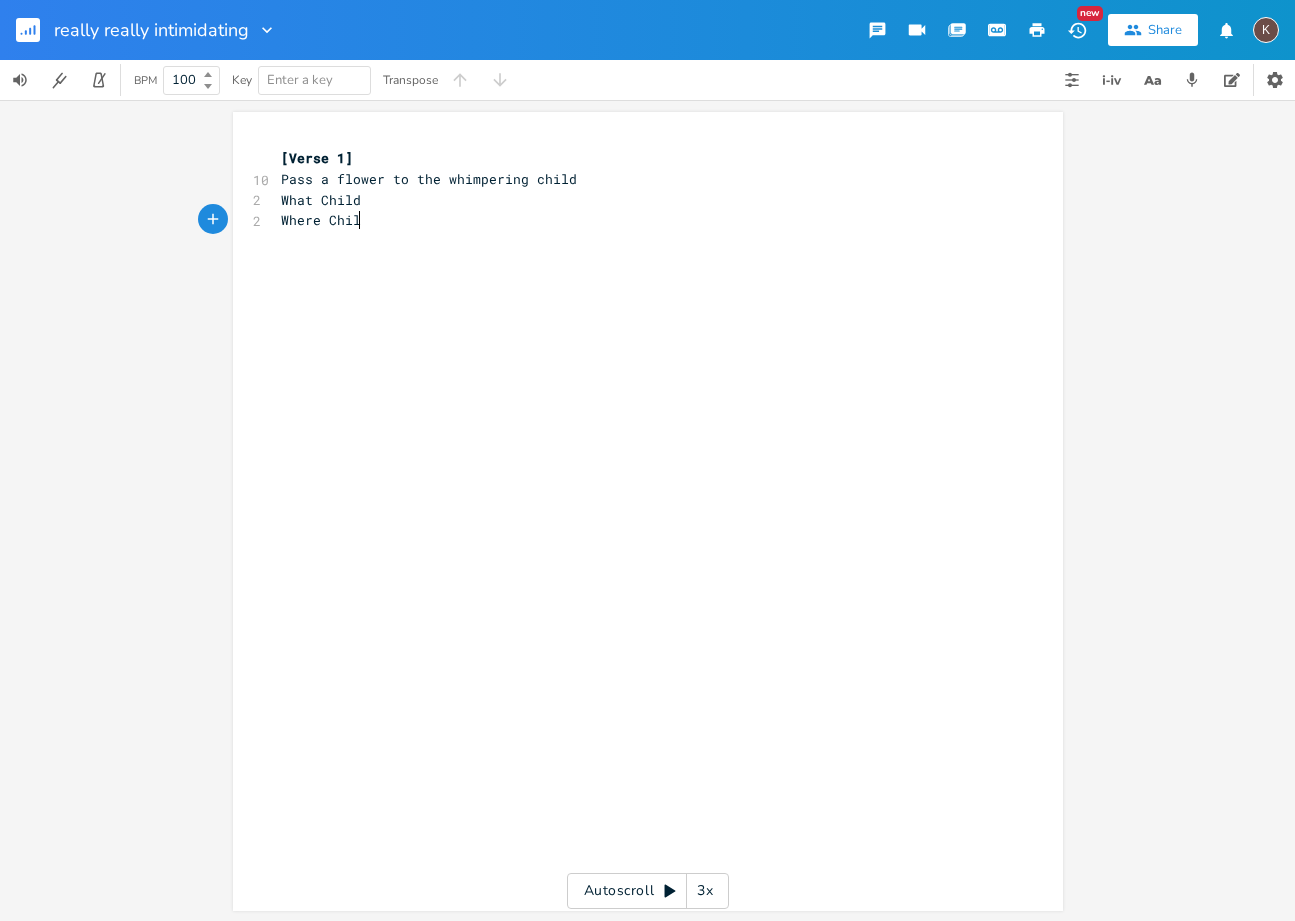 type on "Child" 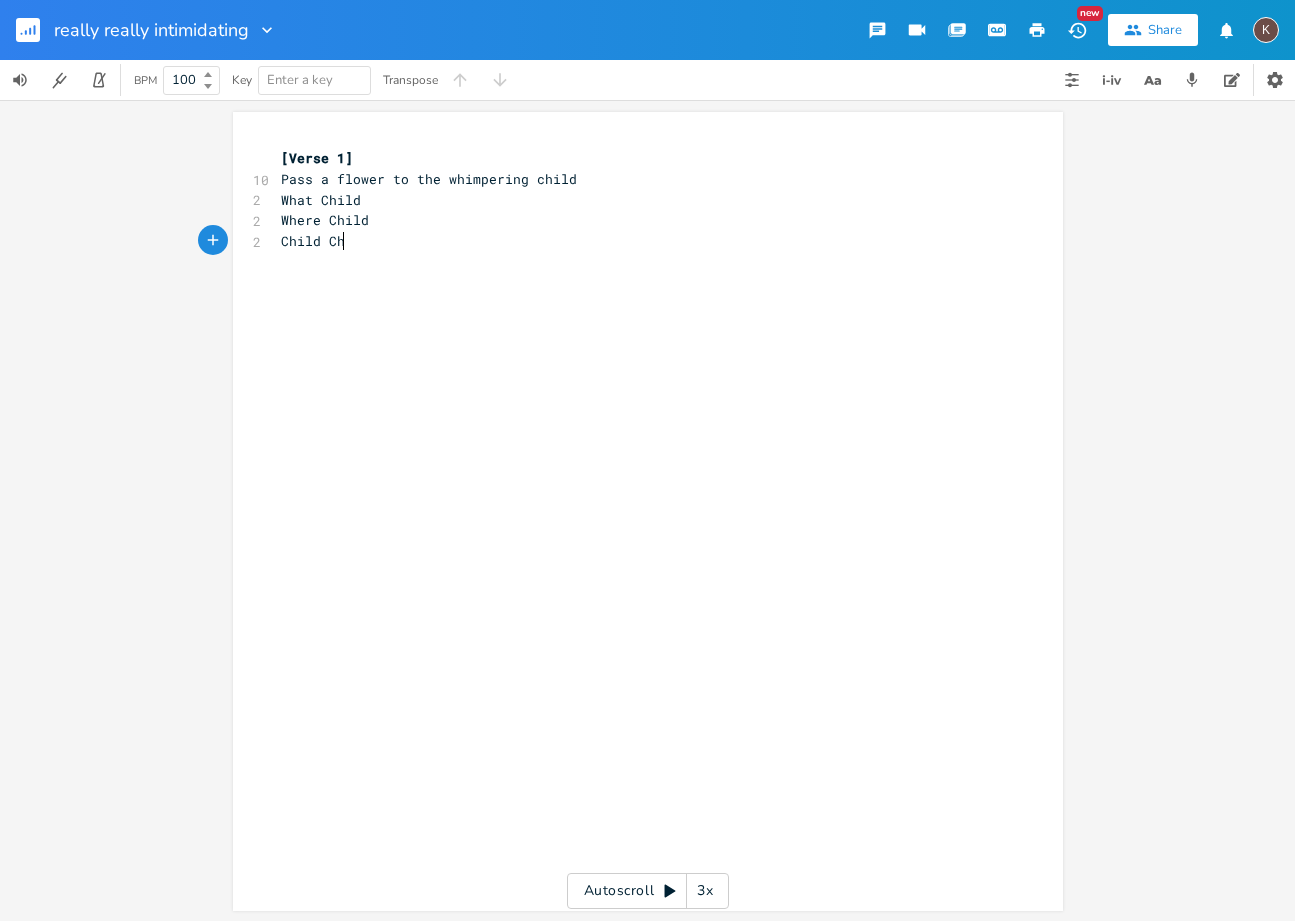 type on "[CITY] Chen" 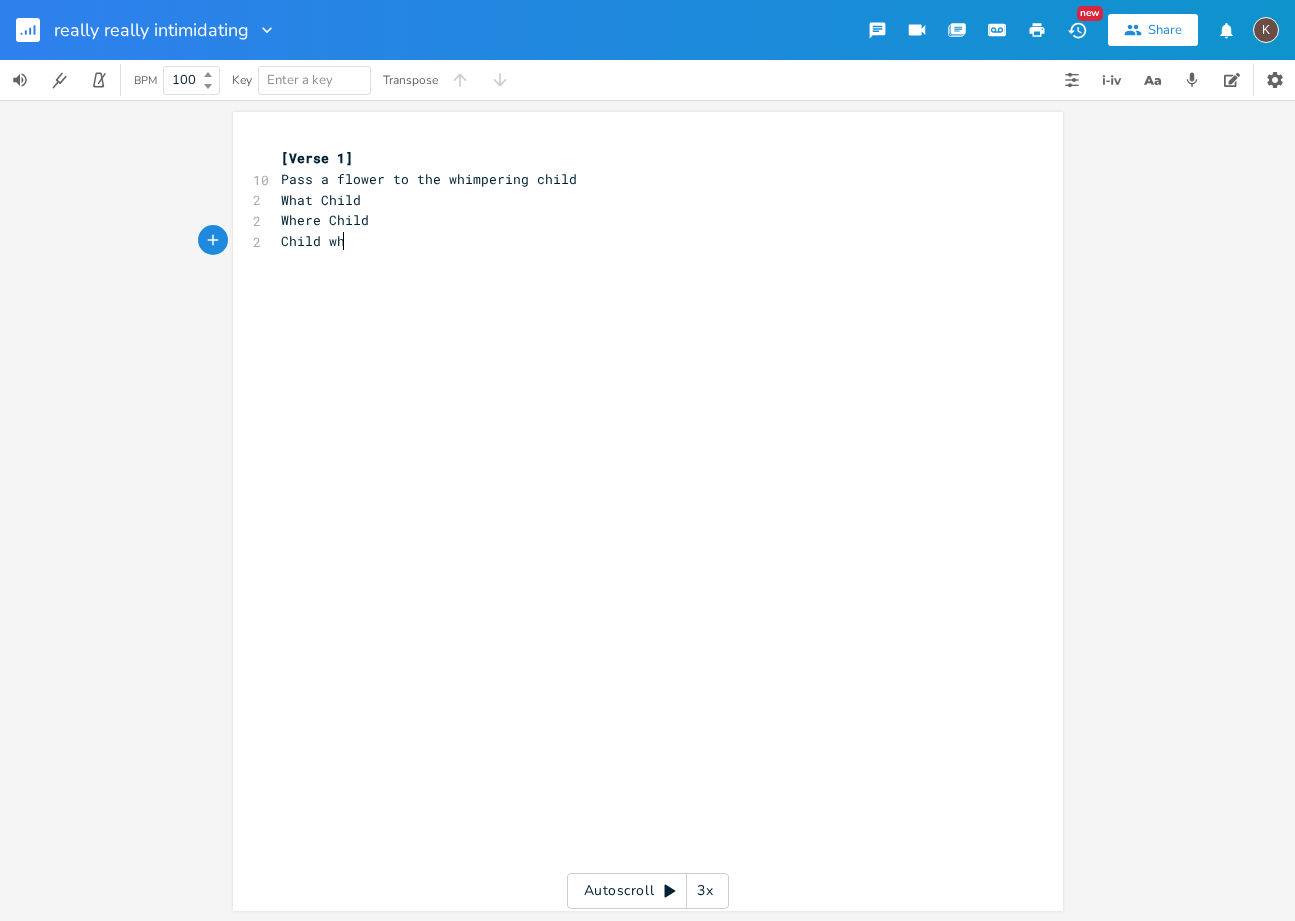type on "when" 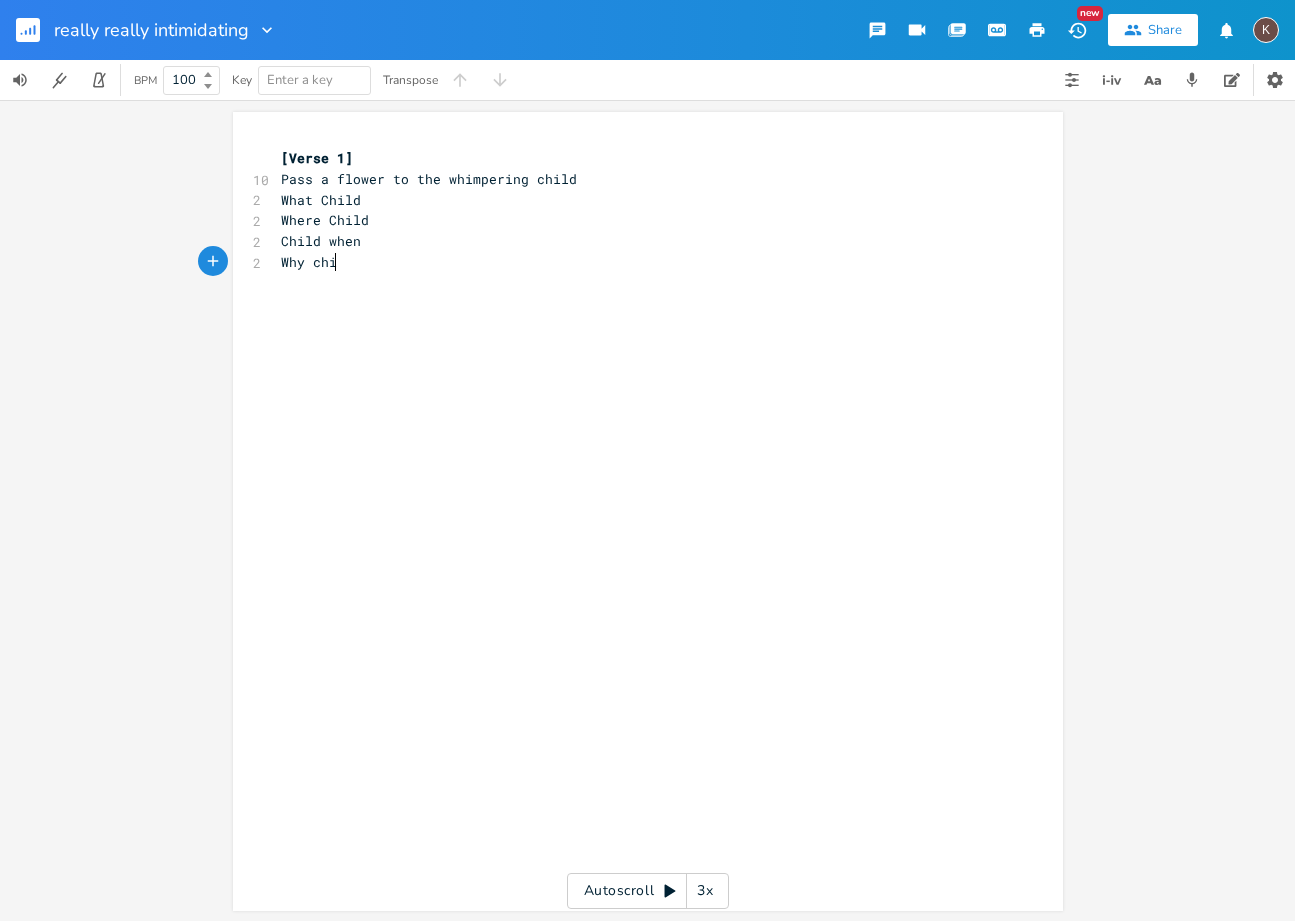 type on "Why child" 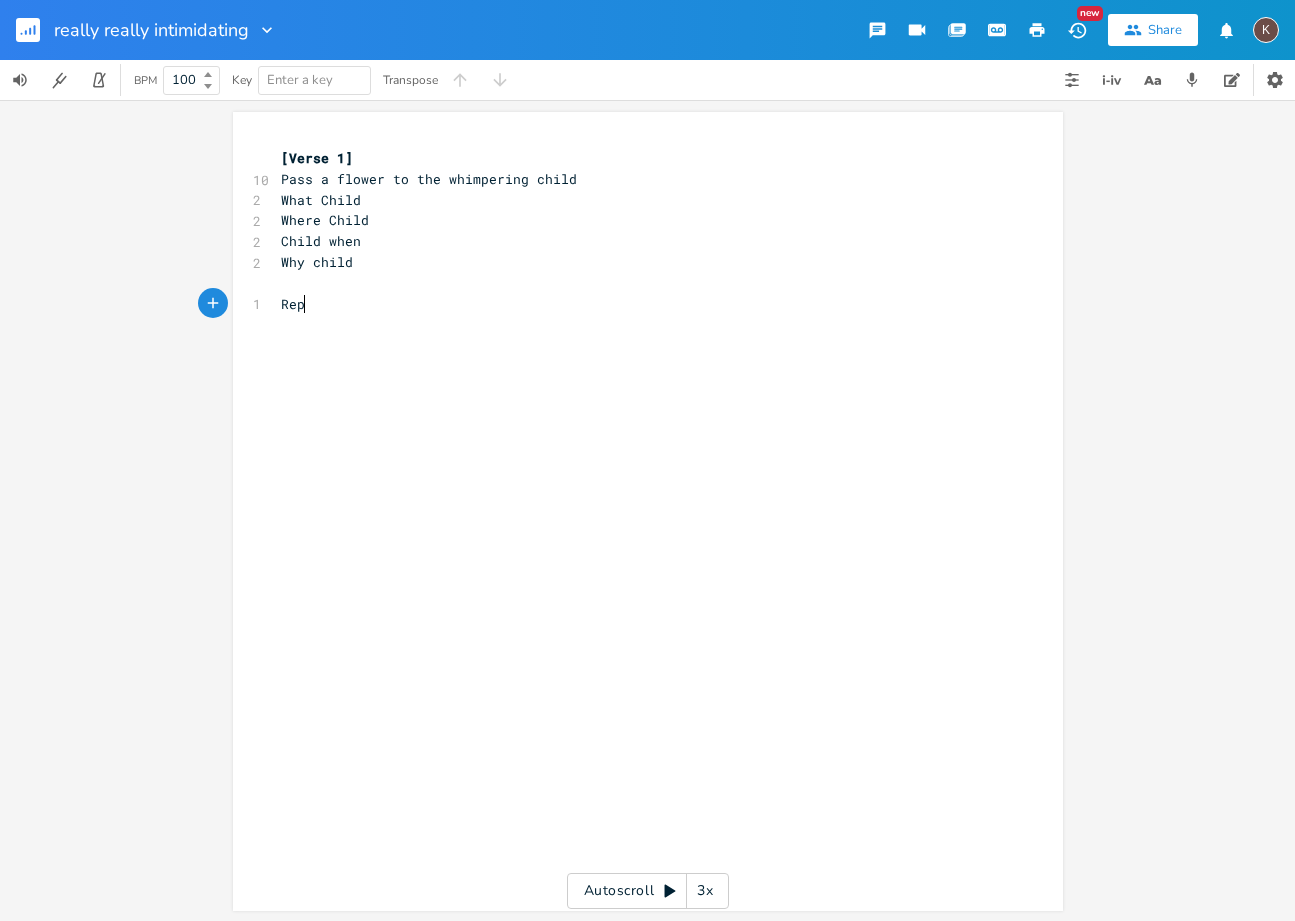 type on "Repor" 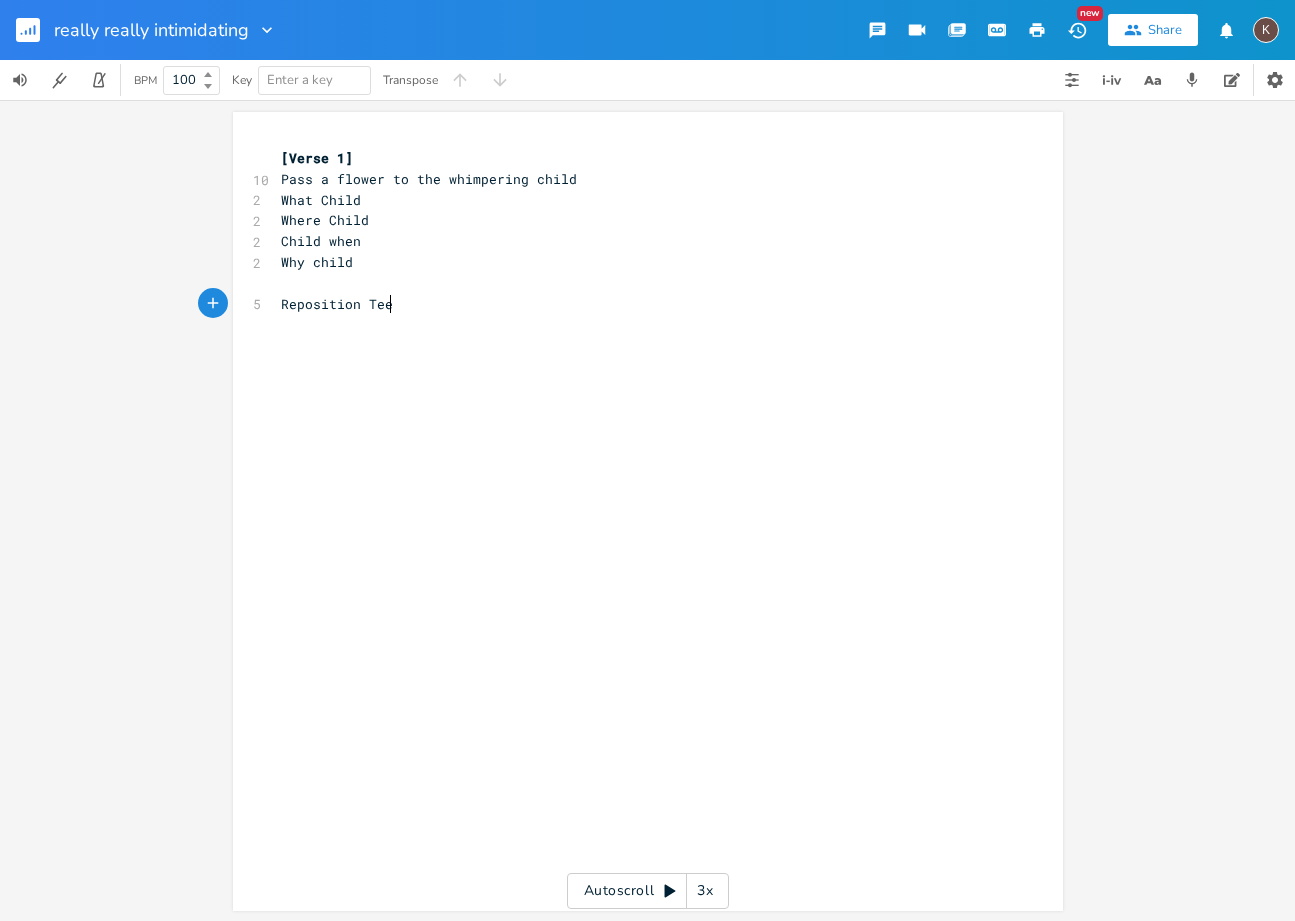 scroll, scrollTop: 0, scrollLeft: 76, axis: horizontal 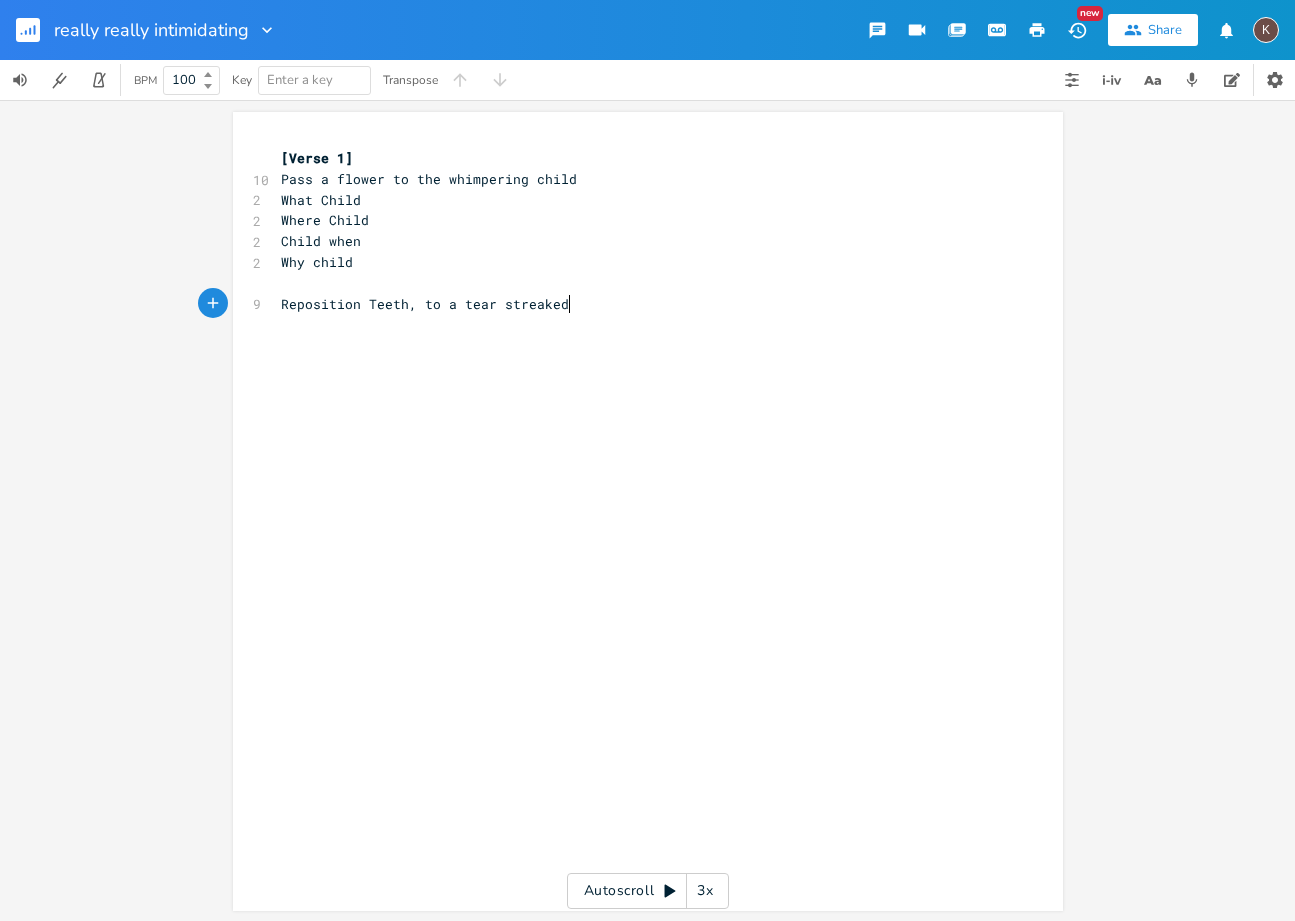 type on "osition Teeth, to a tear streaked m" 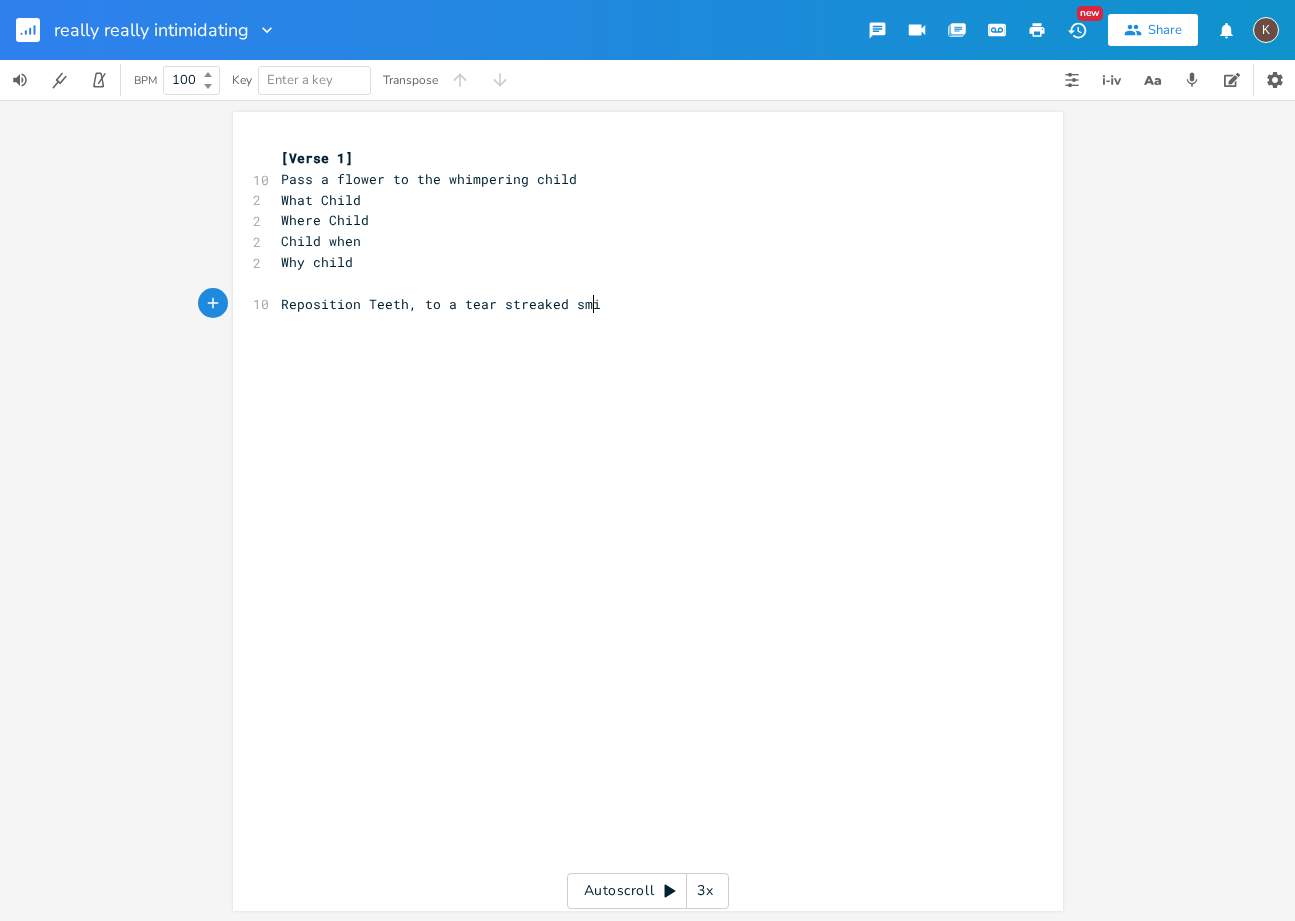 type on "smile" 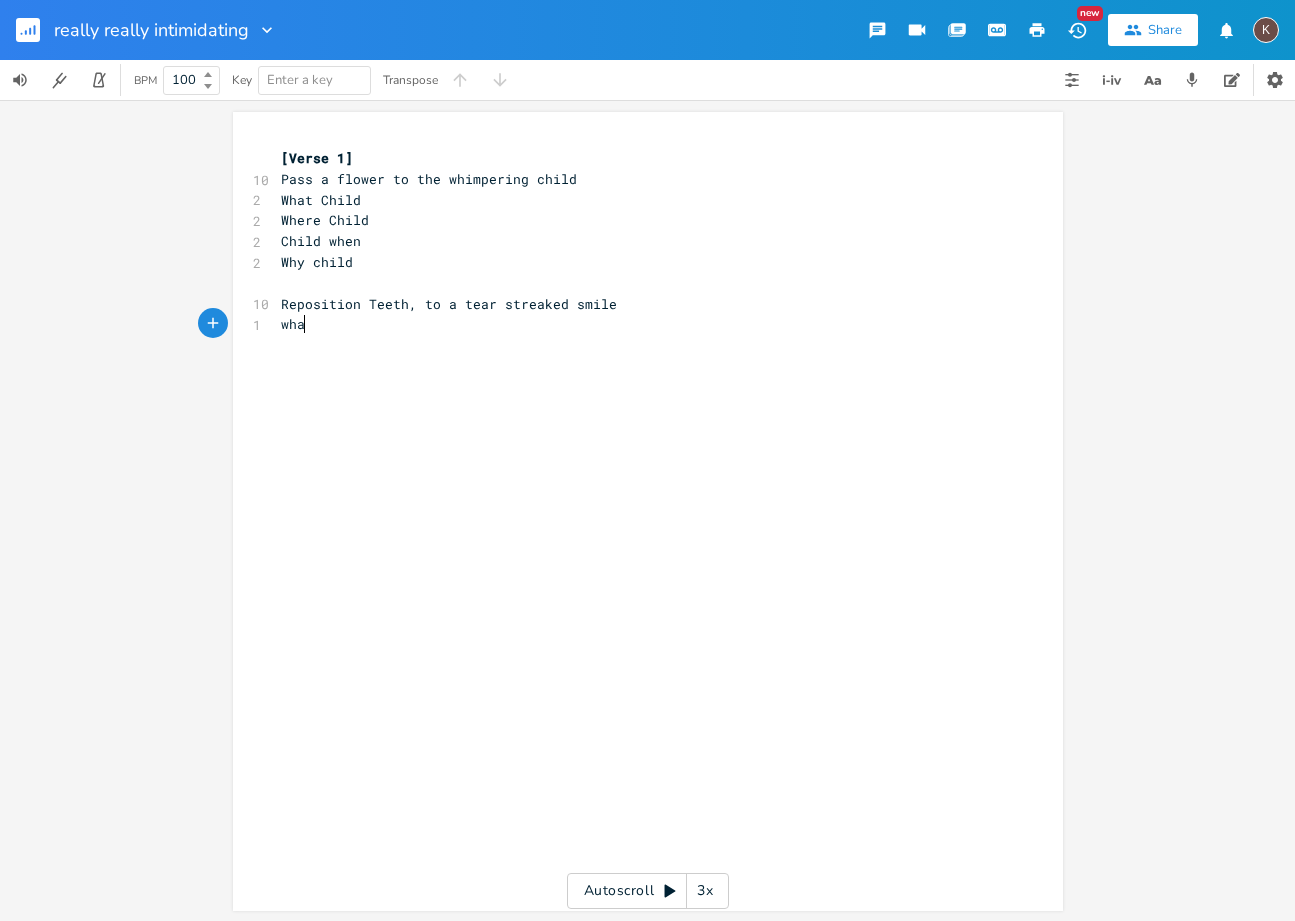 type on "what" 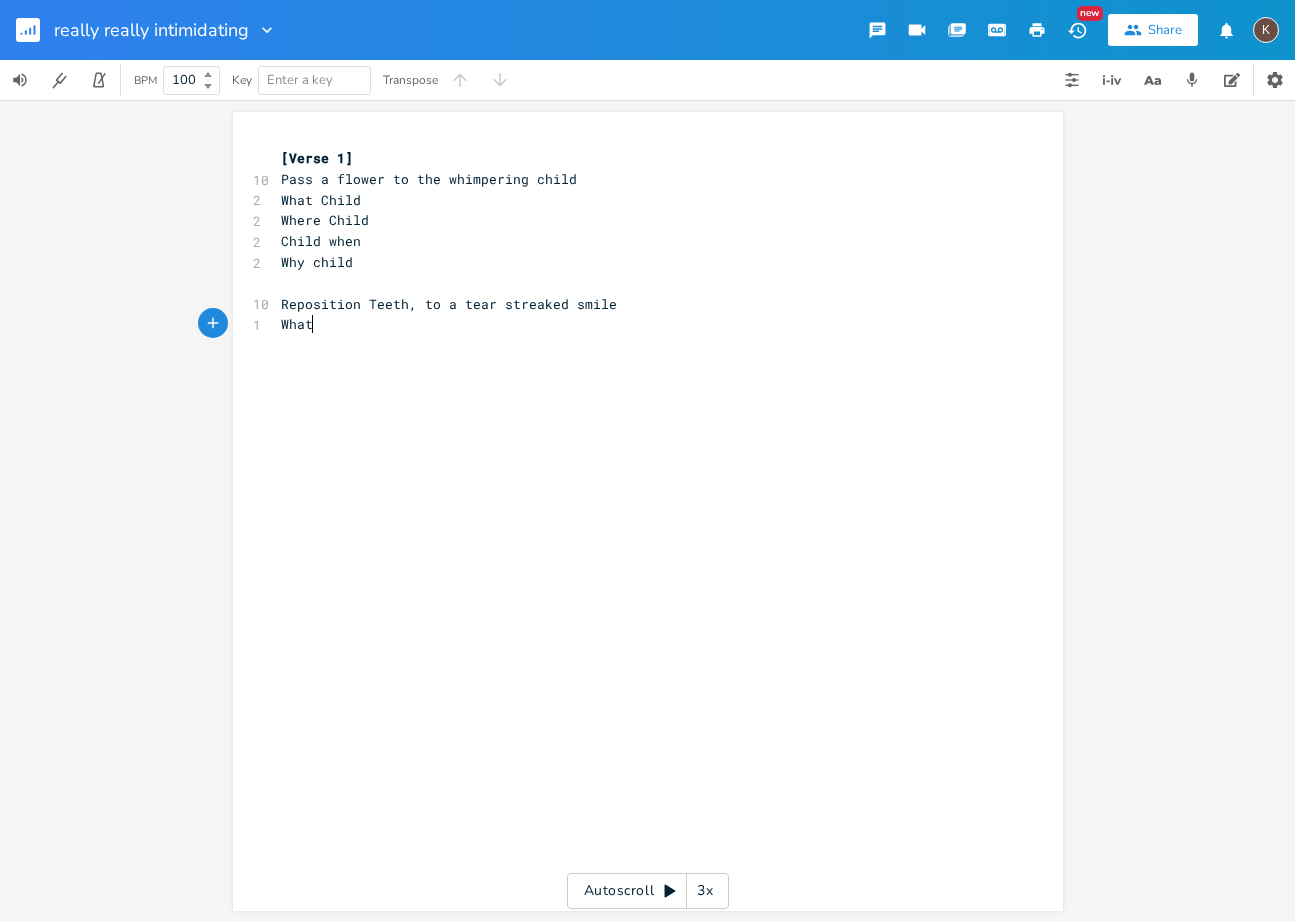 scroll, scrollTop: 0, scrollLeft: 36, axis: horizontal 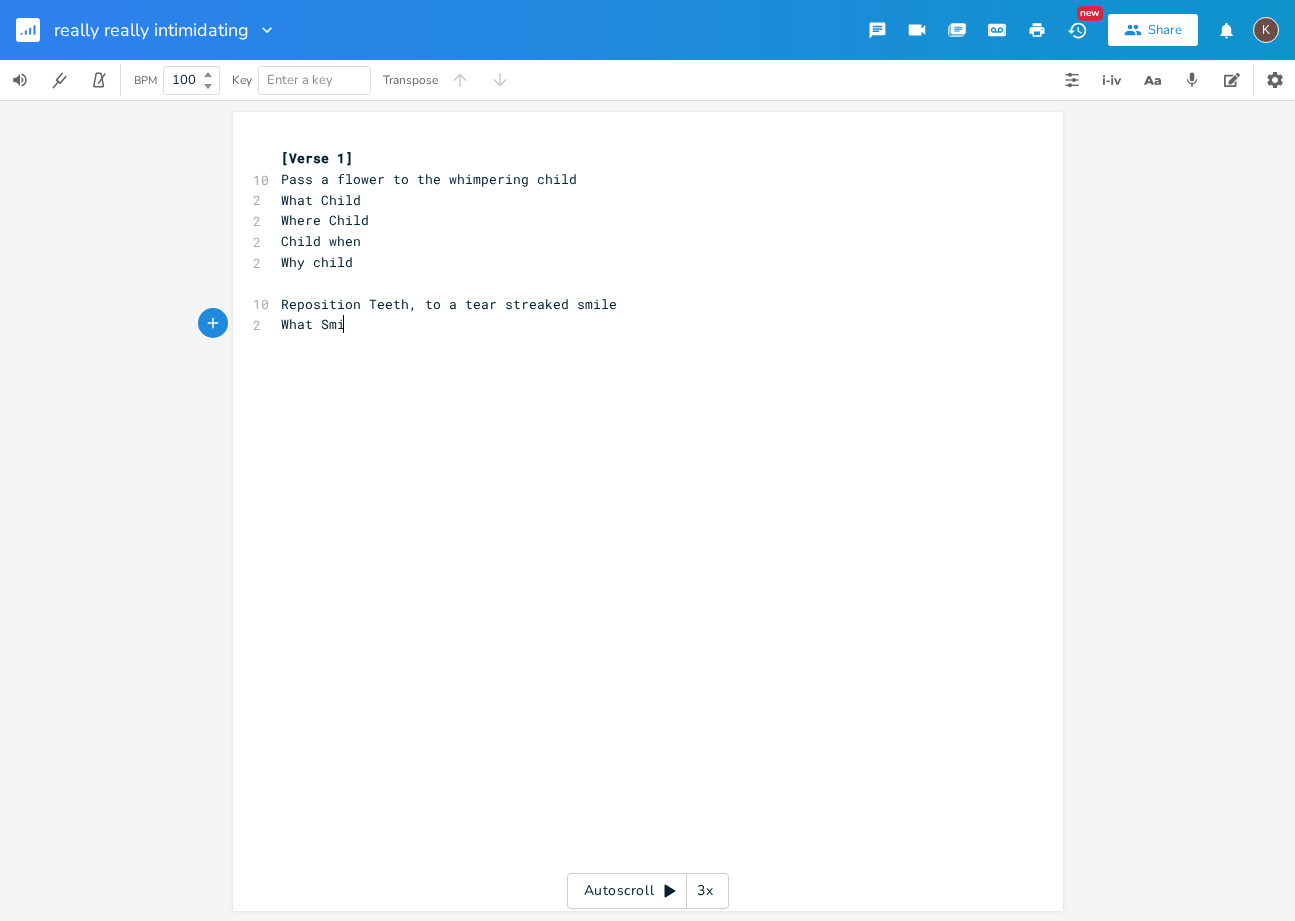 type on "What Smile" 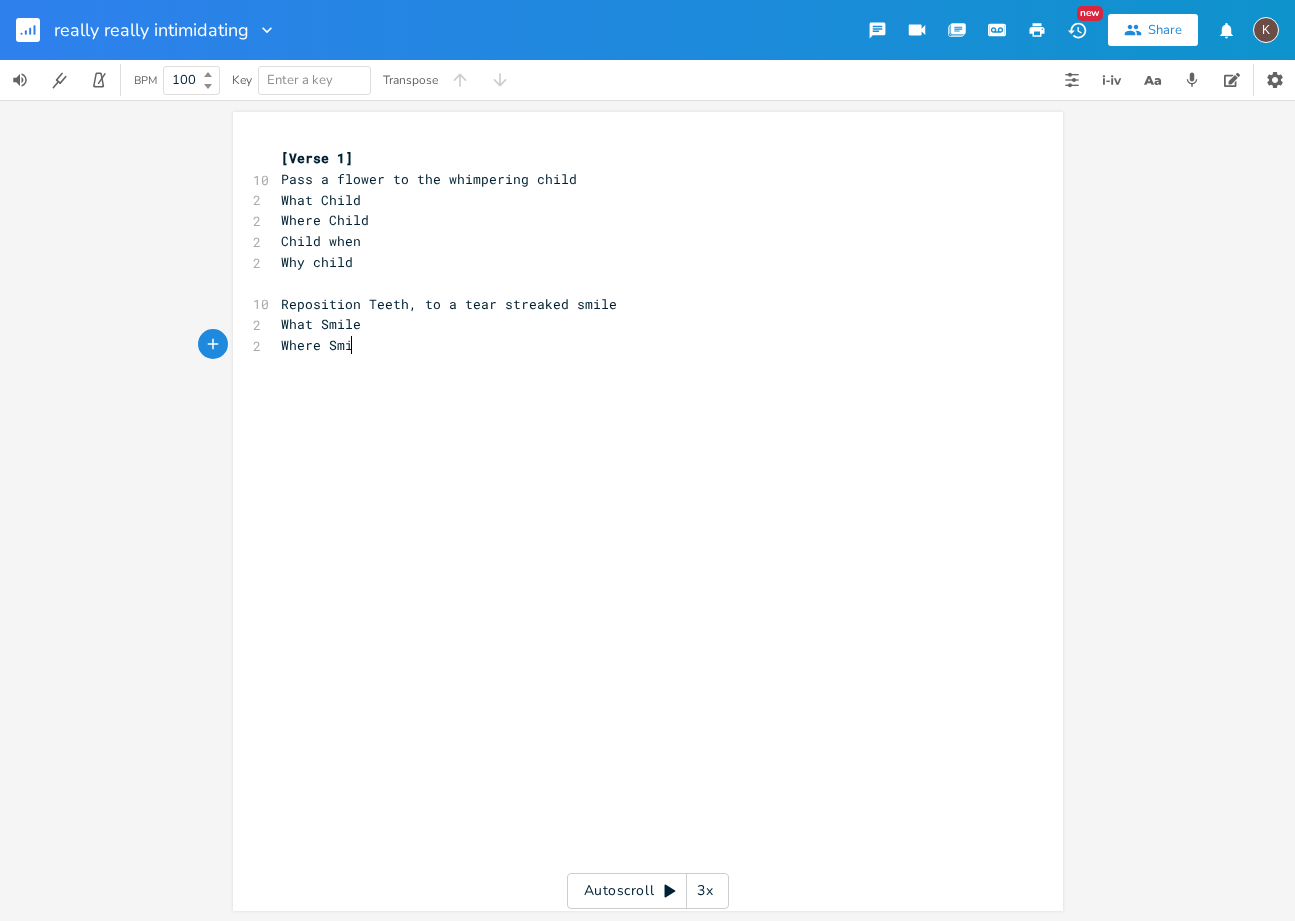 type on "Where [NAME]" 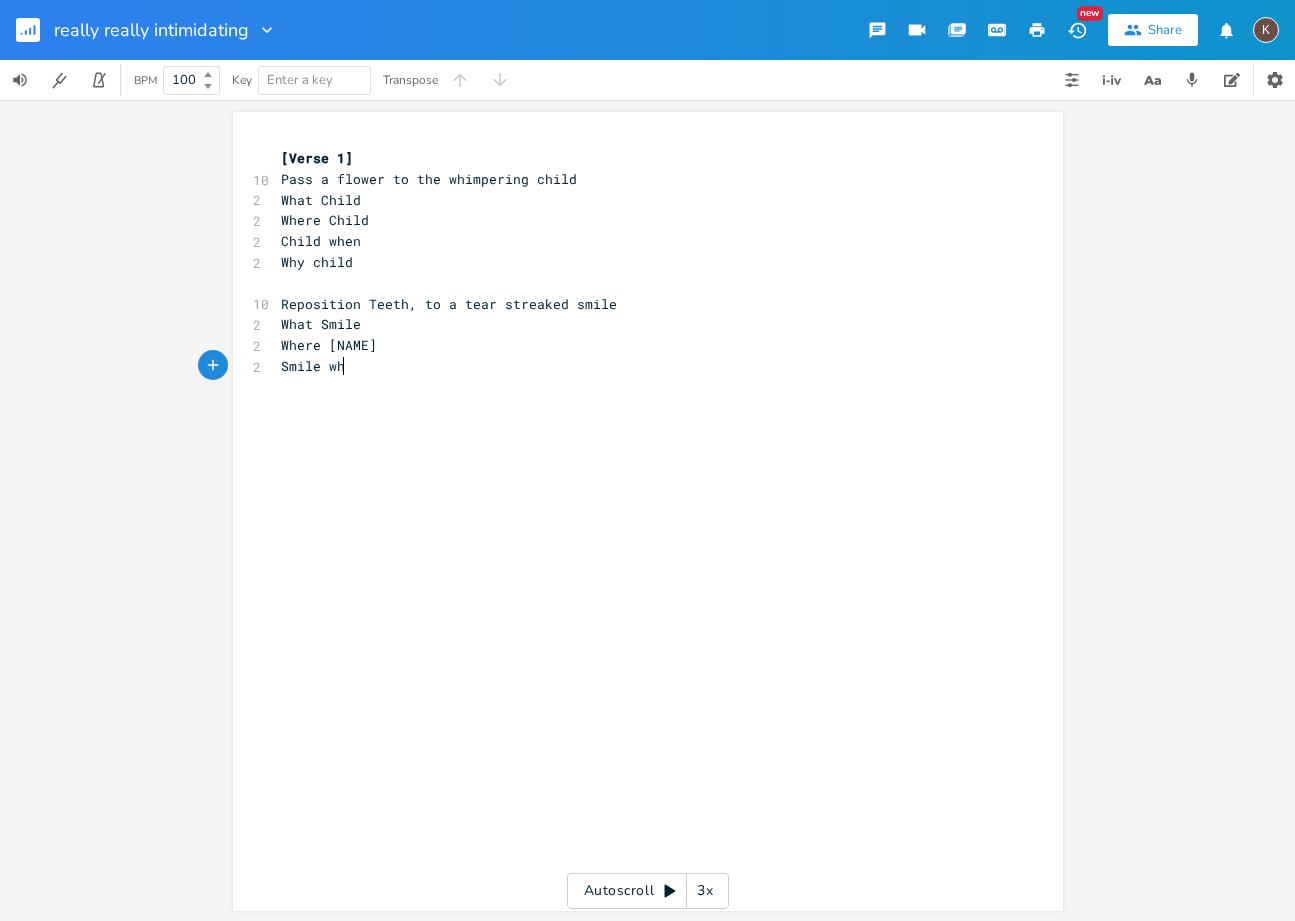 type on "Smile when" 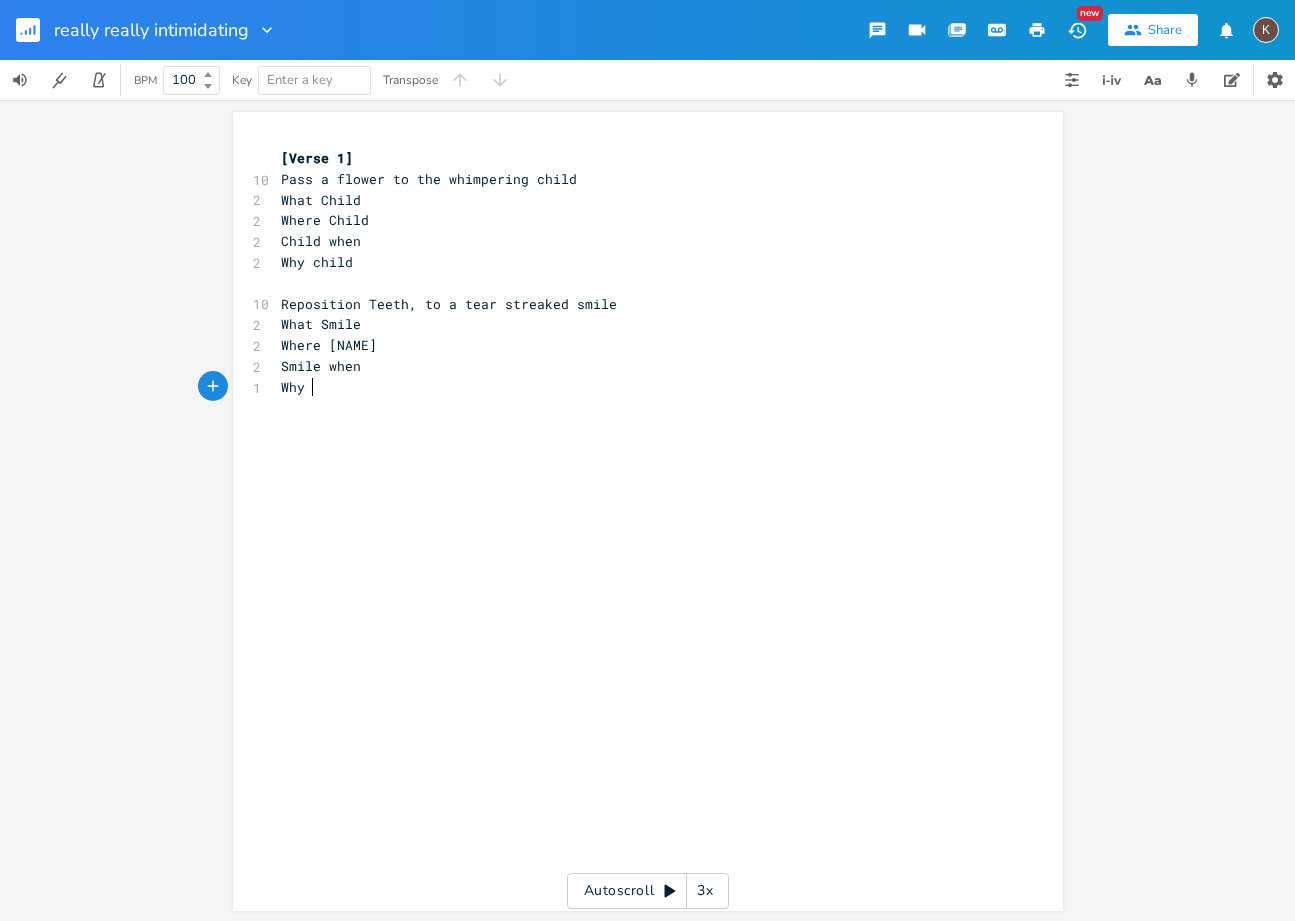 type on "Why s" 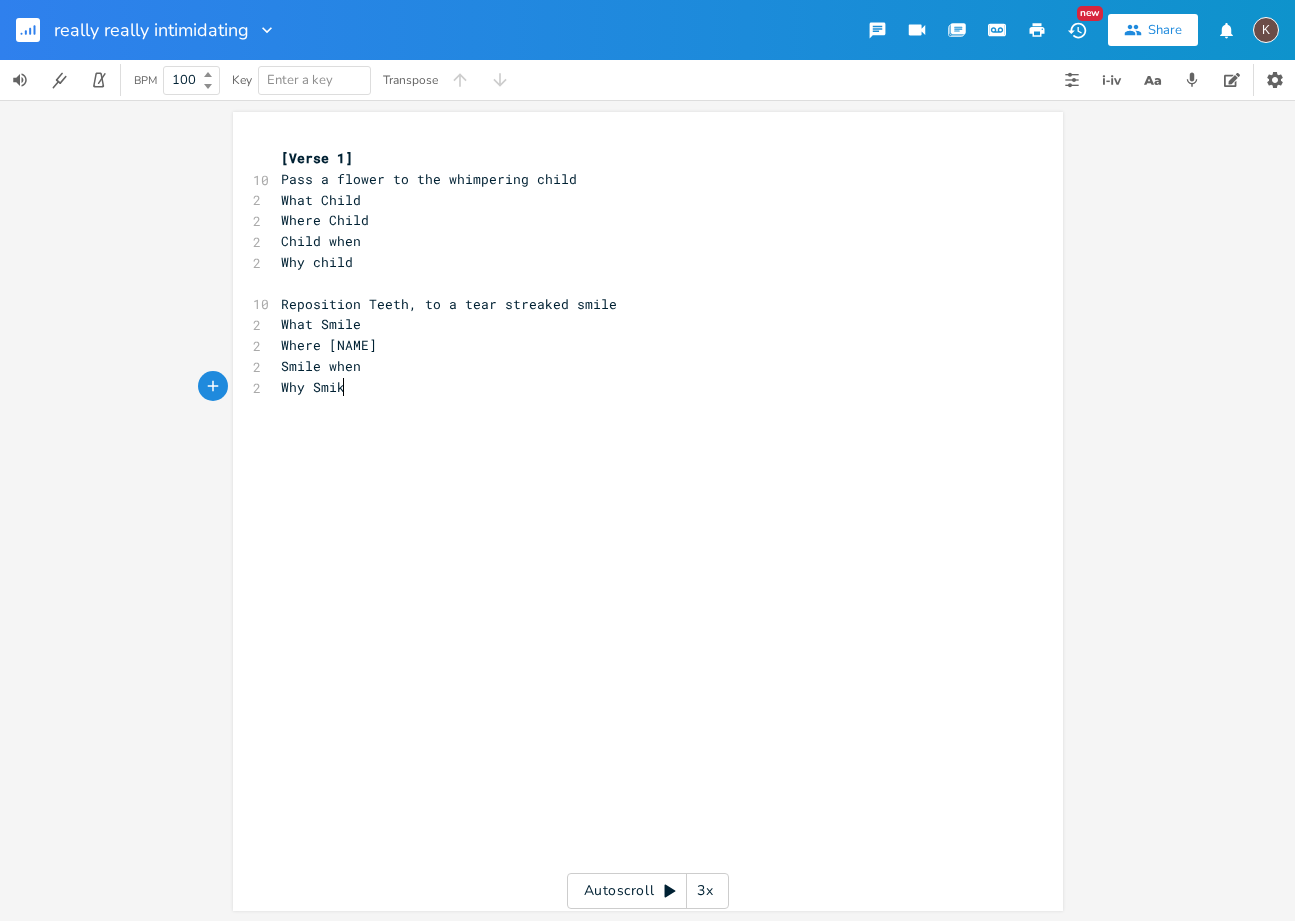 type on "Smike" 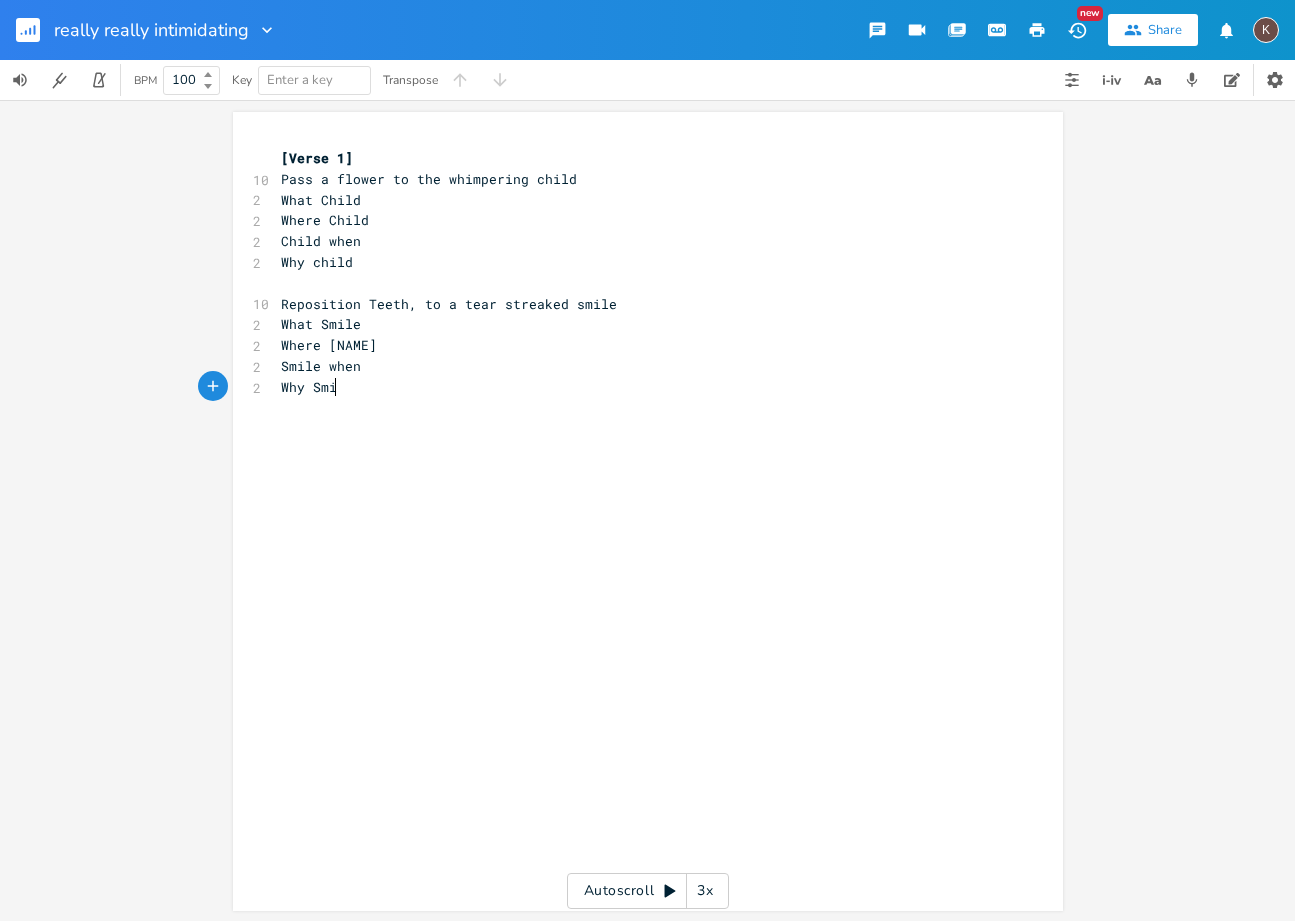 scroll, scrollTop: 0, scrollLeft: 9, axis: horizontal 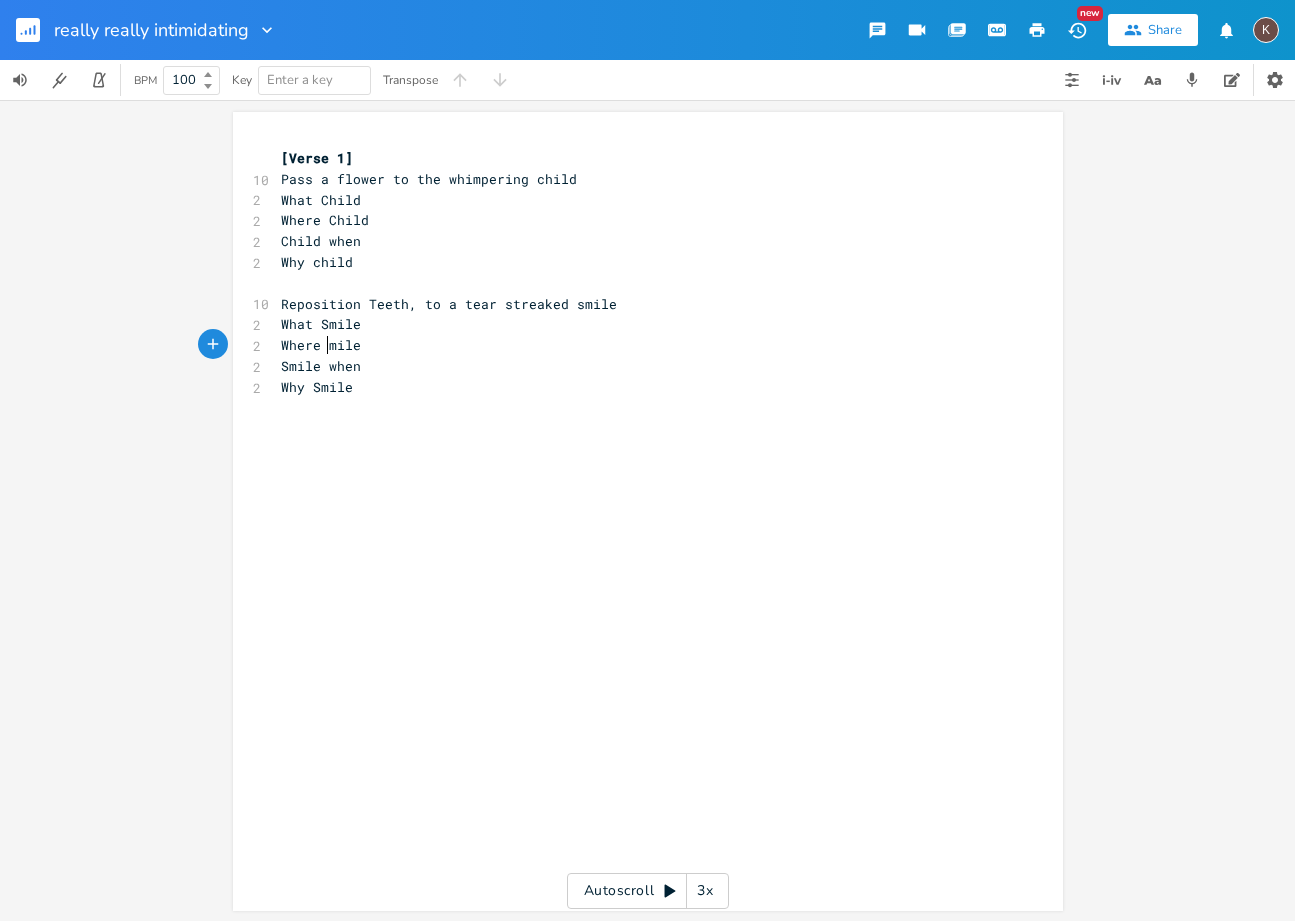 type on "s" 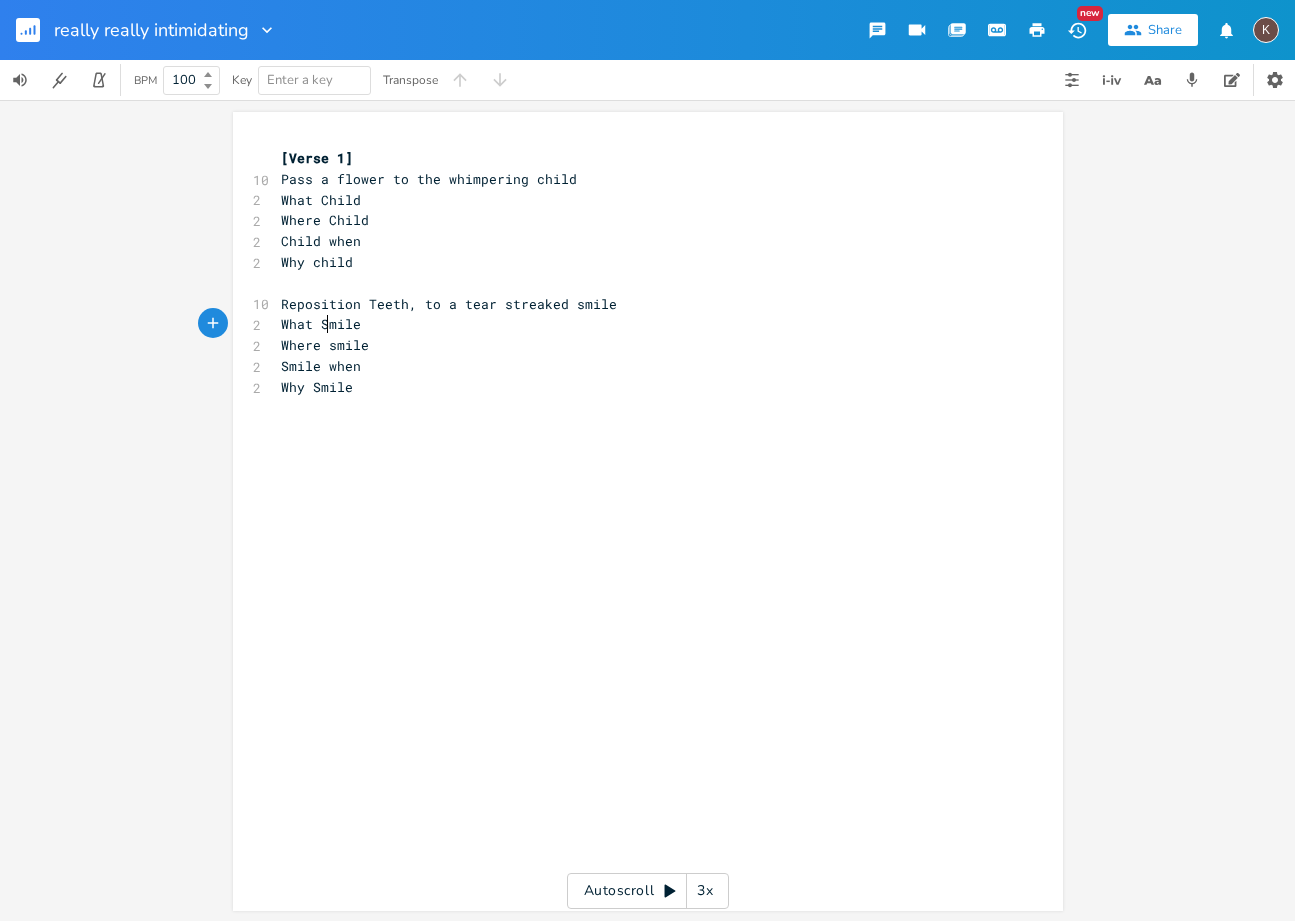 type on "s" 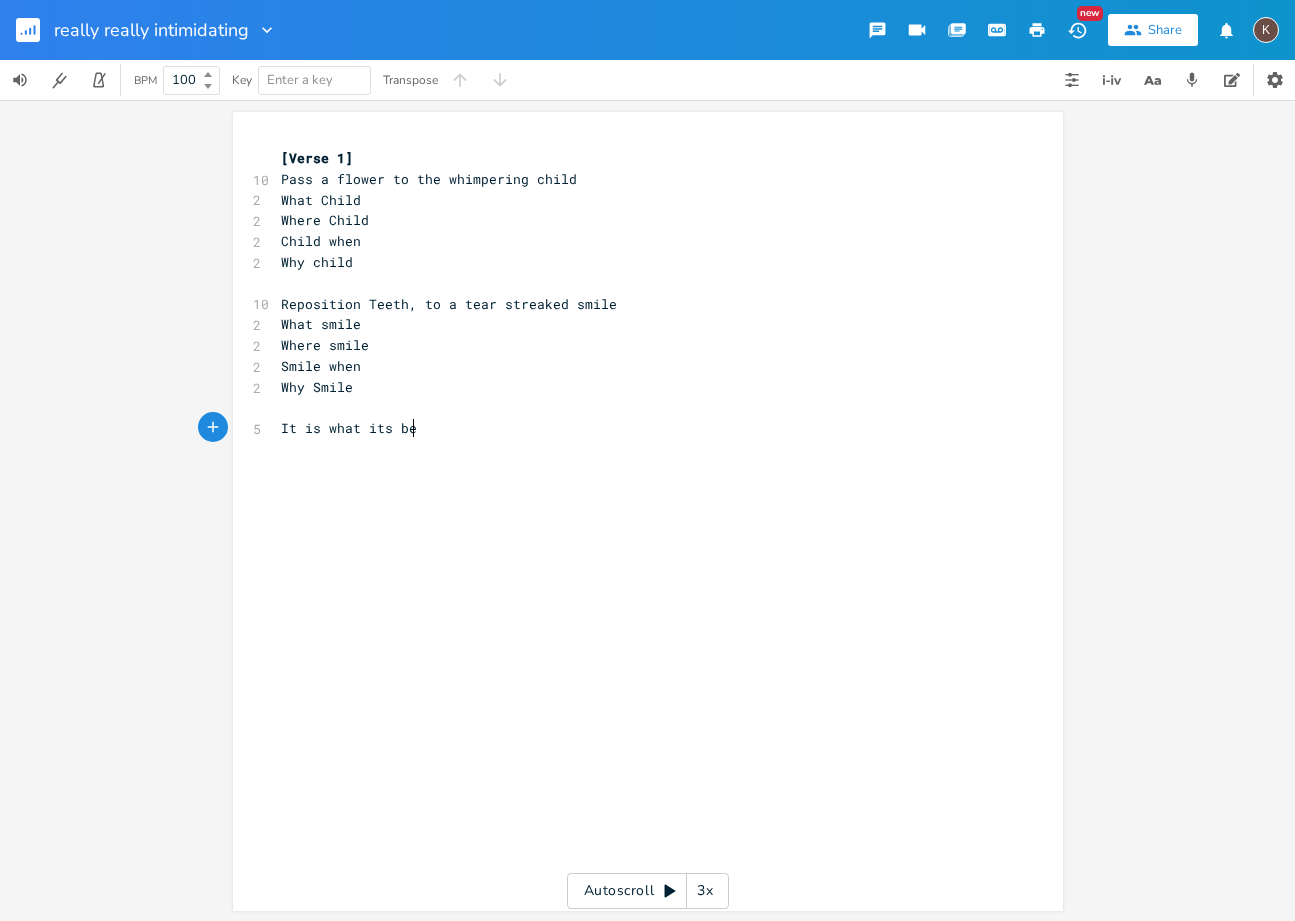 scroll, scrollTop: 0, scrollLeft: 104, axis: horizontal 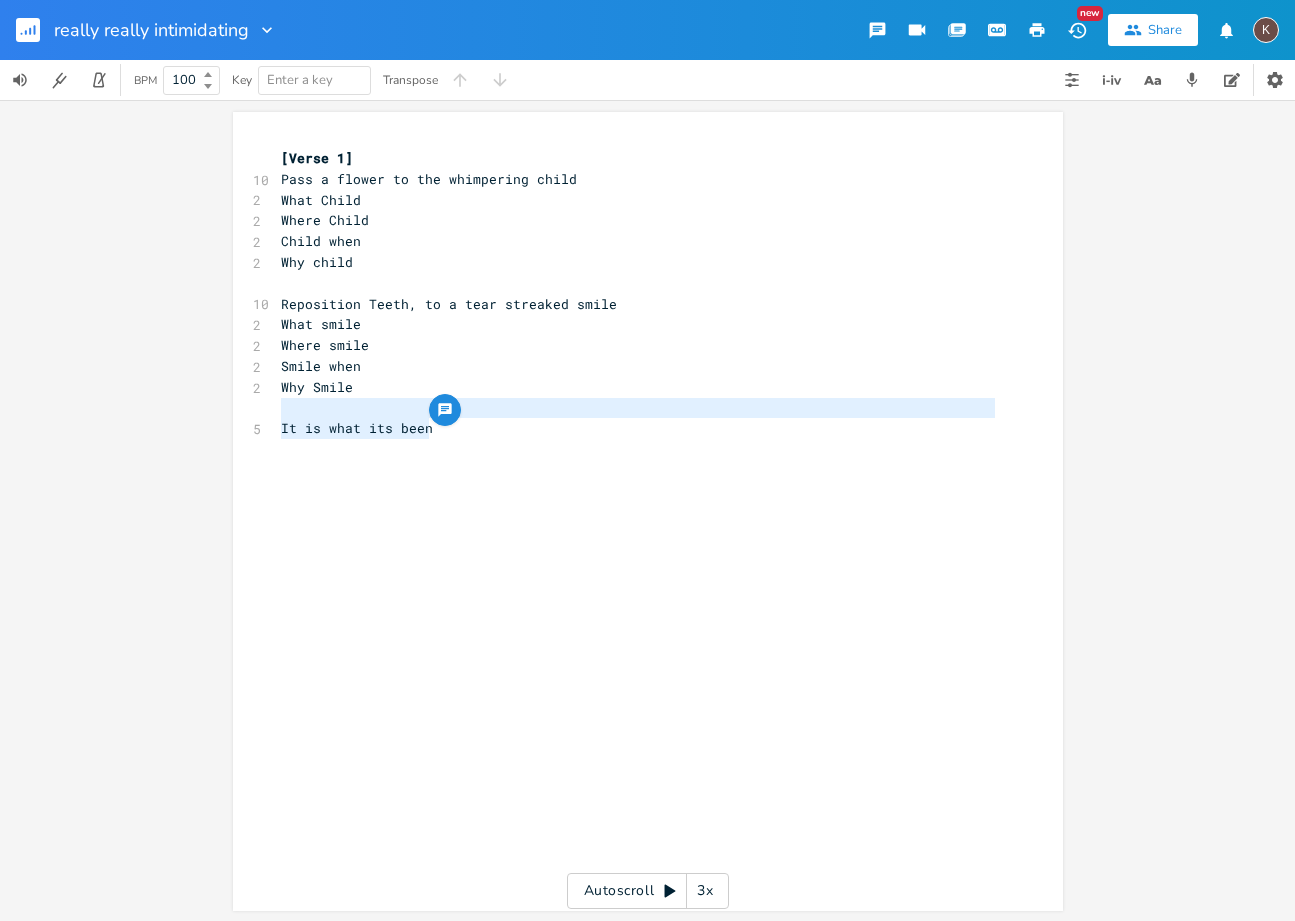 type on "It is what its been" 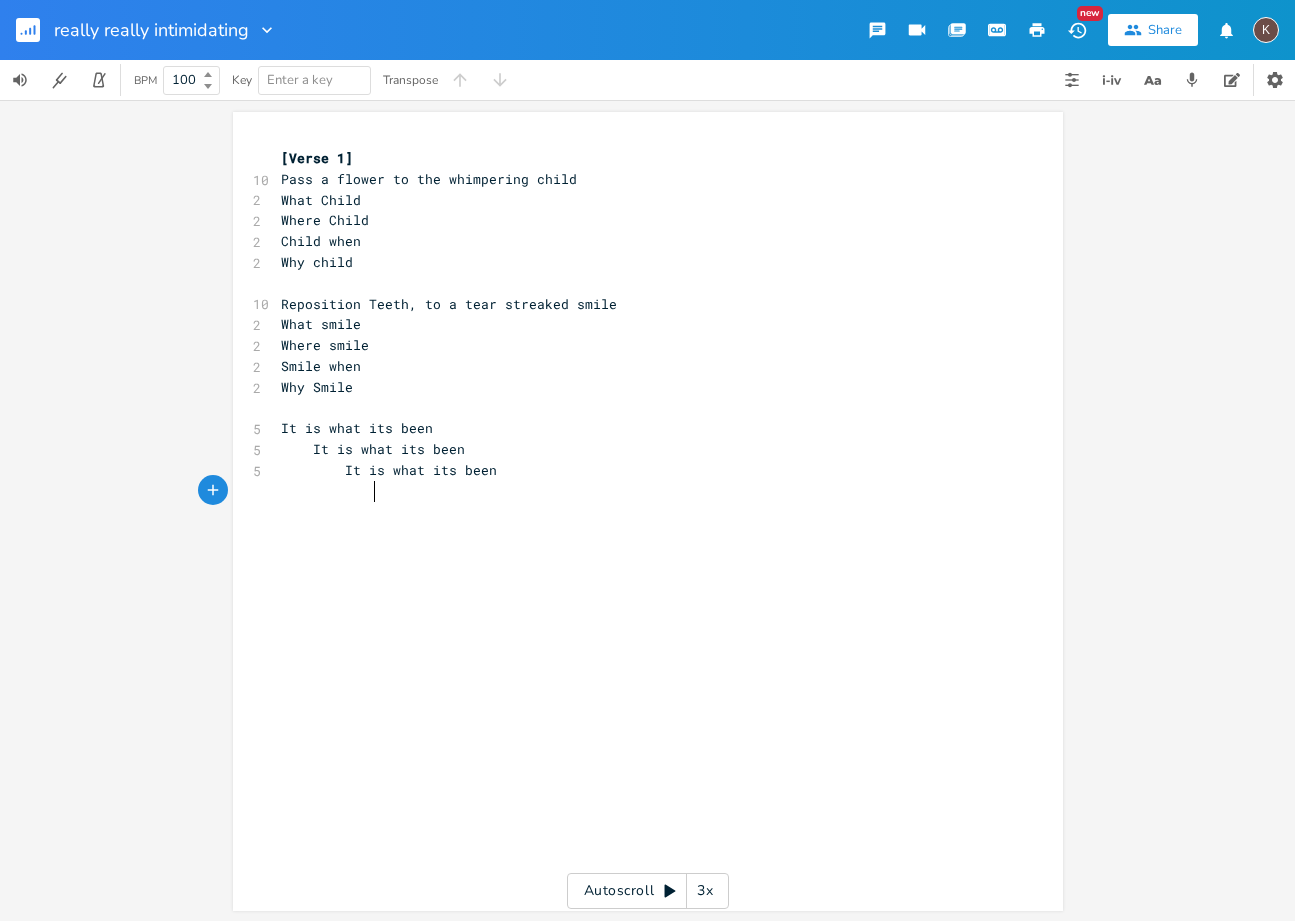 paste on "-" 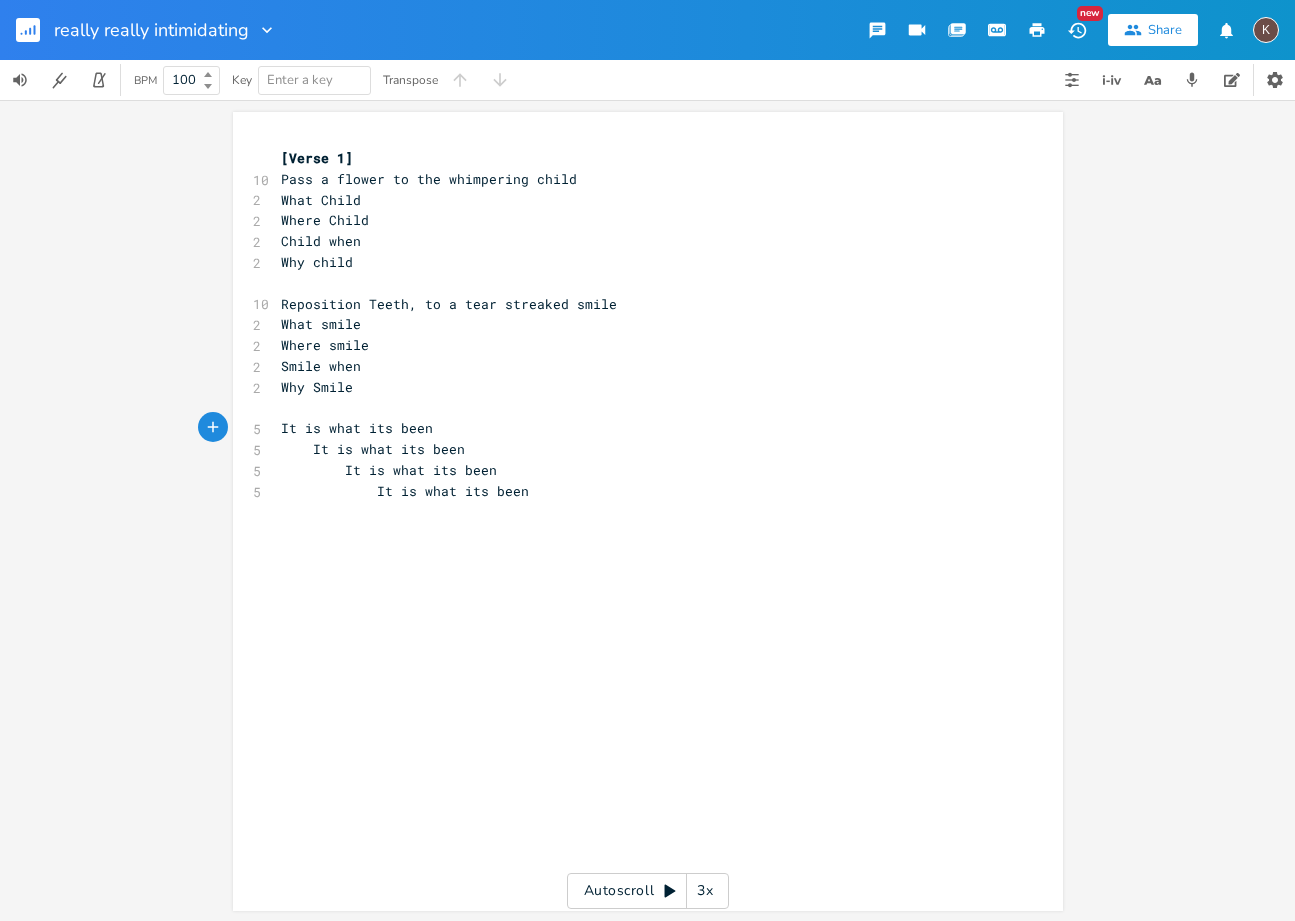 type on "-" 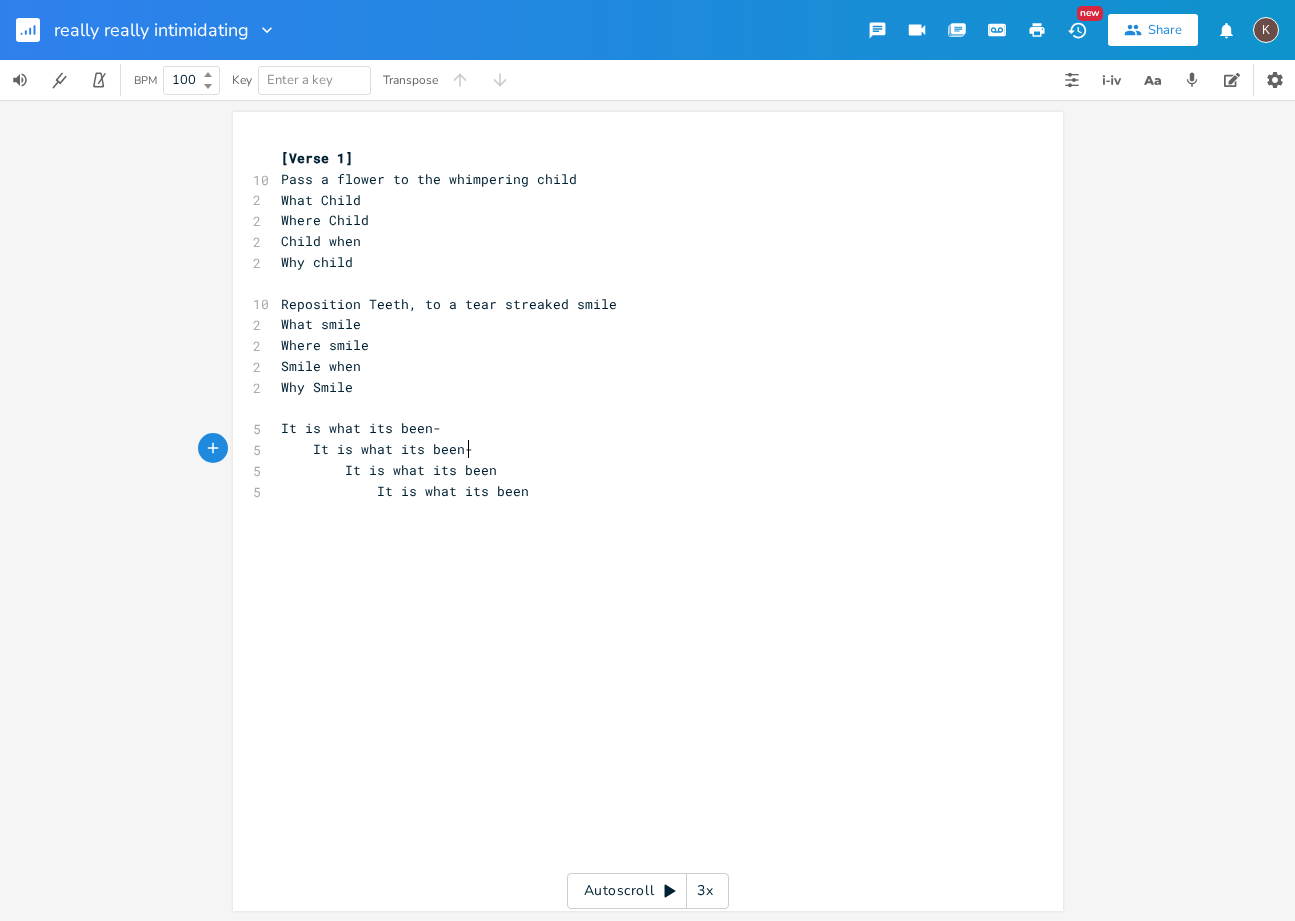 type on "--" 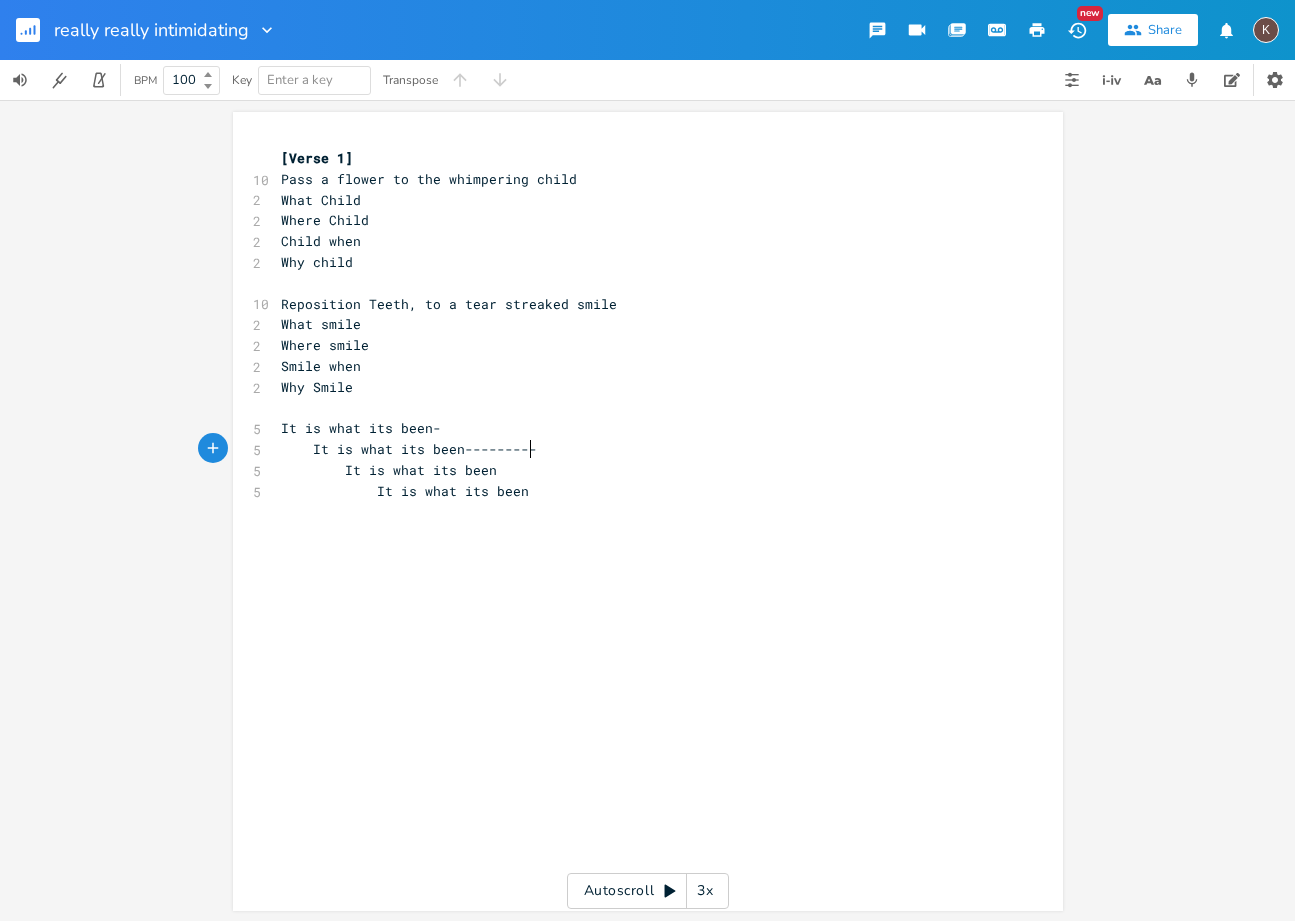 type on "--------" 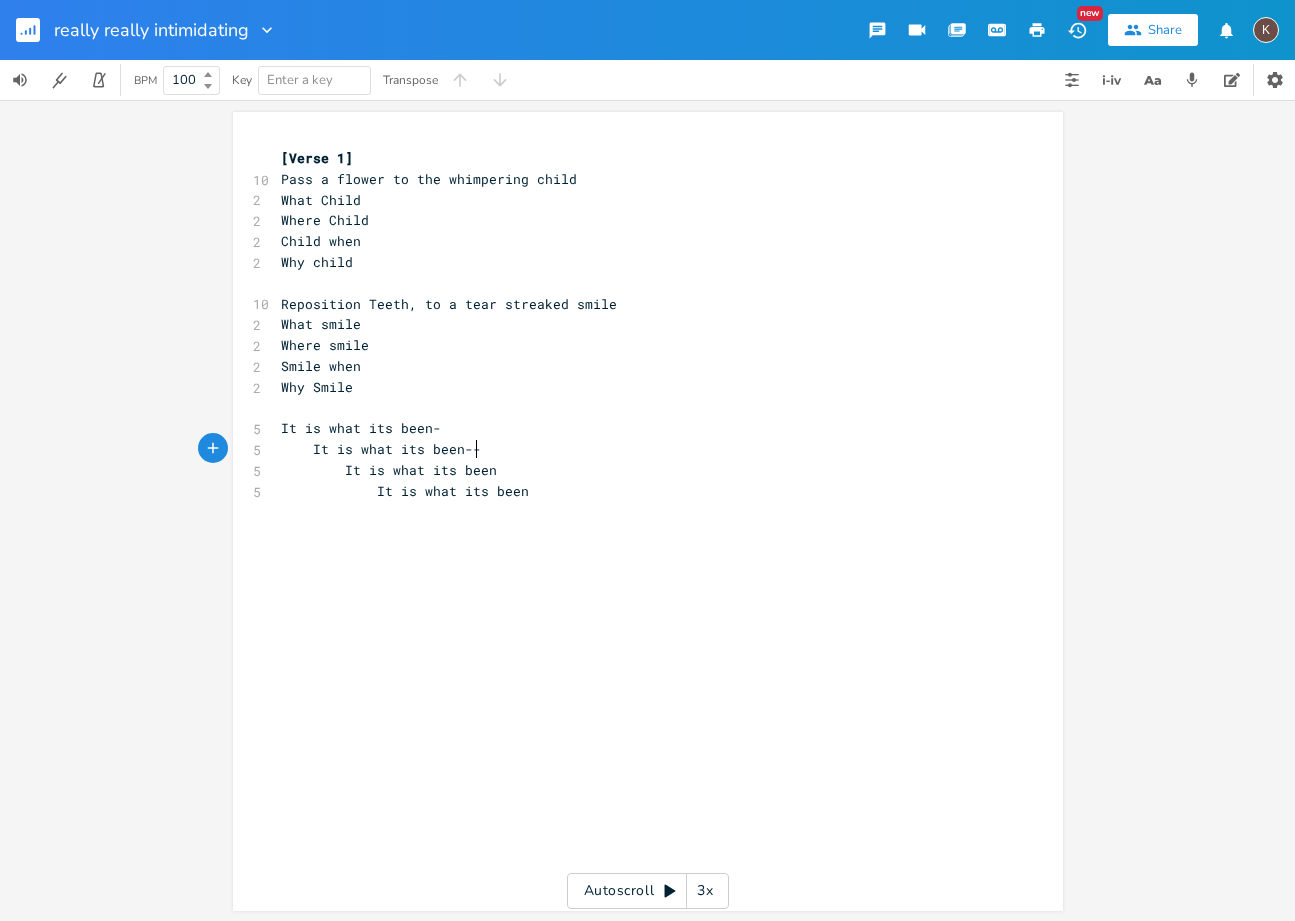 scroll, scrollTop: 0, scrollLeft: 4, axis: horizontal 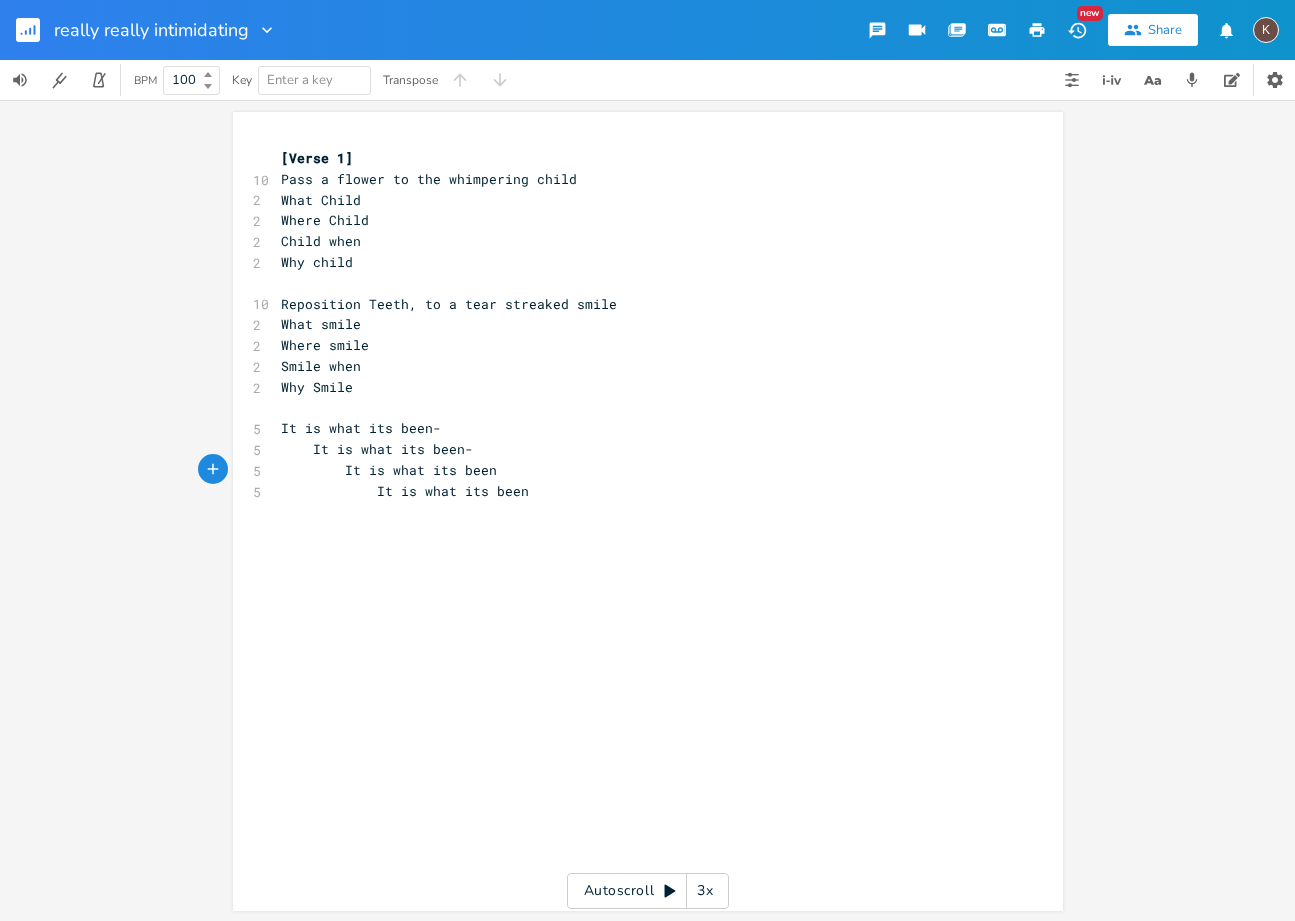 type on "-" 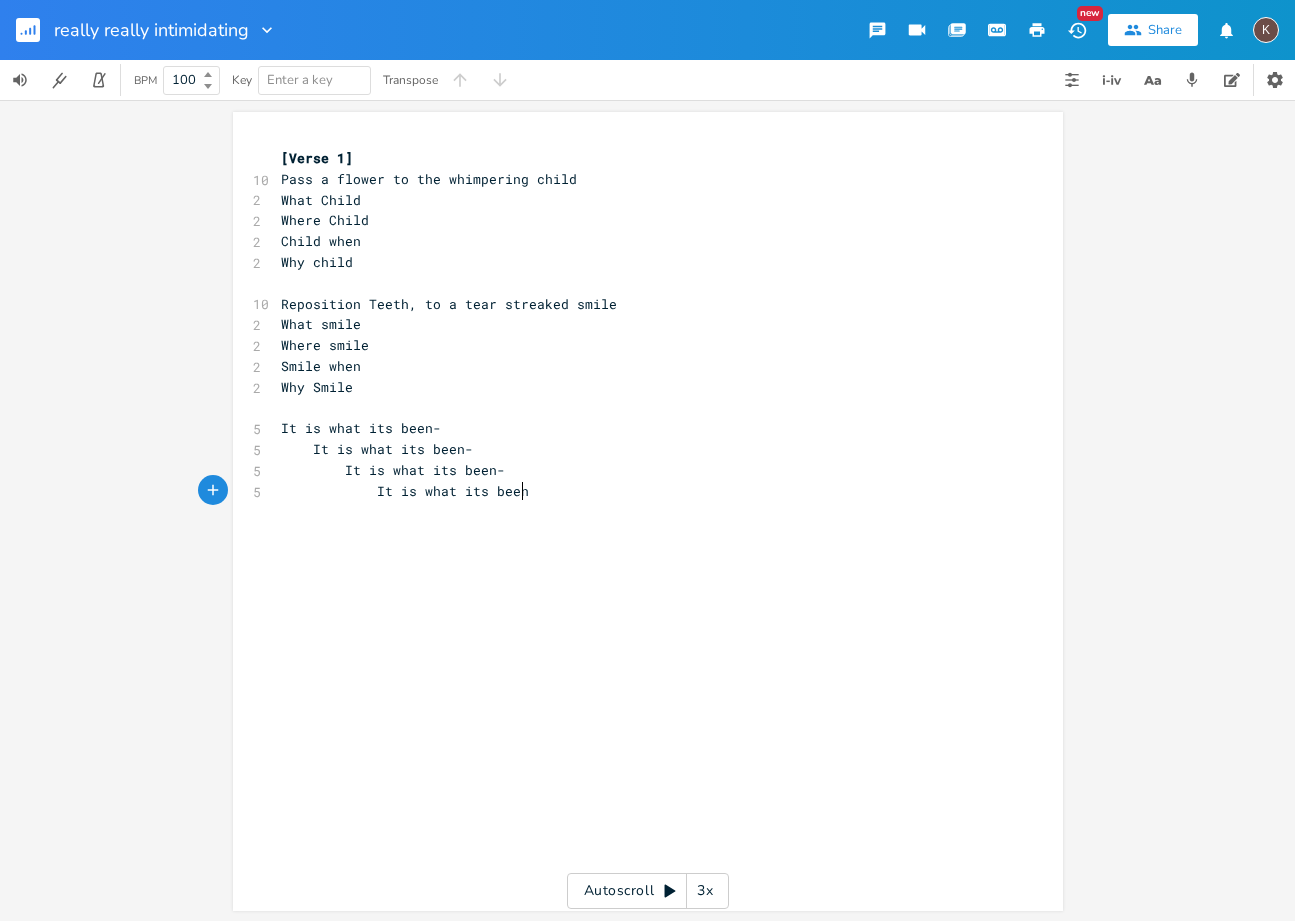 type on "-" 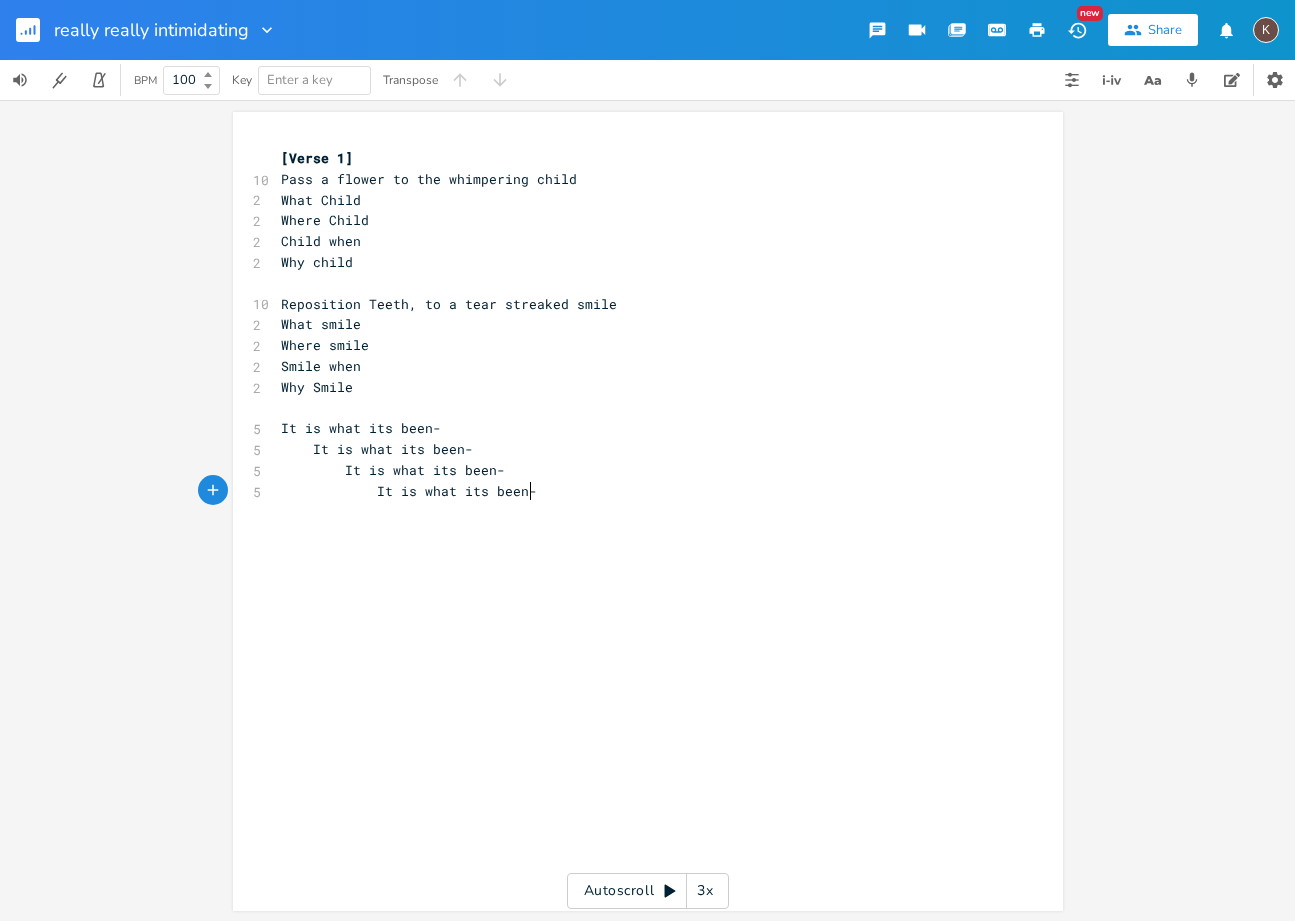 scroll, scrollTop: 0, scrollLeft: 5, axis: horizontal 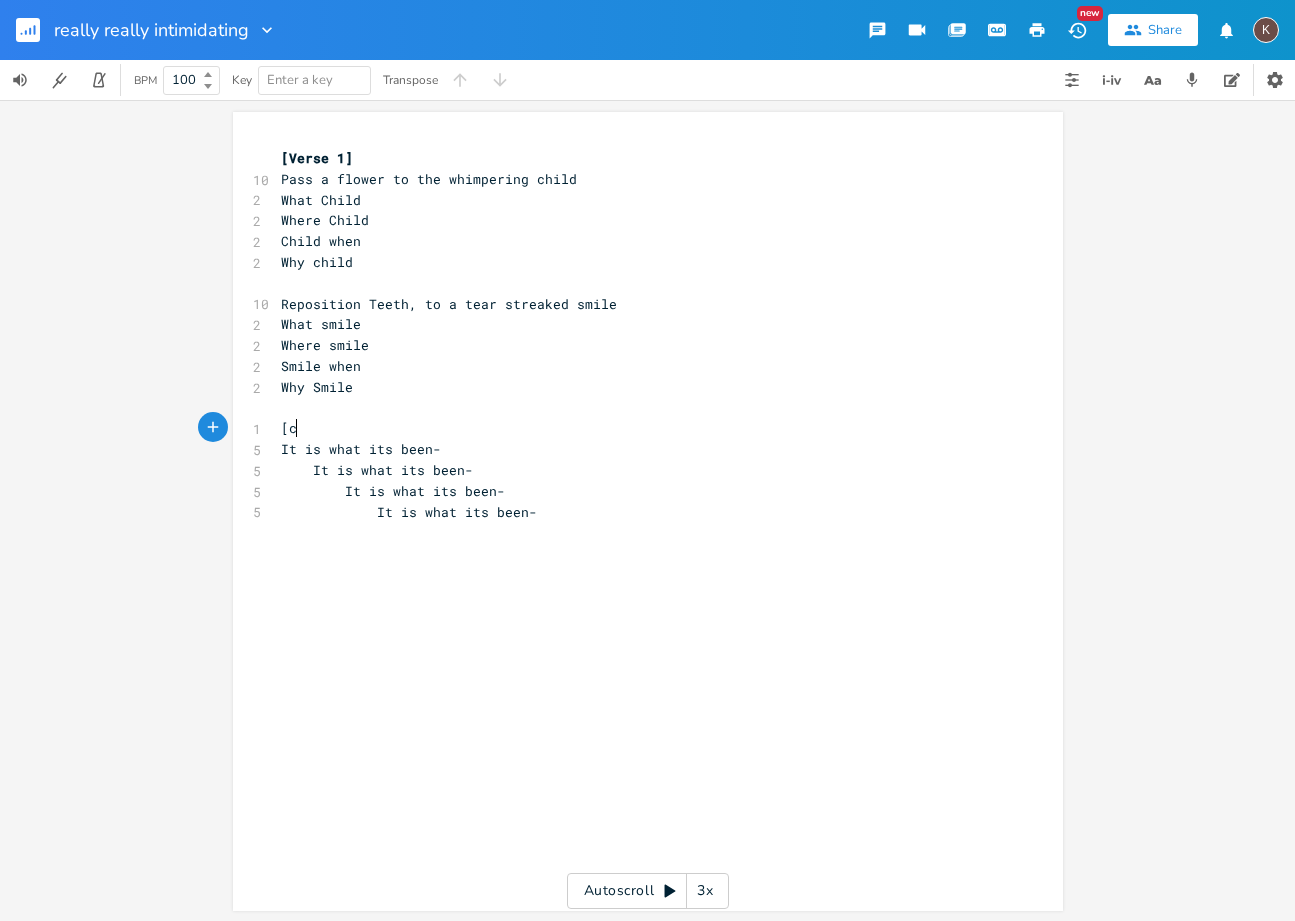 type on "[ch" 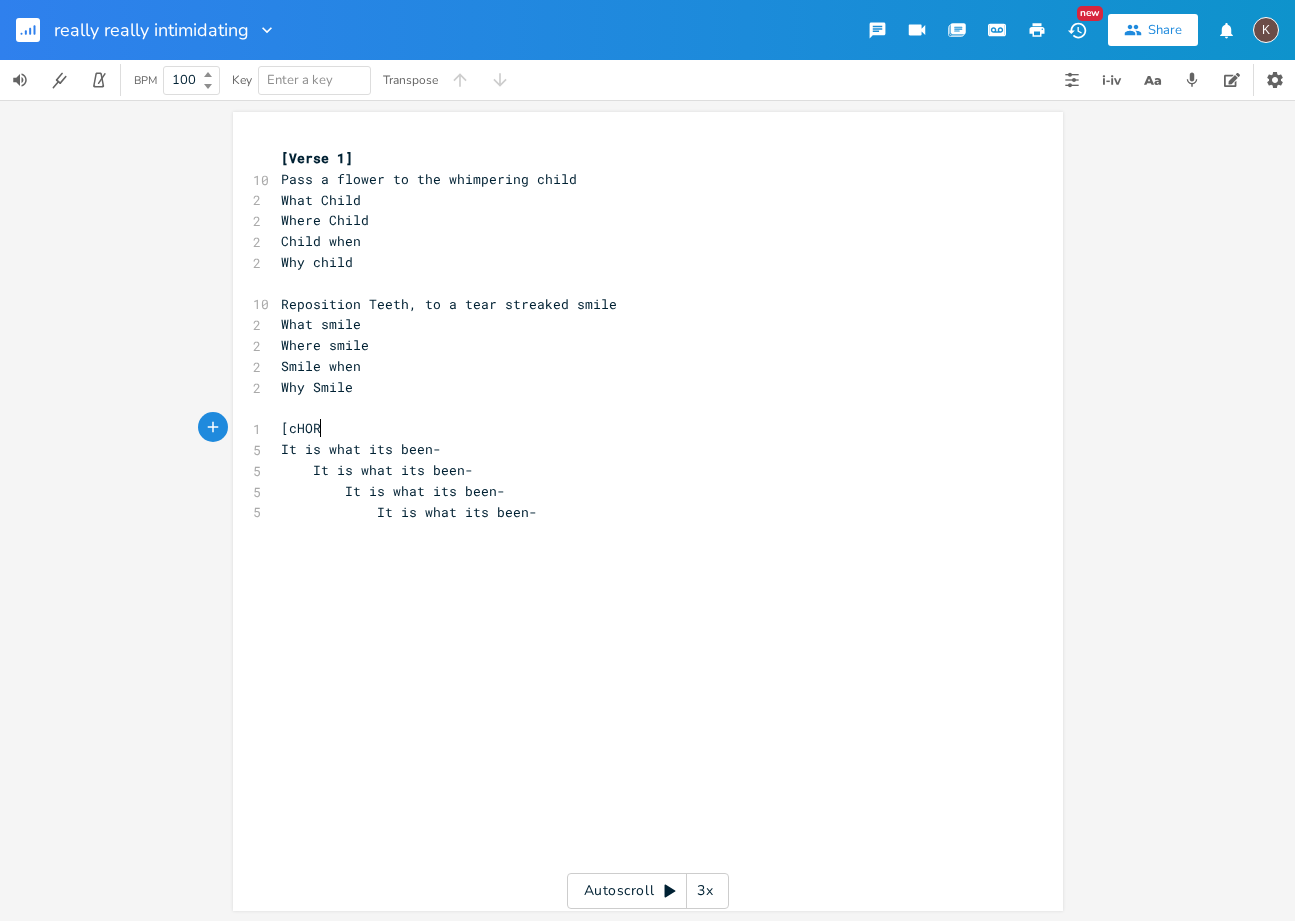 type on "cHORU" 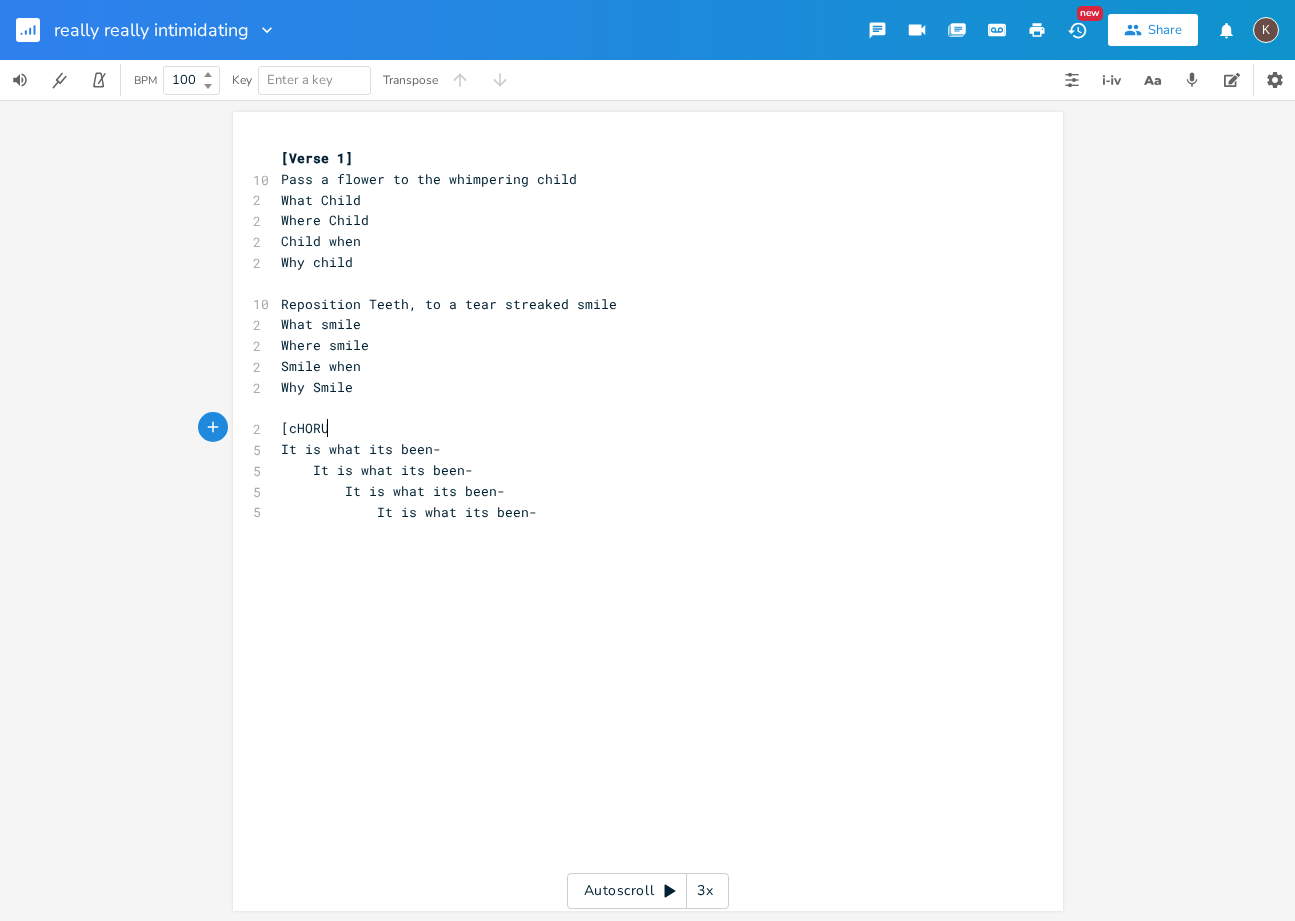 type on "\" 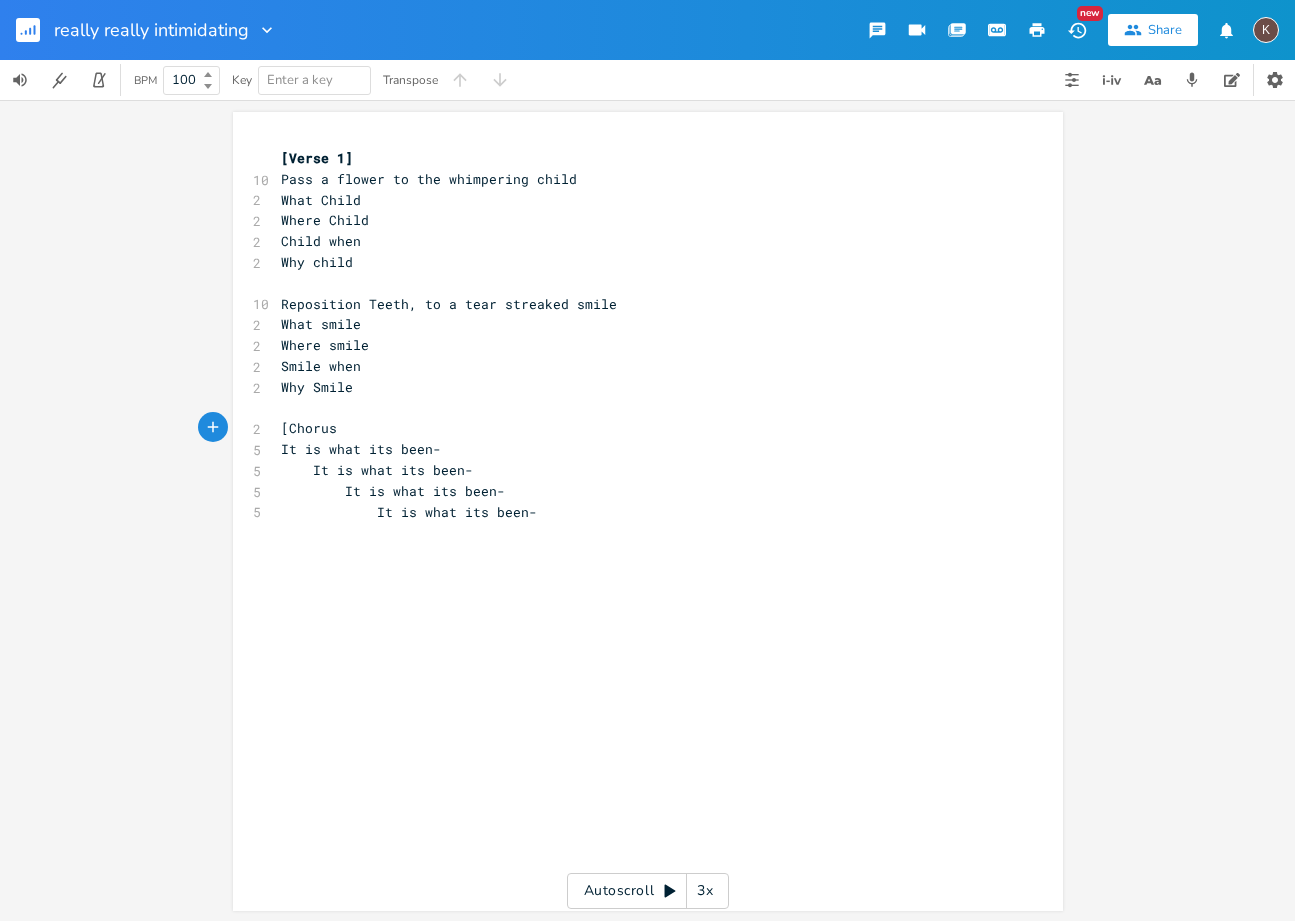 type on "Chorus]" 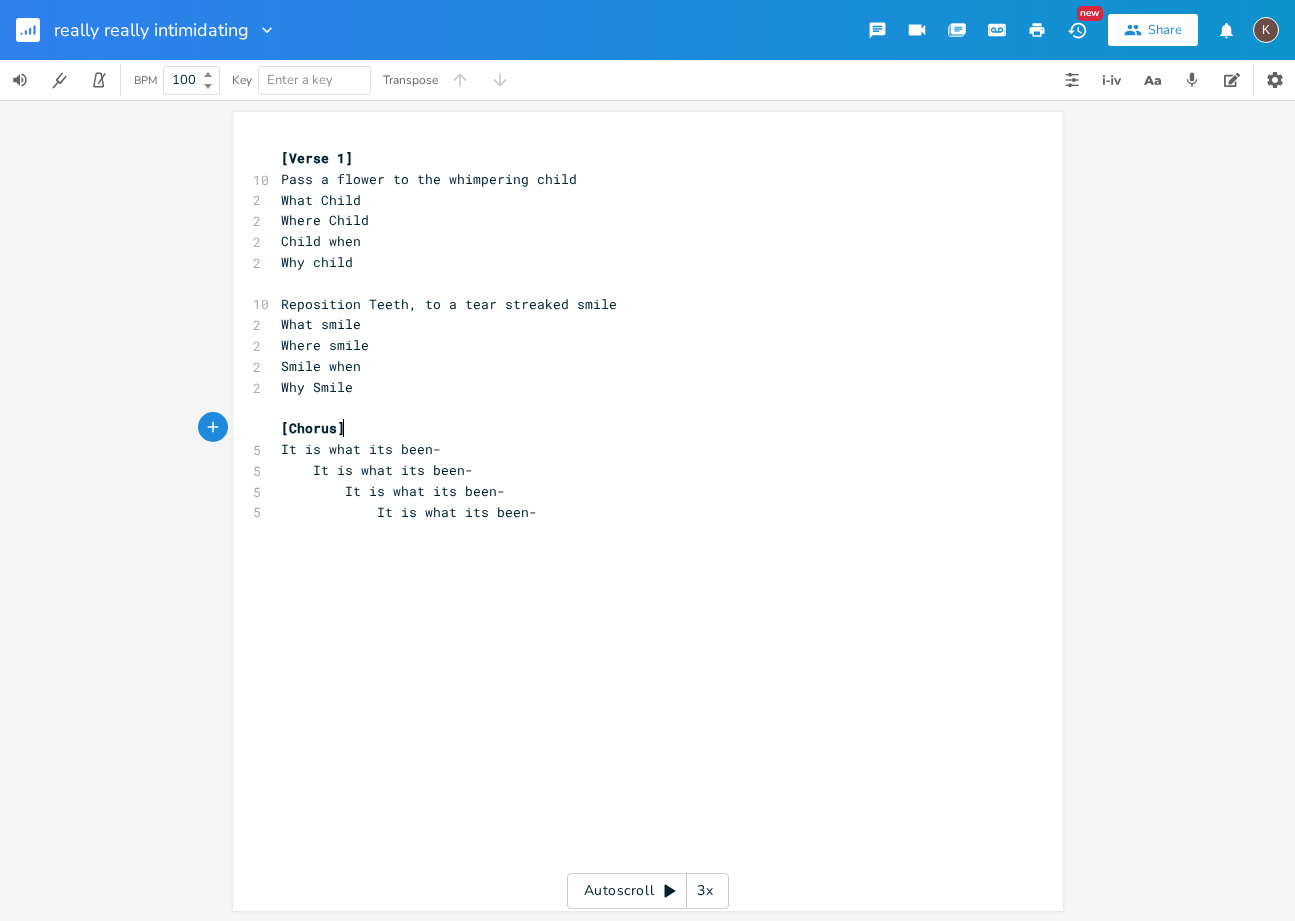 scroll, scrollTop: 0, scrollLeft: 45, axis: horizontal 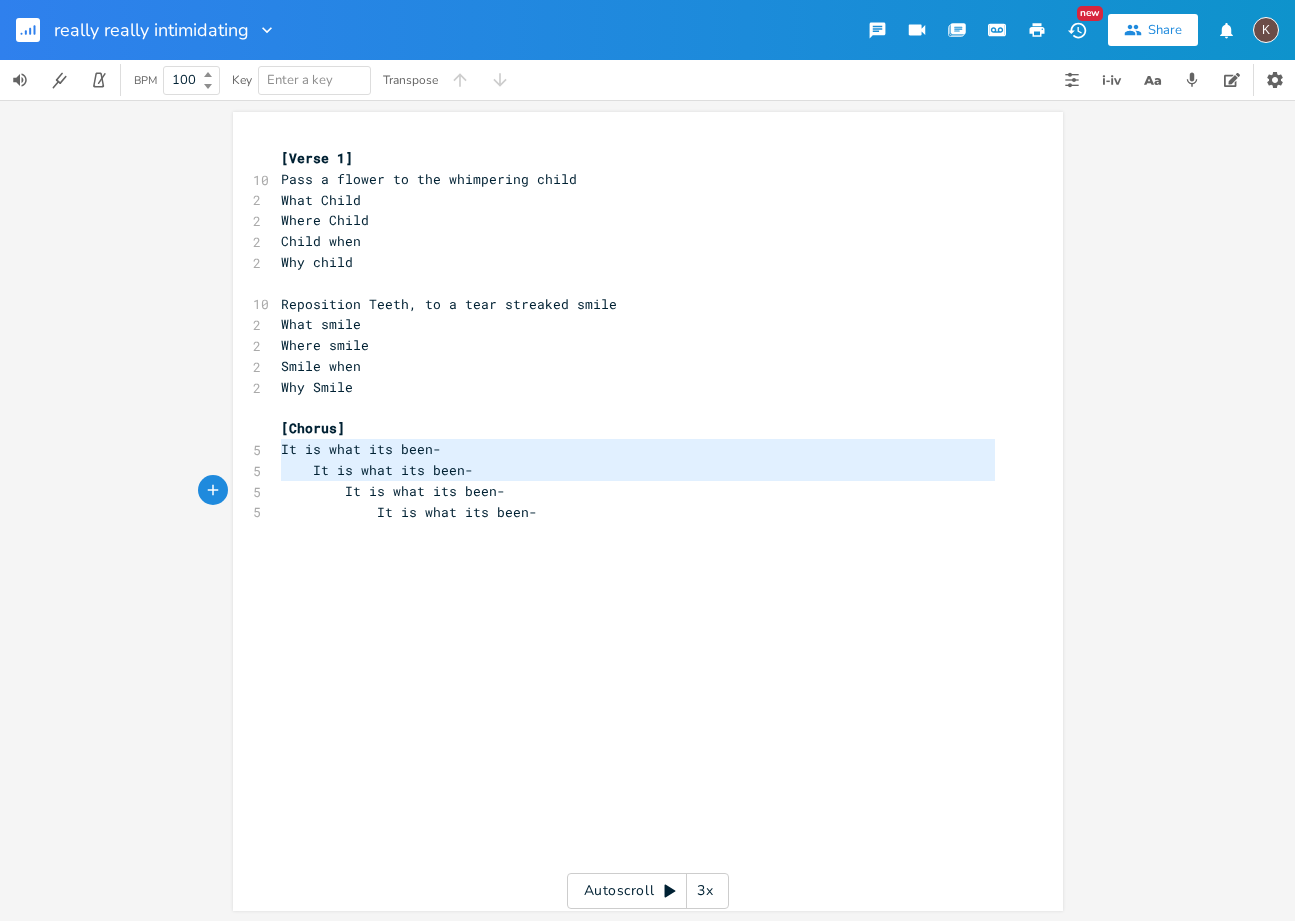 type on "It is what its been-
It is what its been-
It is what its been-
It is what its been-" 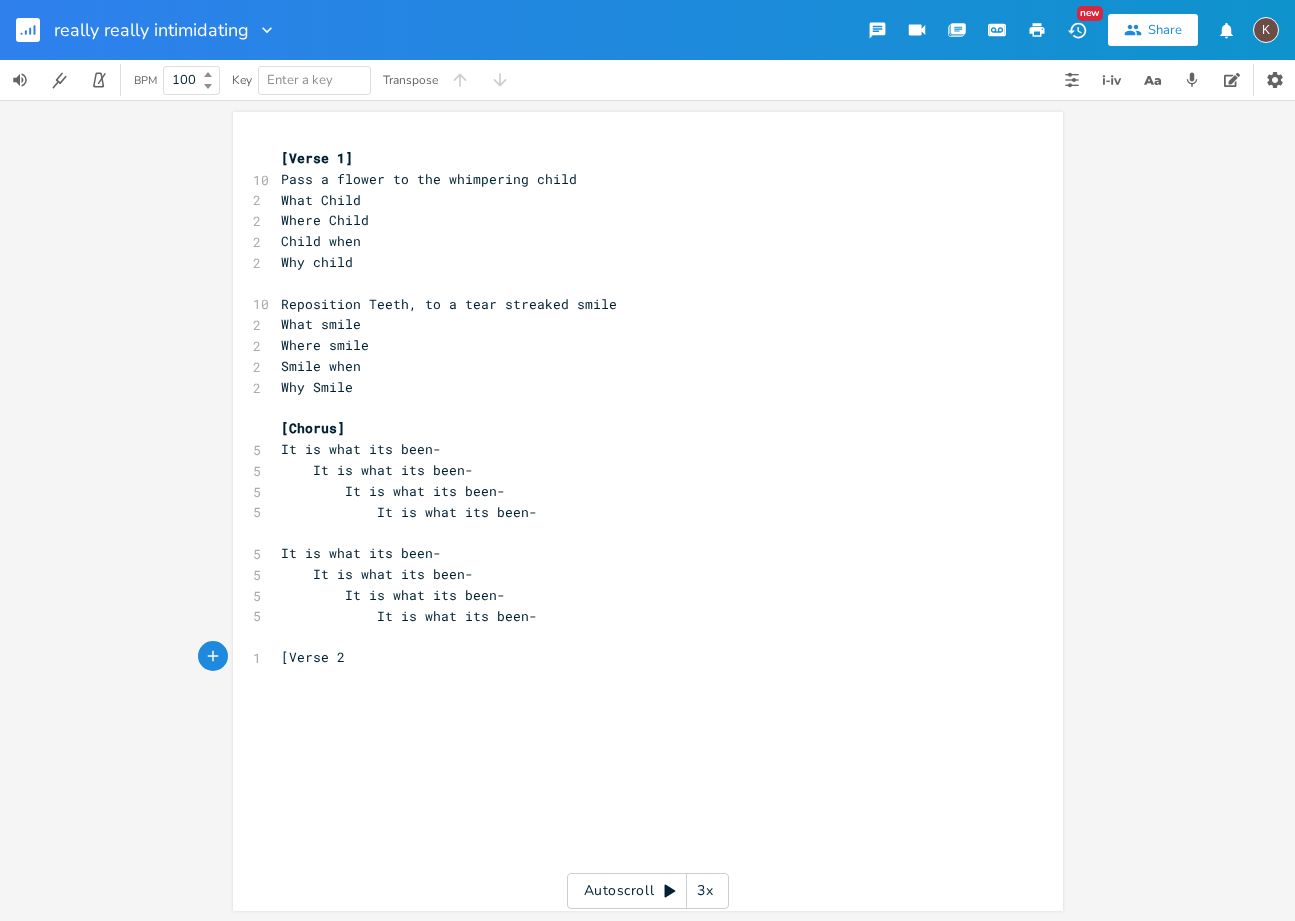 type on "[Verse 2]" 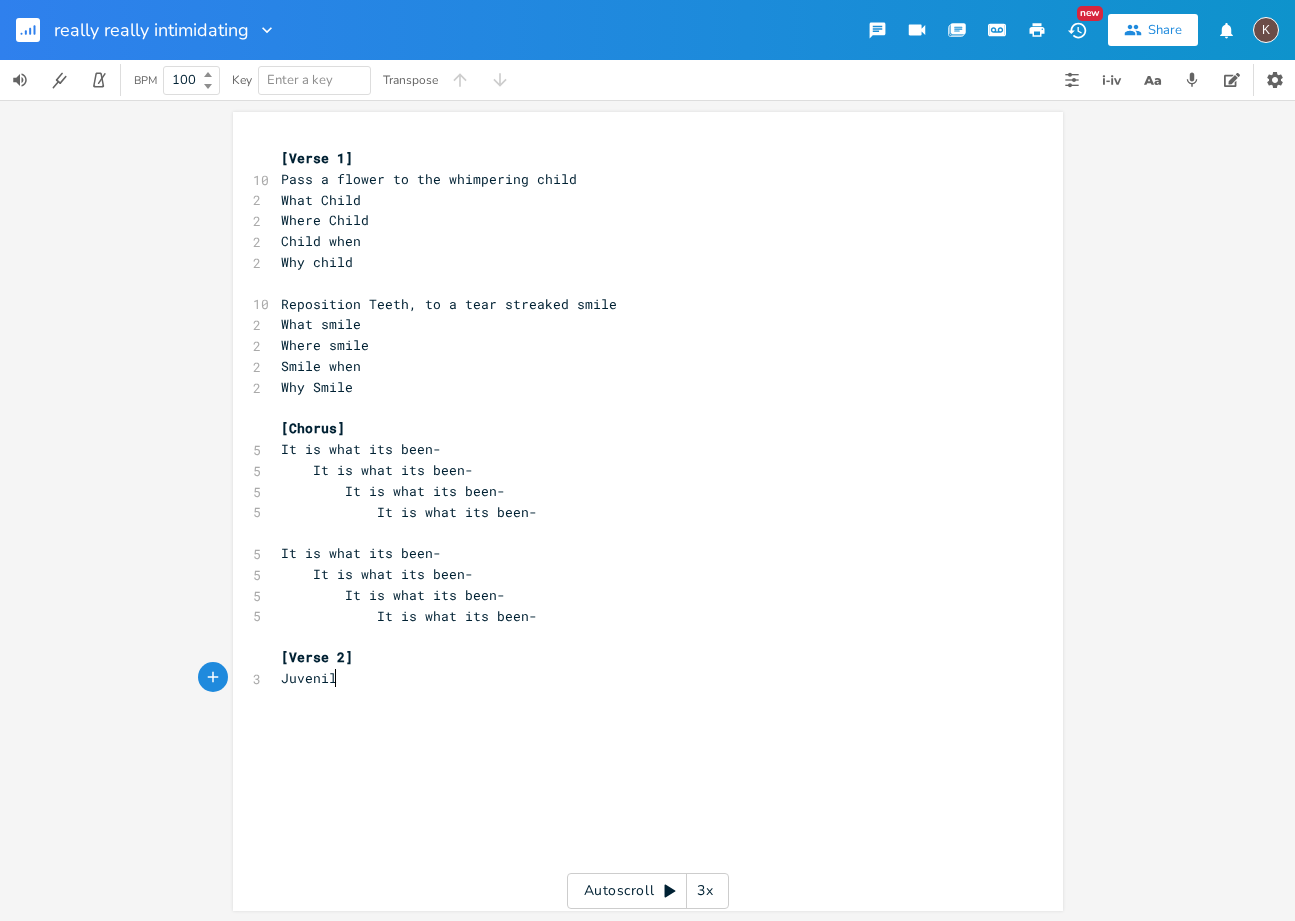 scroll, scrollTop: 0, scrollLeft: 49, axis: horizontal 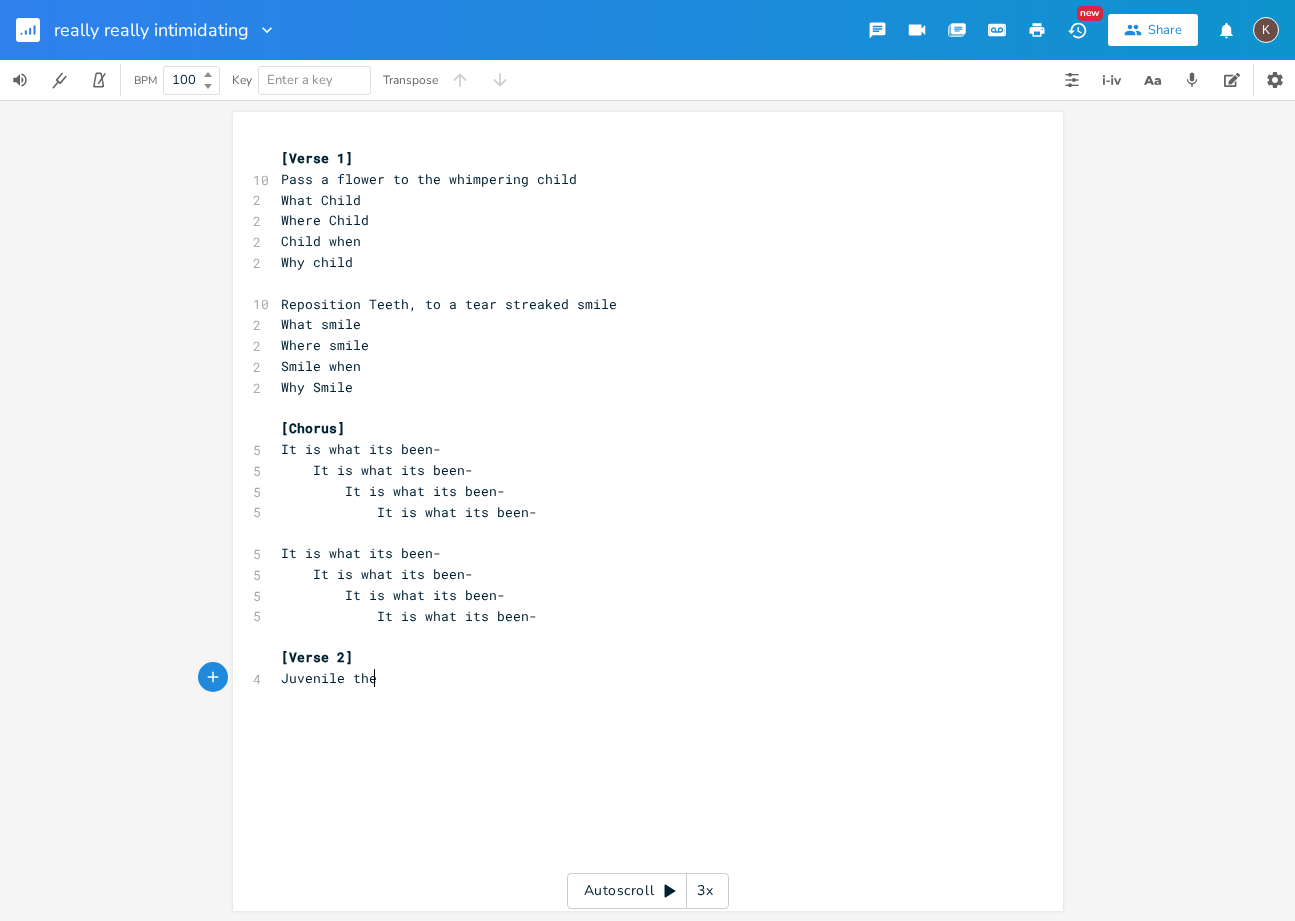 type on "Juvenile theif" 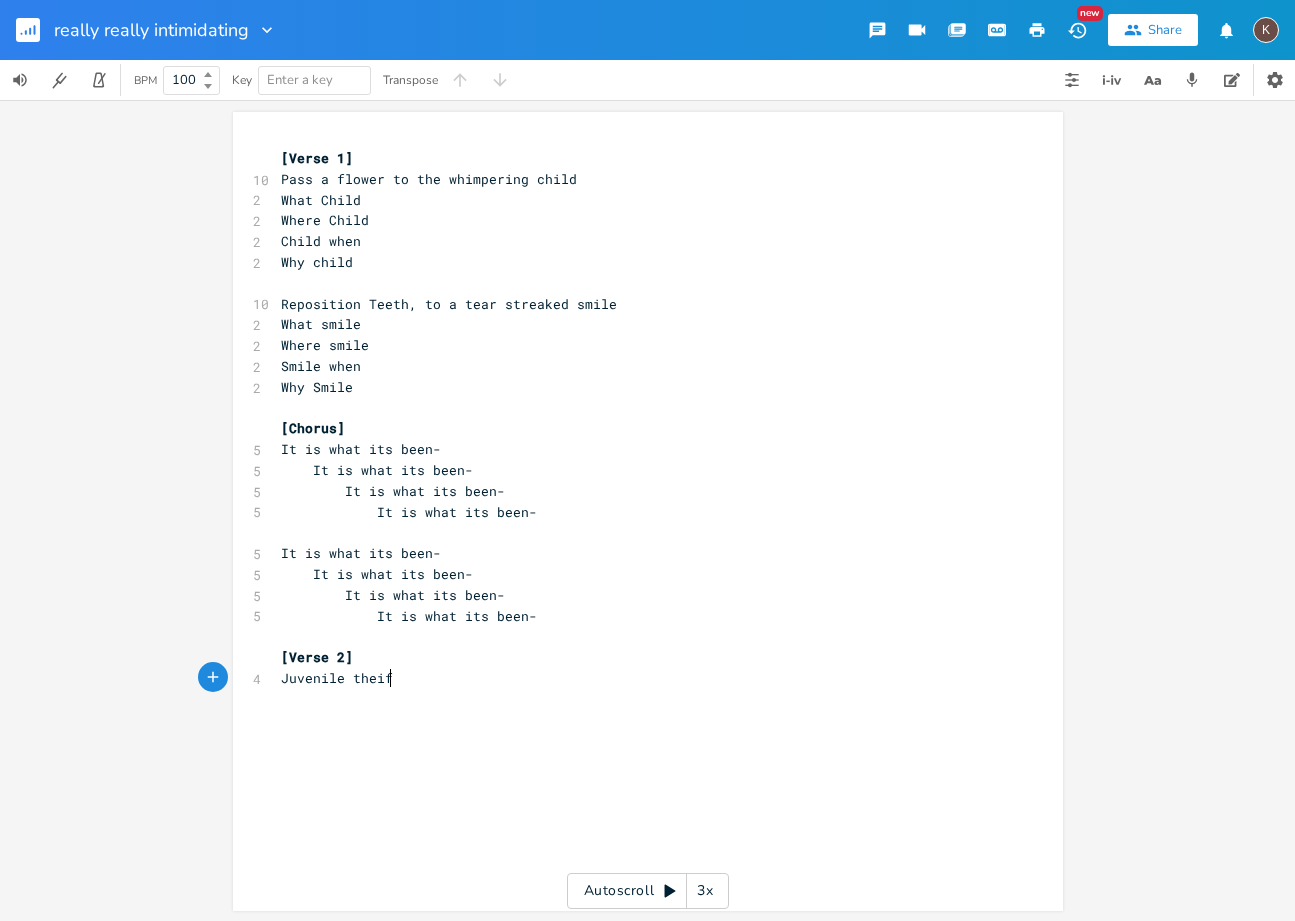 scroll, scrollTop: 0, scrollLeft: 76, axis: horizontal 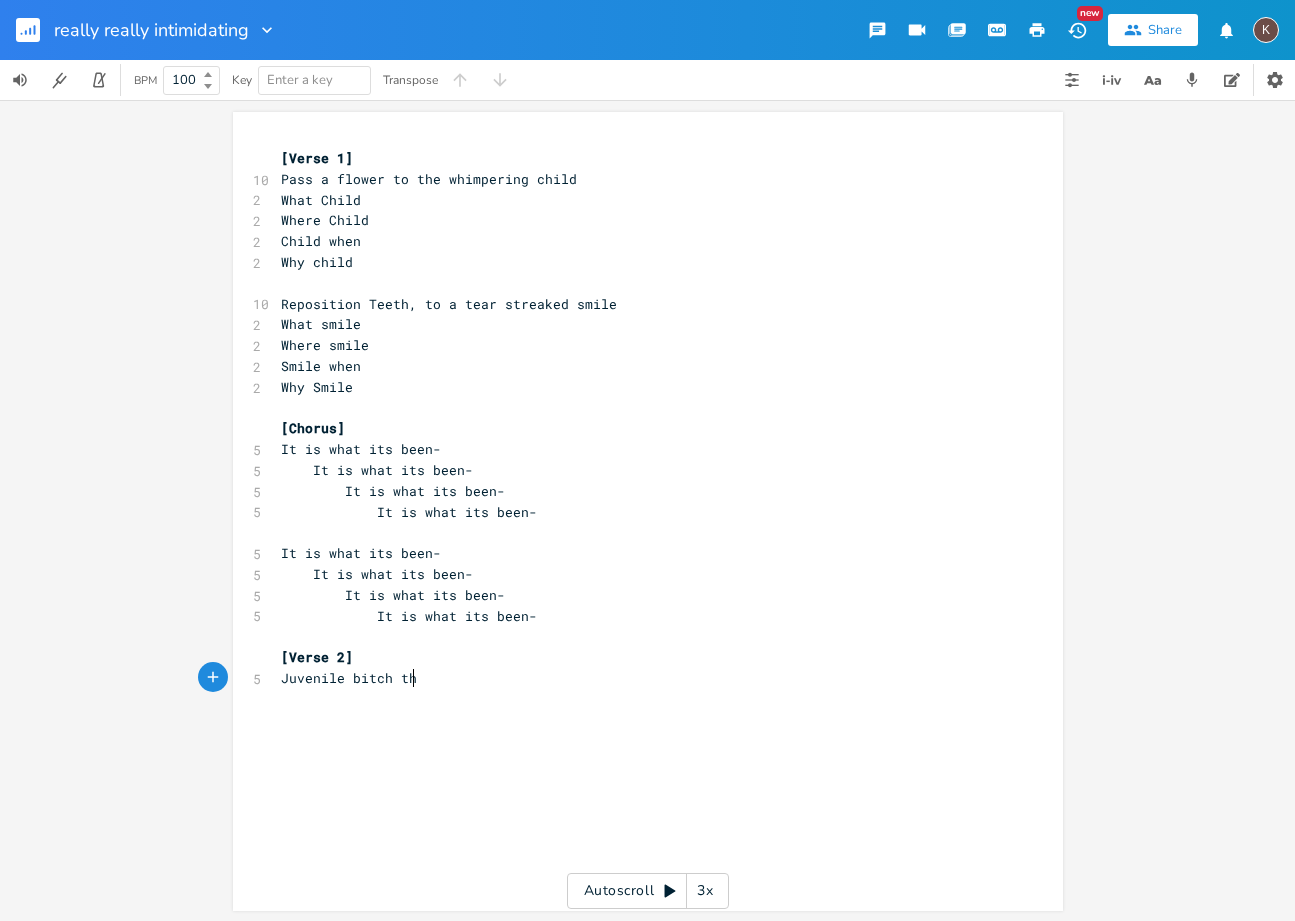 type on "bitch theif" 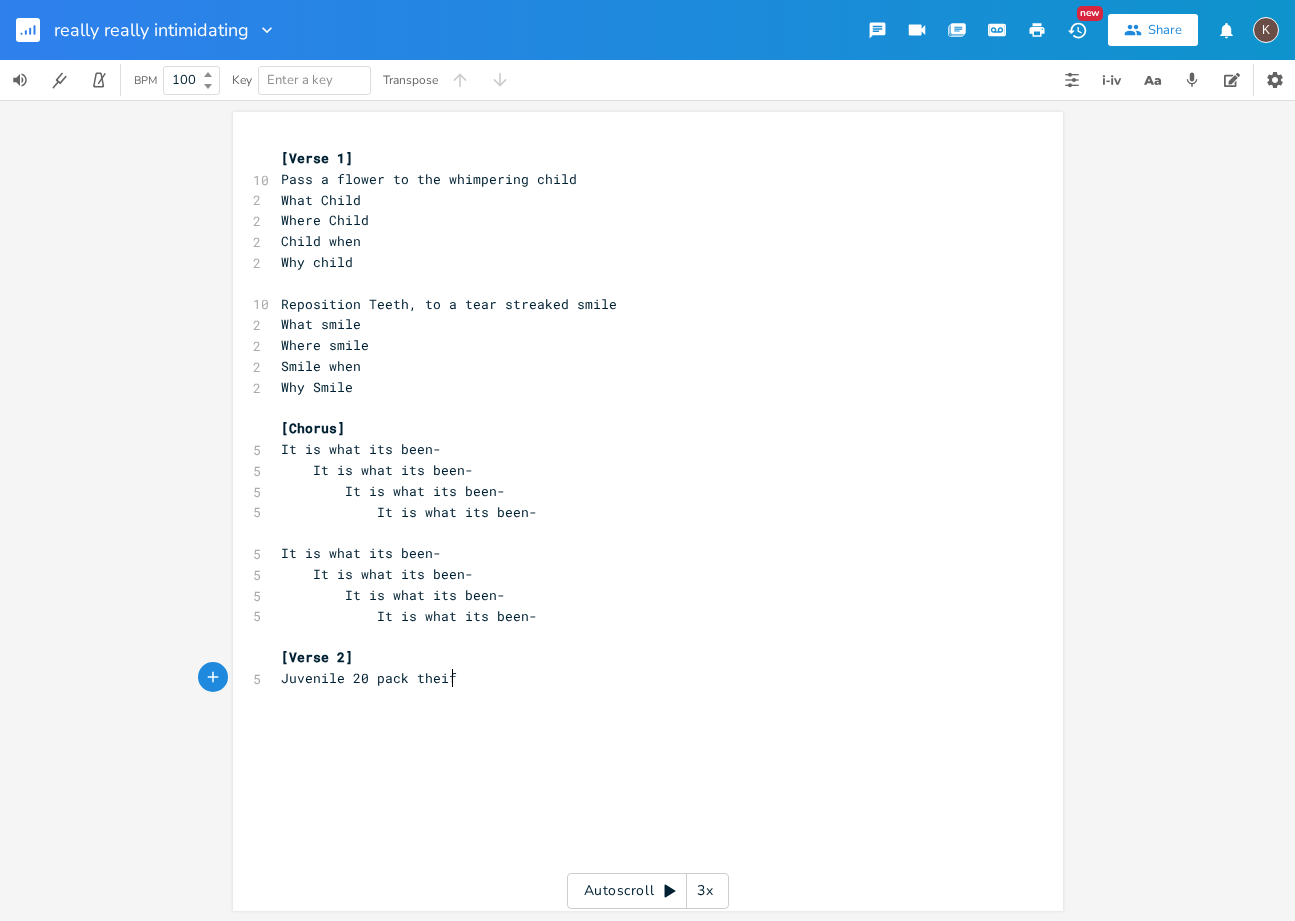 scroll, scrollTop: 0, scrollLeft: 79, axis: horizontal 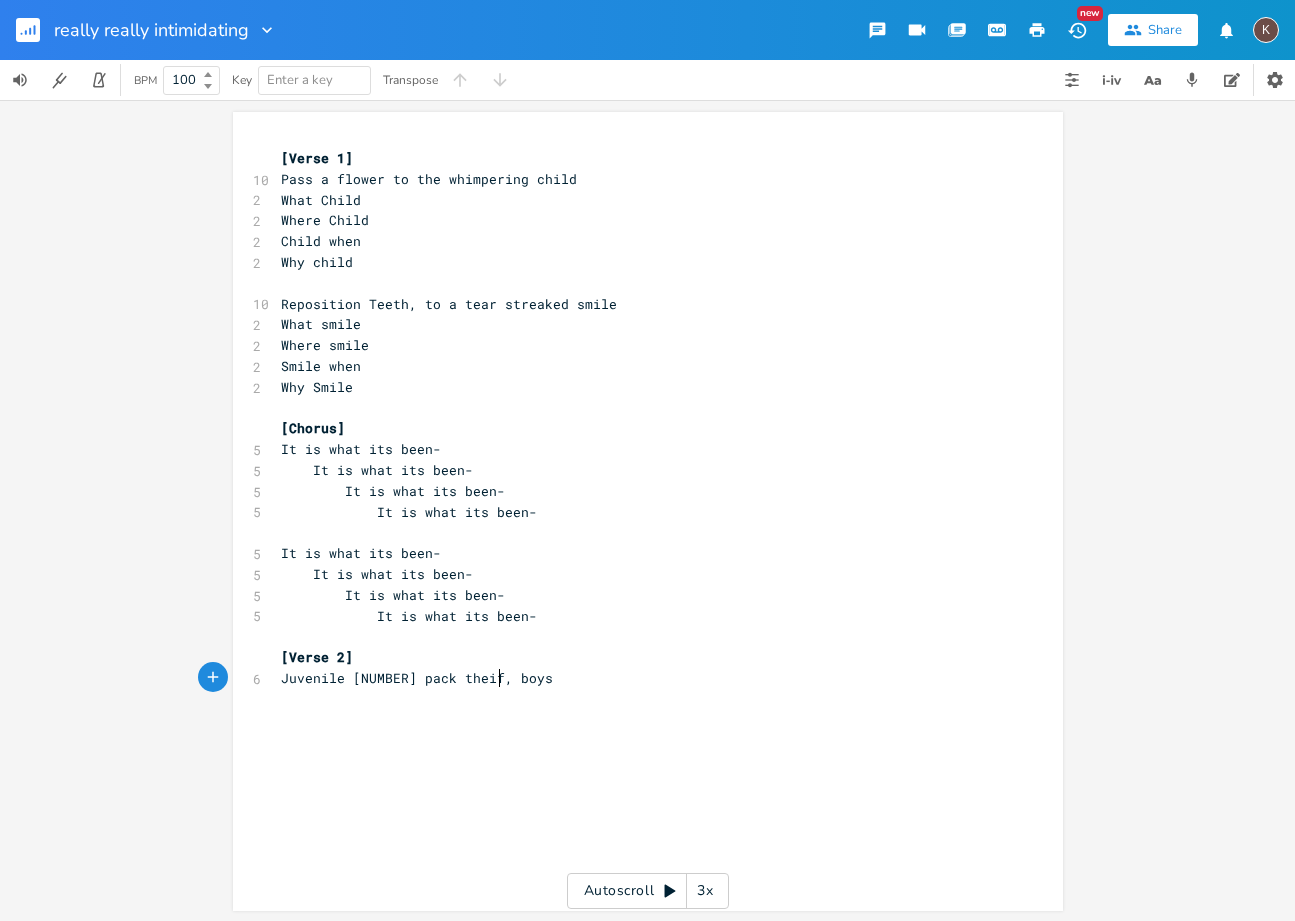 type on "[NUMBER] pack theif, boys" 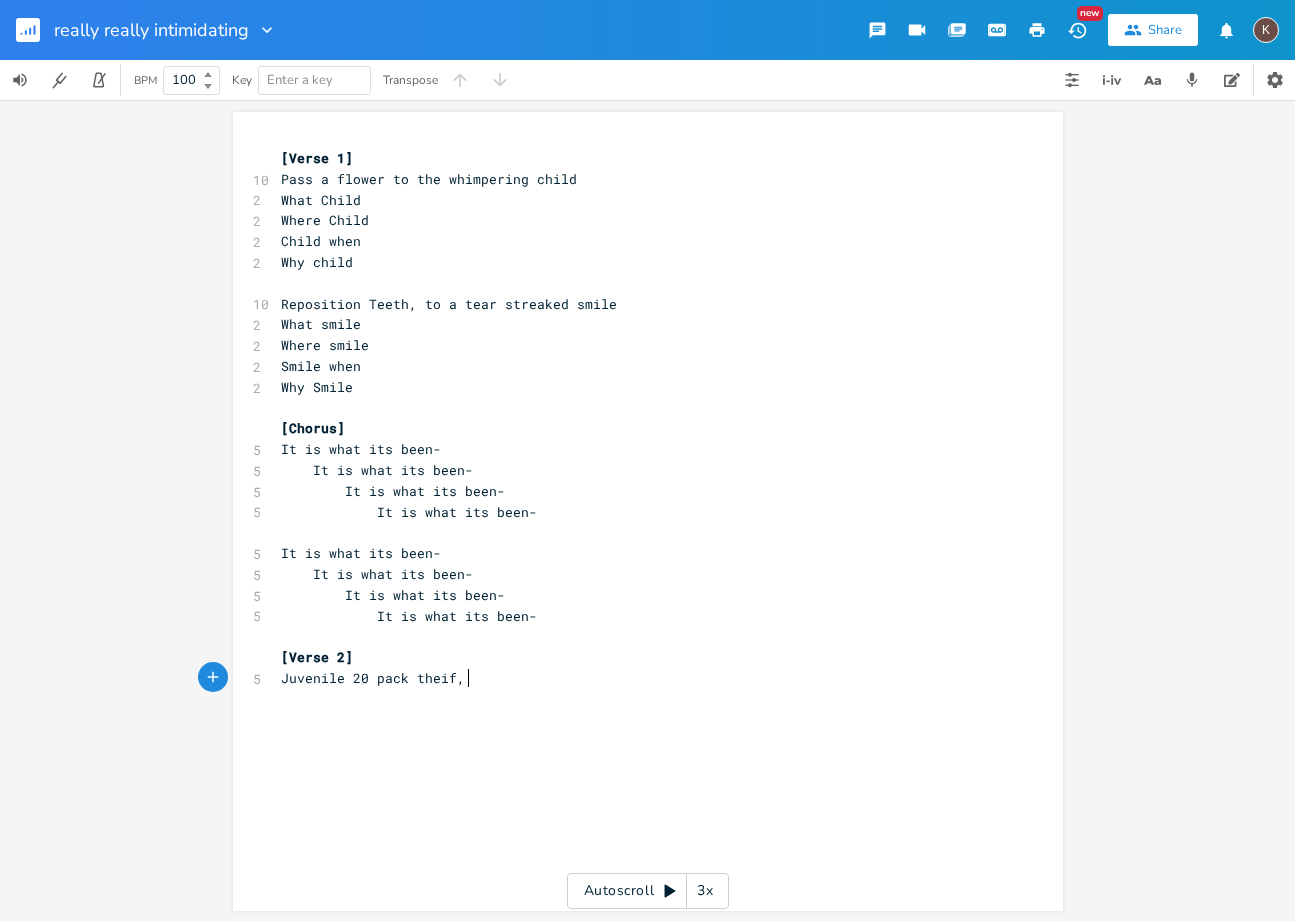 type on "o" 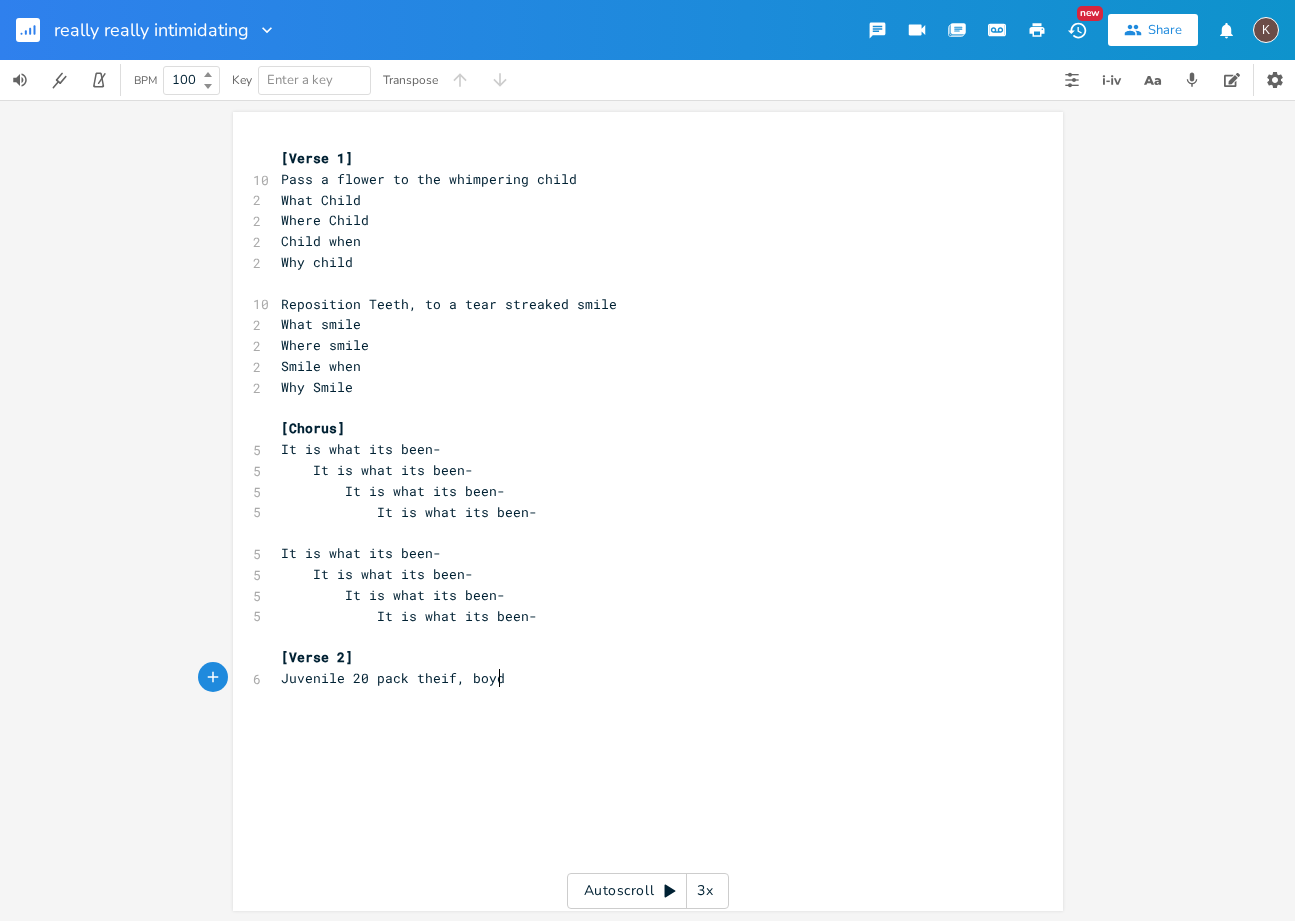 type on "boyd" 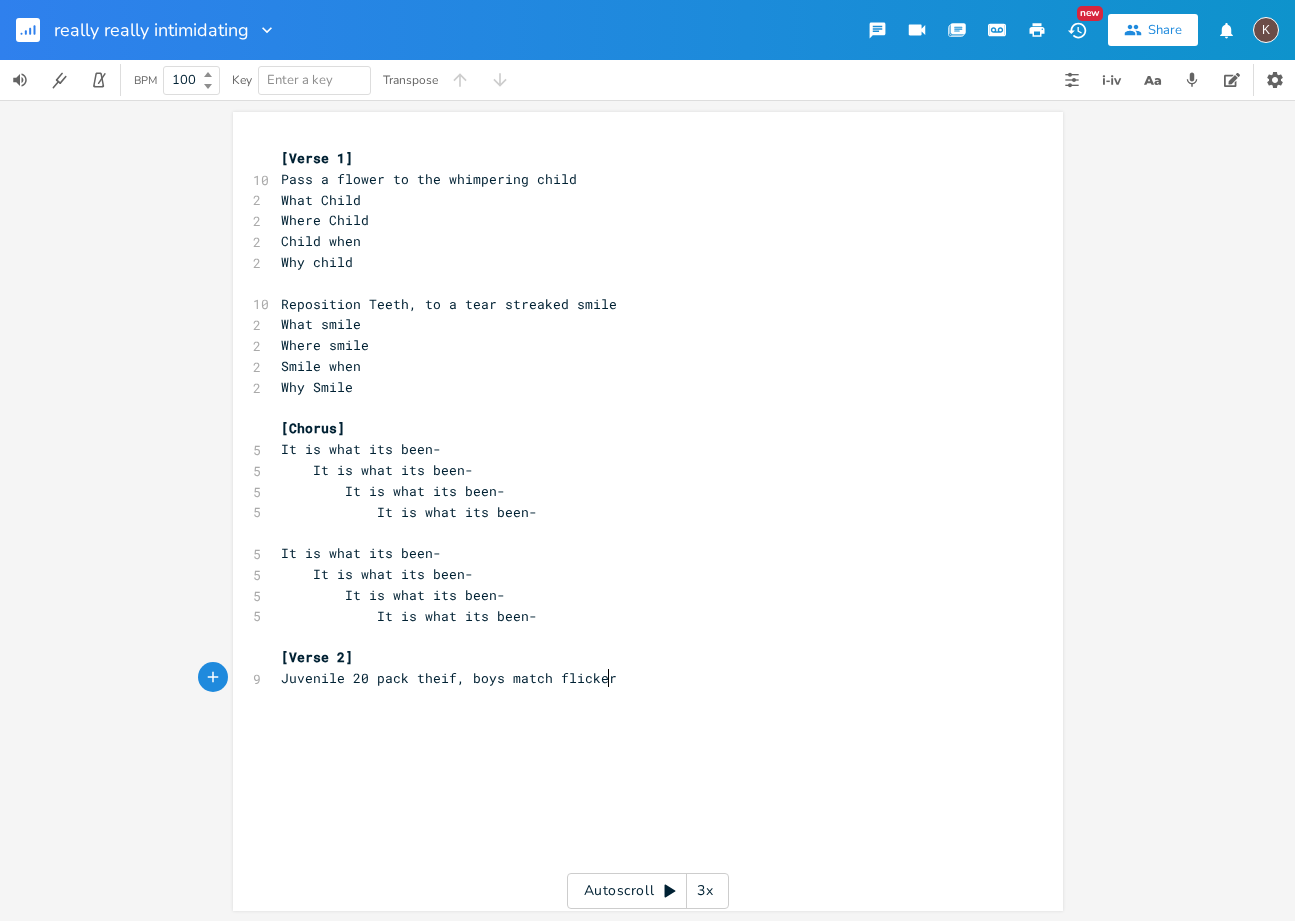 type on "s match flickering" 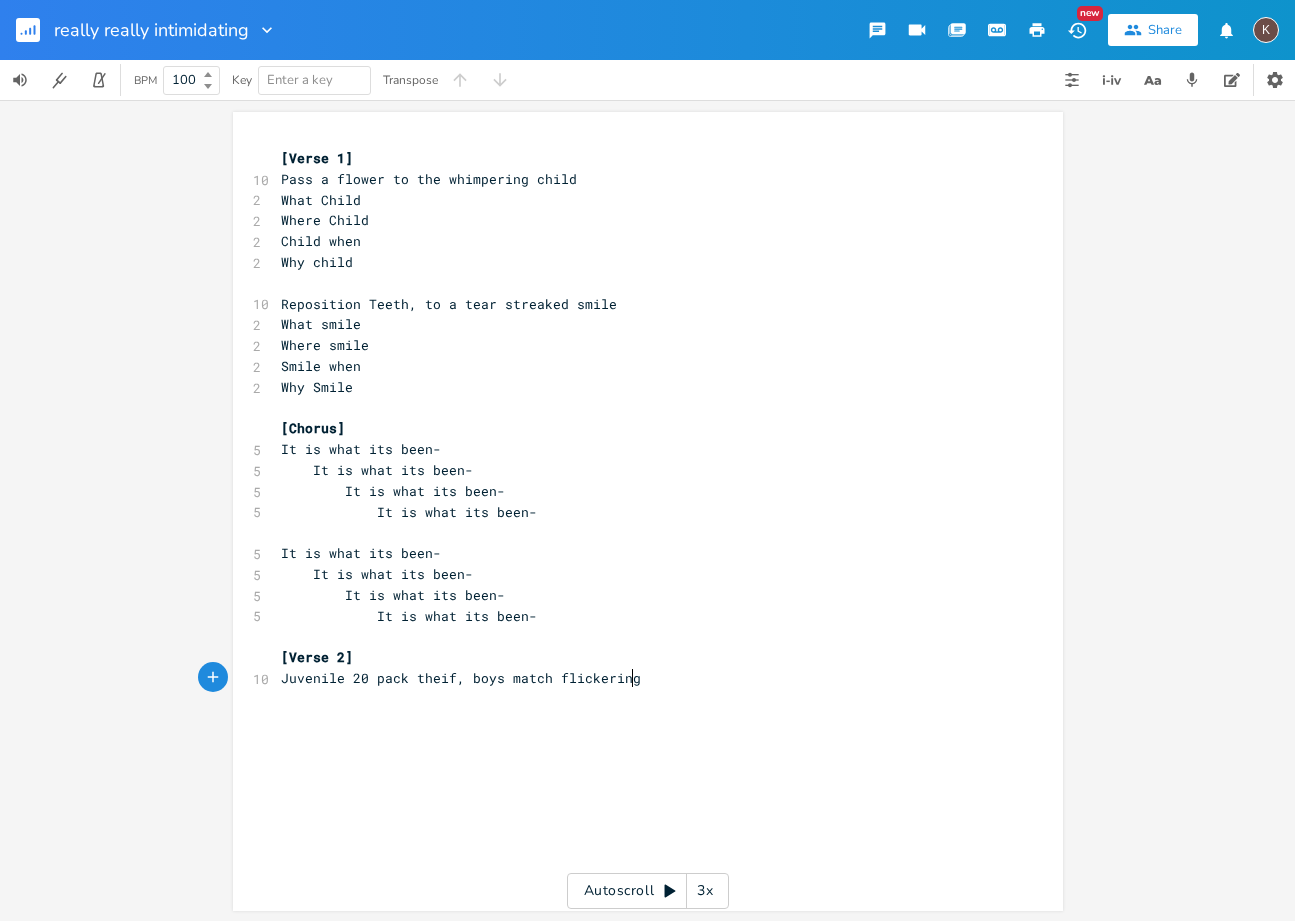 scroll, scrollTop: 0, scrollLeft: 103, axis: horizontal 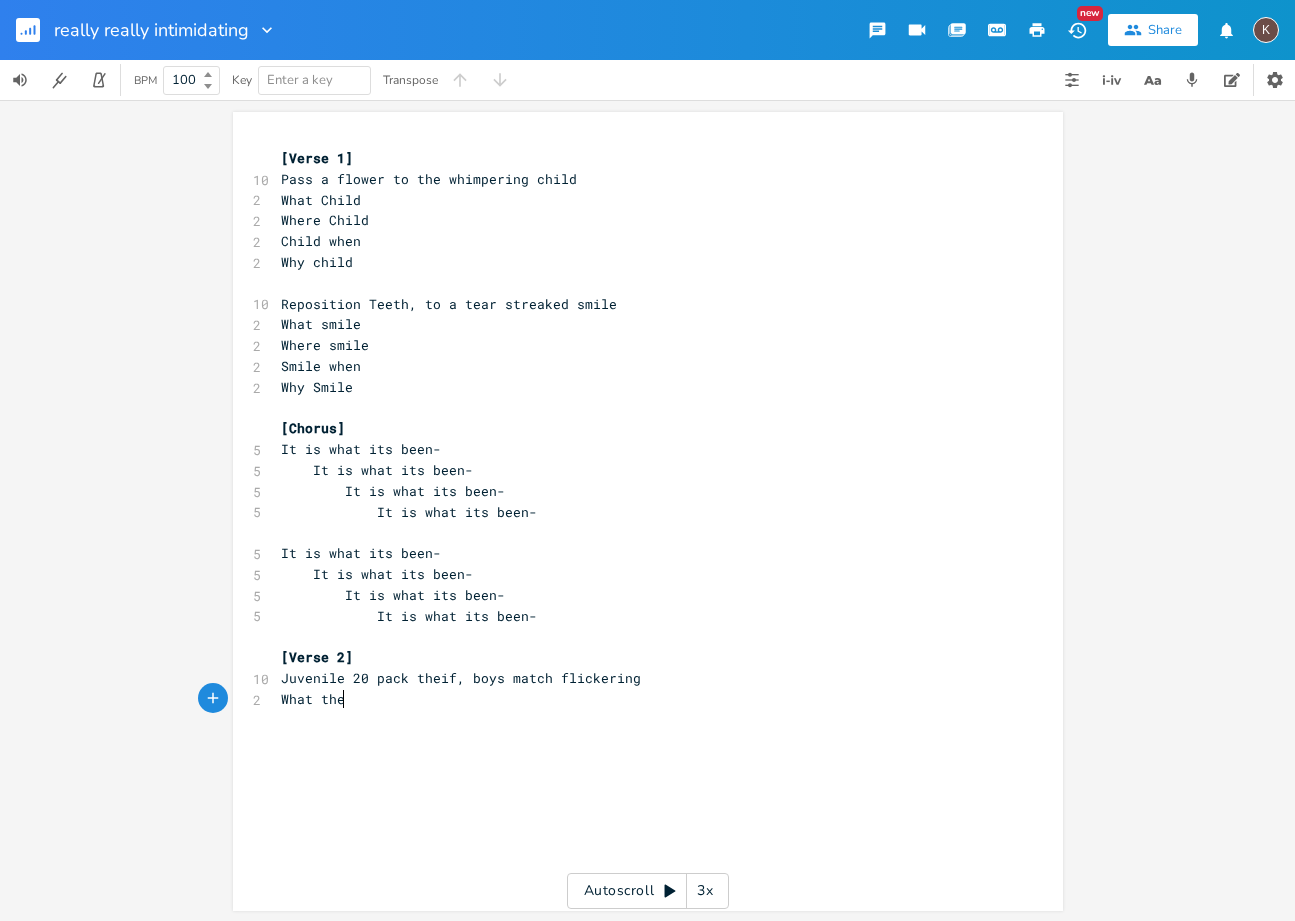 type on "What theif" 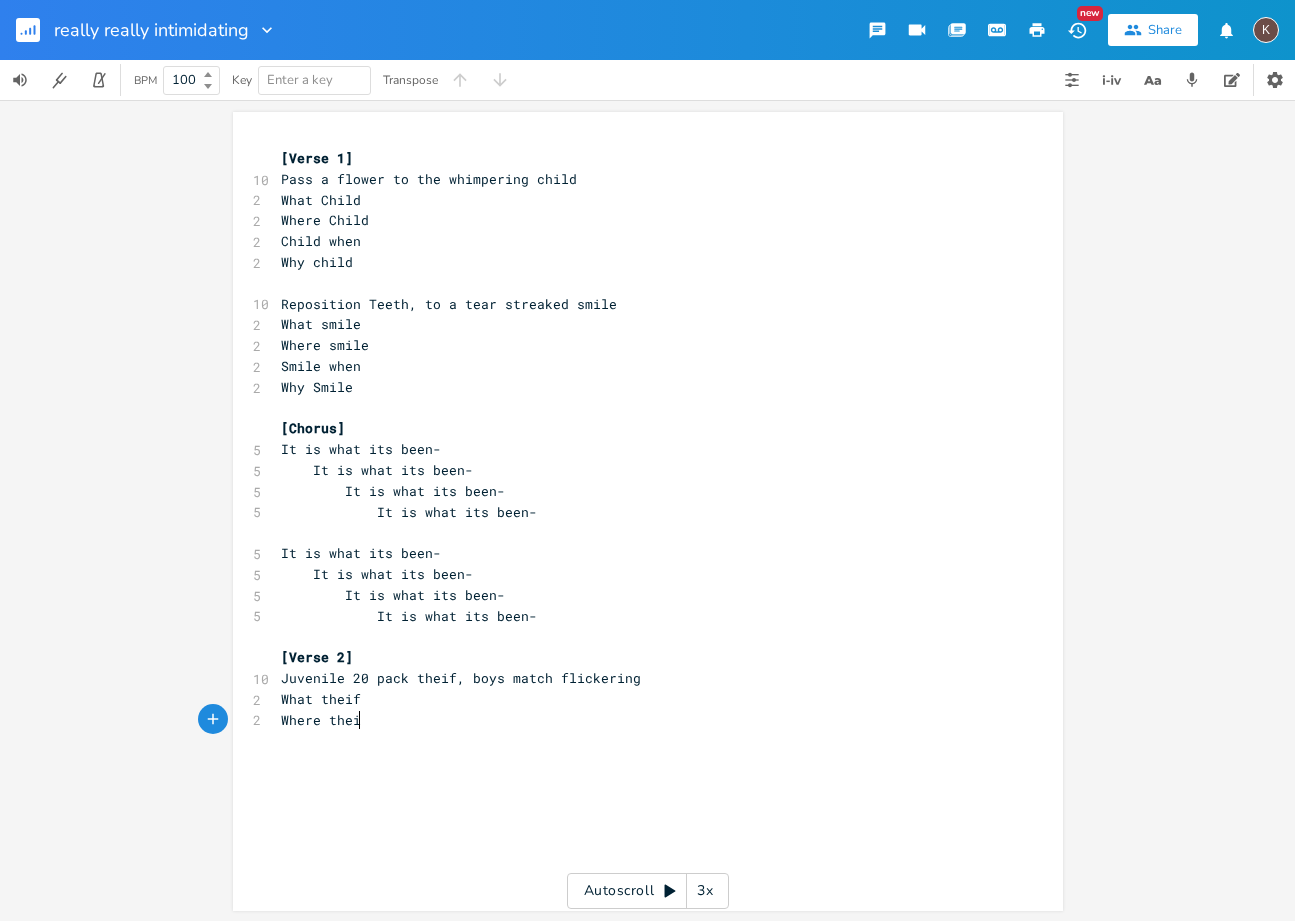 type on "Where theif" 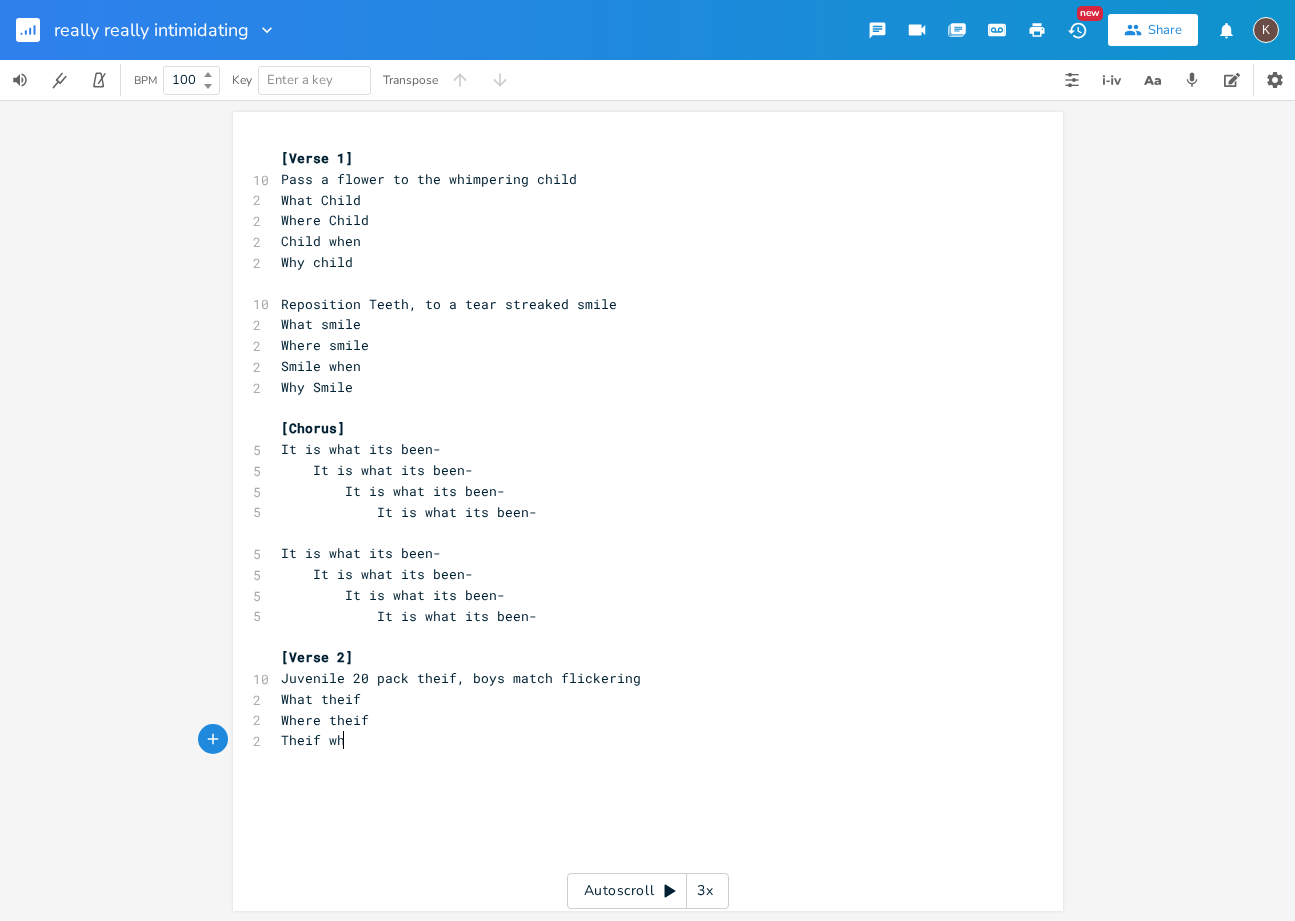 type on "Theif when" 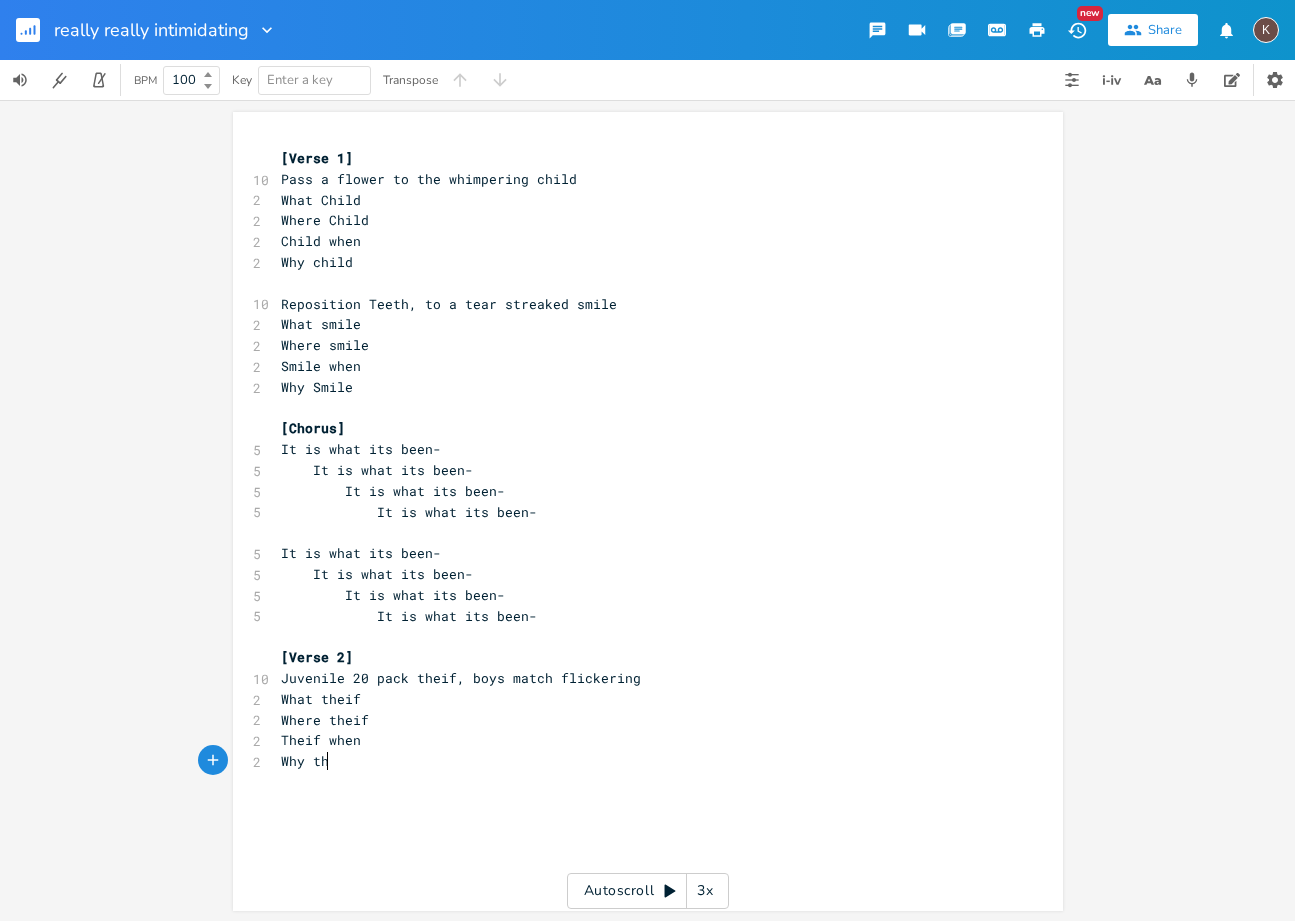 scroll, scrollTop: 0, scrollLeft: 58, axis: horizontal 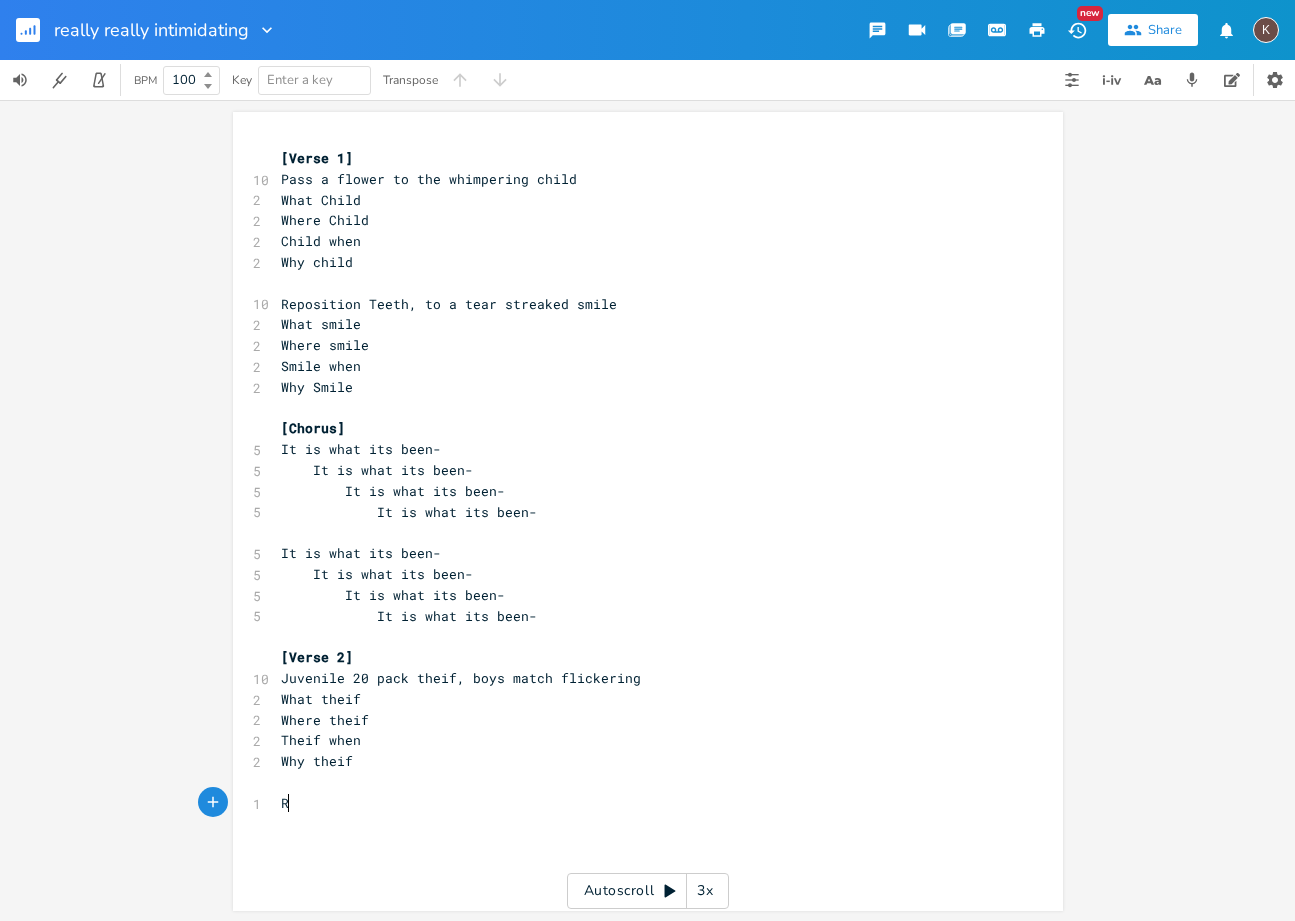 type on "Rn" 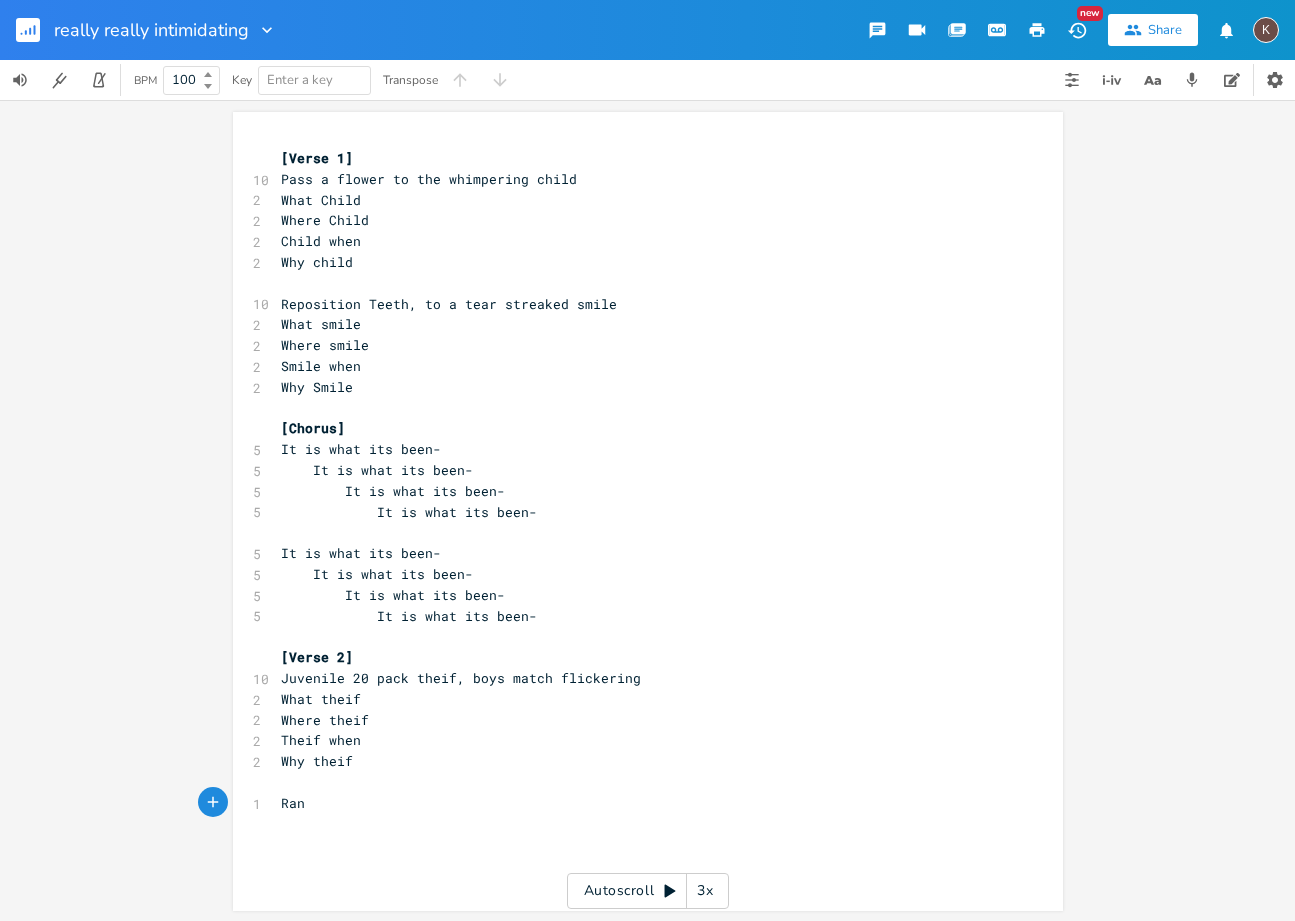 type on "an h" 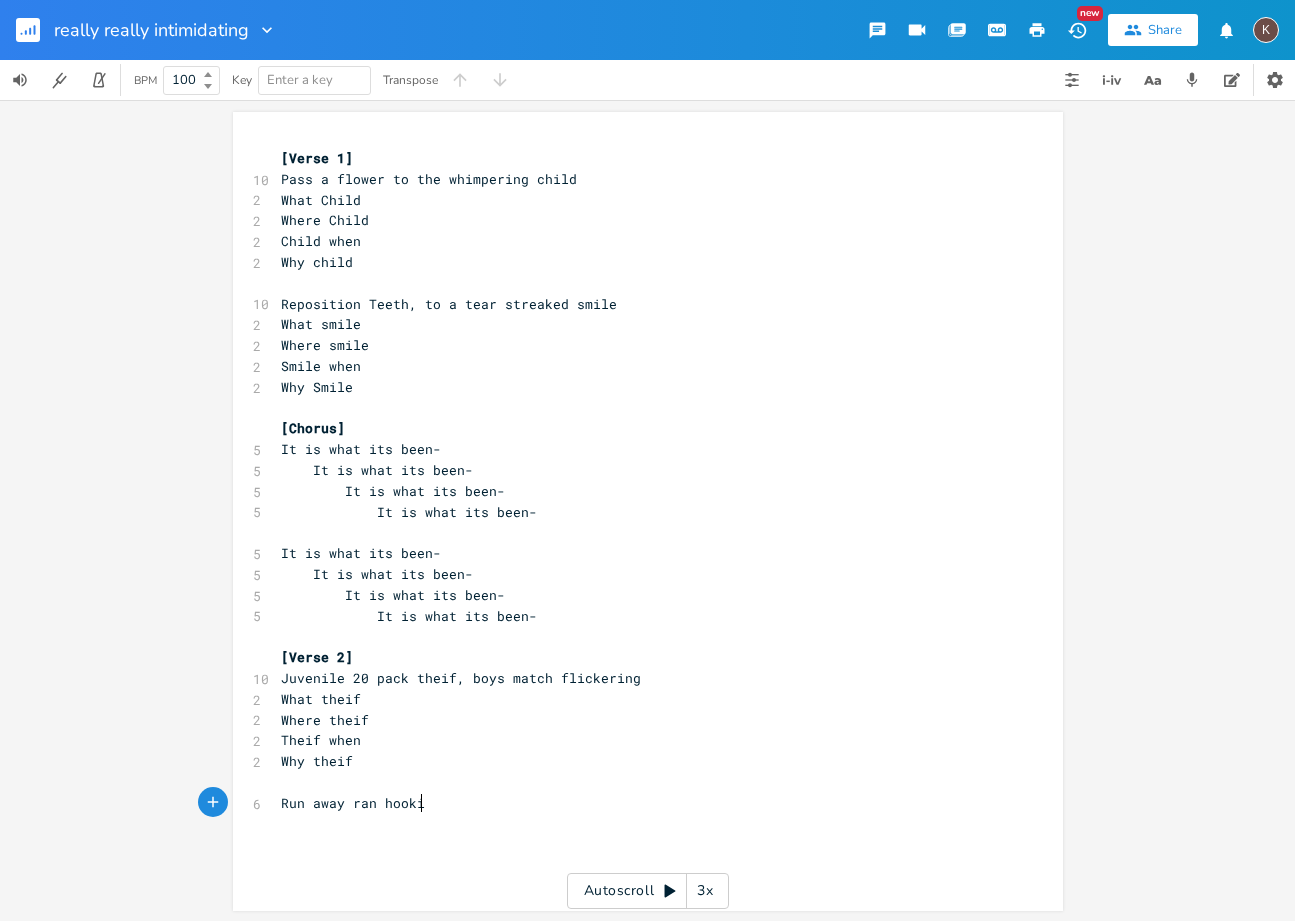 scroll, scrollTop: 0, scrollLeft: 123, axis: horizontal 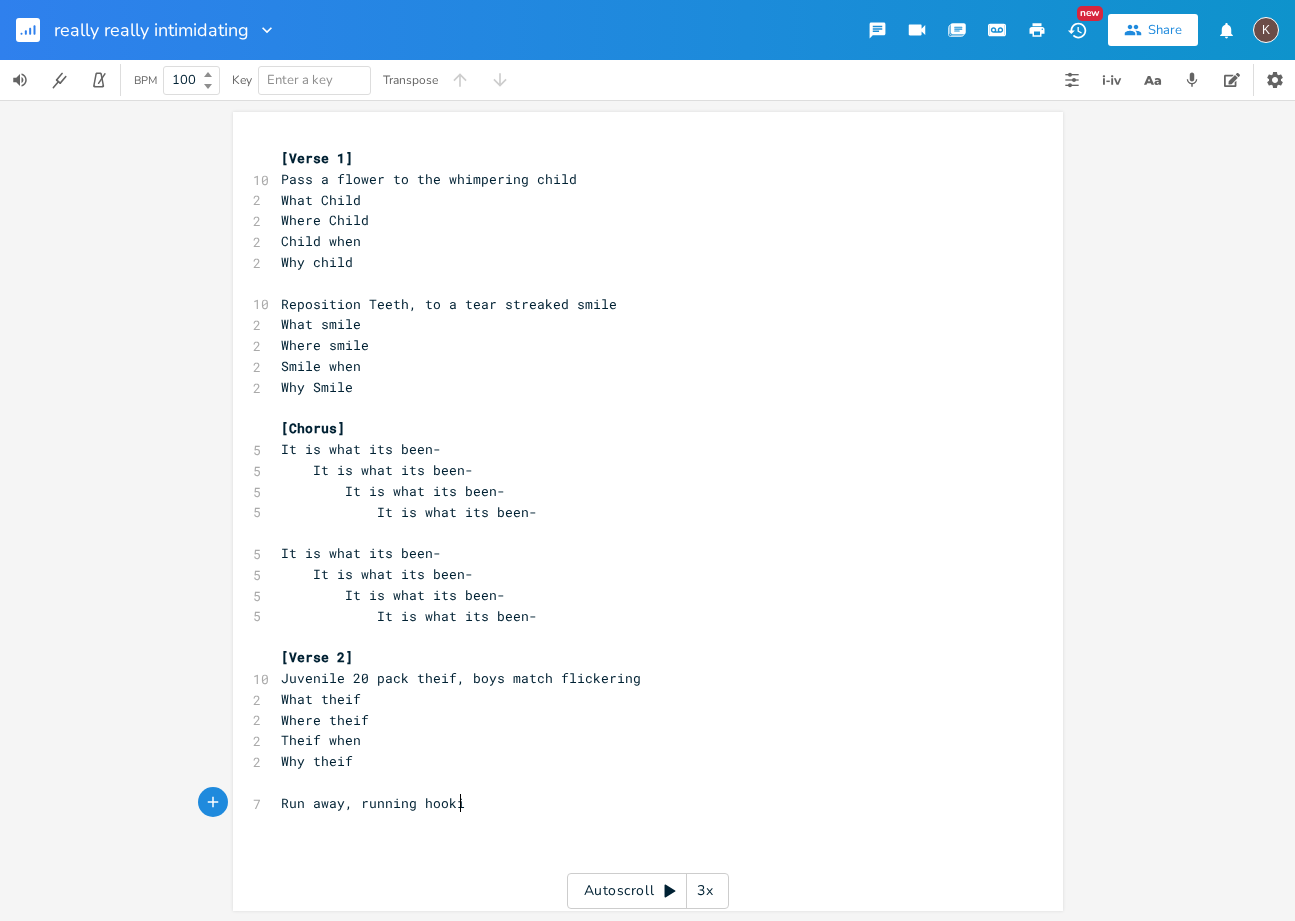 type on ", running hookie" 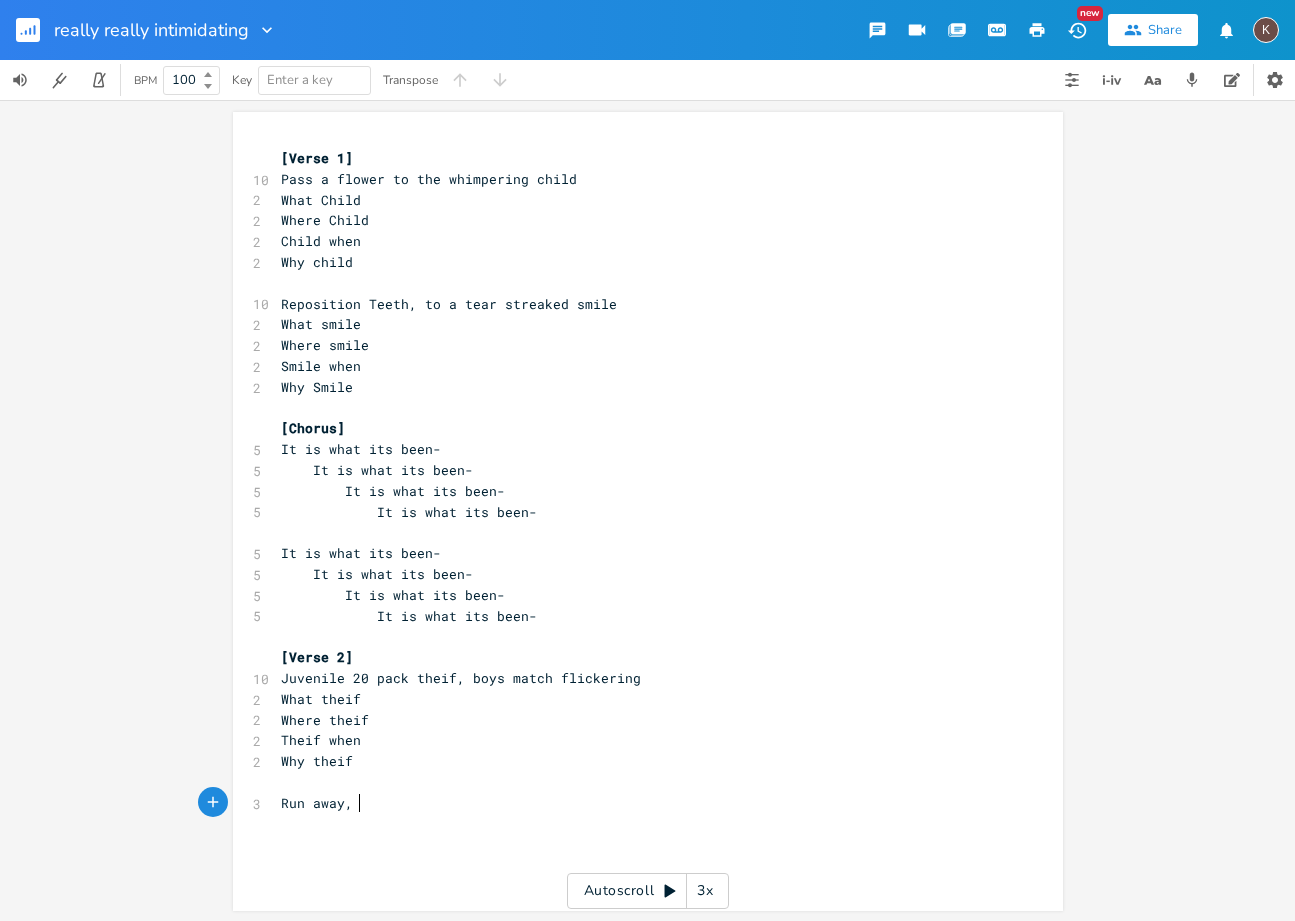 type on "h" 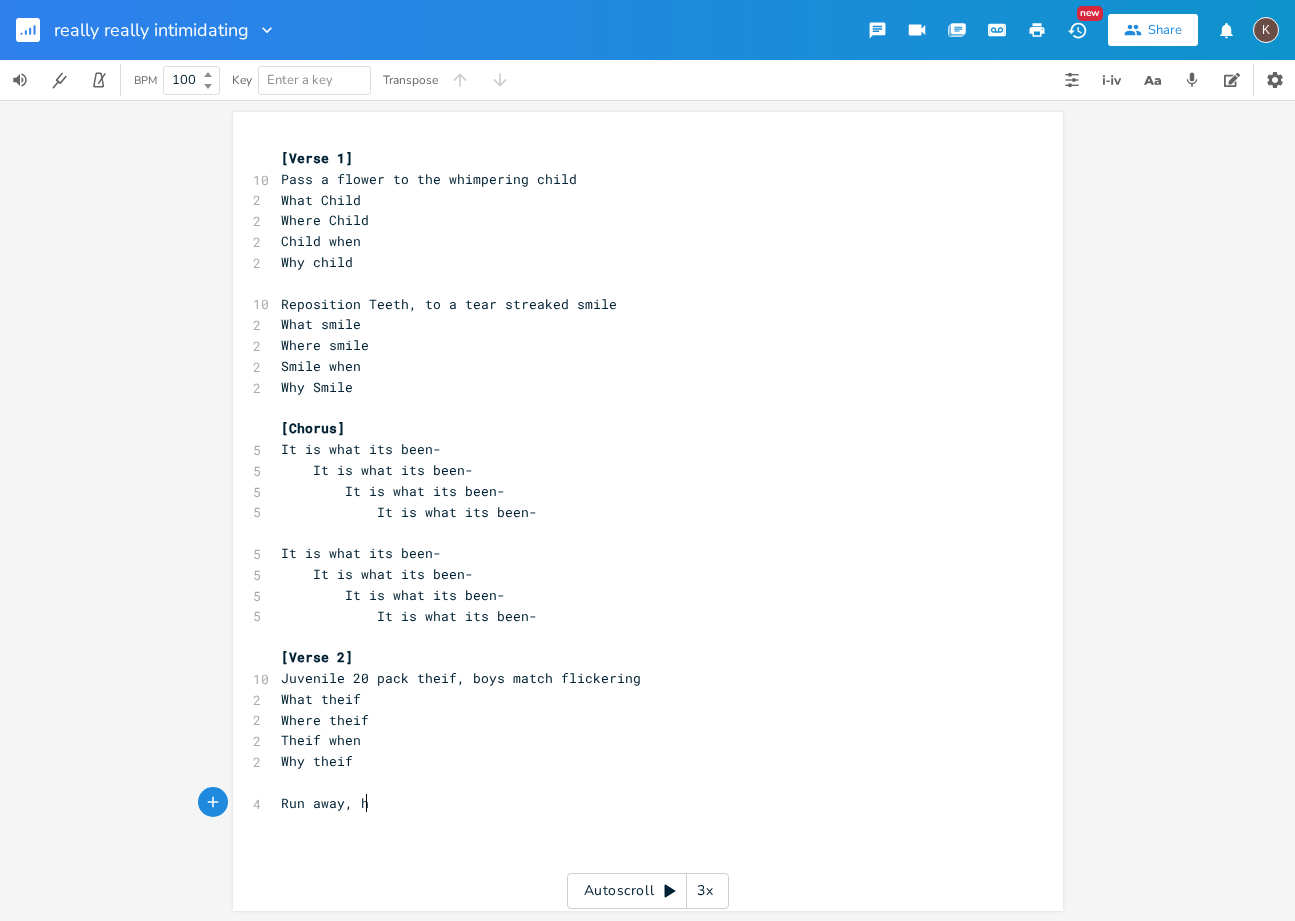 scroll, scrollTop: 0, scrollLeft: 8, axis: horizontal 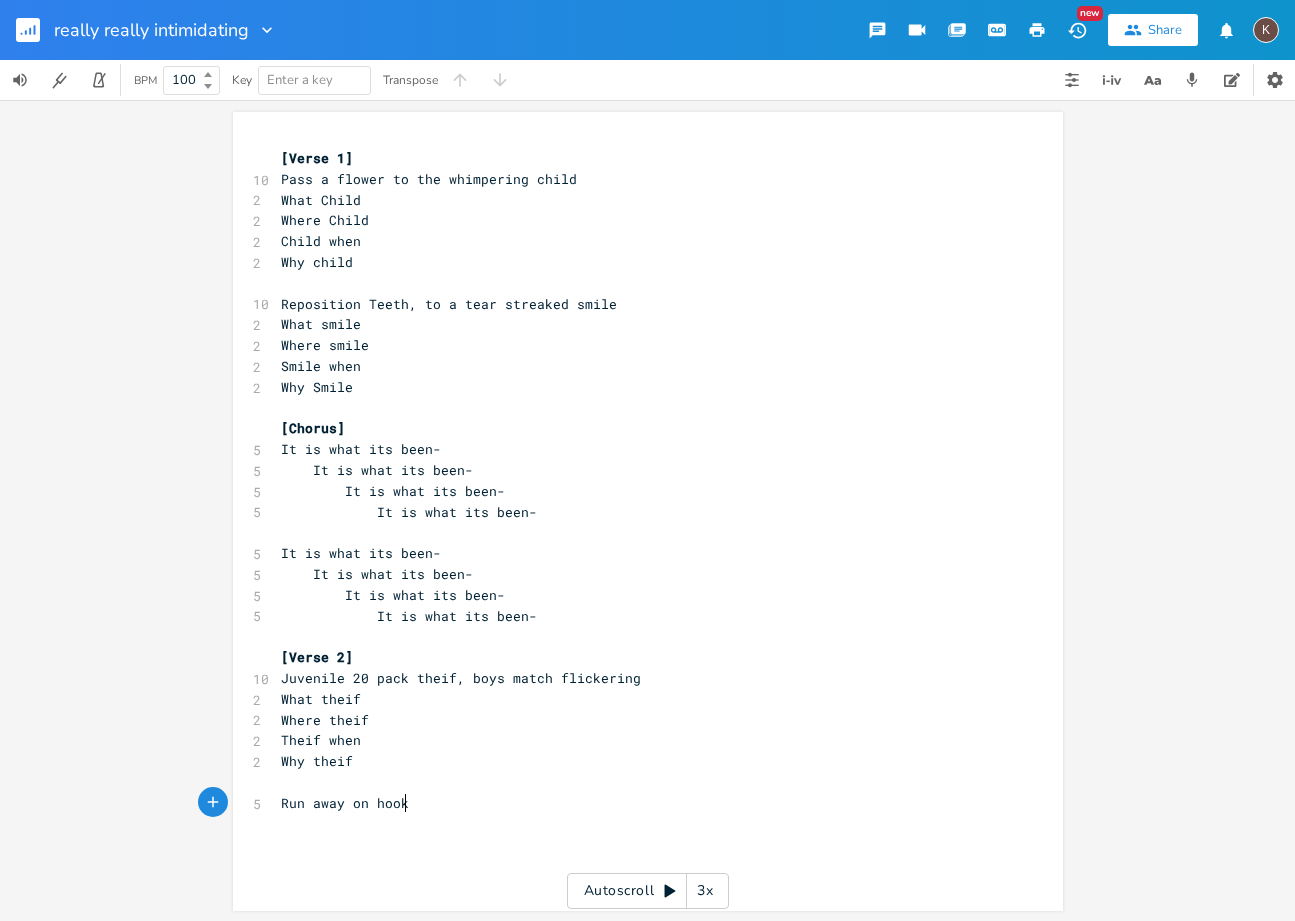 type on "on hookie" 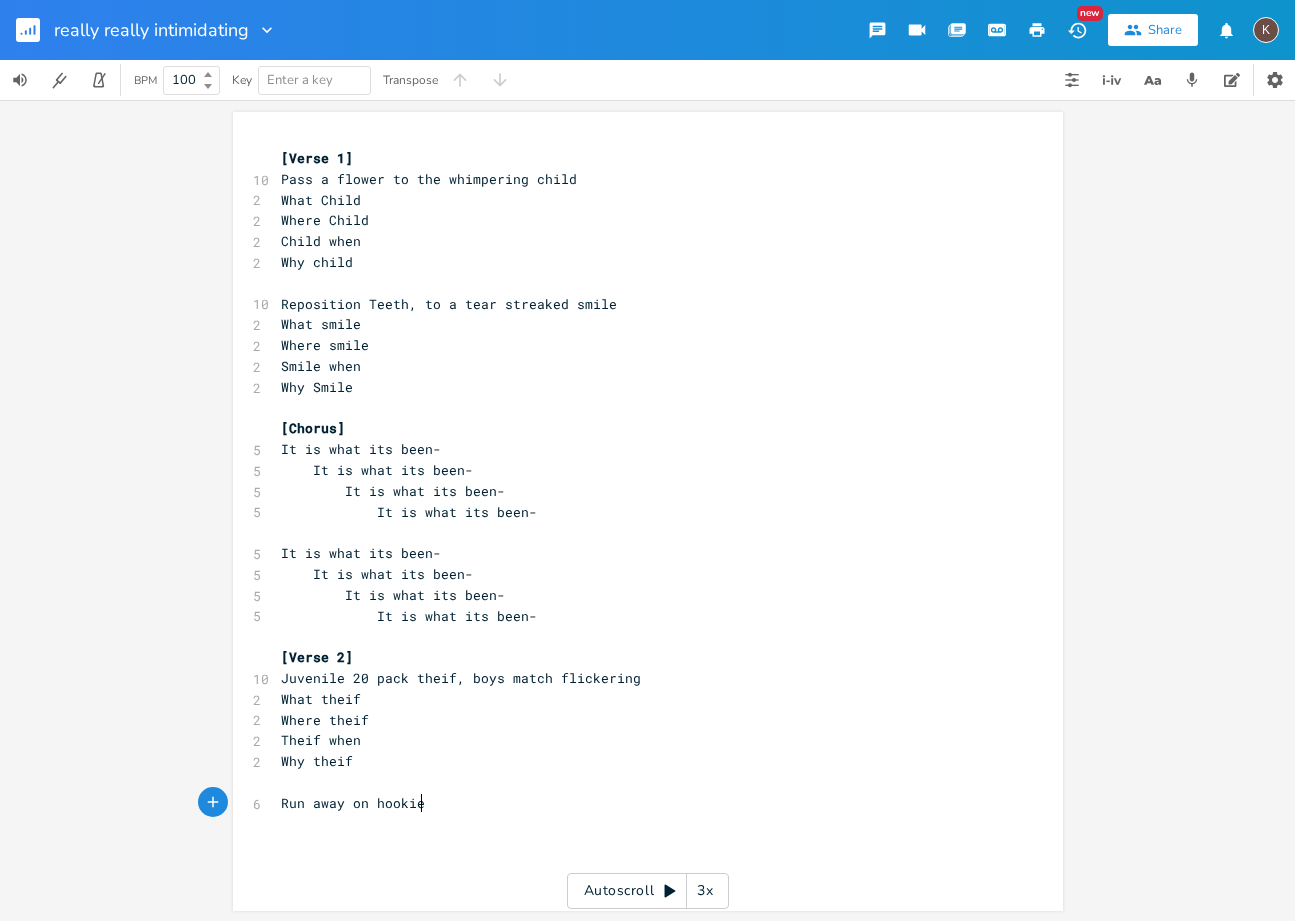 scroll, scrollTop: 0, scrollLeft: 60, axis: horizontal 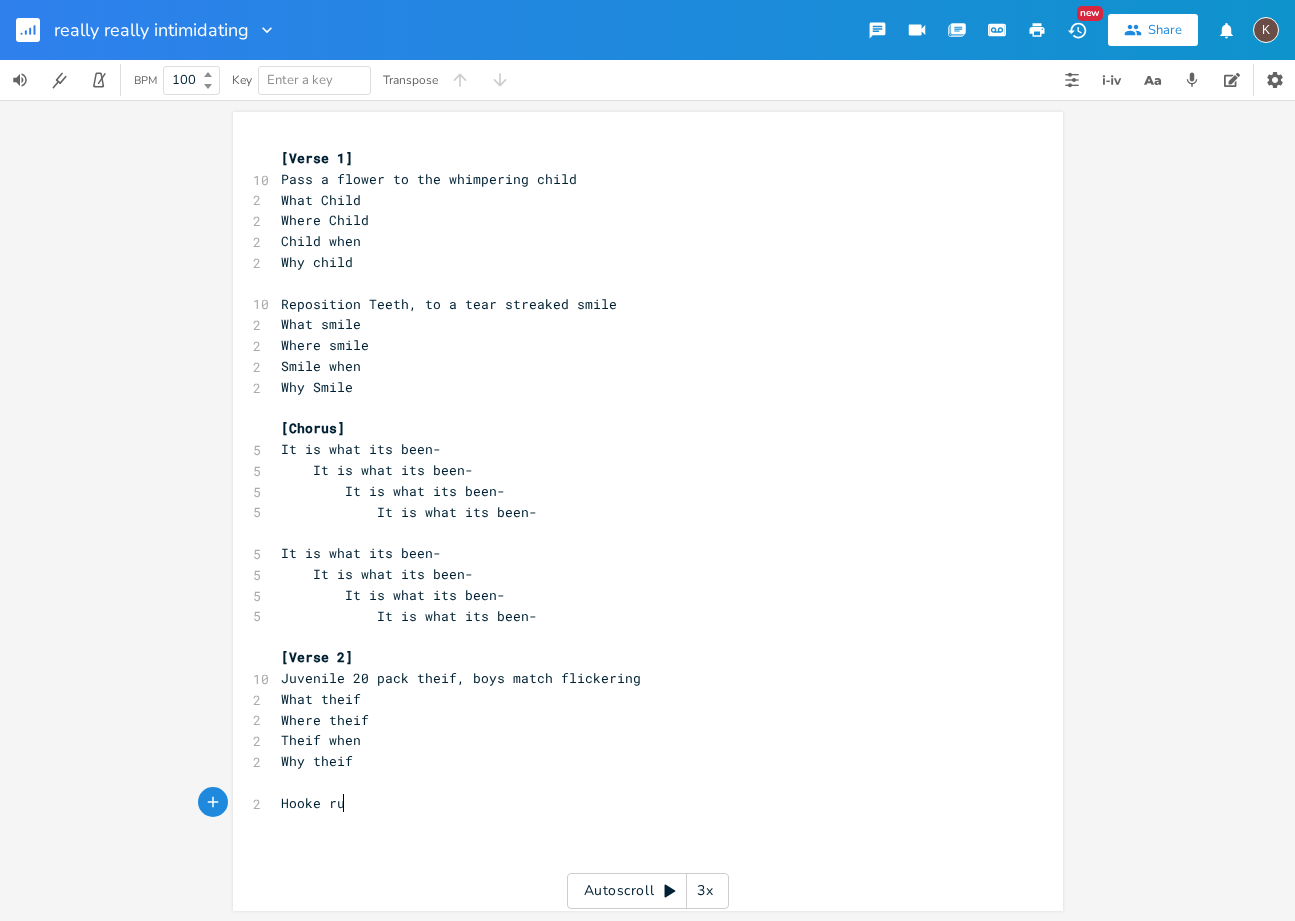 type on "Hooke run" 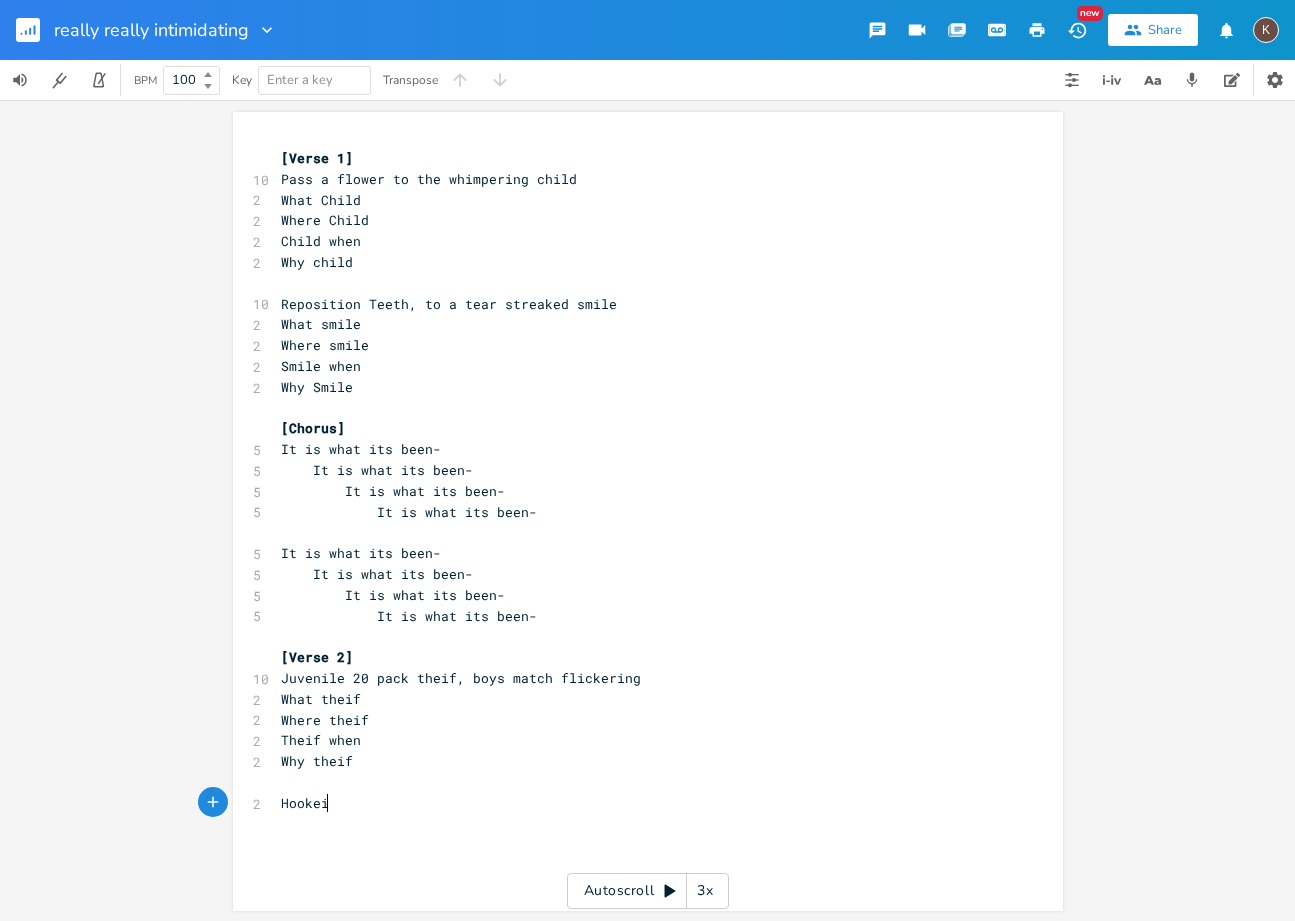 type on "ie" 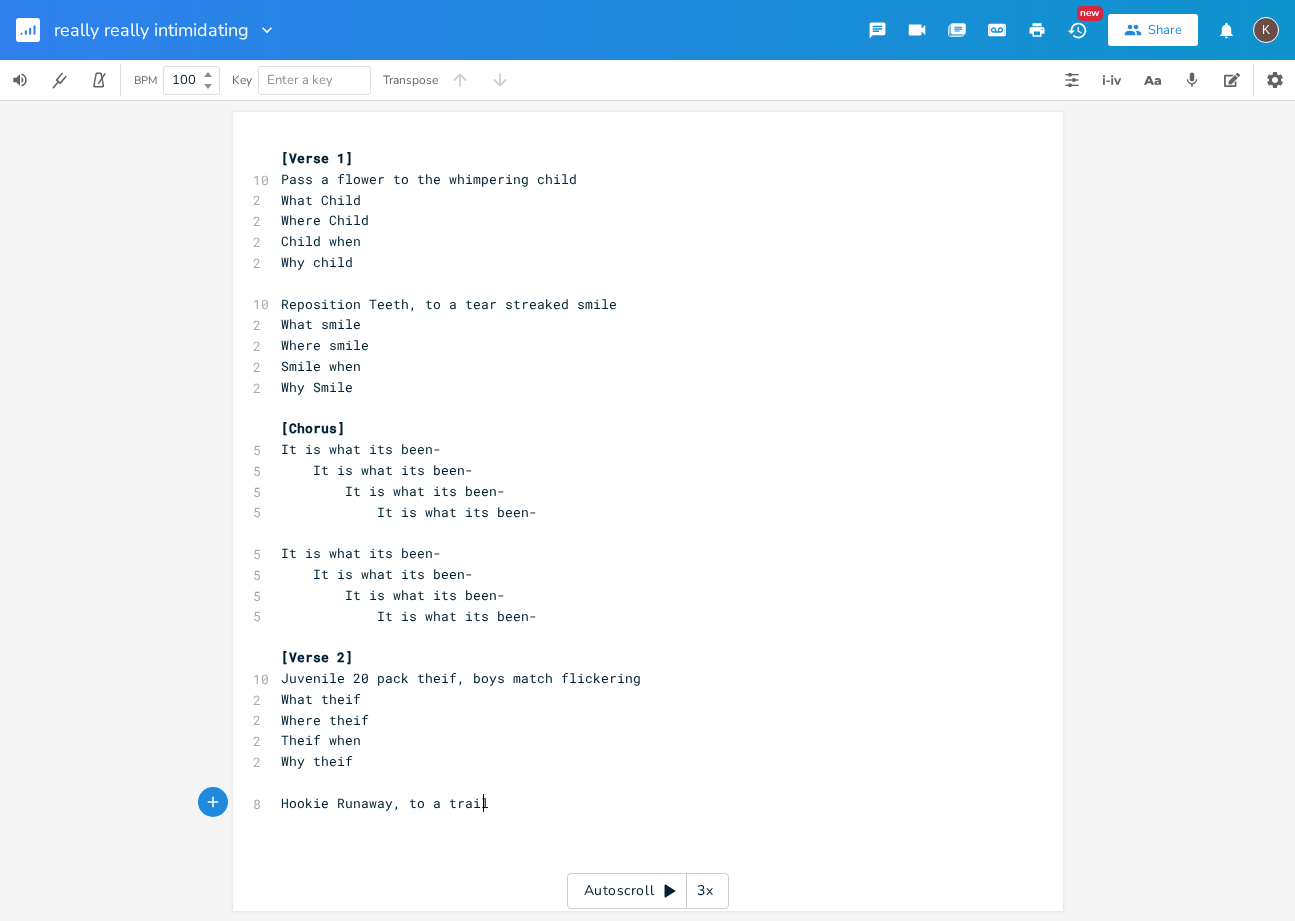 scroll, scrollTop: 0, scrollLeft: 128, axis: horizontal 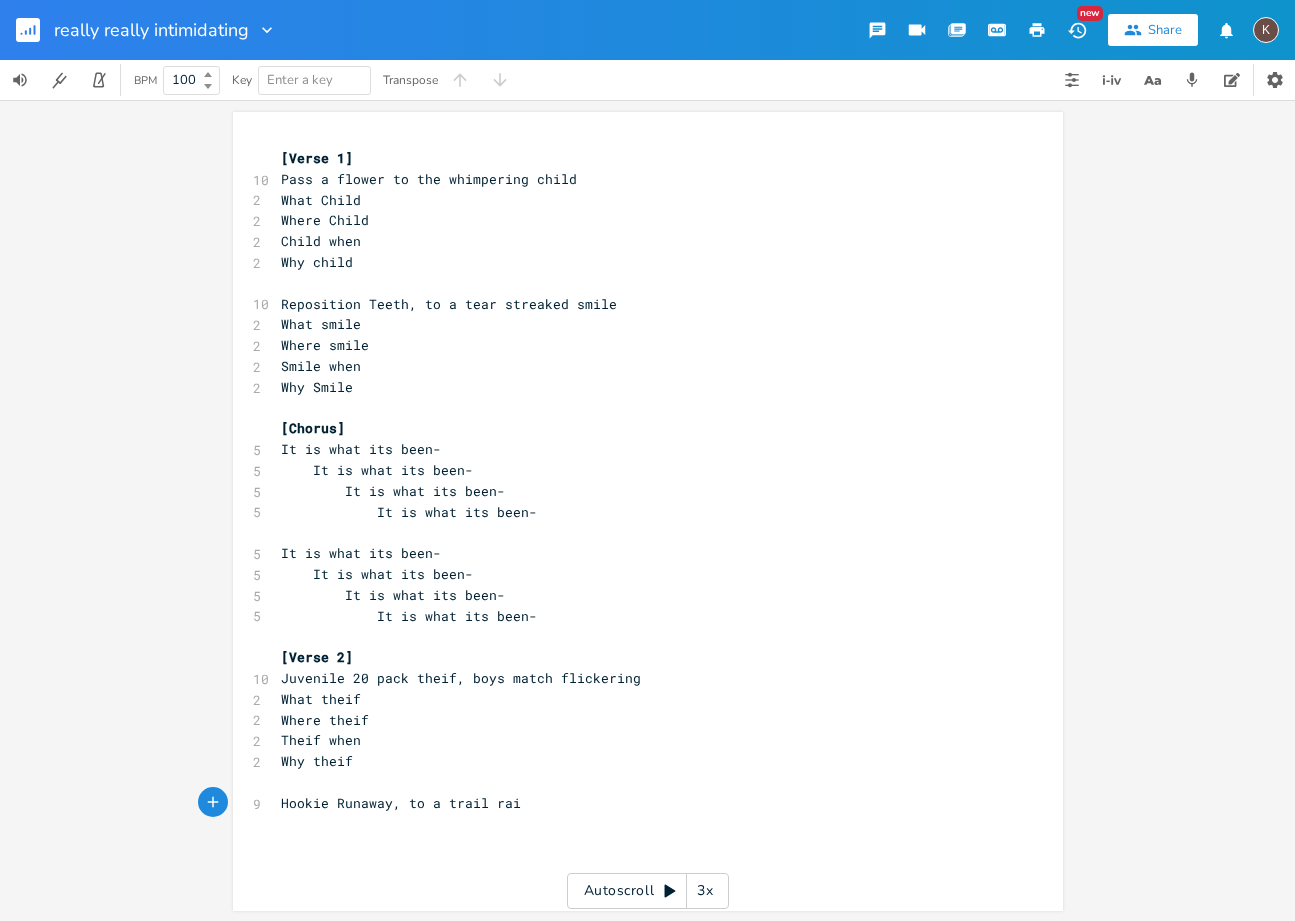 type on "ie Runaway, to a trail rail" 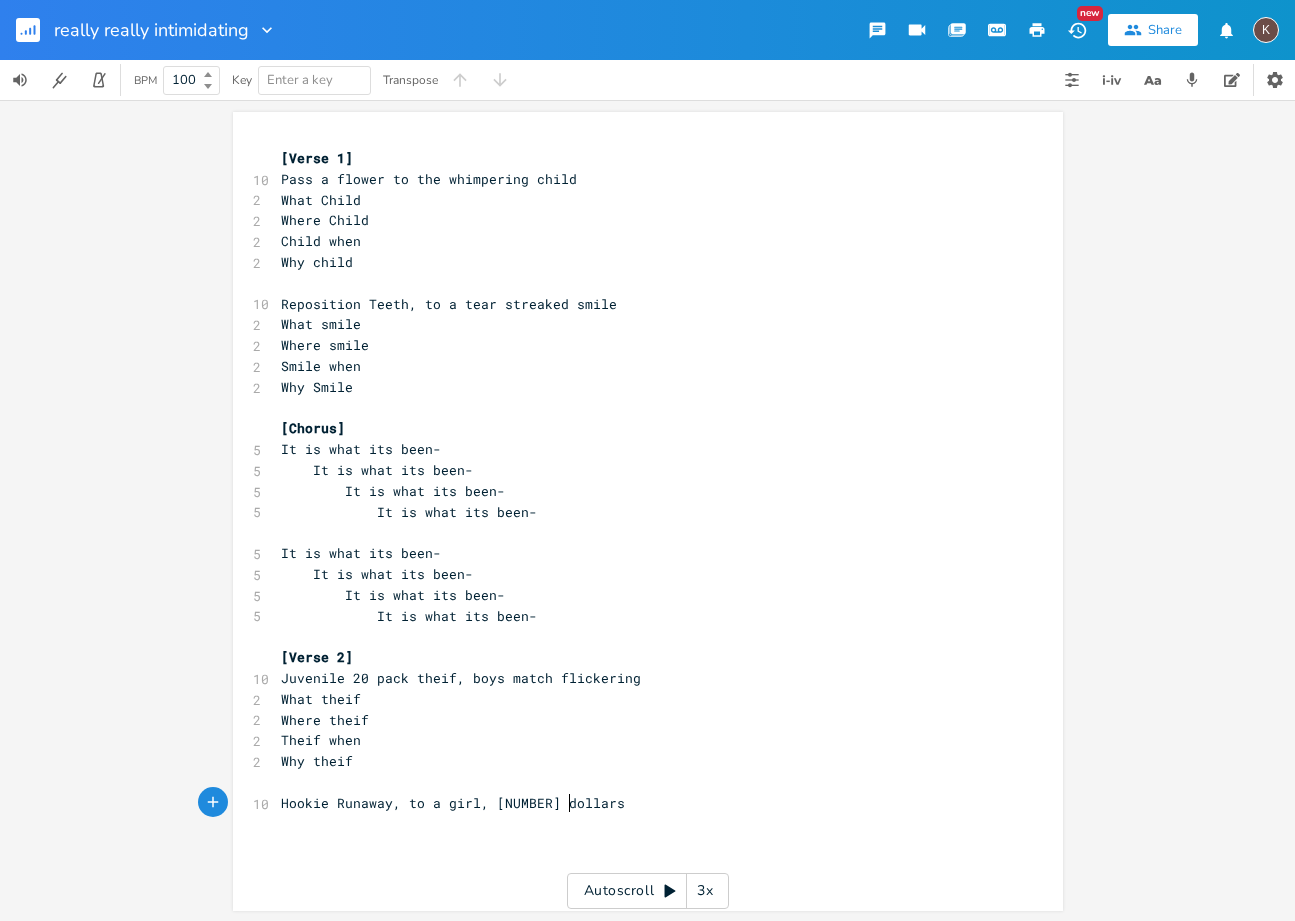 scroll, scrollTop: 0, scrollLeft: 86, axis: horizontal 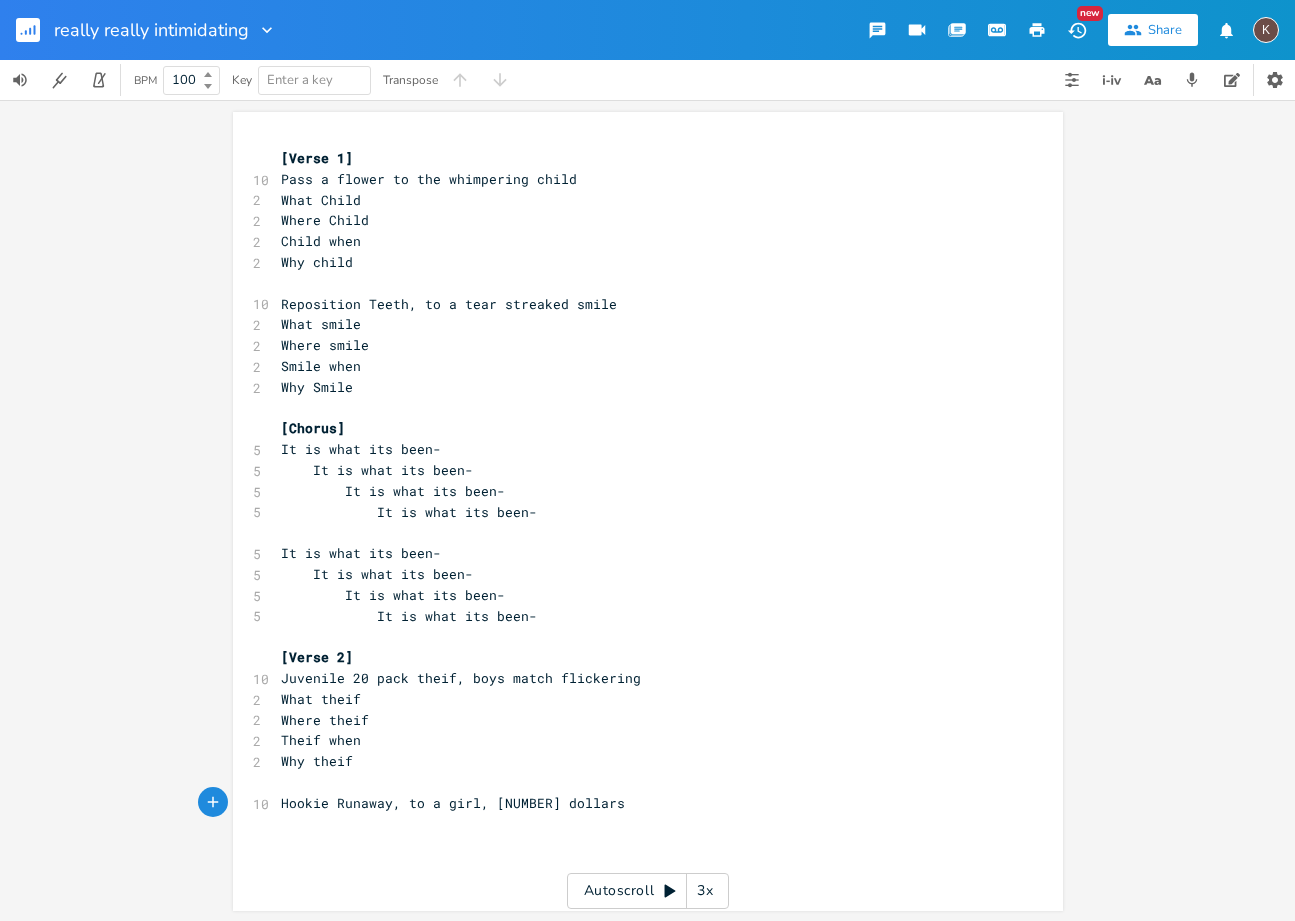 type on "girl, [DOLLARS] dollars," 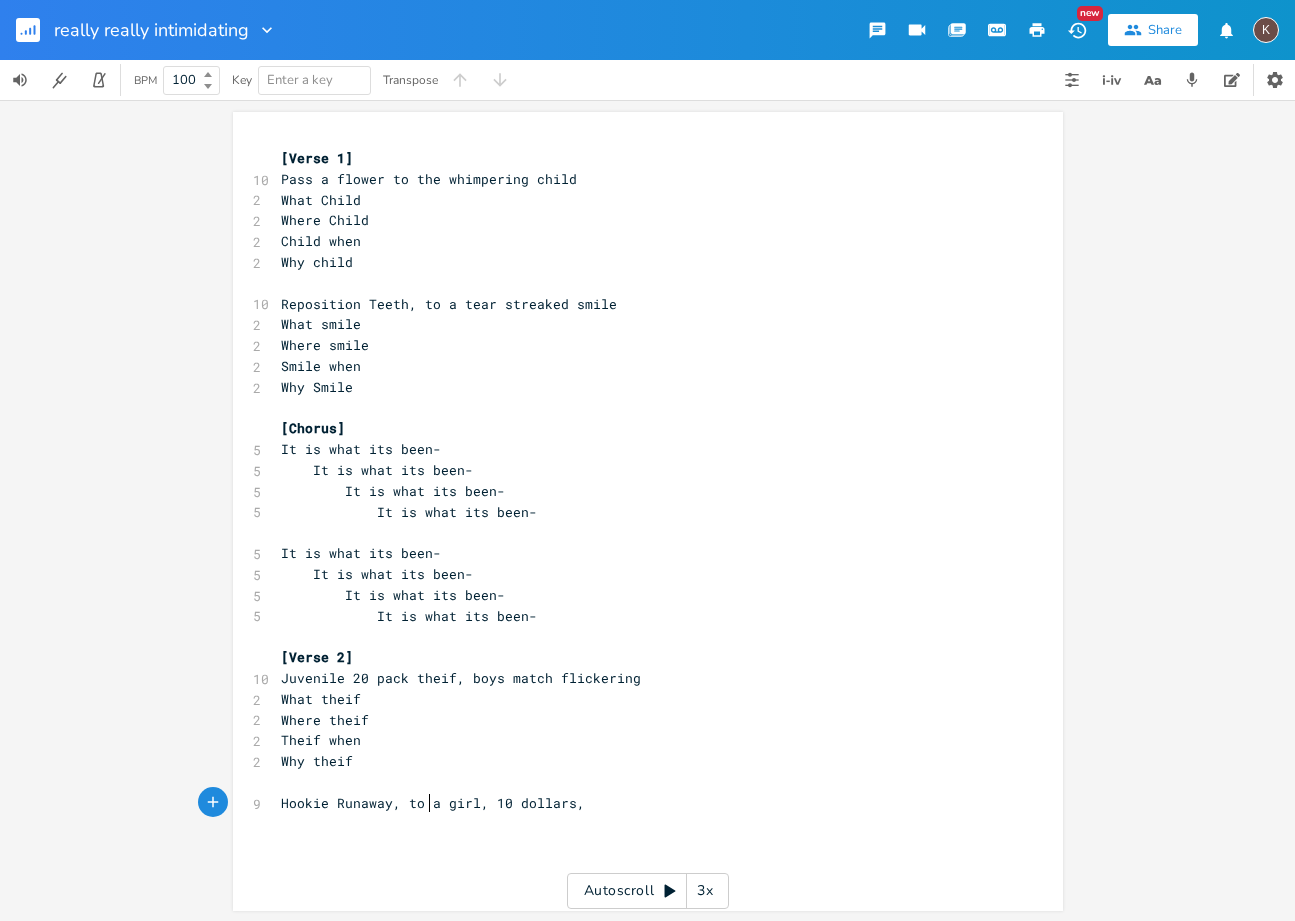 type on "his" 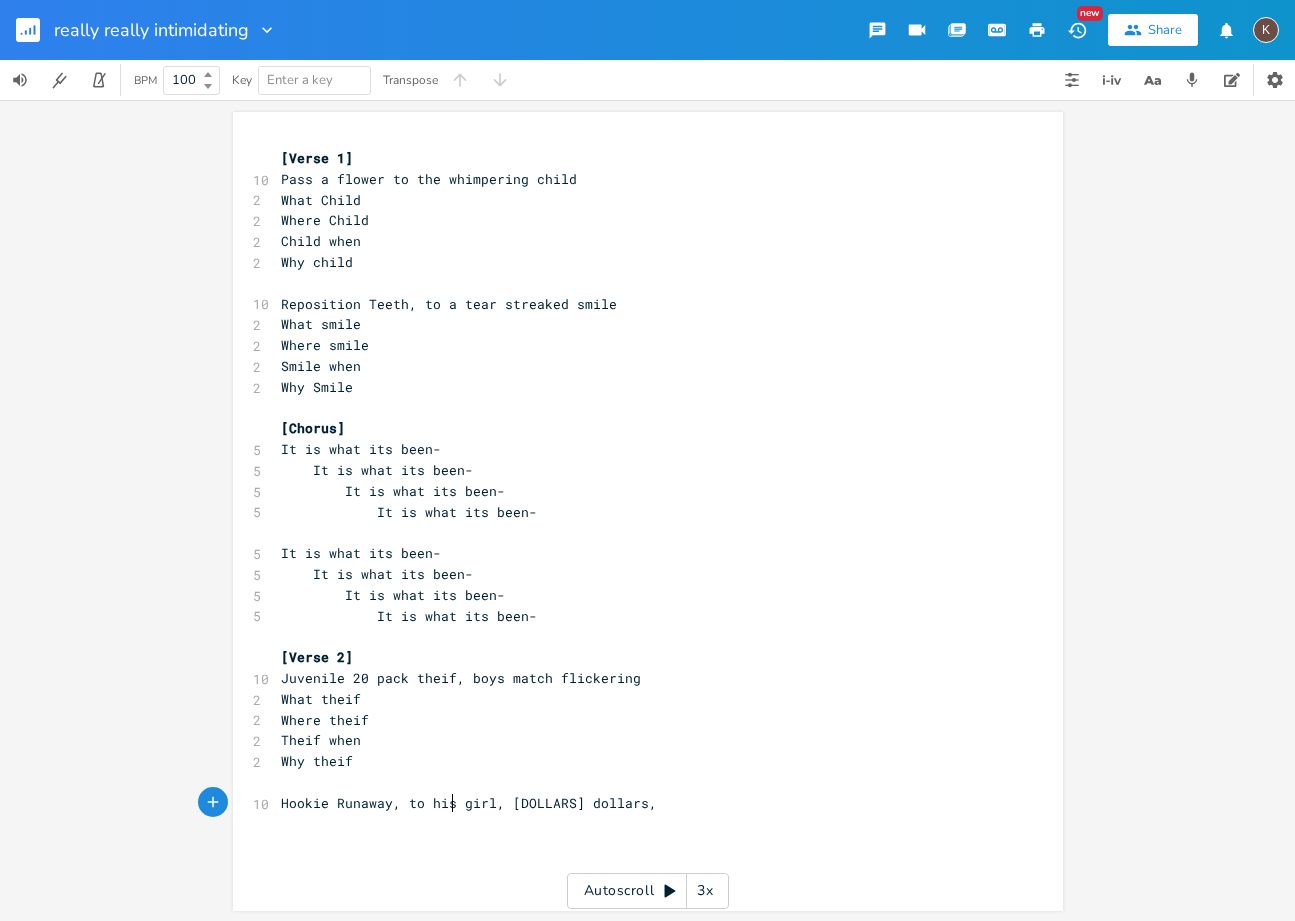 scroll, scrollTop: 0, scrollLeft: 17, axis: horizontal 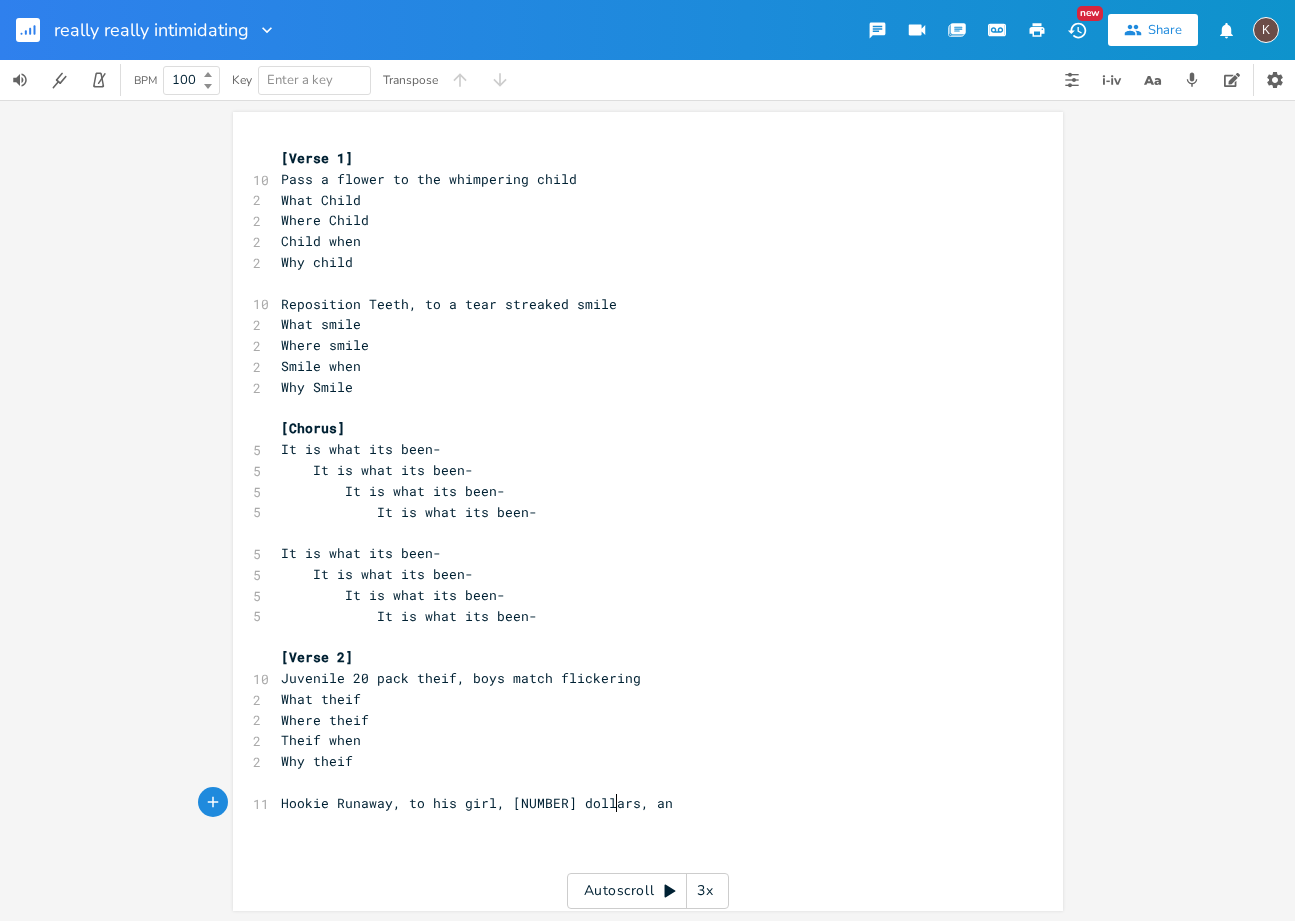 type on "and" 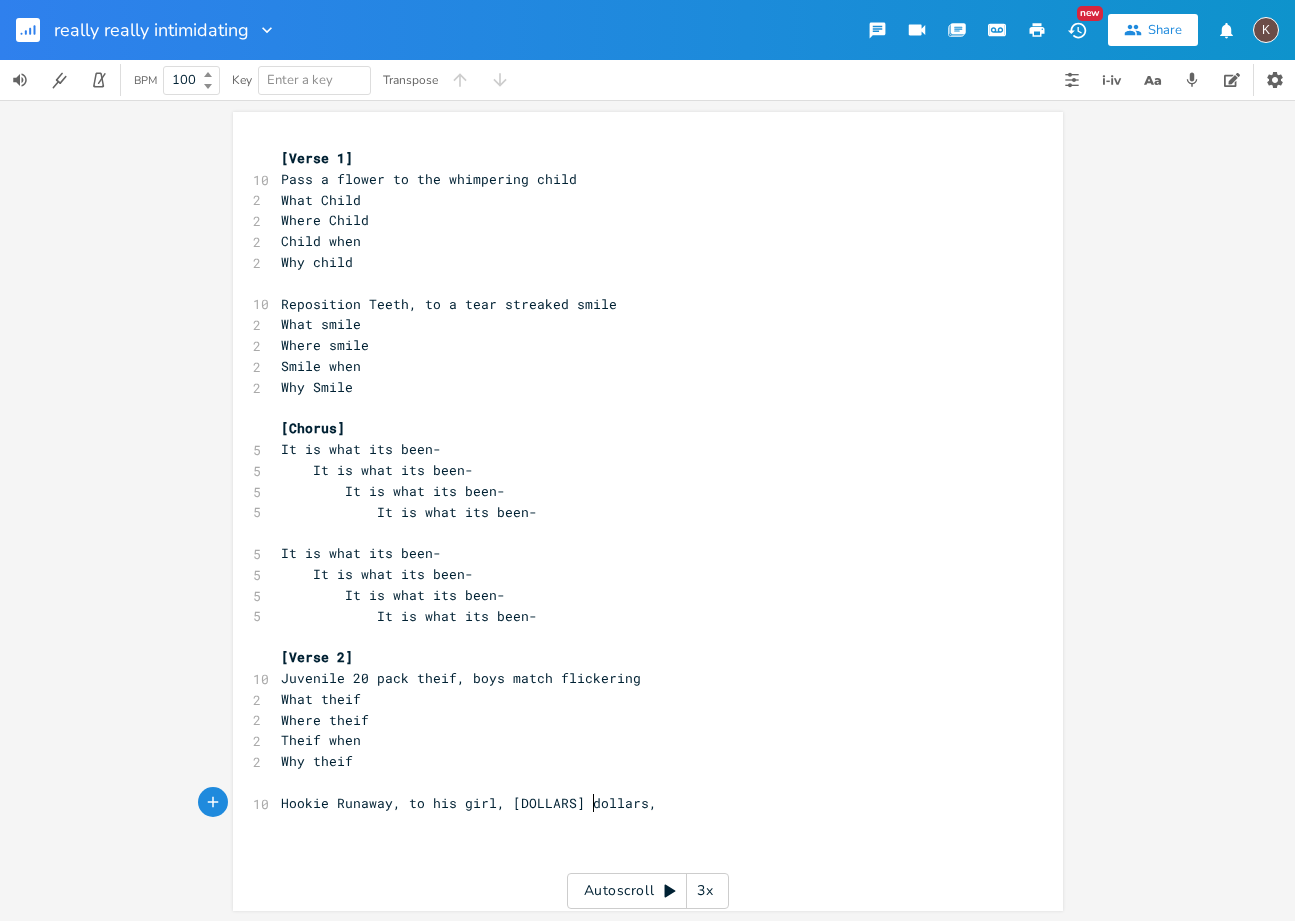 type on "a" 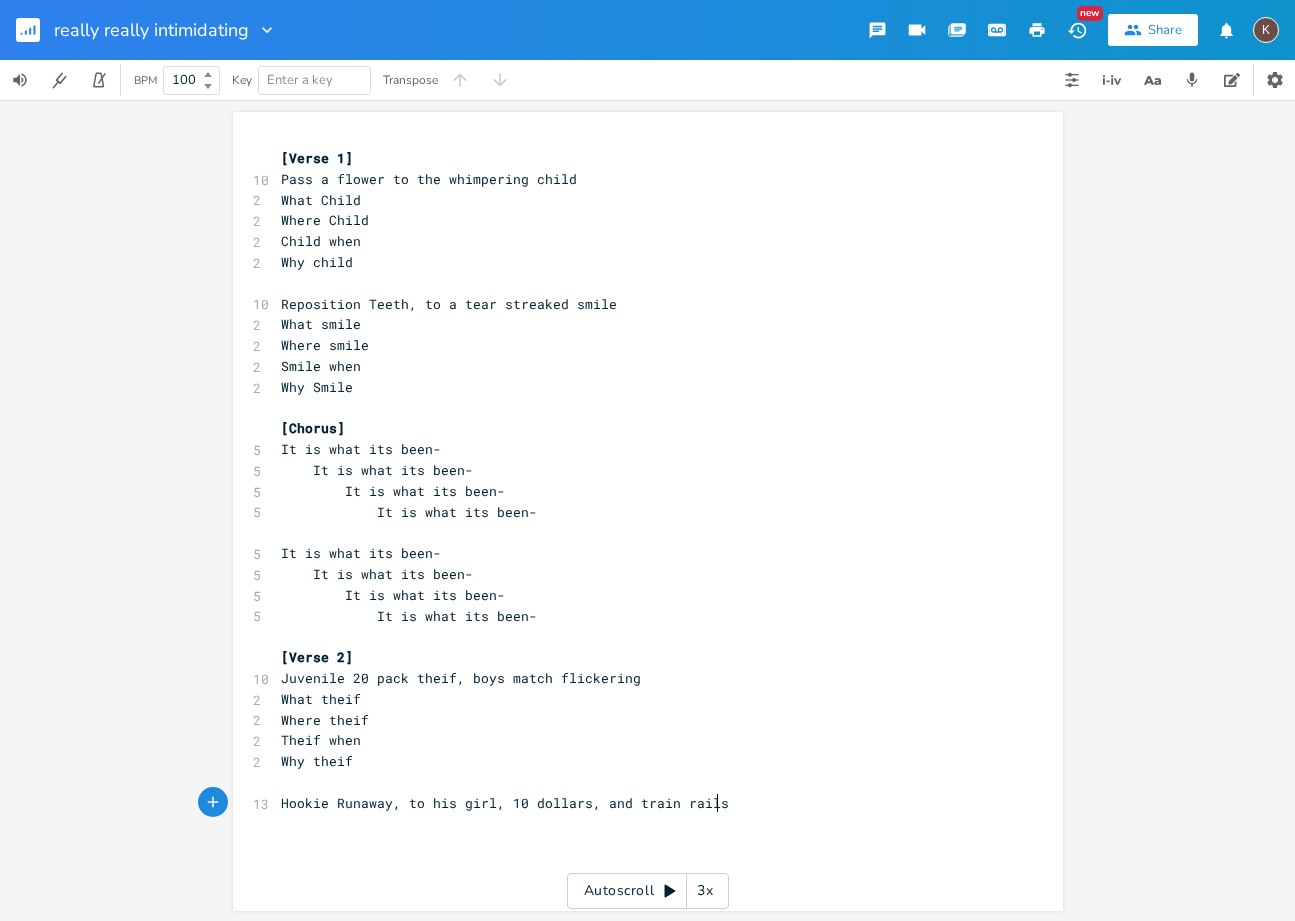 scroll, scrollTop: 0, scrollLeft: 88, axis: horizontal 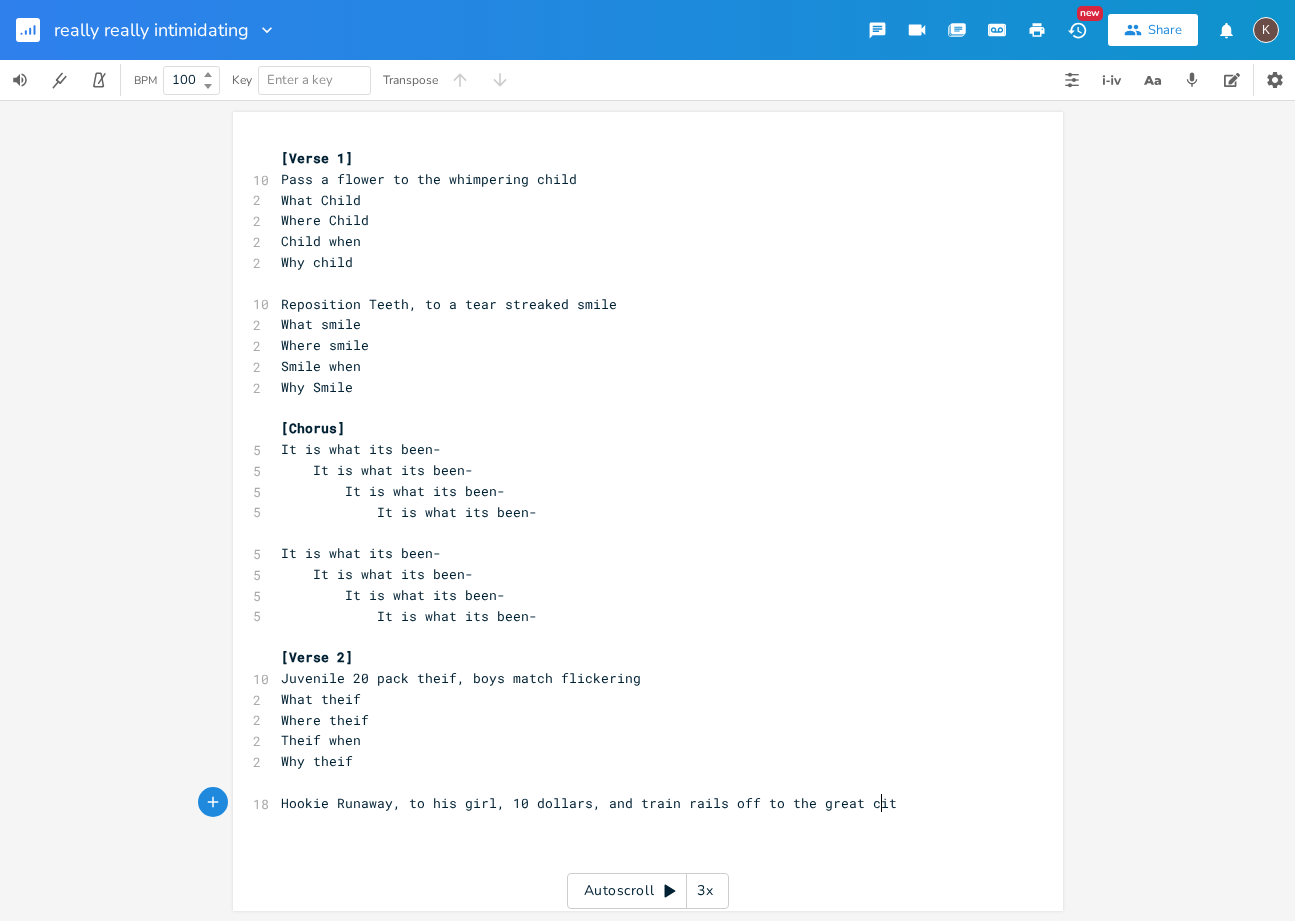 type on "and train rails off to the great city" 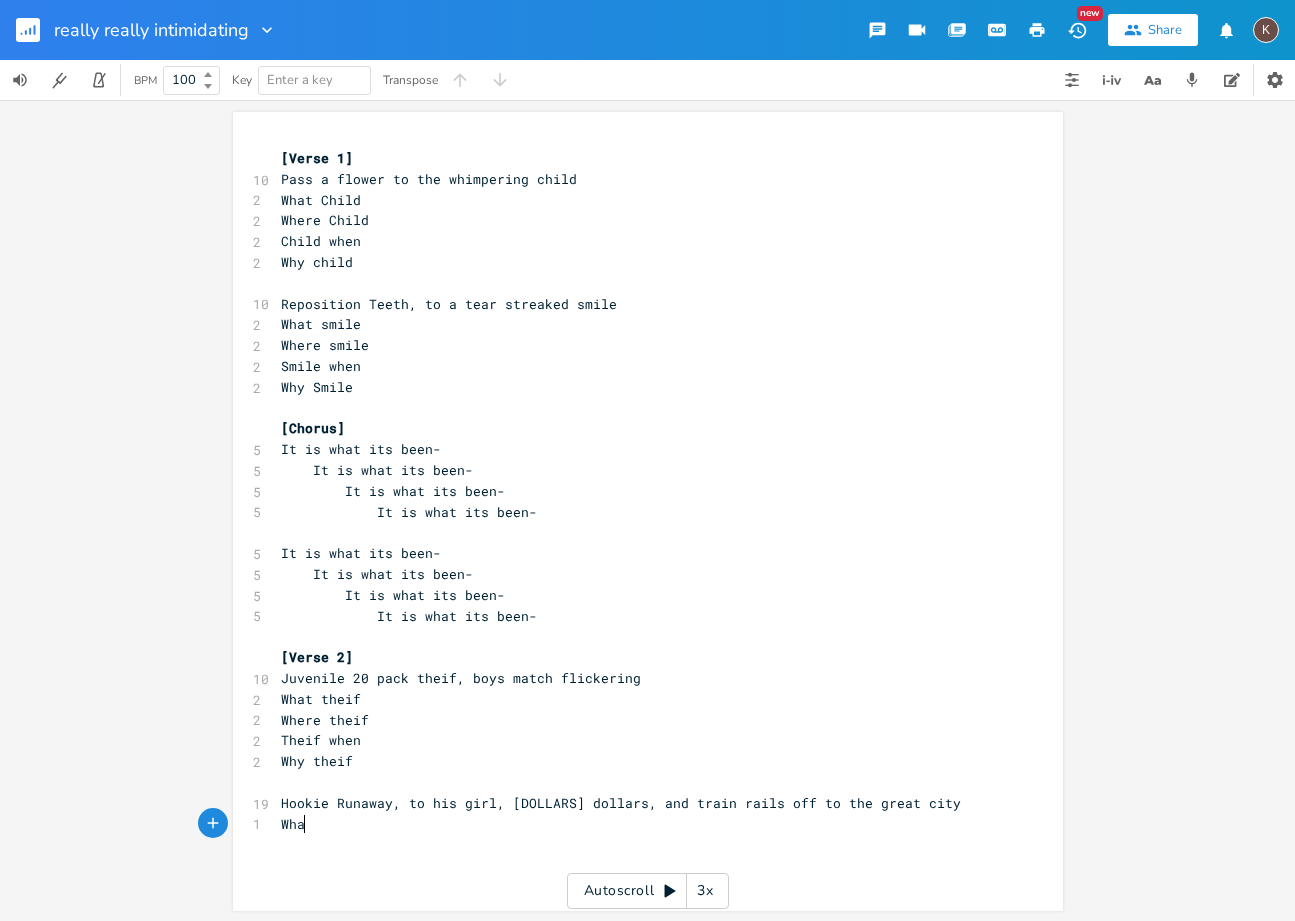 type on "What" 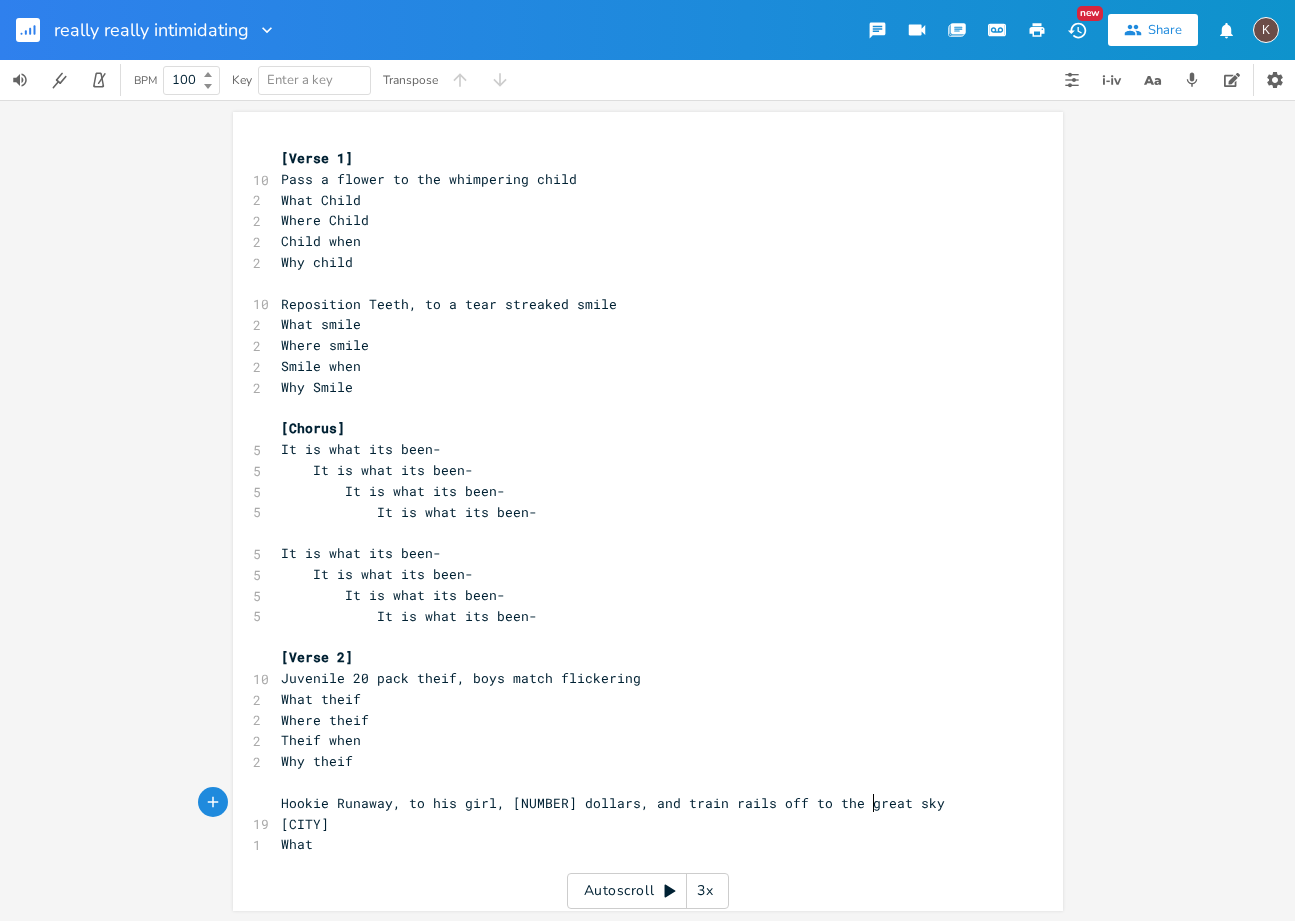 type on "sky" 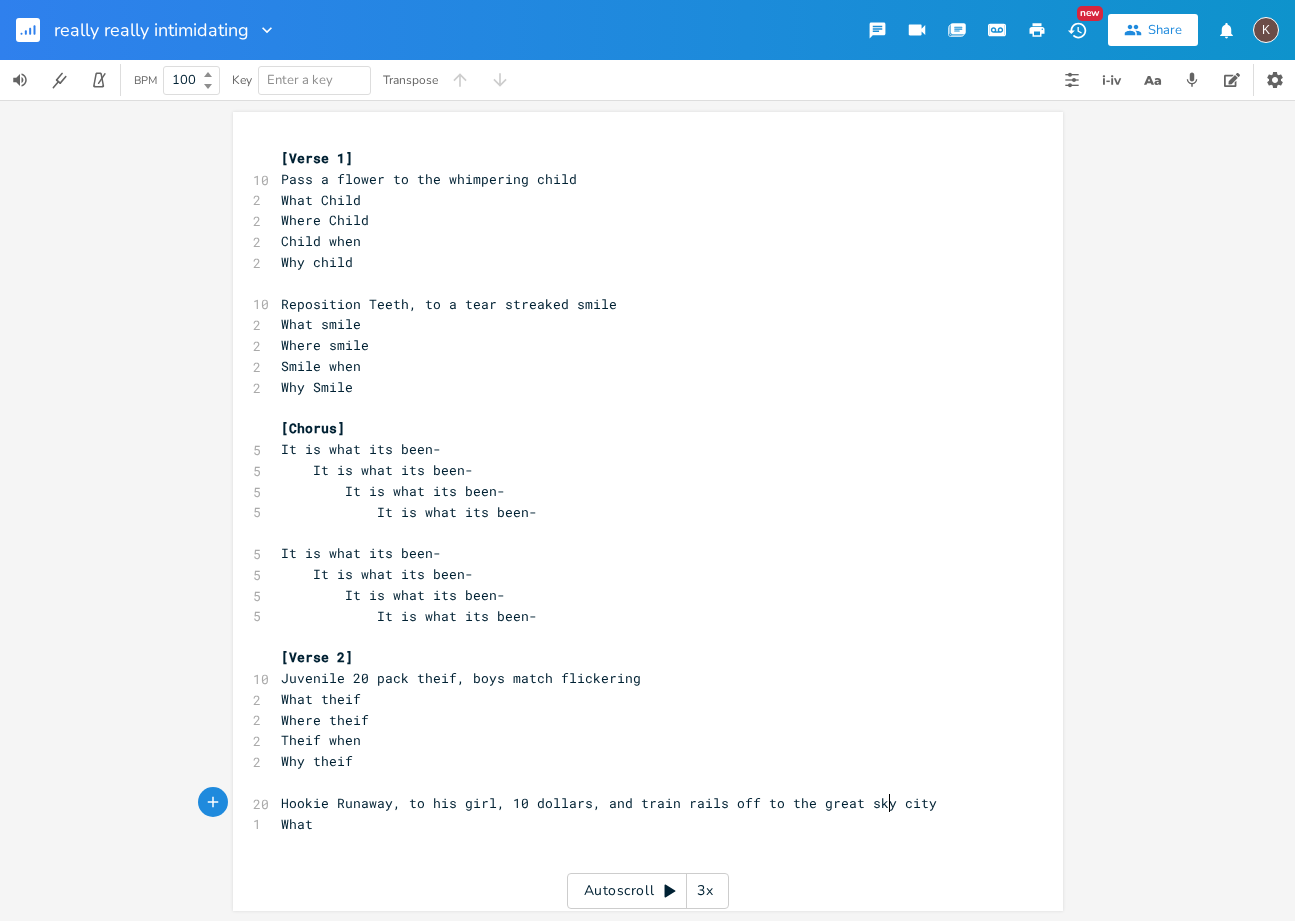 scroll, scrollTop: 0, scrollLeft: 22, axis: horizontal 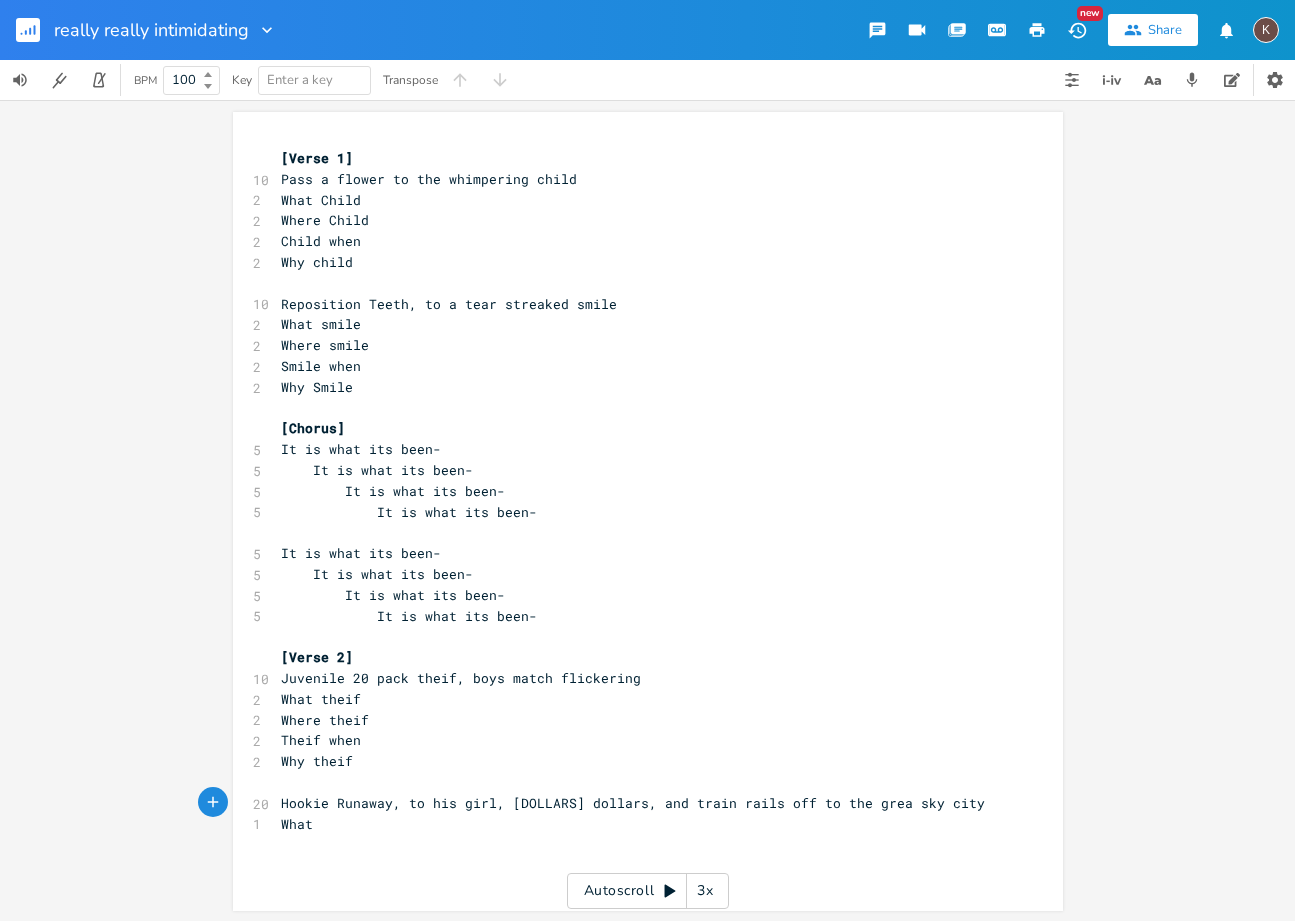type on "t" 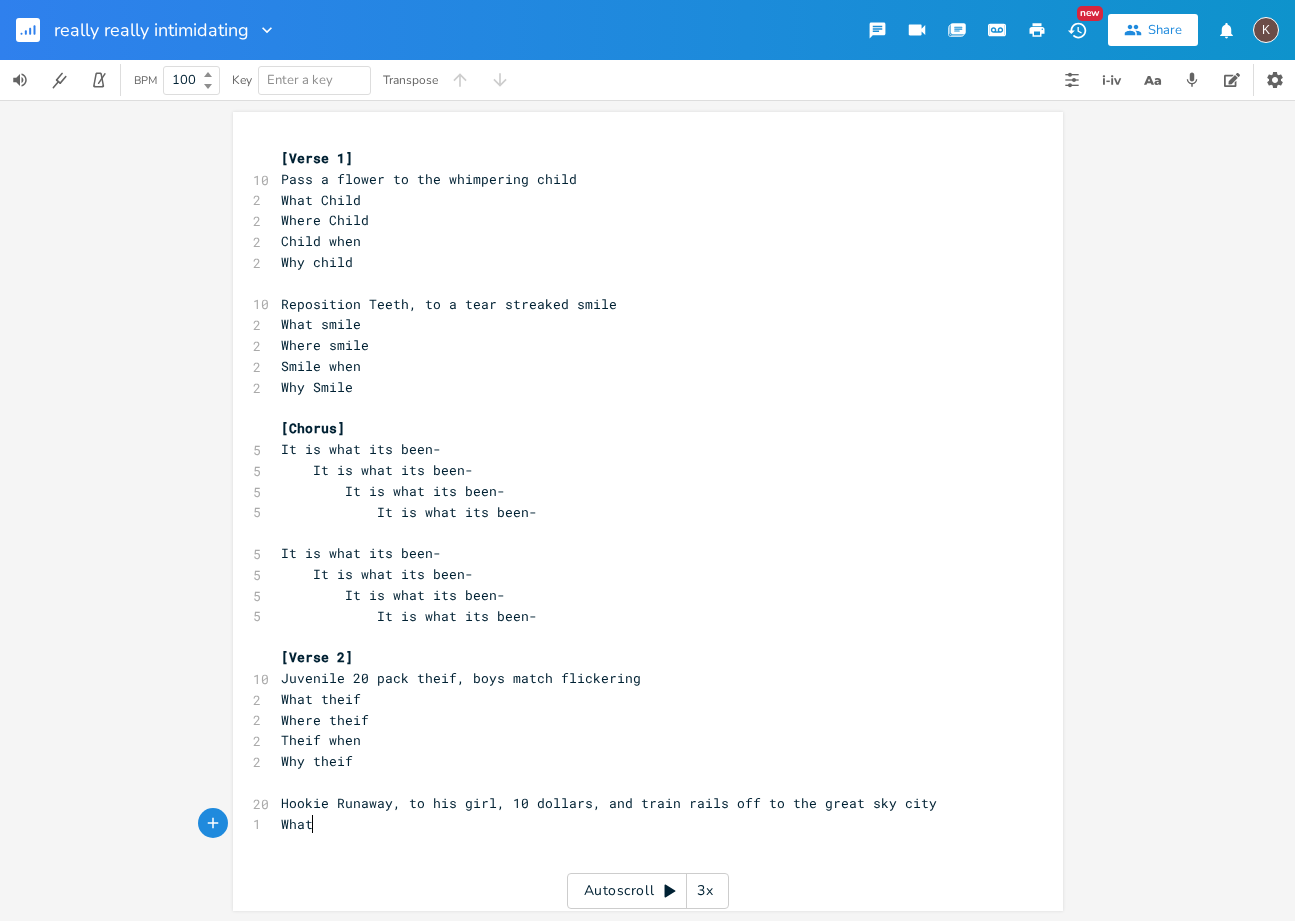scroll, scrollTop: 0, scrollLeft: 3, axis: horizontal 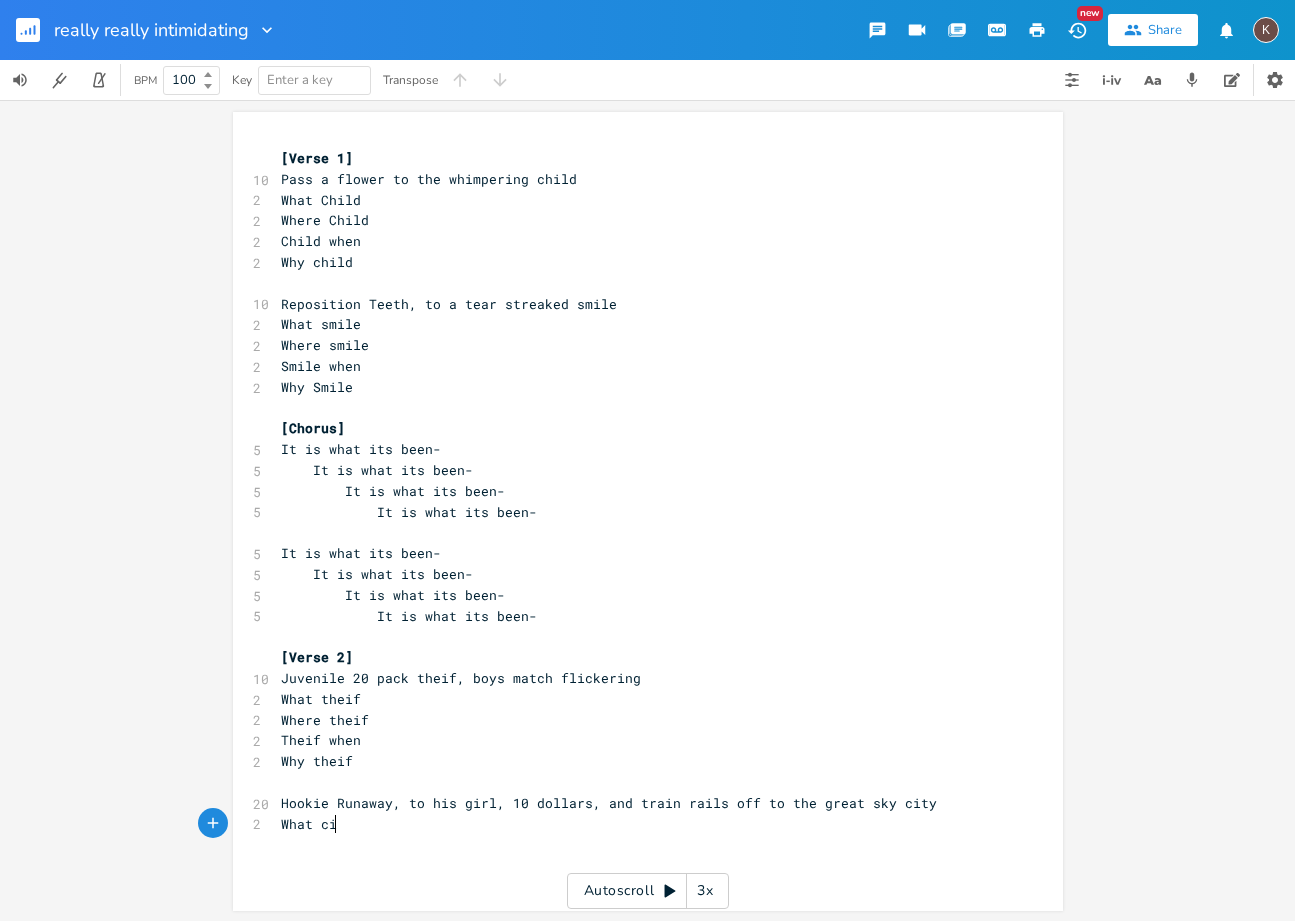 type on "[CITY]" 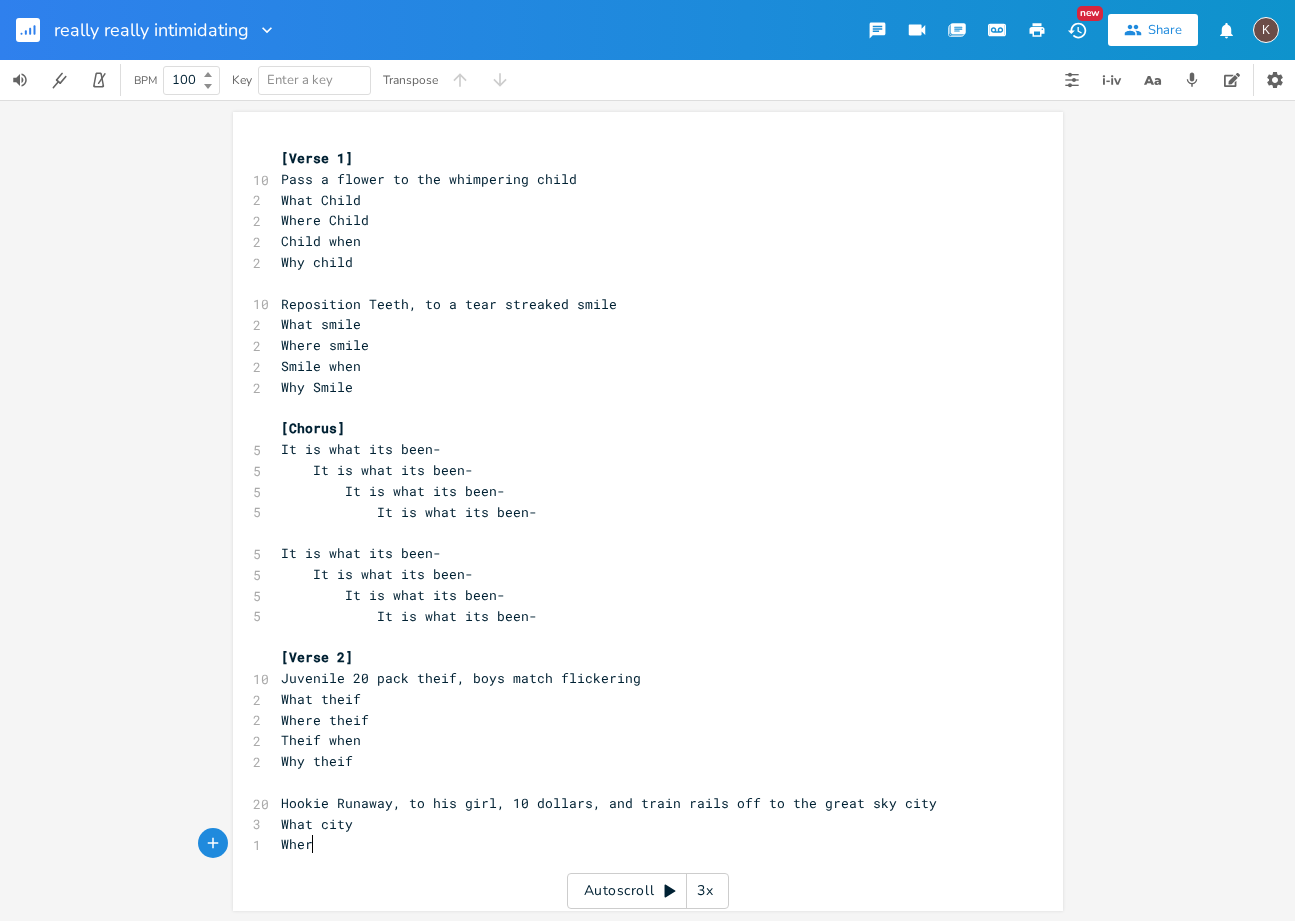 scroll, scrollTop: 0, scrollLeft: 40, axis: horizontal 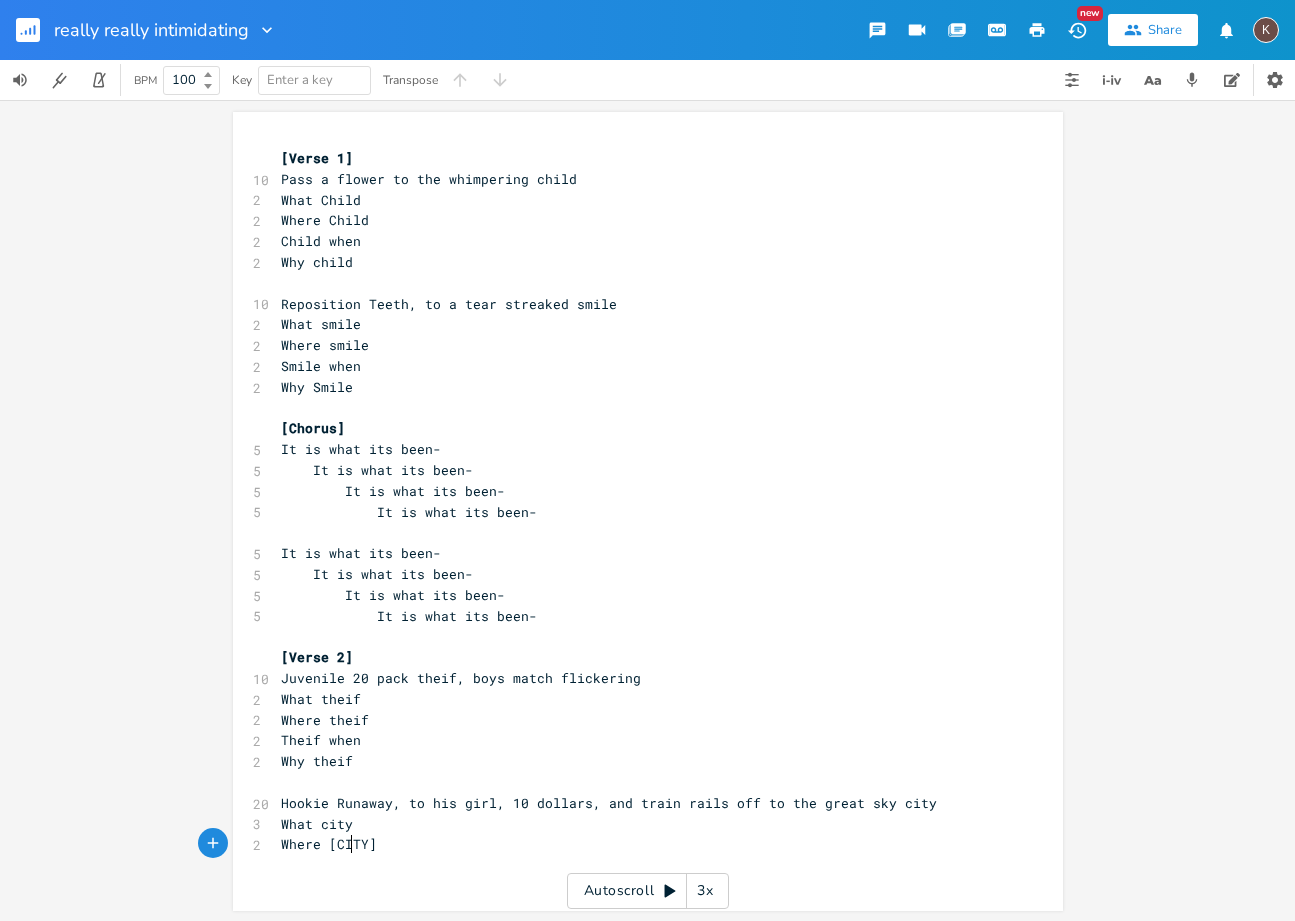 type on "Where city" 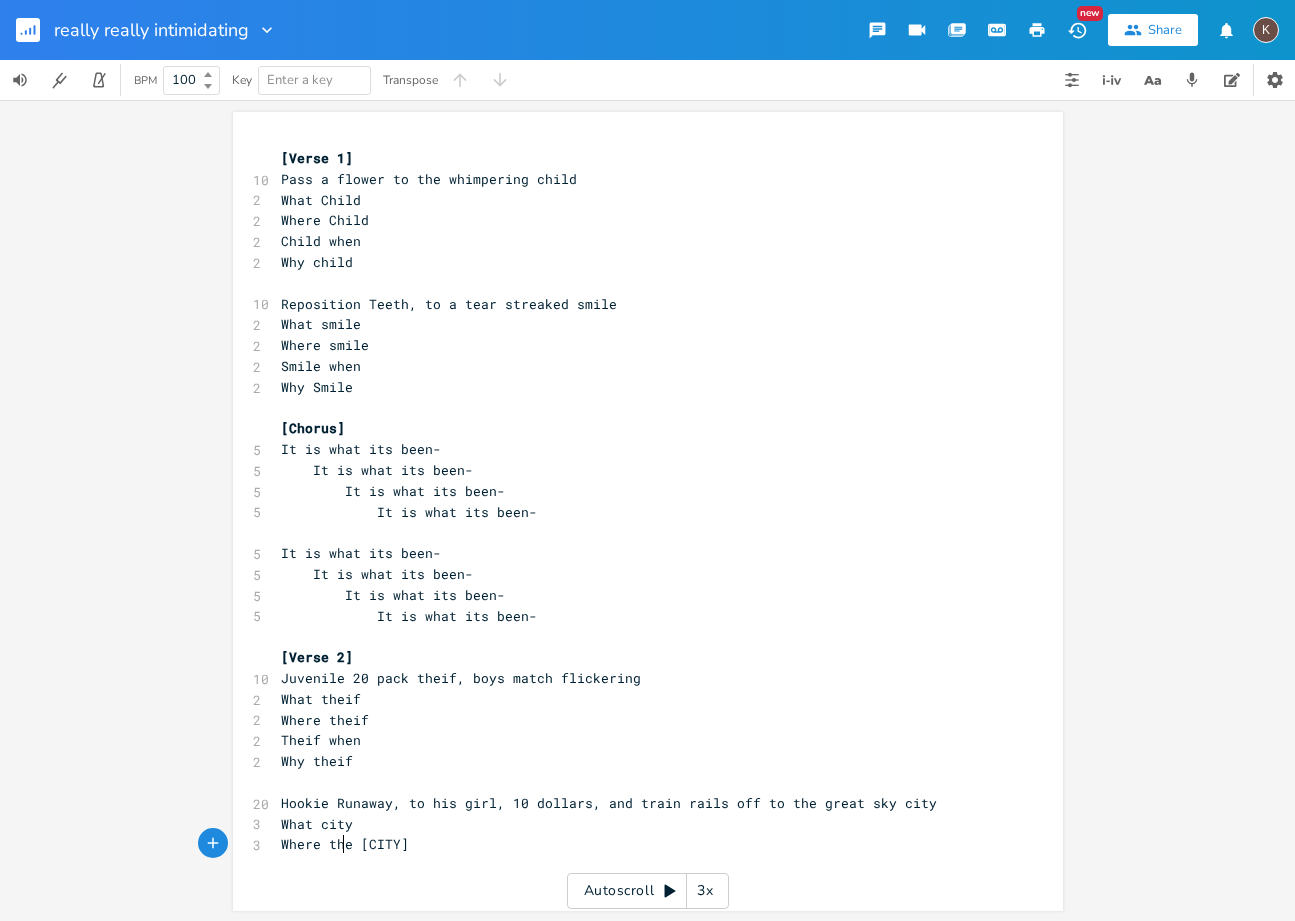 type on "the" 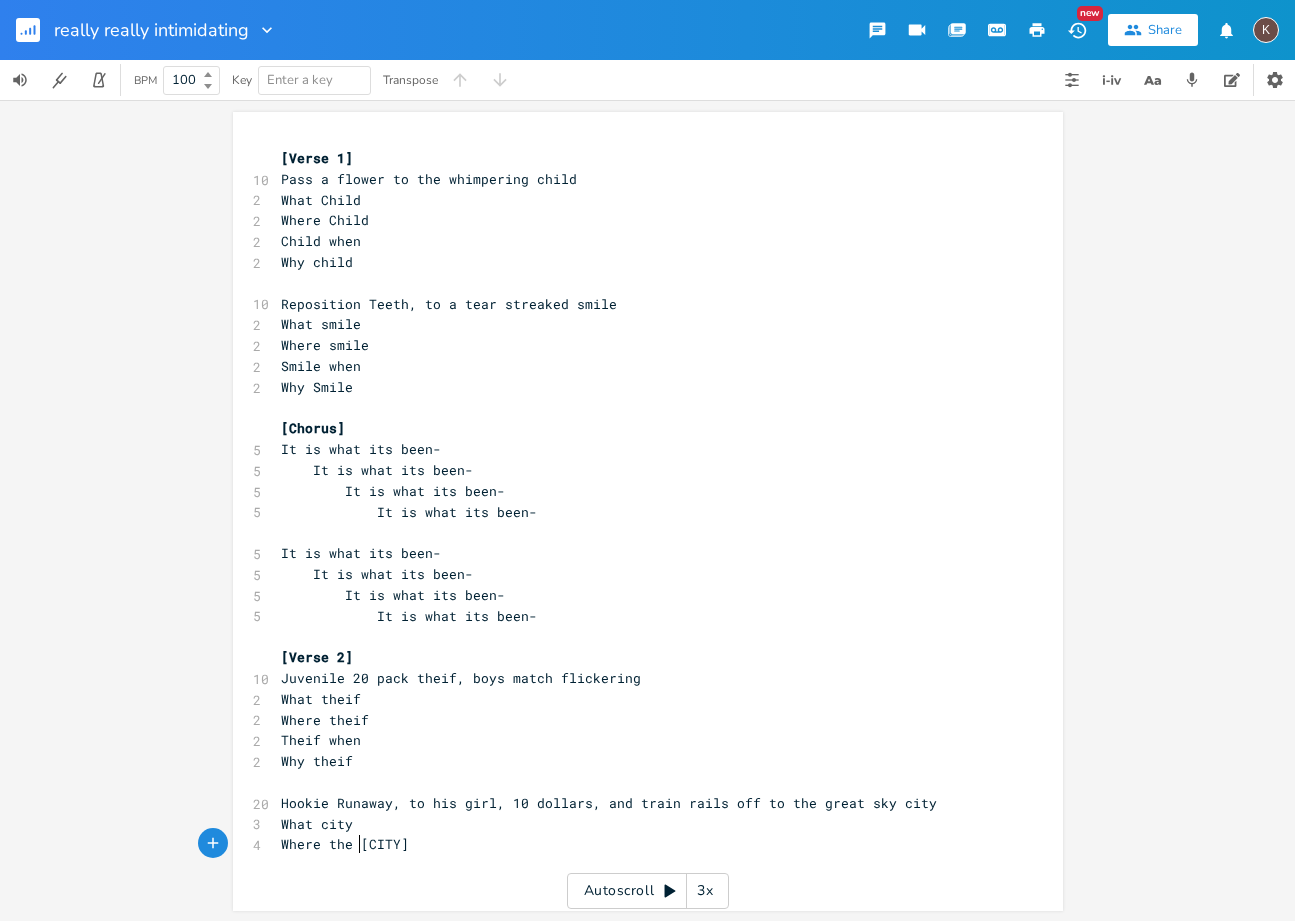 scroll, scrollTop: 0, scrollLeft: 22, axis: horizontal 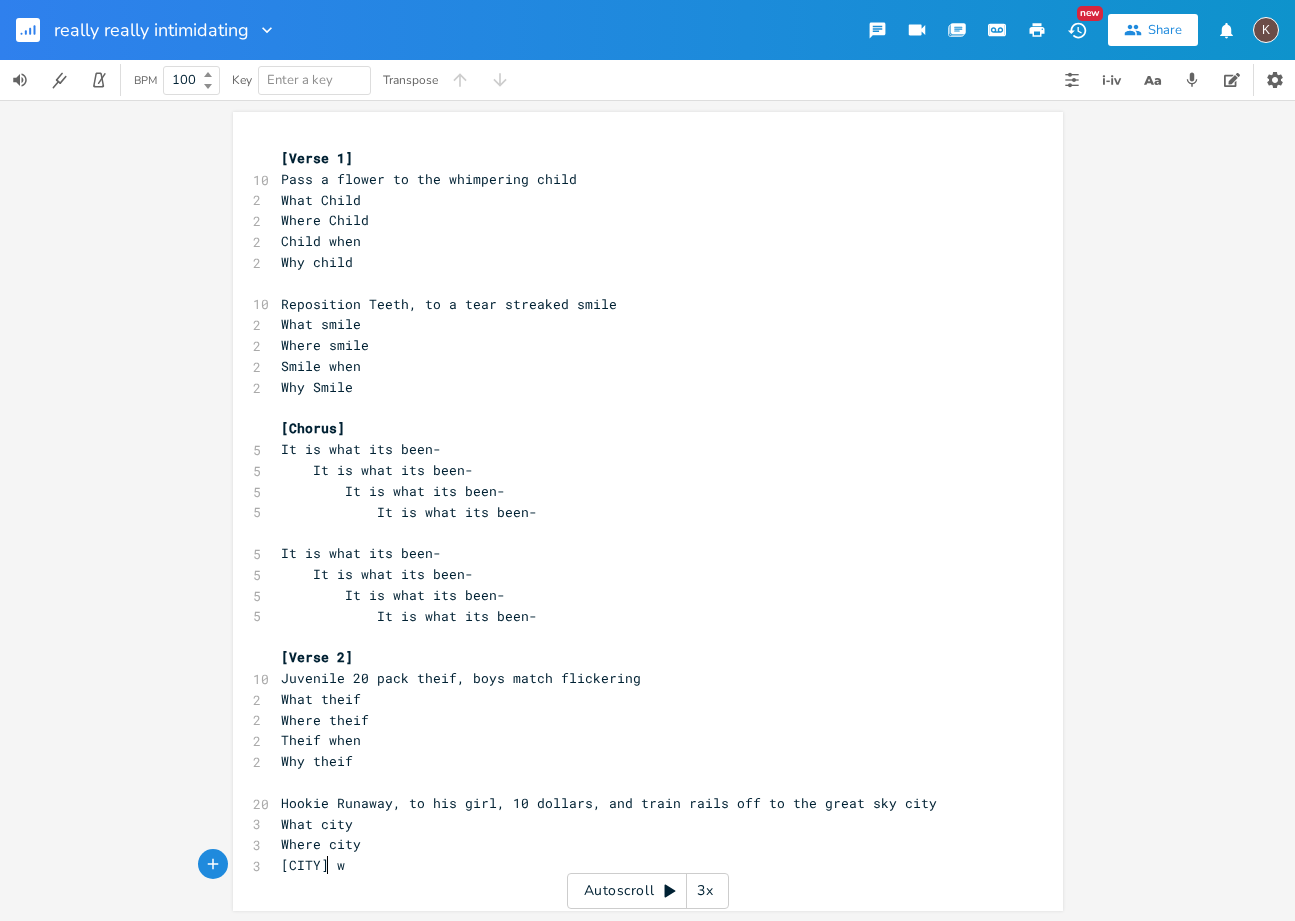 type on "City when" 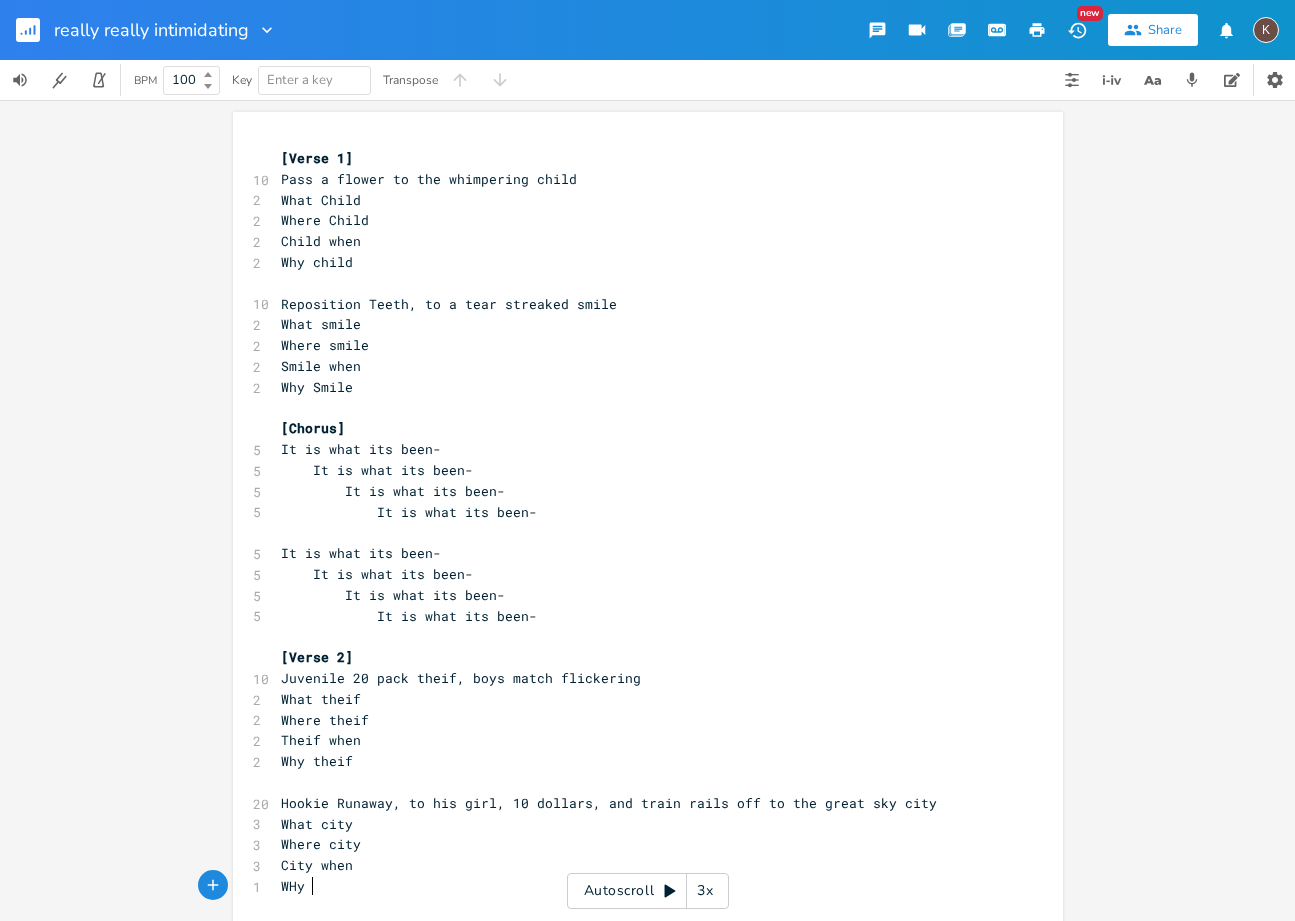 type on "WHy c" 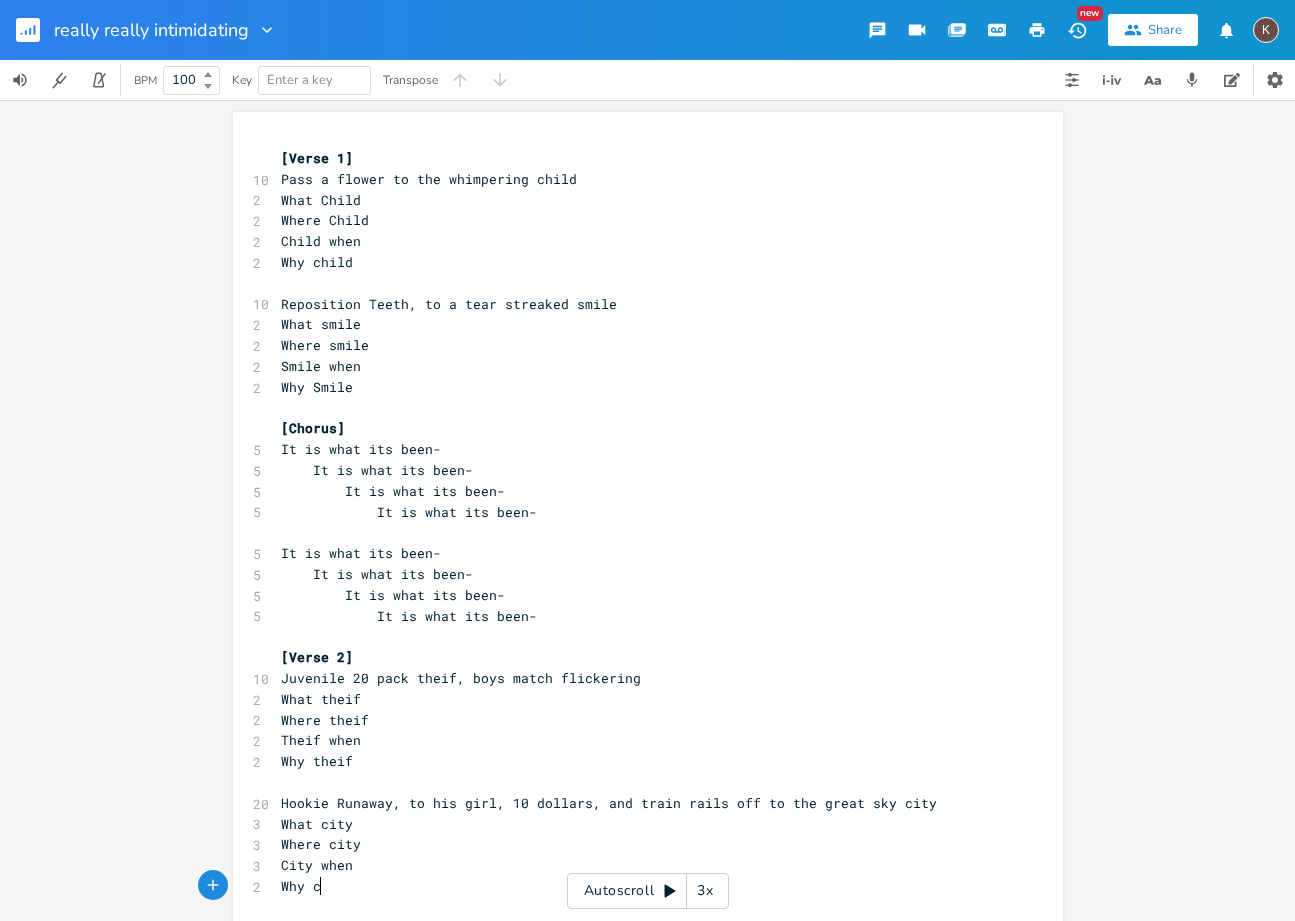 type on "hy city" 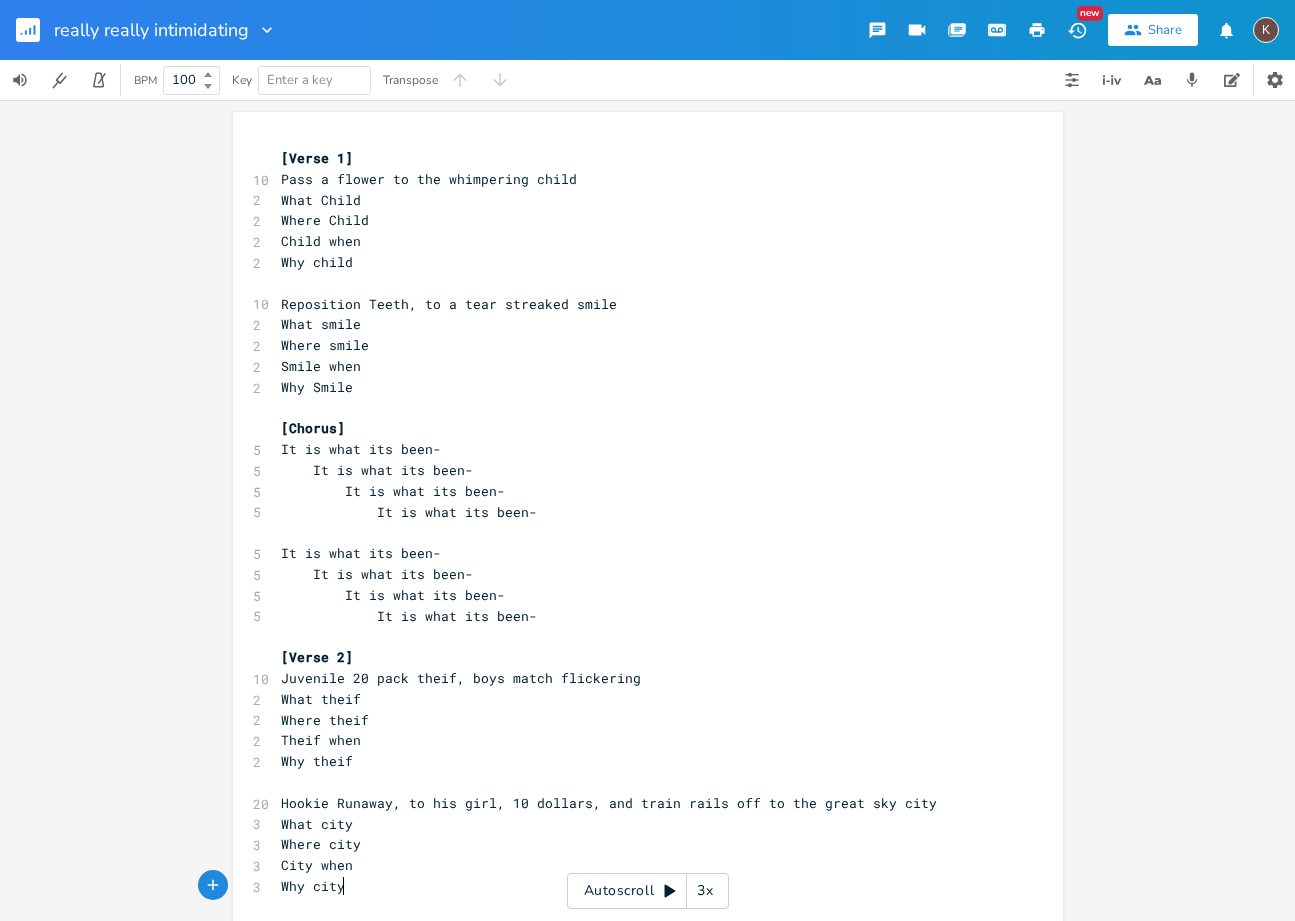 scroll, scrollTop: 0, scrollLeft: 37, axis: horizontal 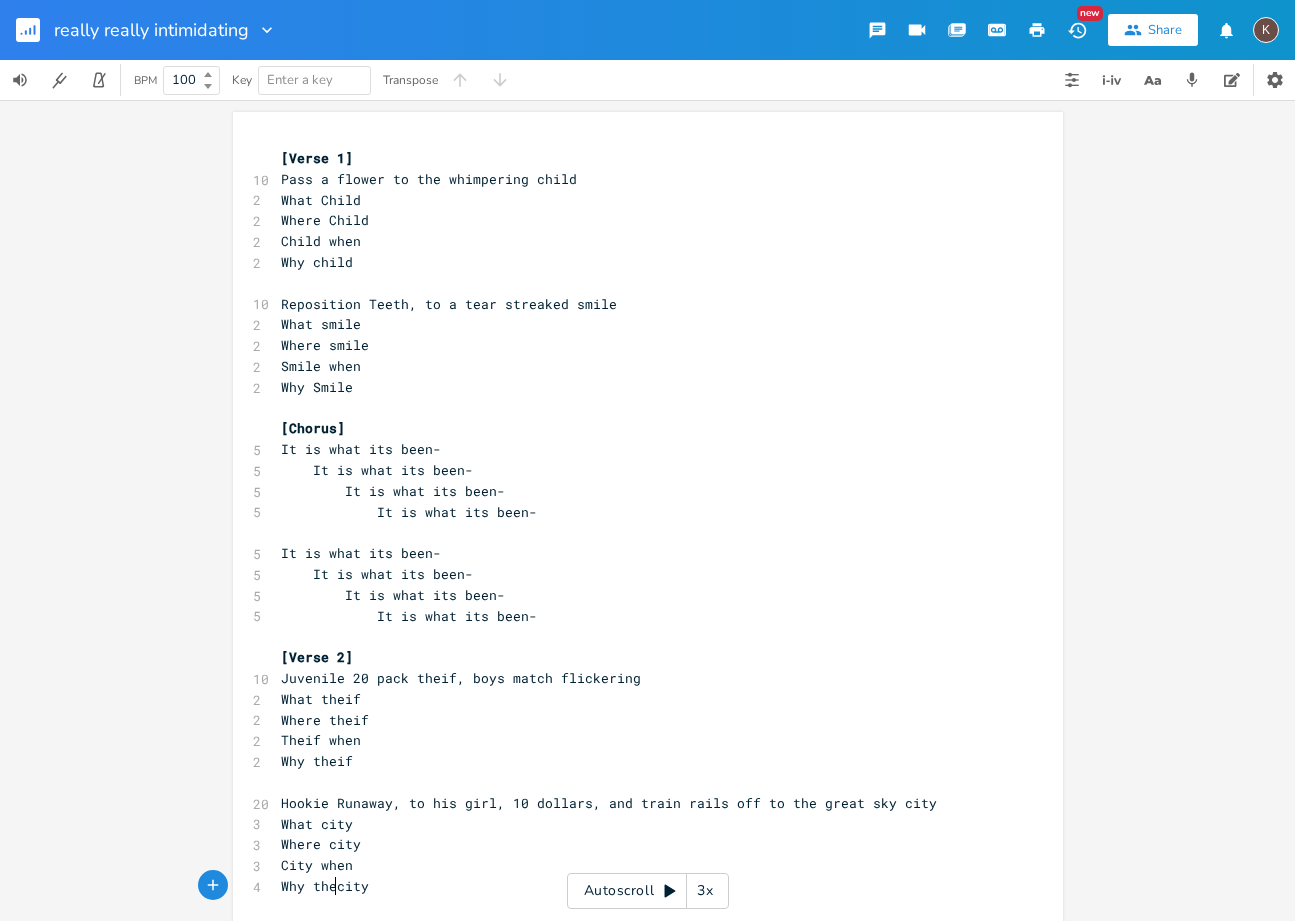 type on "the" 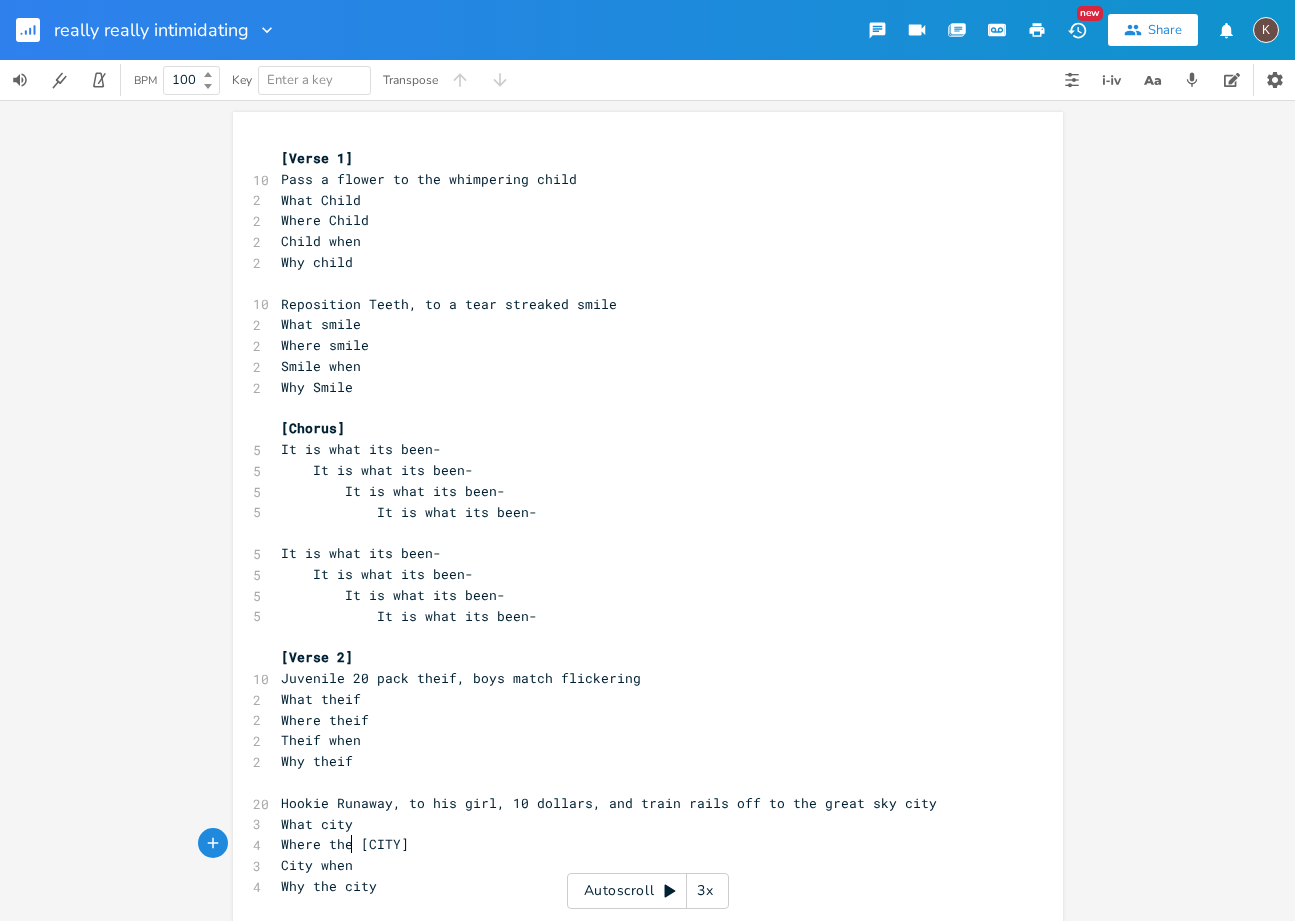 type on "the" 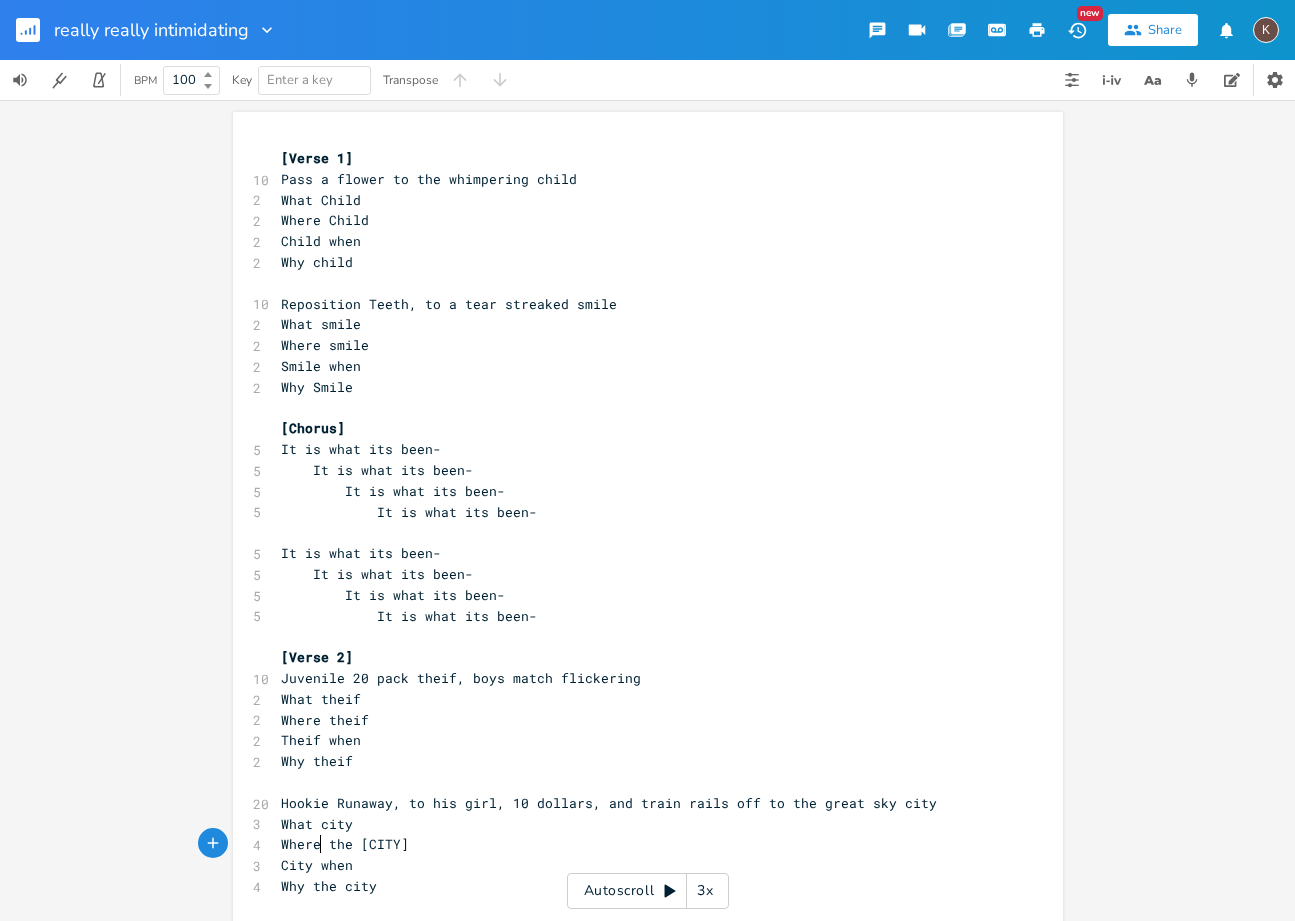 type on "s" 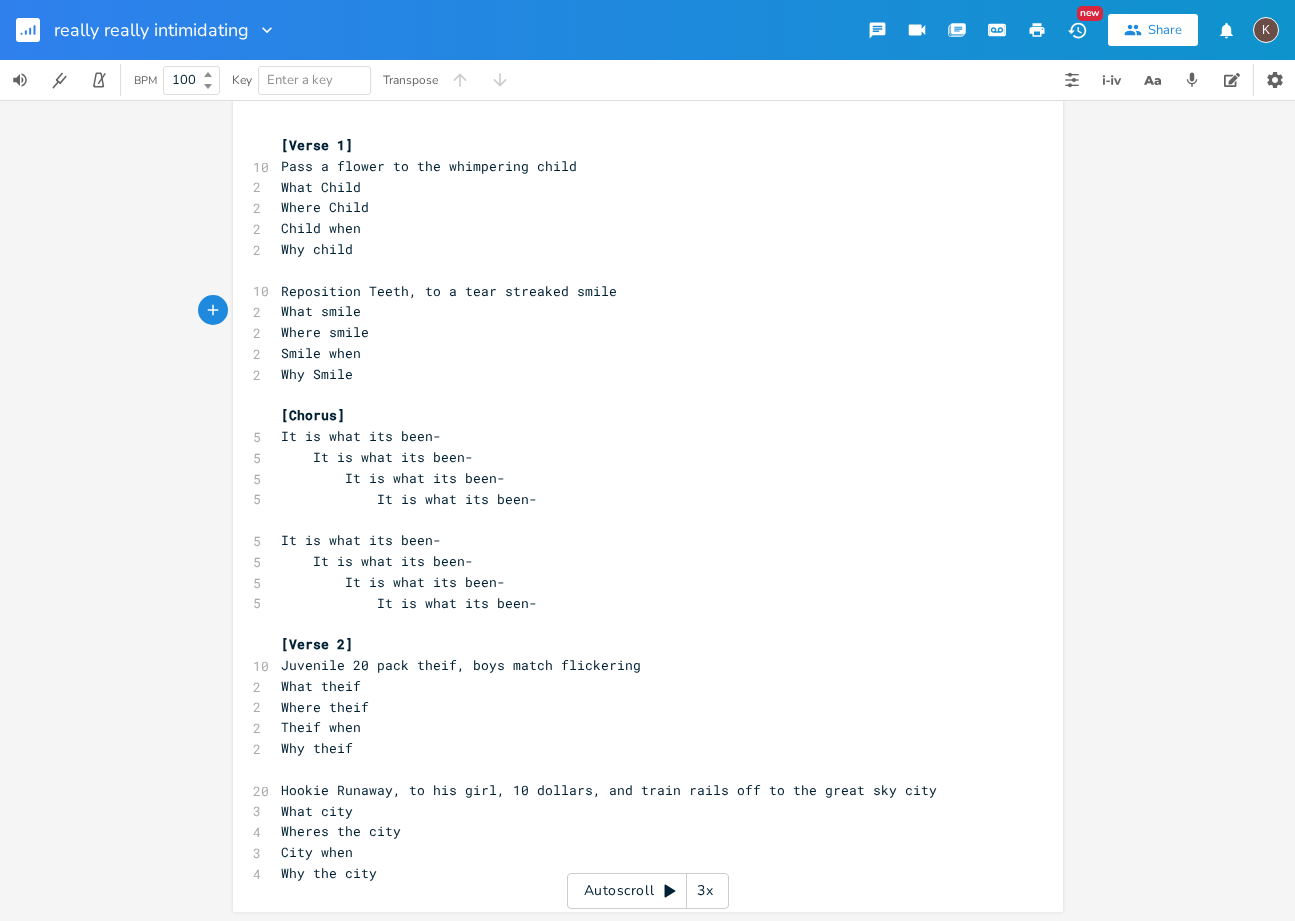 scroll, scrollTop: 16, scrollLeft: 0, axis: vertical 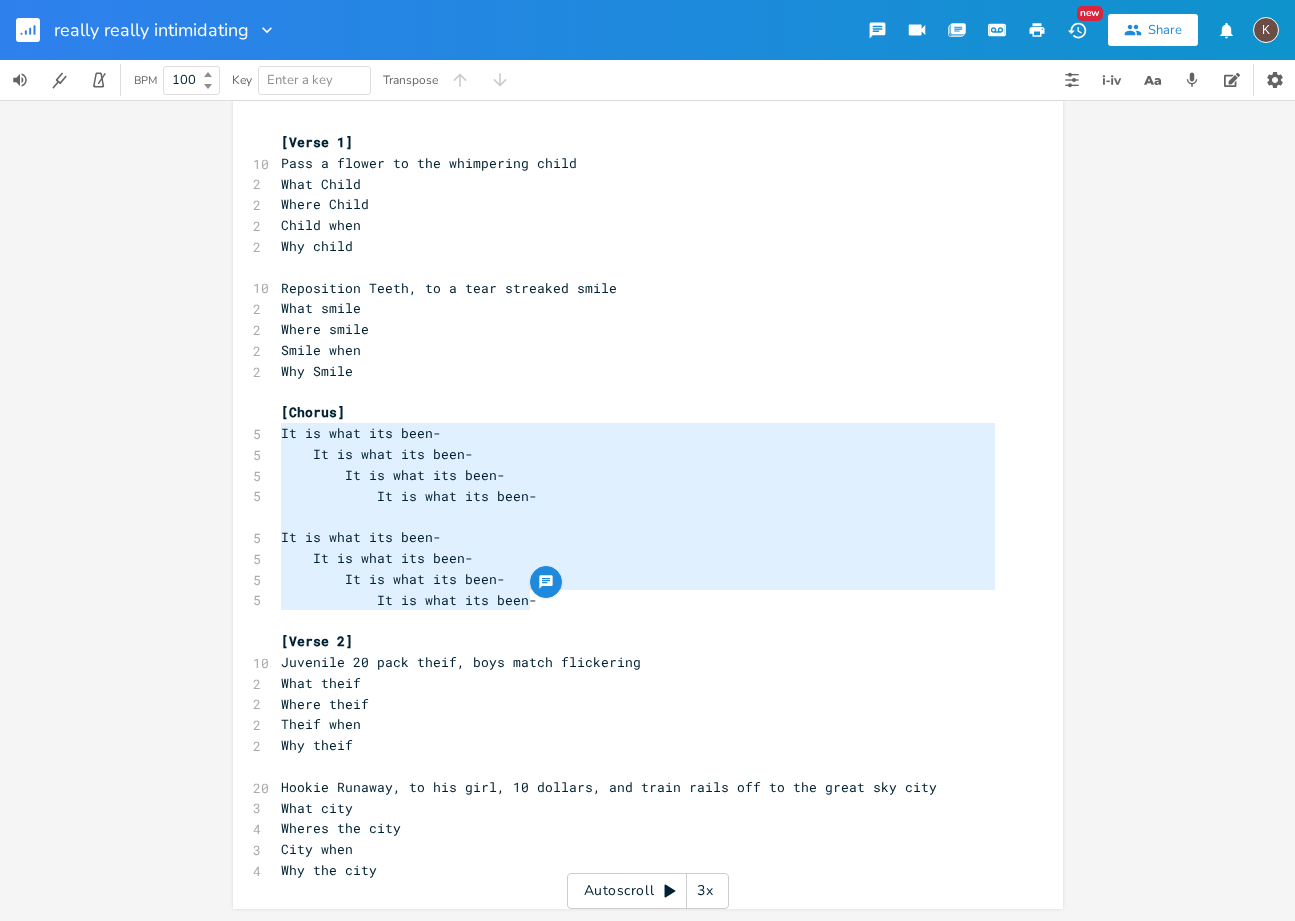 type on "[Chorus]
It is what its been-
It is what its been-
It is what its been-
It is what its been-
It is what its been-
It is what its been-
It is what its been-
It is what its been-" 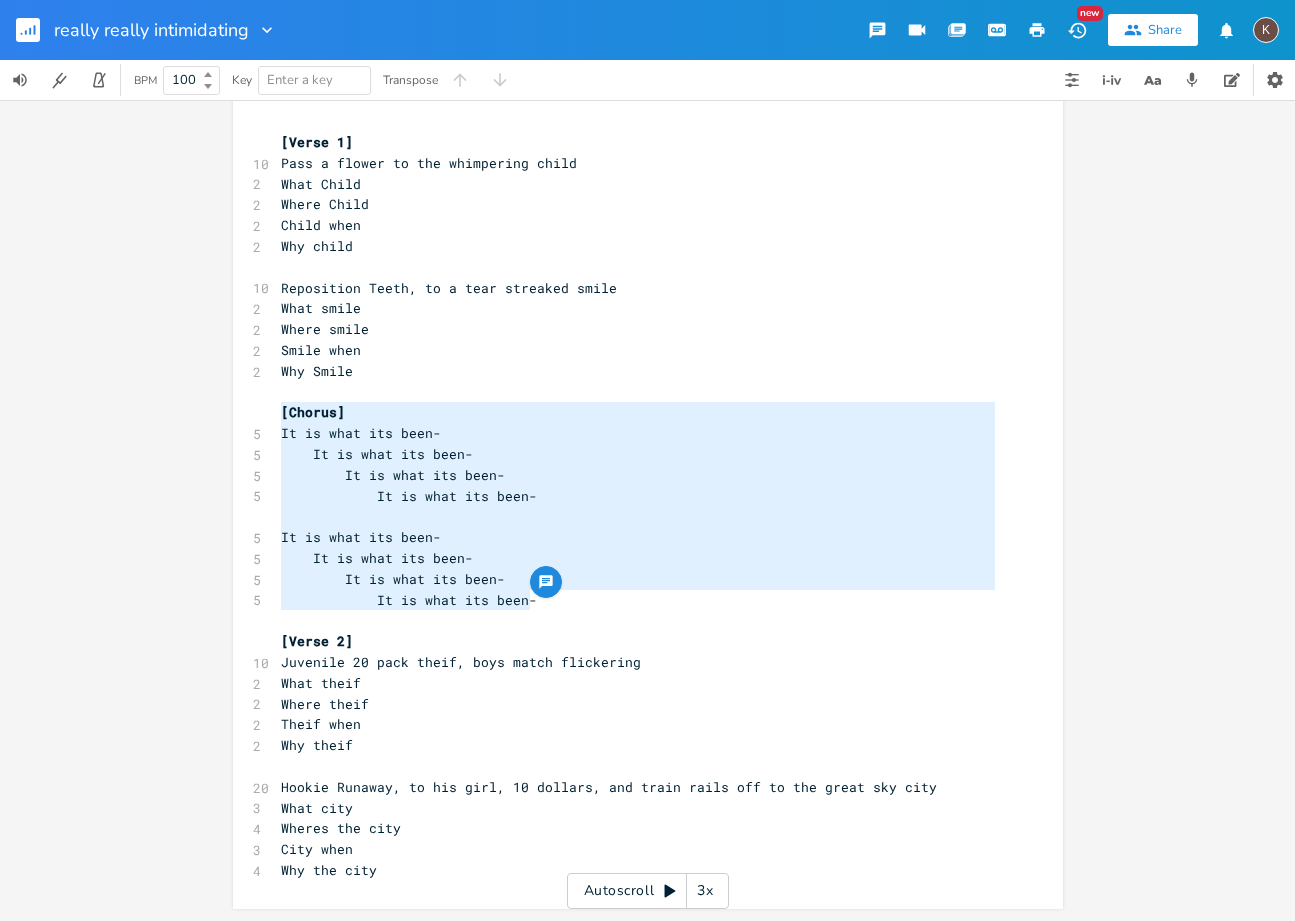 drag, startPoint x: 440, startPoint y: 595, endPoint x: 266, endPoint y: 406, distance: 256.8988 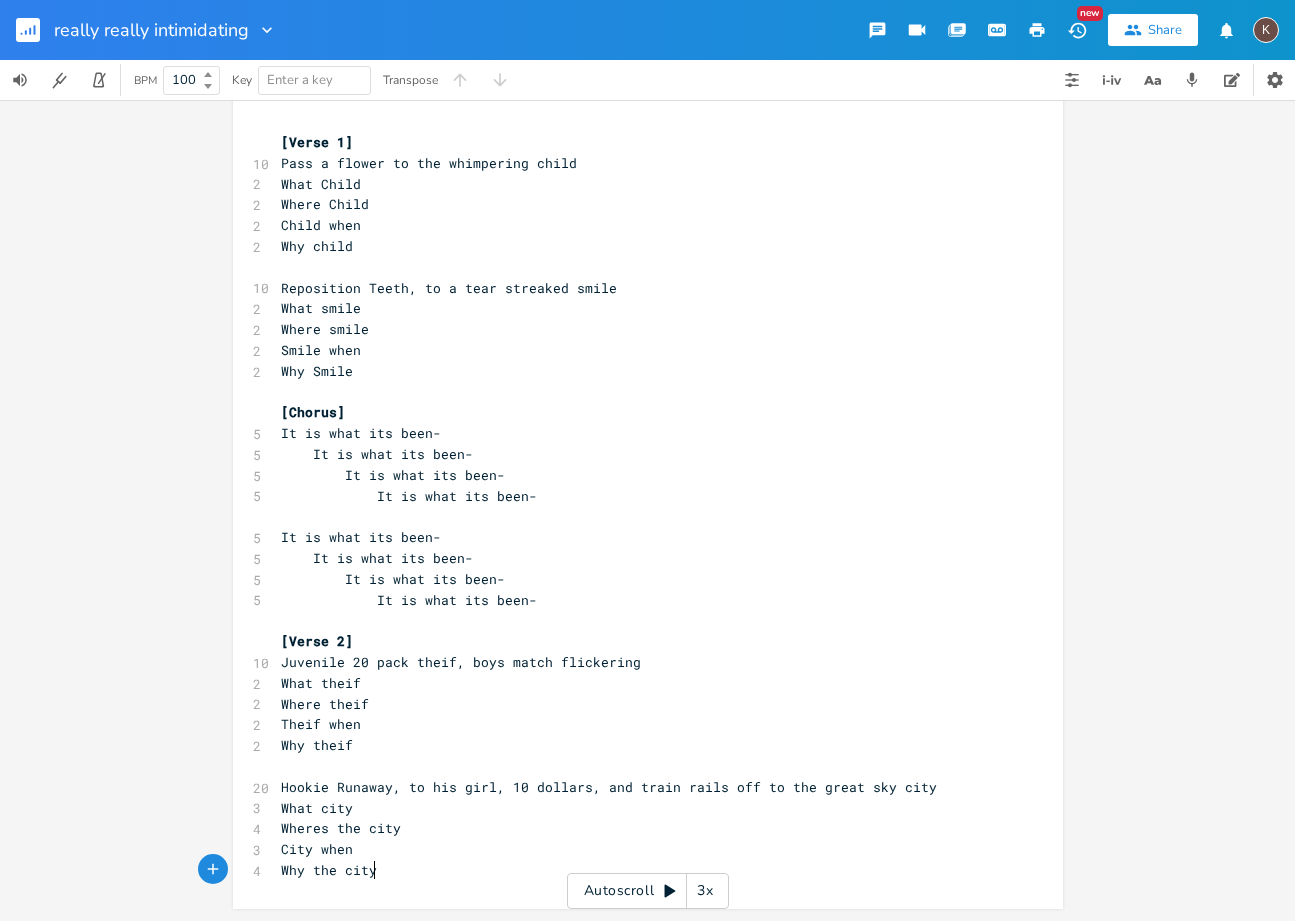 click on "[Verse 1] [NUMBER] Pass a flower to the whimpering child [NUMBER] What Child [NUMBER] Where Child [NUMBER] Child when [NUMBER] Why child ​ [Chorus] [NUMBER] It is what its been- [NUMBER]      It is what its been- [NUMBER]           It is what its been- [NUMBER]               It is what its been- ​ [NUMBER] It is what its been- [NUMBER]      It is what its been- [NUMBER]           It is what its been- [NUMBER]               It is what its been- ​ [Verse 2] [NUMBER] Juvenile [NUMBER] pack theif, boys match flickering [NUMBER] What theif [NUMBER] Where theif [NUMBER] Theif when [NUMBER] Why theif ​ [NUMBER] Hookie Runaway, to his girl, [NUMBER] dollars, and train rails off to the great sky [CITY] [NUMBER] What [CITY] [NUMBER] Where [CITY] [NUMBER] [CITY] when [NUMBER] Why [CITY]" at bounding box center (638, 506) 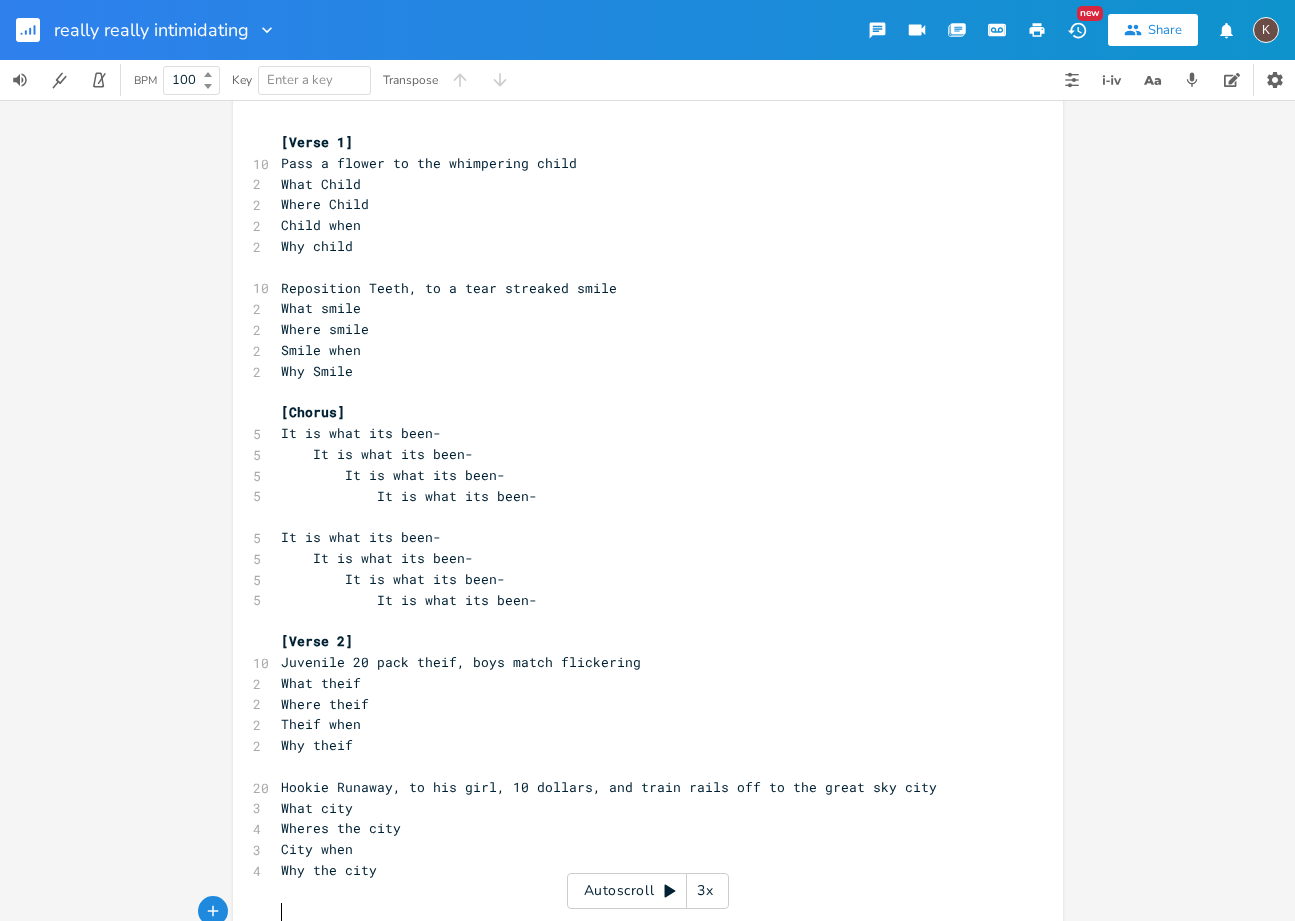 scroll, scrollTop: 0, scrollLeft: 0, axis: both 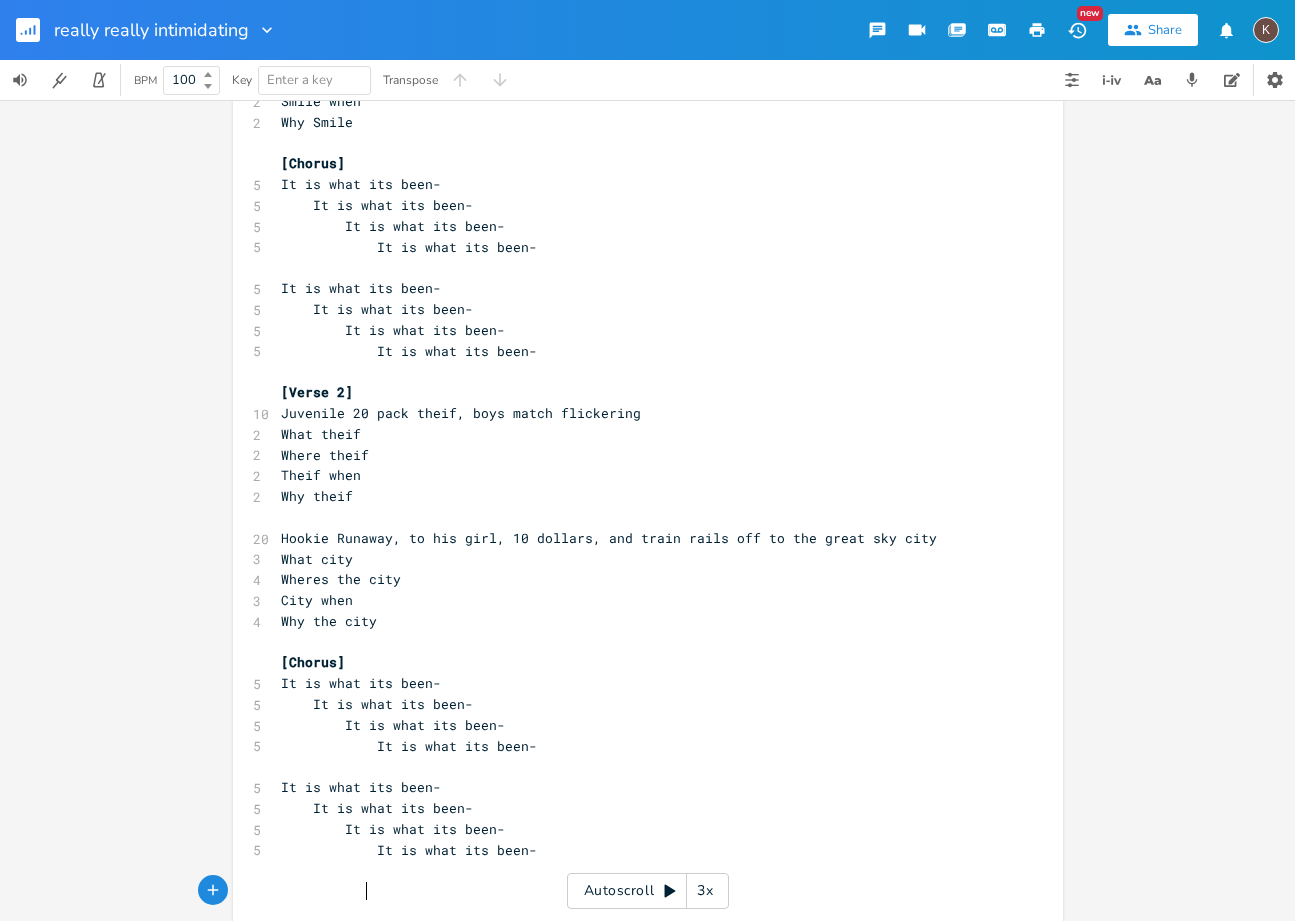 type on "\" 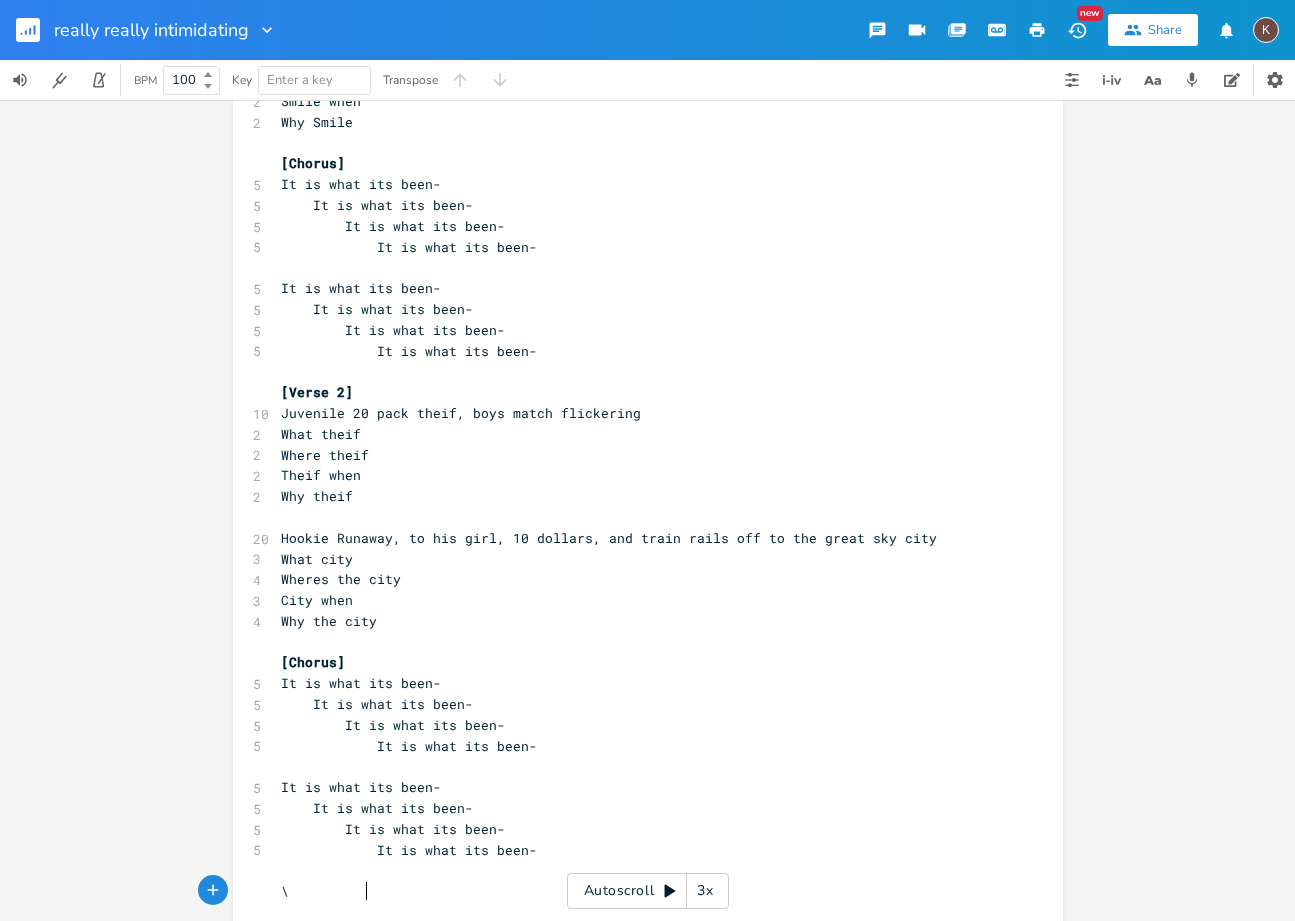 scroll, scrollTop: 0, scrollLeft: 4, axis: horizontal 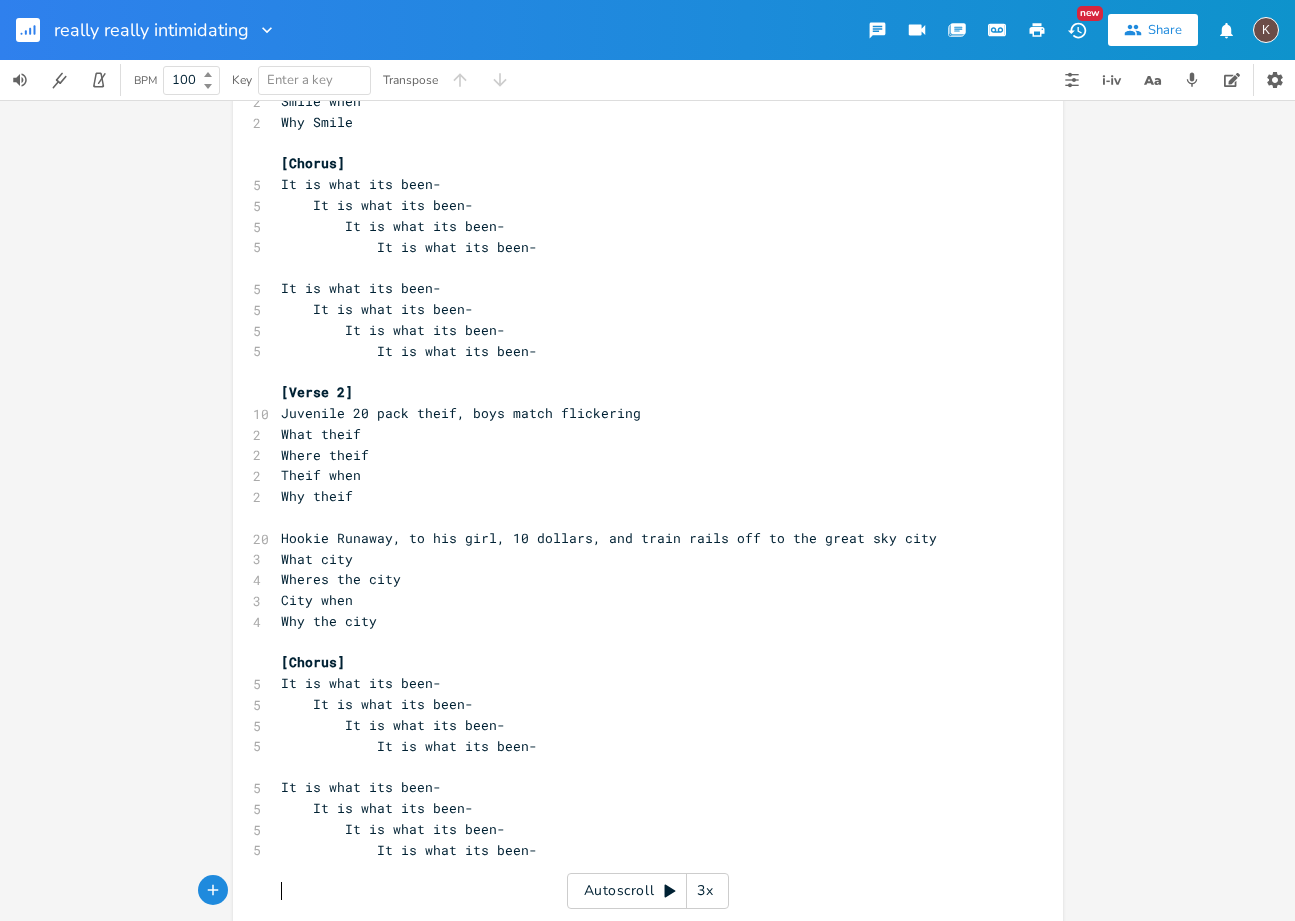 click on "Hookie Runaway, to his girl, 10 dollars, and train rails off to the great sky city" at bounding box center (609, 538) 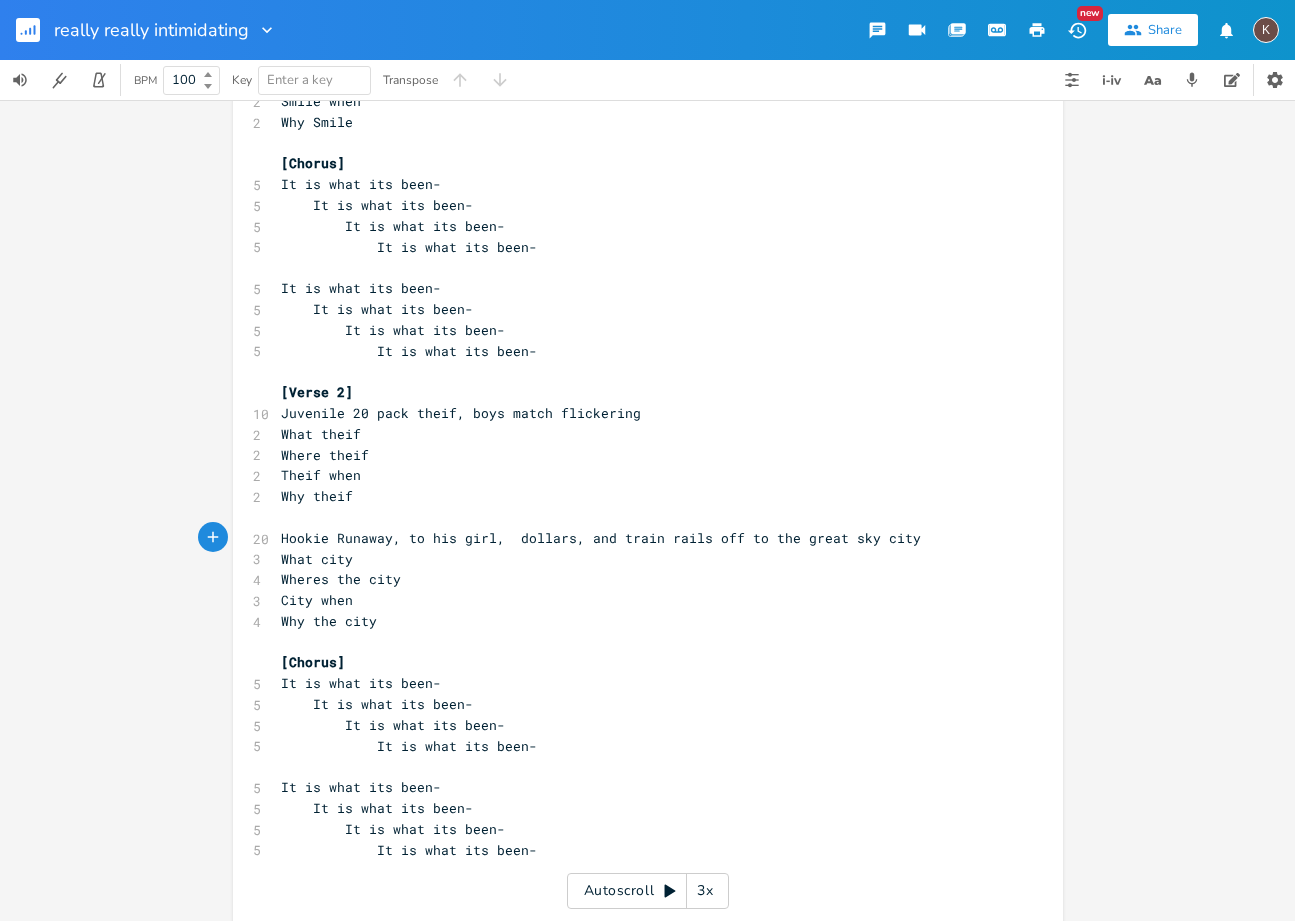 type on "7" 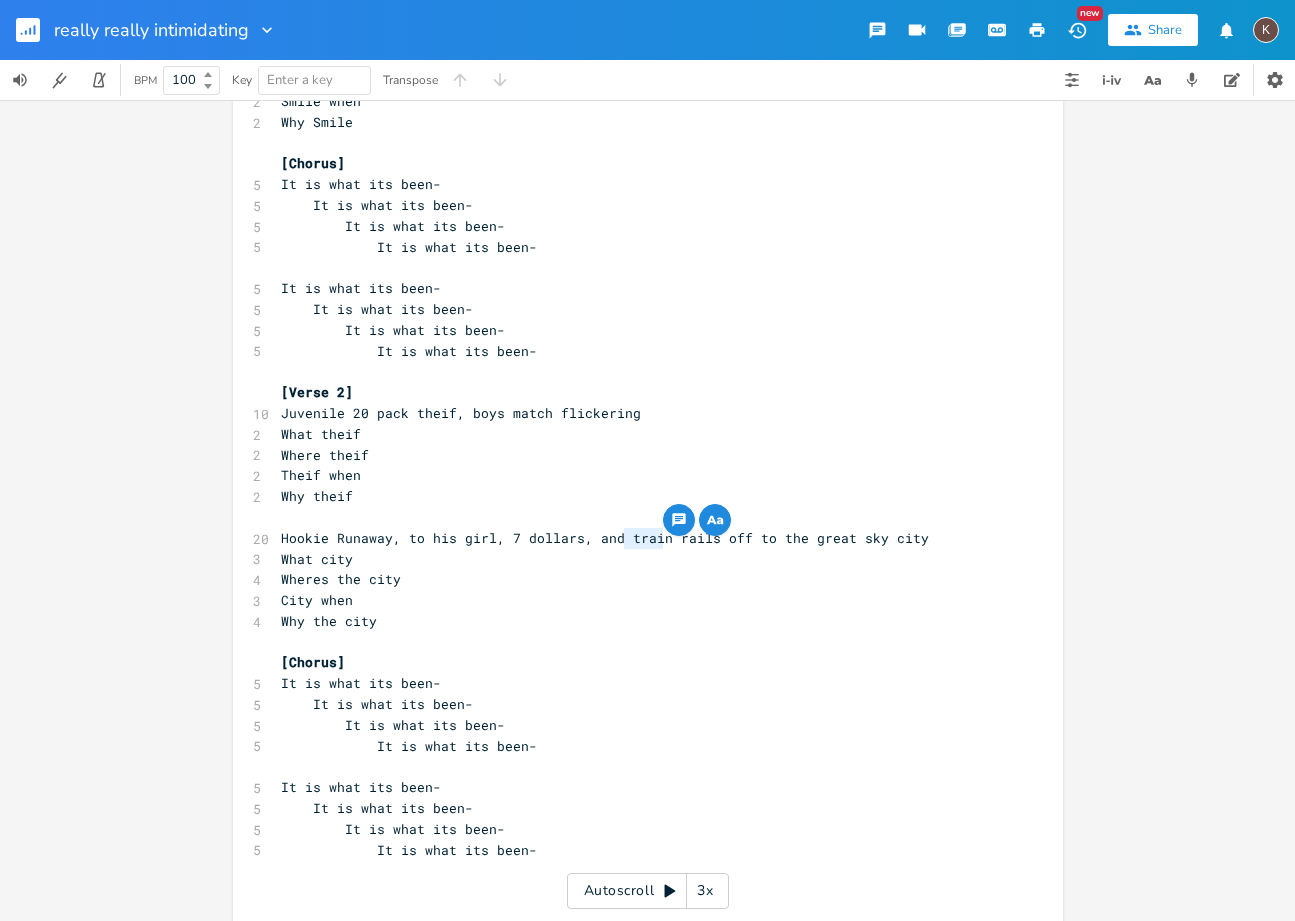 drag, startPoint x: 657, startPoint y: 539, endPoint x: 620, endPoint y: 543, distance: 37.215588 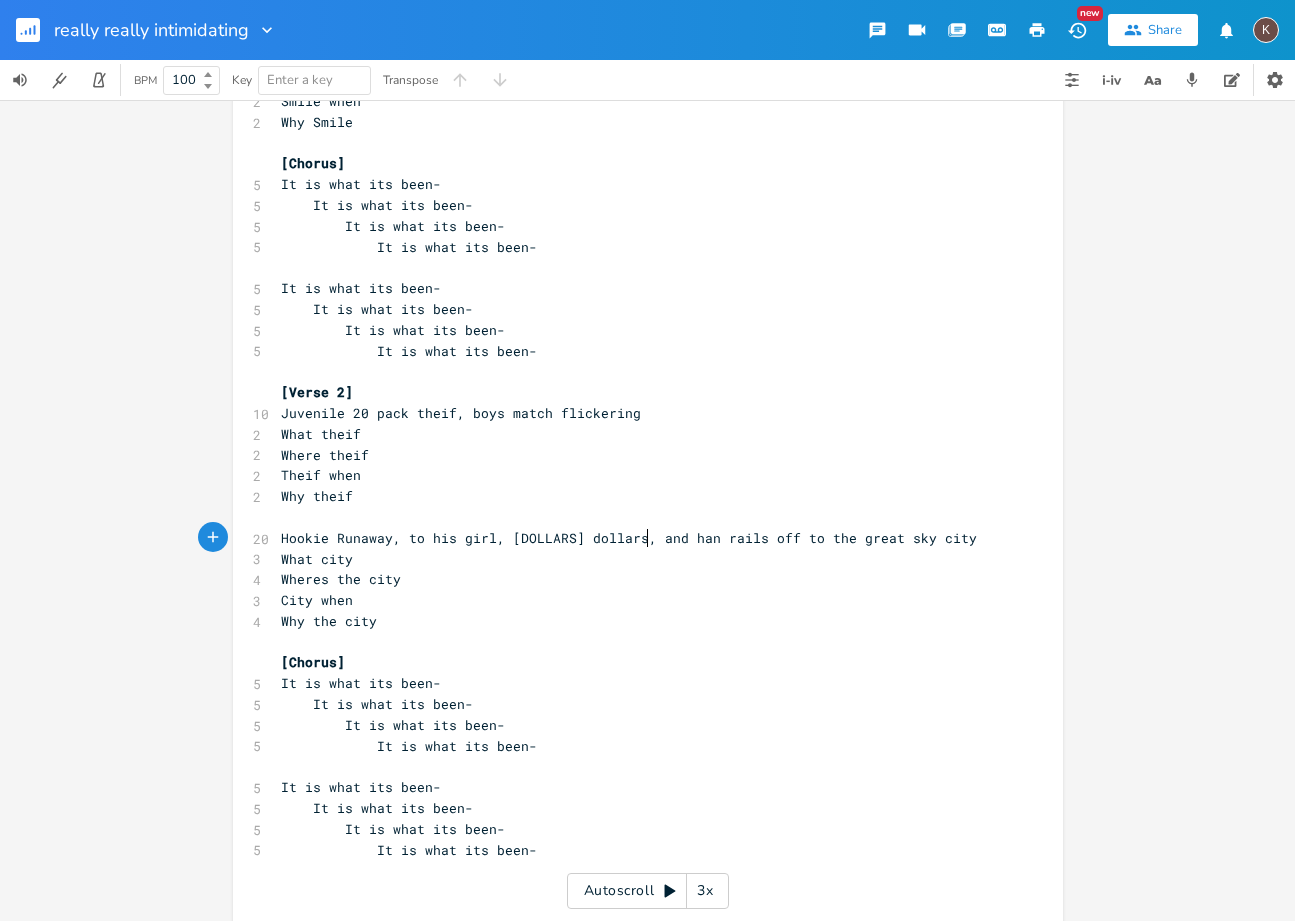 type on "hand" 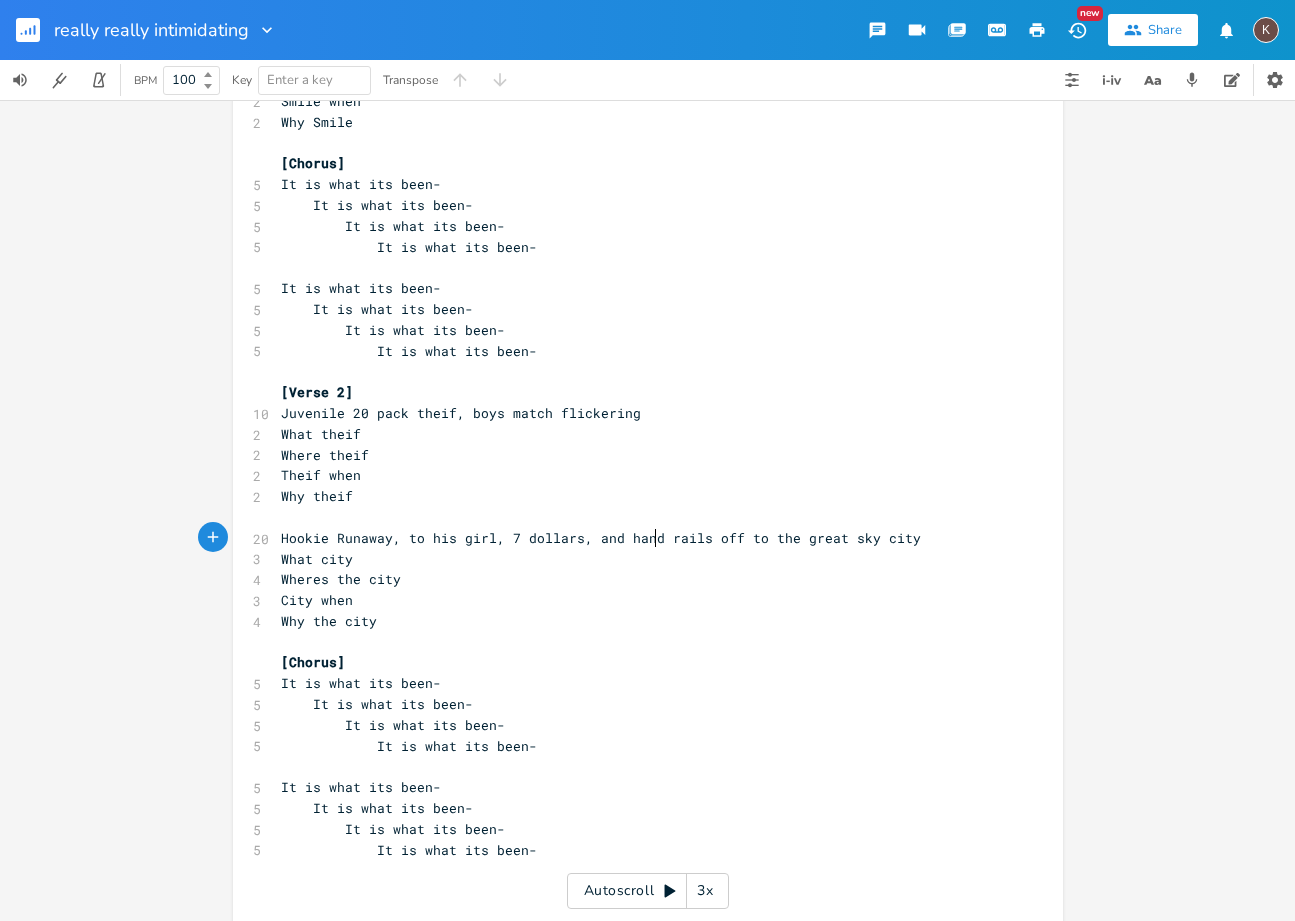 scroll, scrollTop: 0, scrollLeft: 28, axis: horizontal 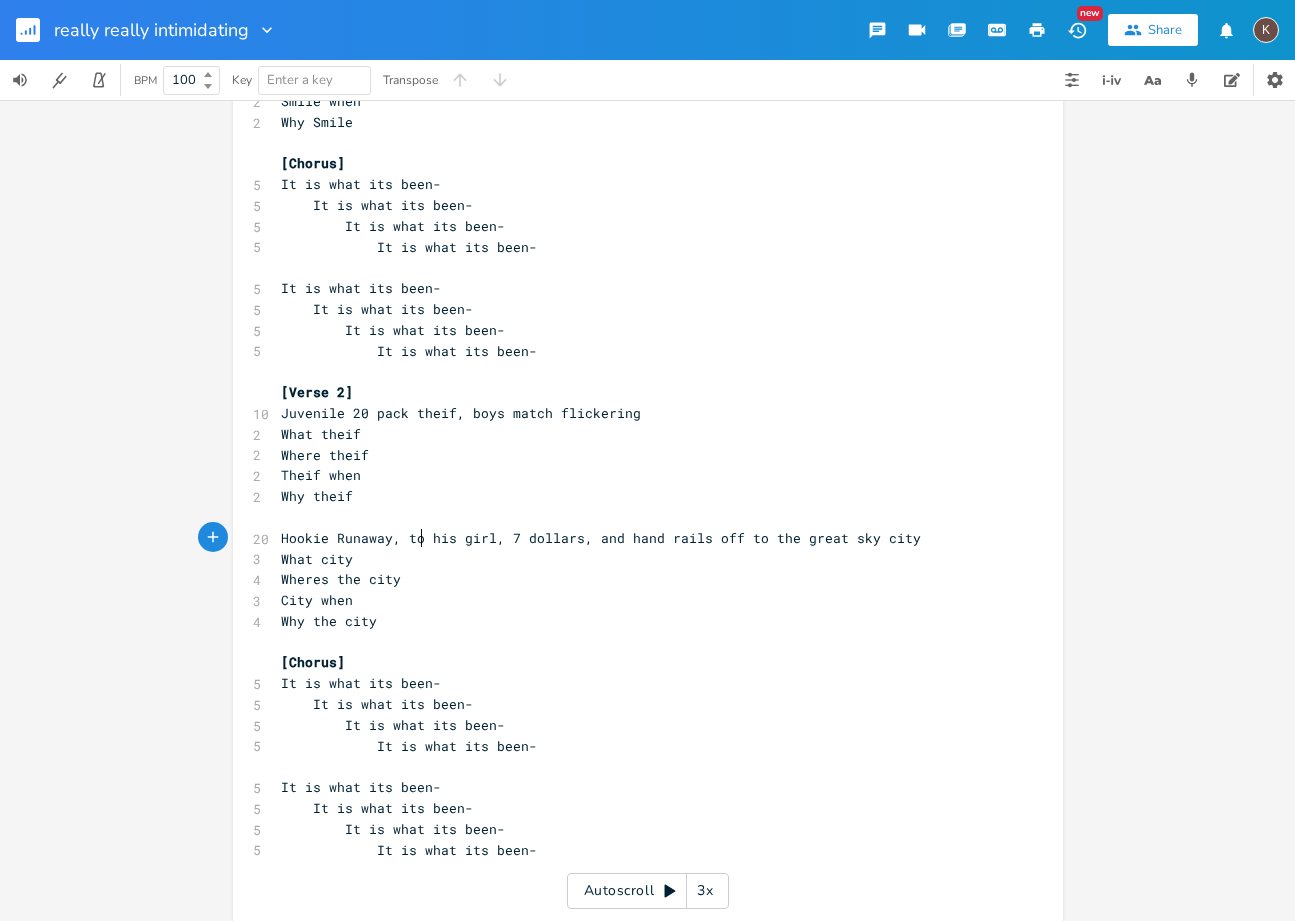 click on "Hookie Runaway, to his girl, 7 dollars, and hand rails off to the great sky city" at bounding box center (601, 538) 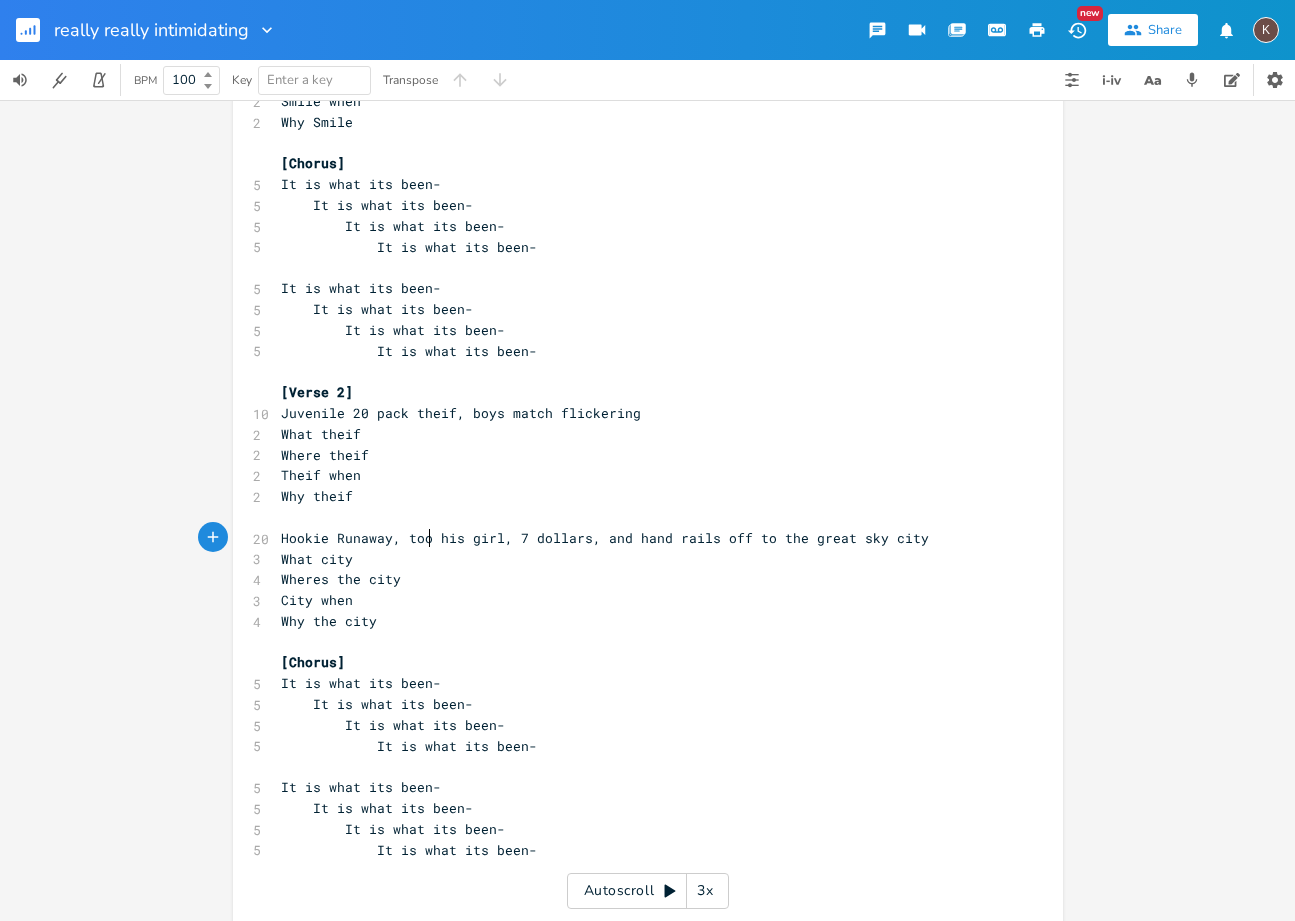 type on "ok" 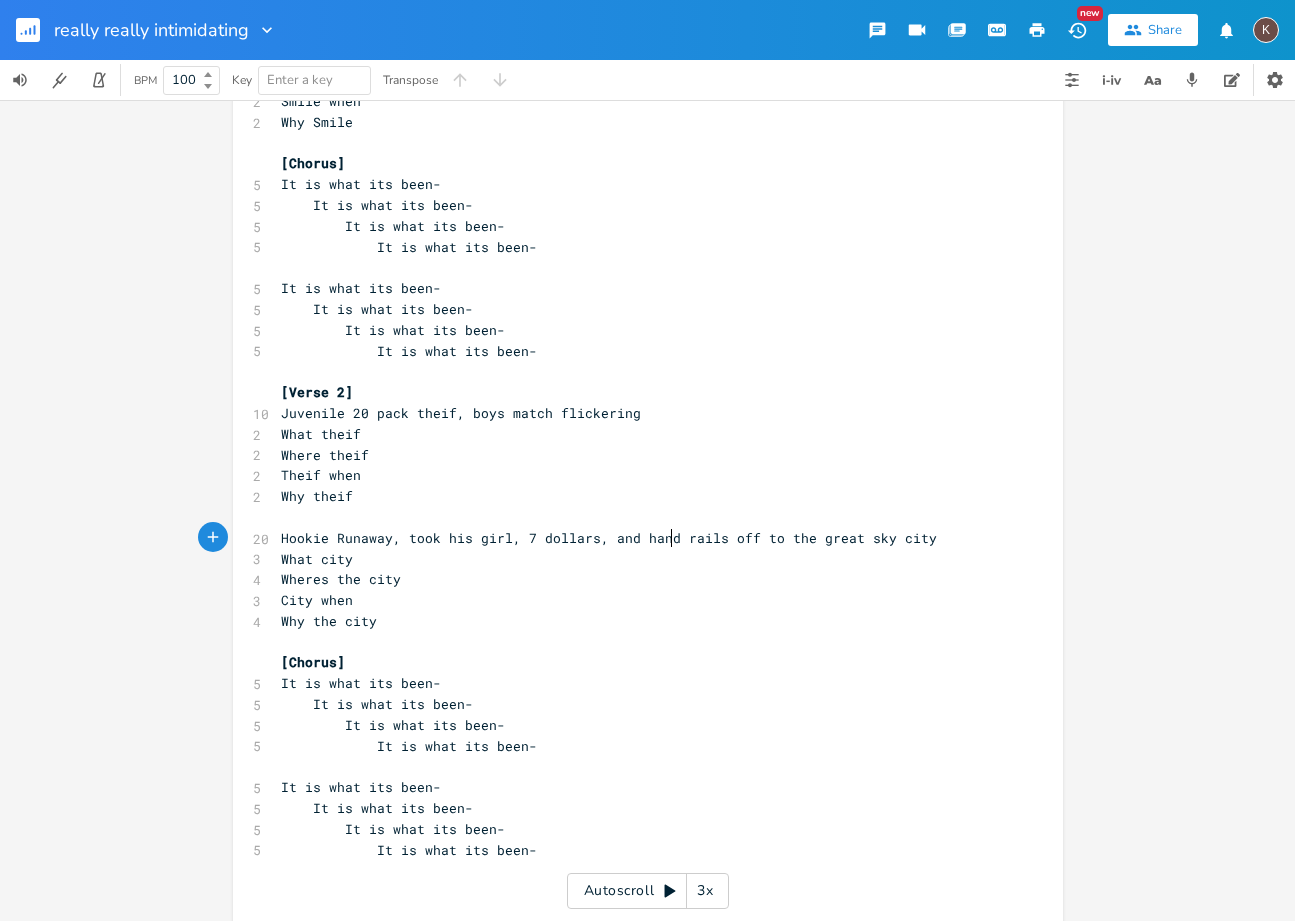 click on "Hookie Runaway, took his girl, 7 dollars, and hand rails off to the great sky city" at bounding box center [609, 538] 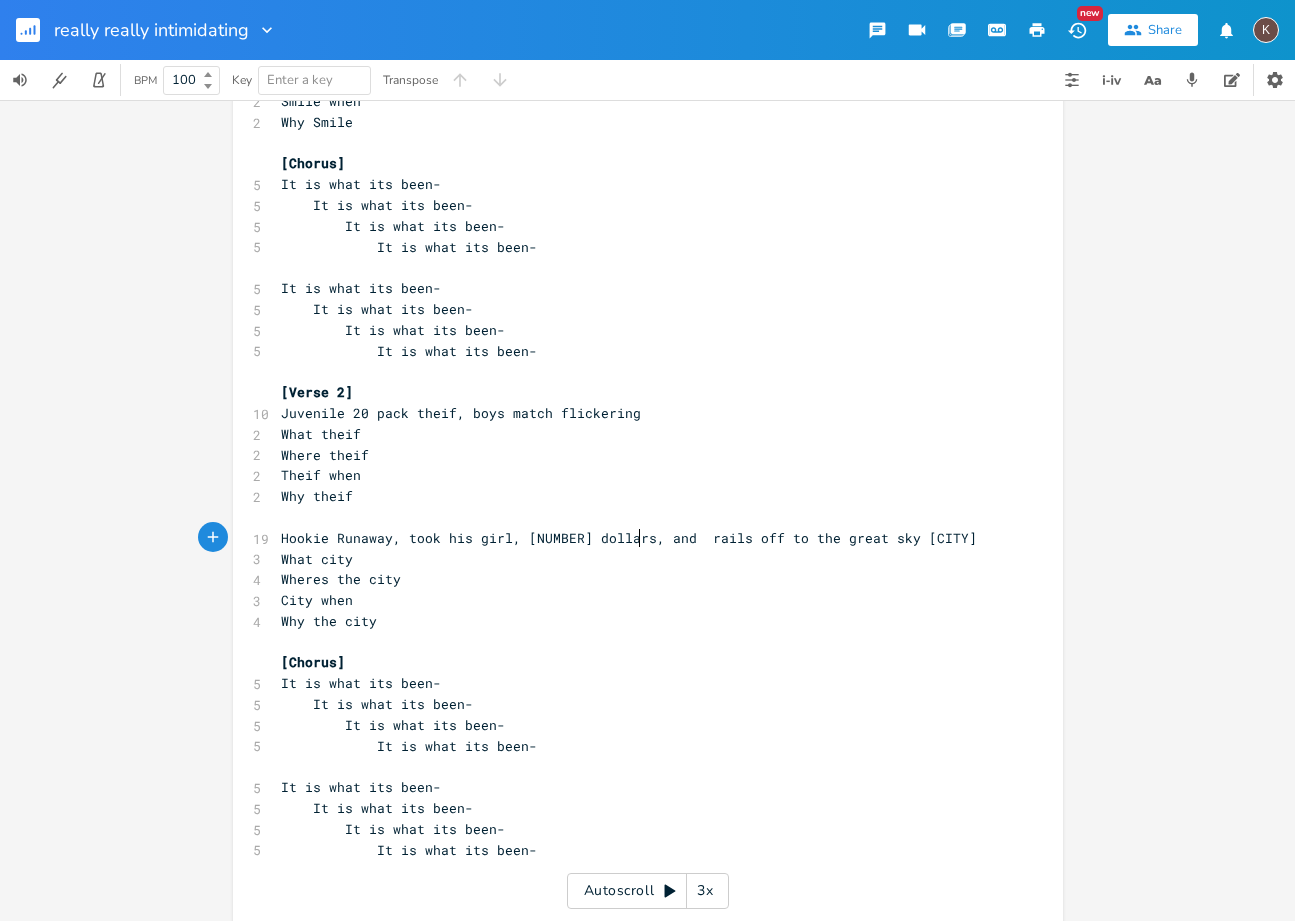 type on "r" 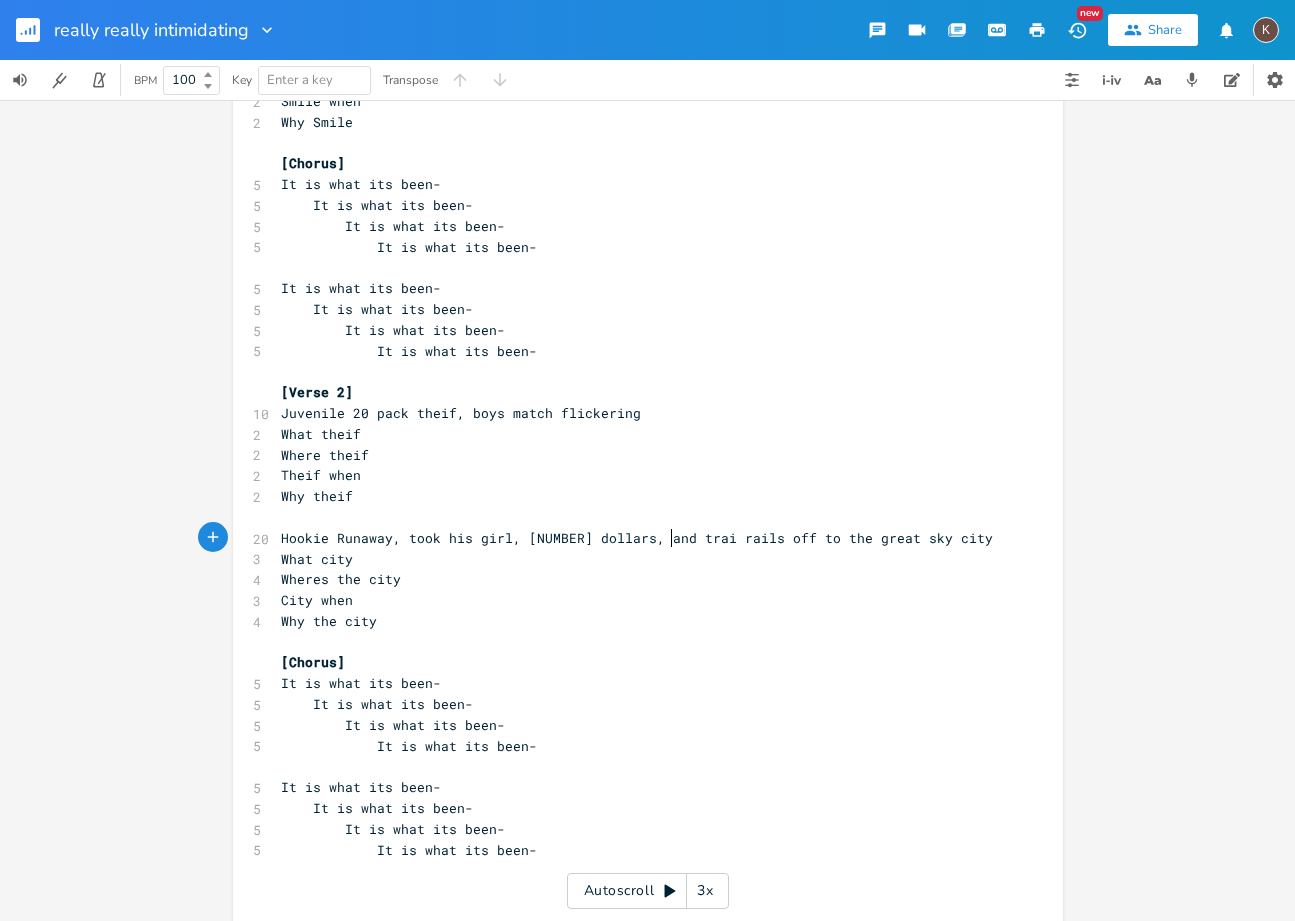 type on "train" 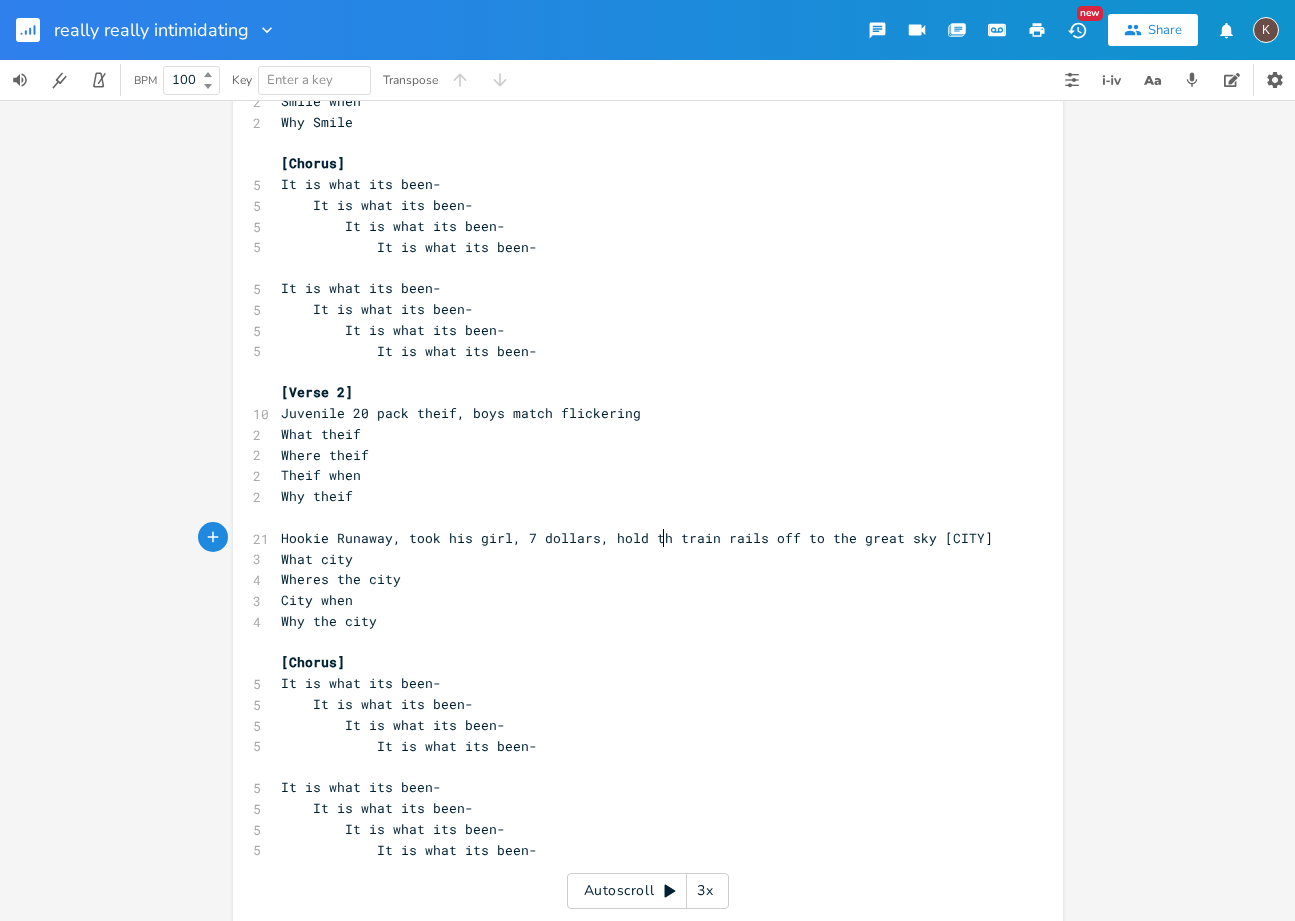 type on "hold the" 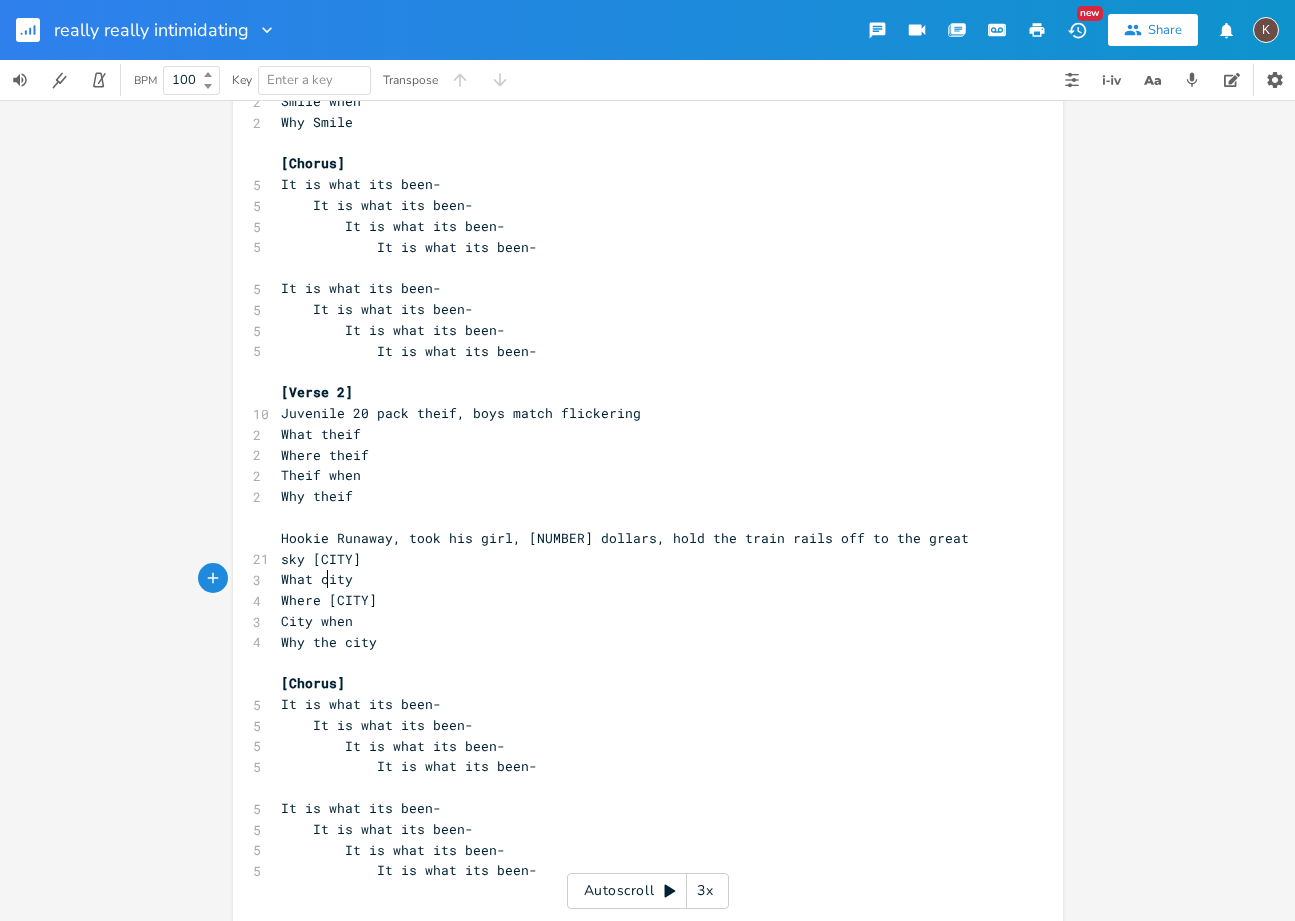 type on "n" 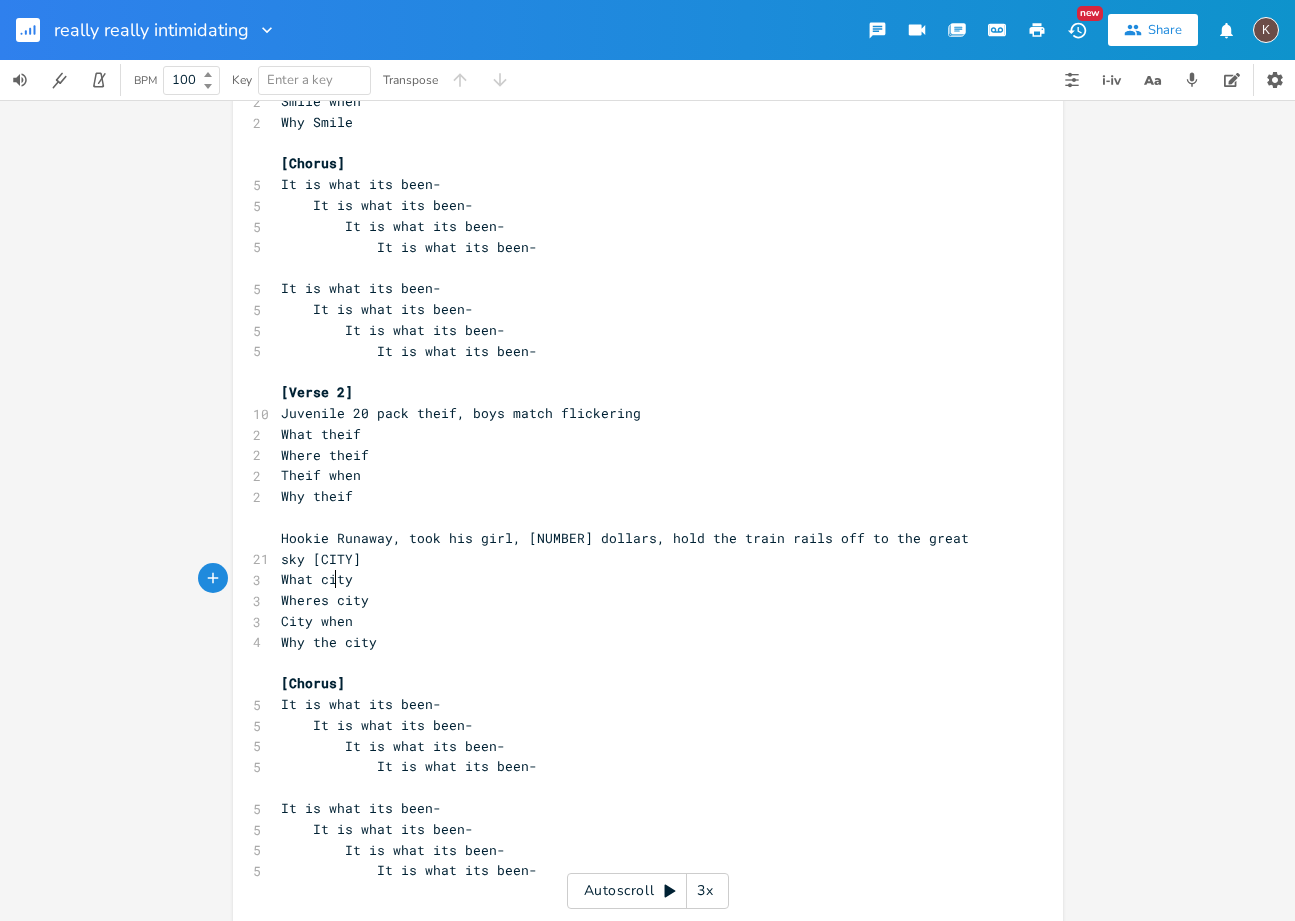 scroll, scrollTop: 0, scrollLeft: 4, axis: horizontal 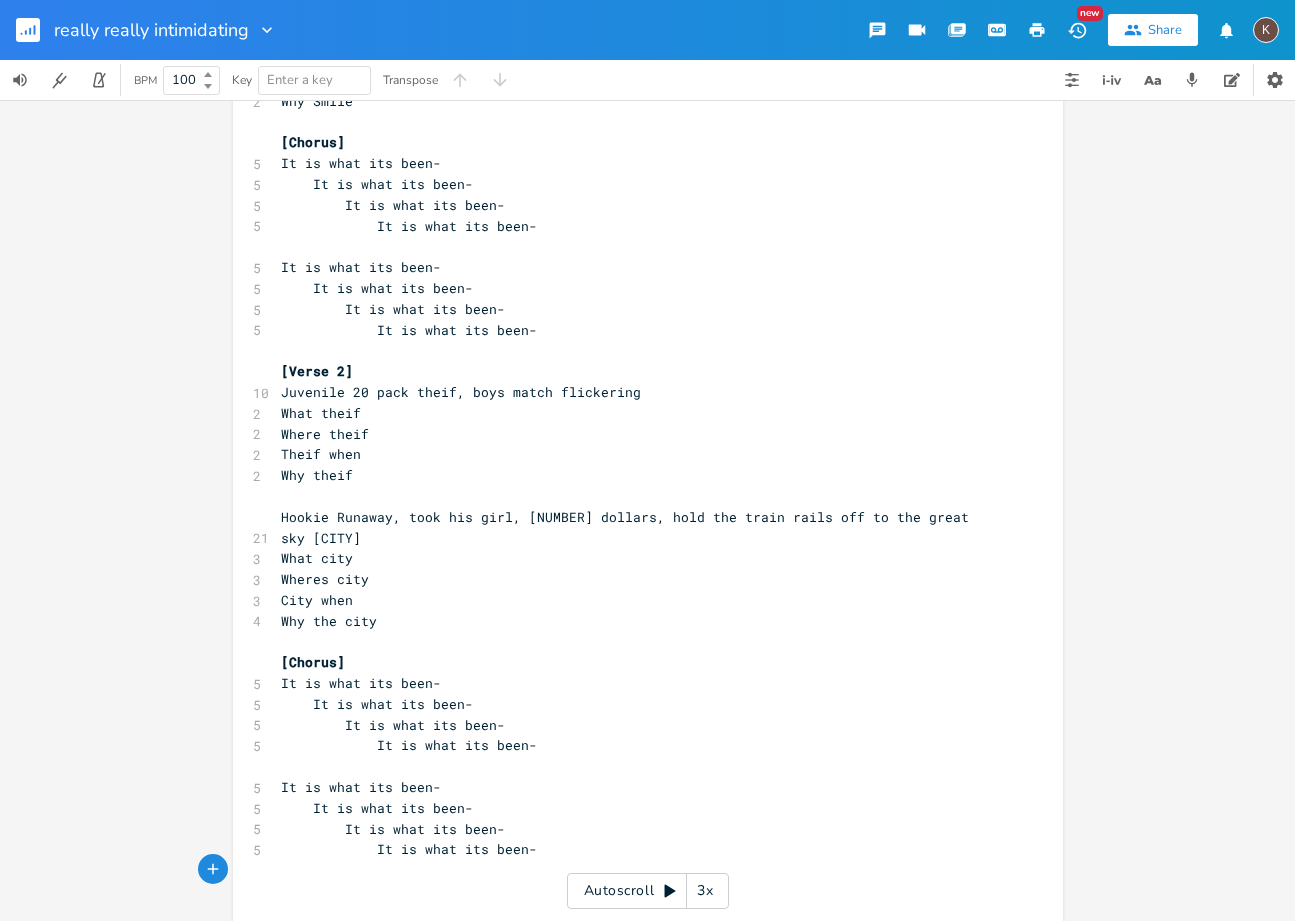 click at bounding box center (325, 870) 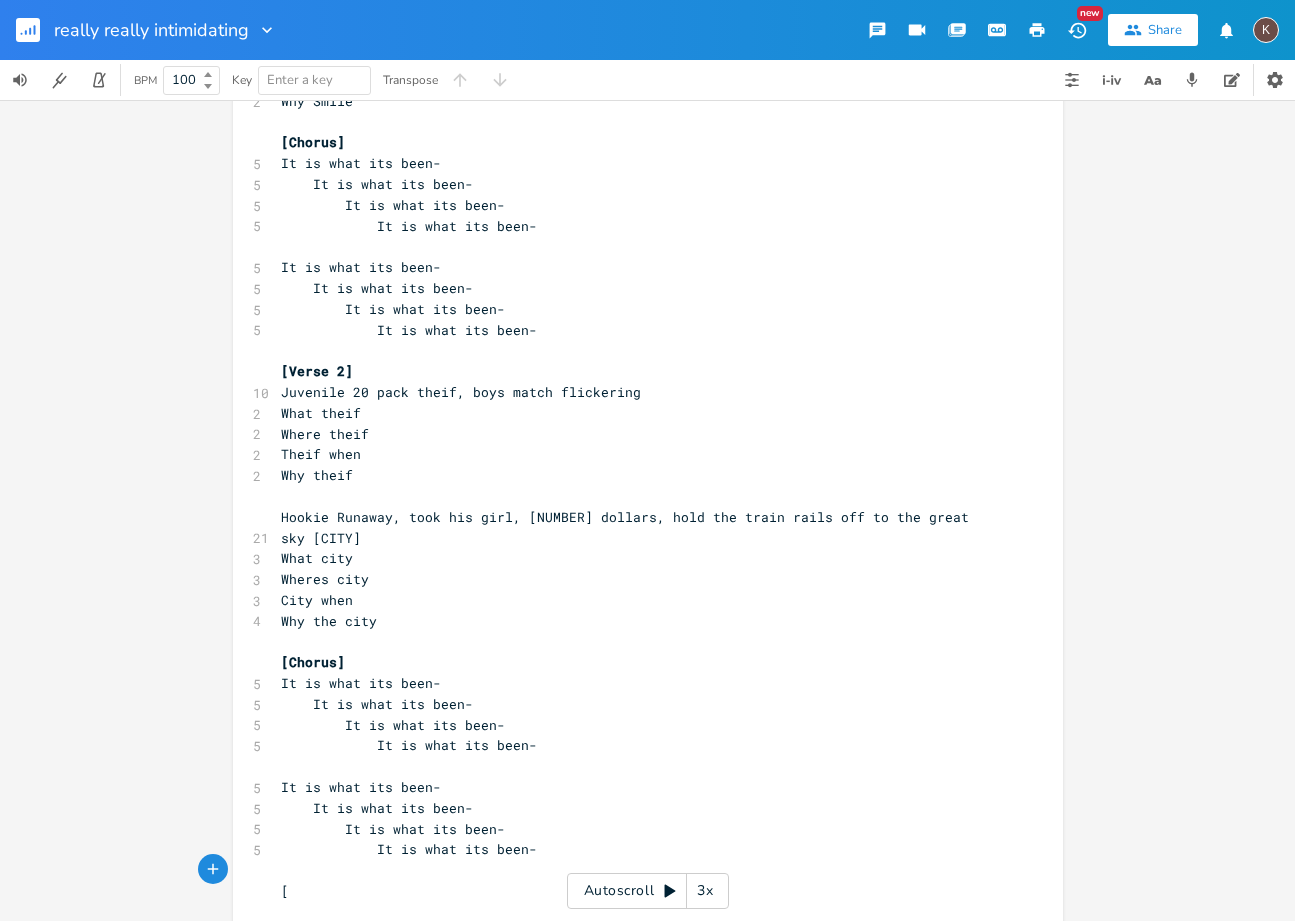 type on "[v" 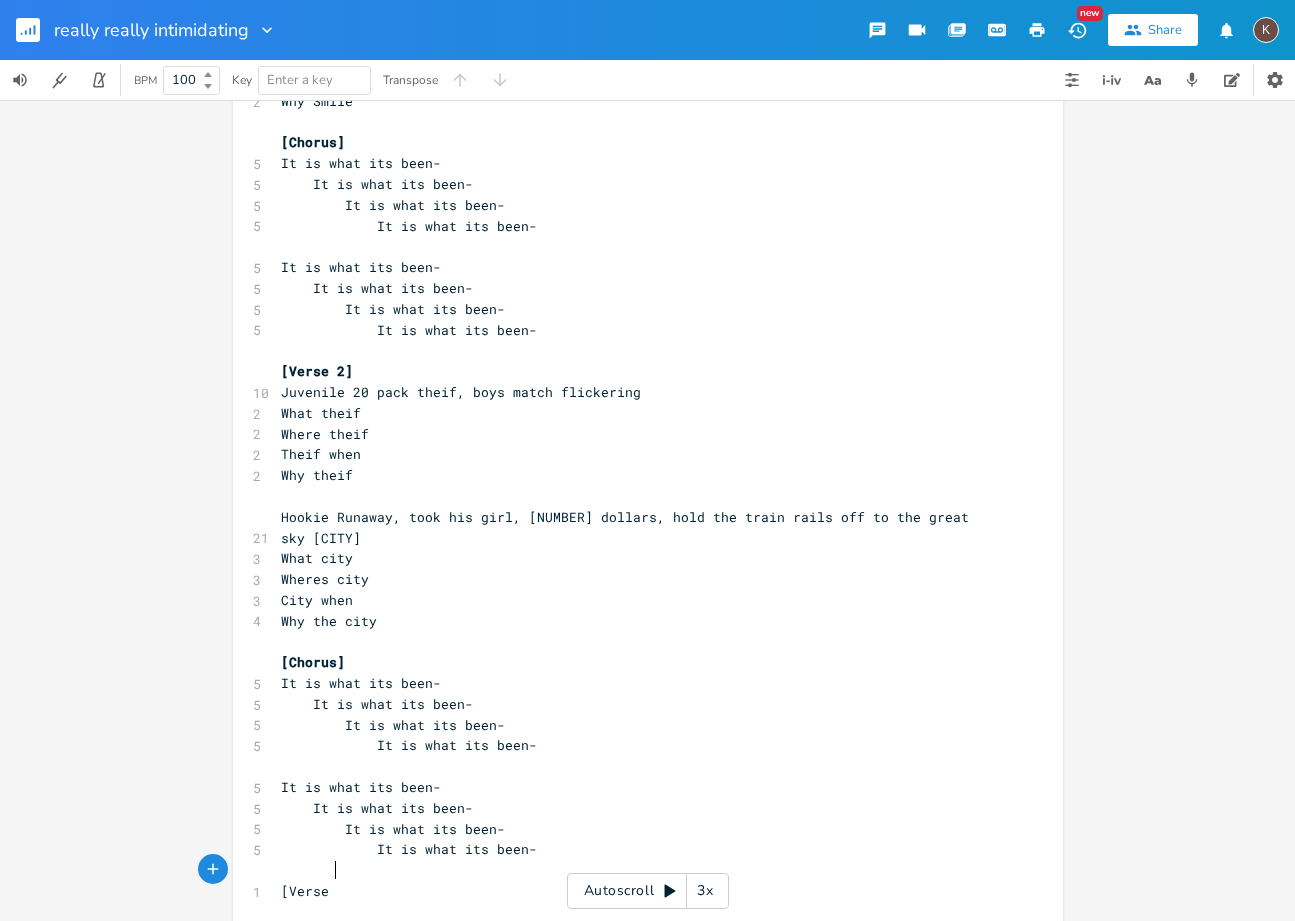 scroll, scrollTop: 0, scrollLeft: 44, axis: horizontal 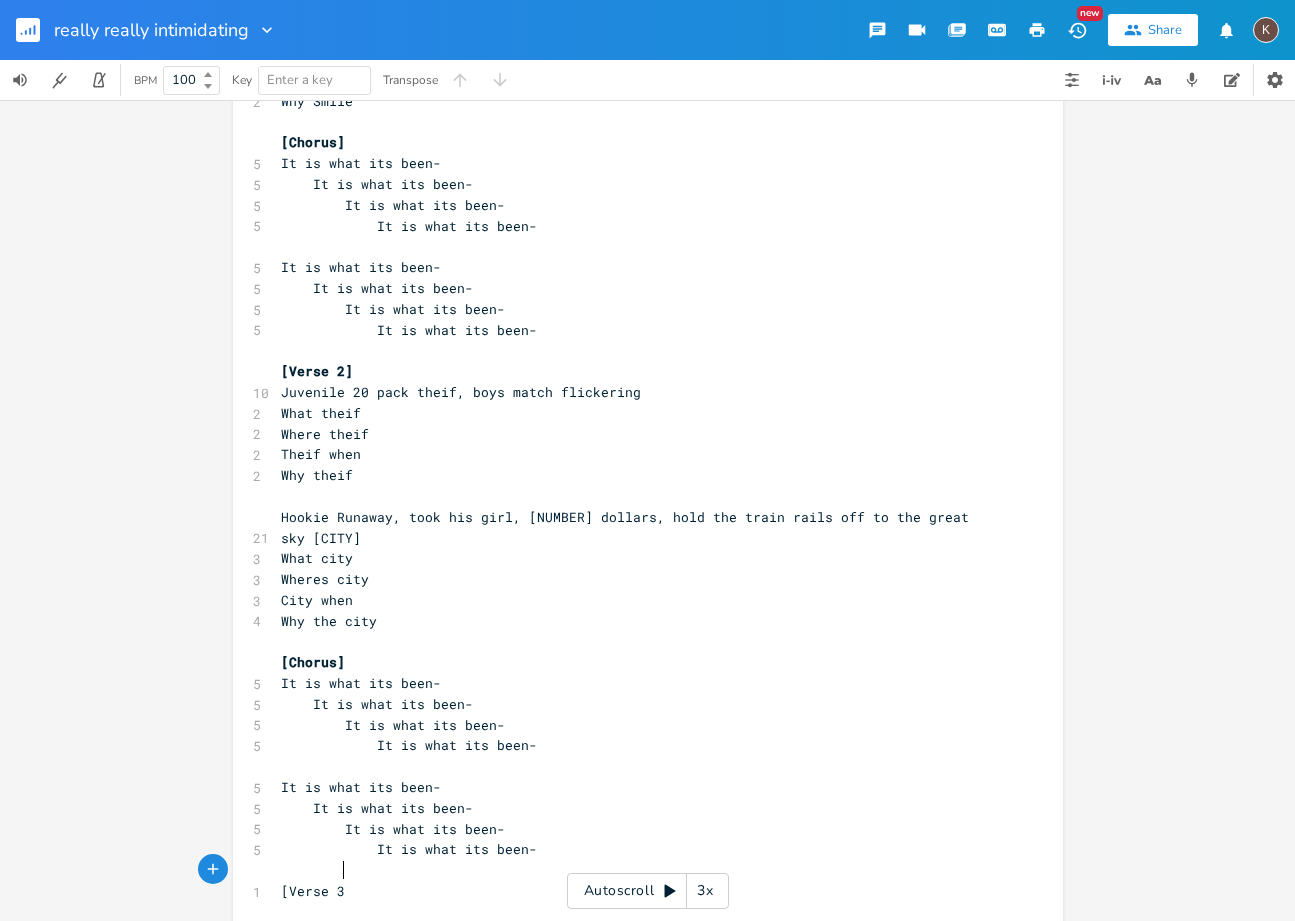 type on "Verse 3]" 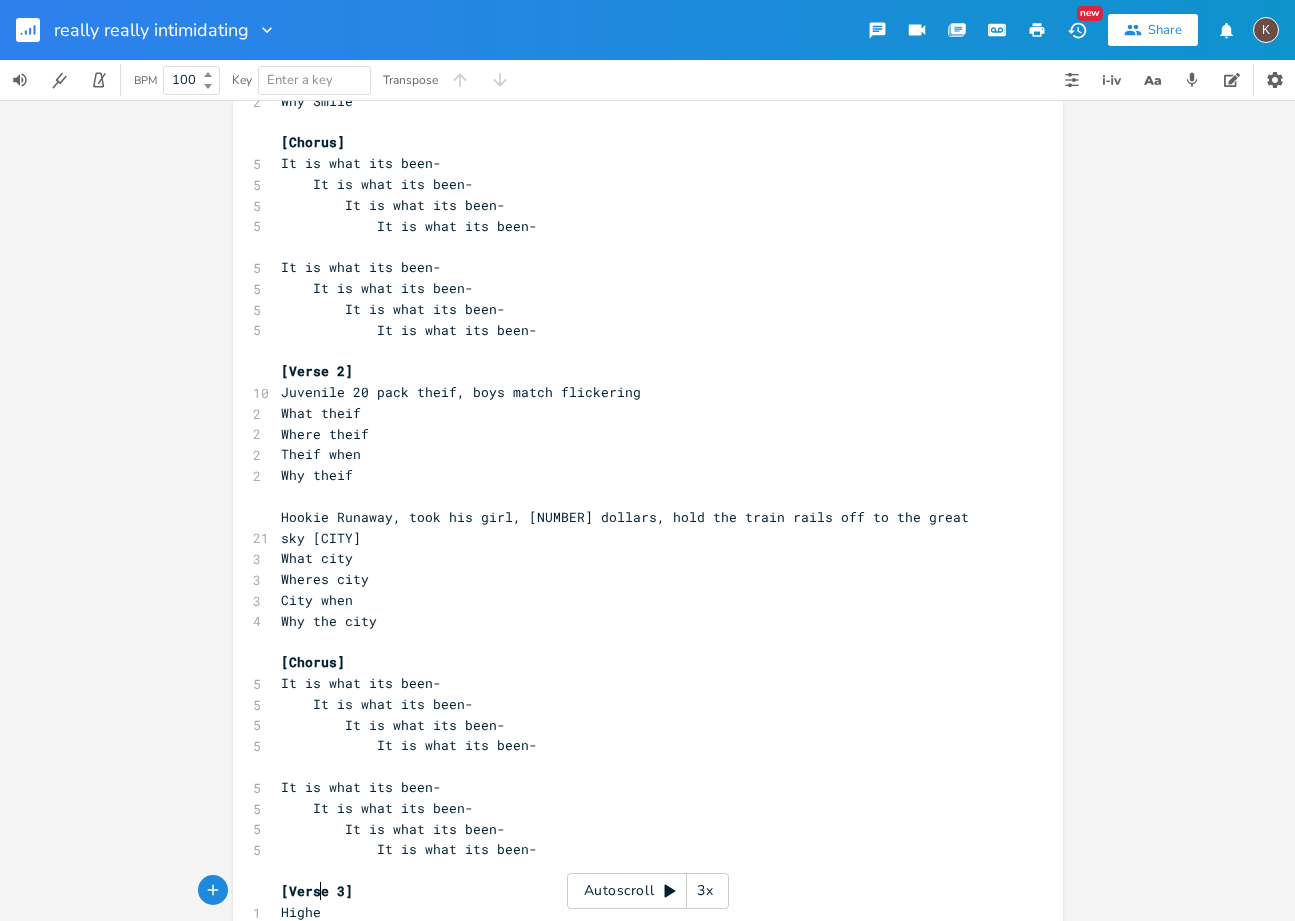 type on "Highest" 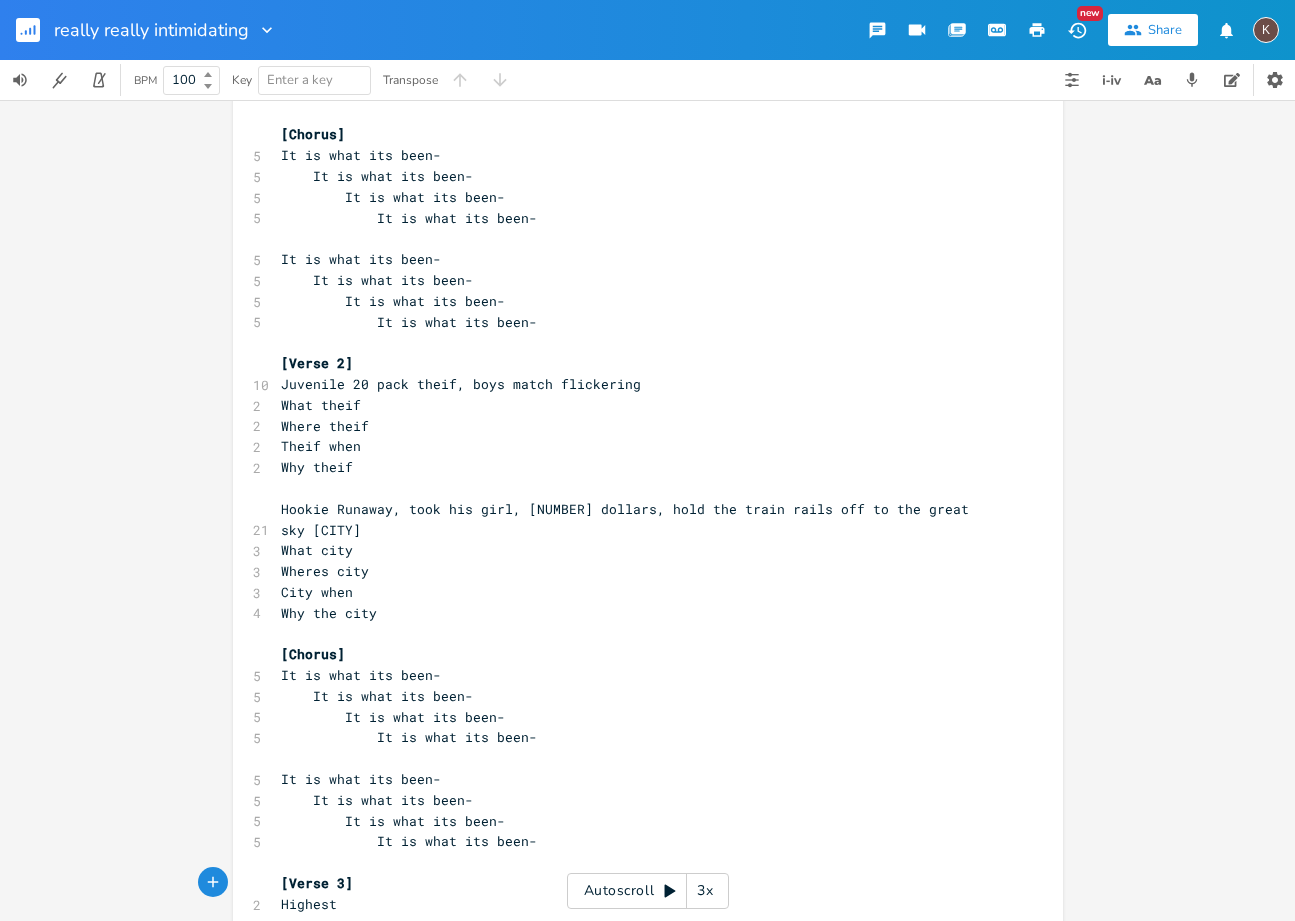 scroll, scrollTop: 300, scrollLeft: 0, axis: vertical 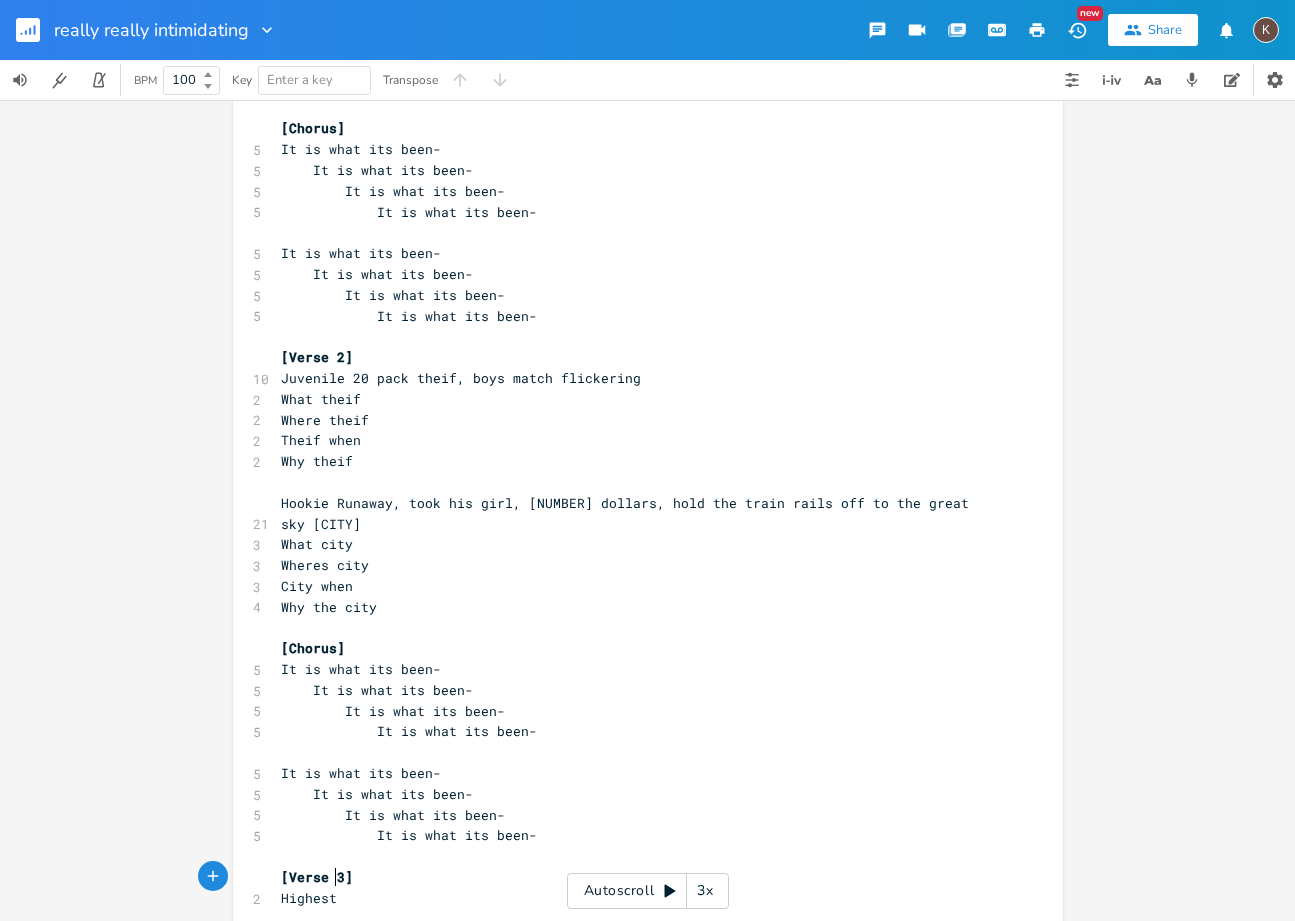click on "Hookie Runaway, took his girl, [NUMBER] dollars, hold the train rails off to the great sky [CITY]" at bounding box center (629, 513) 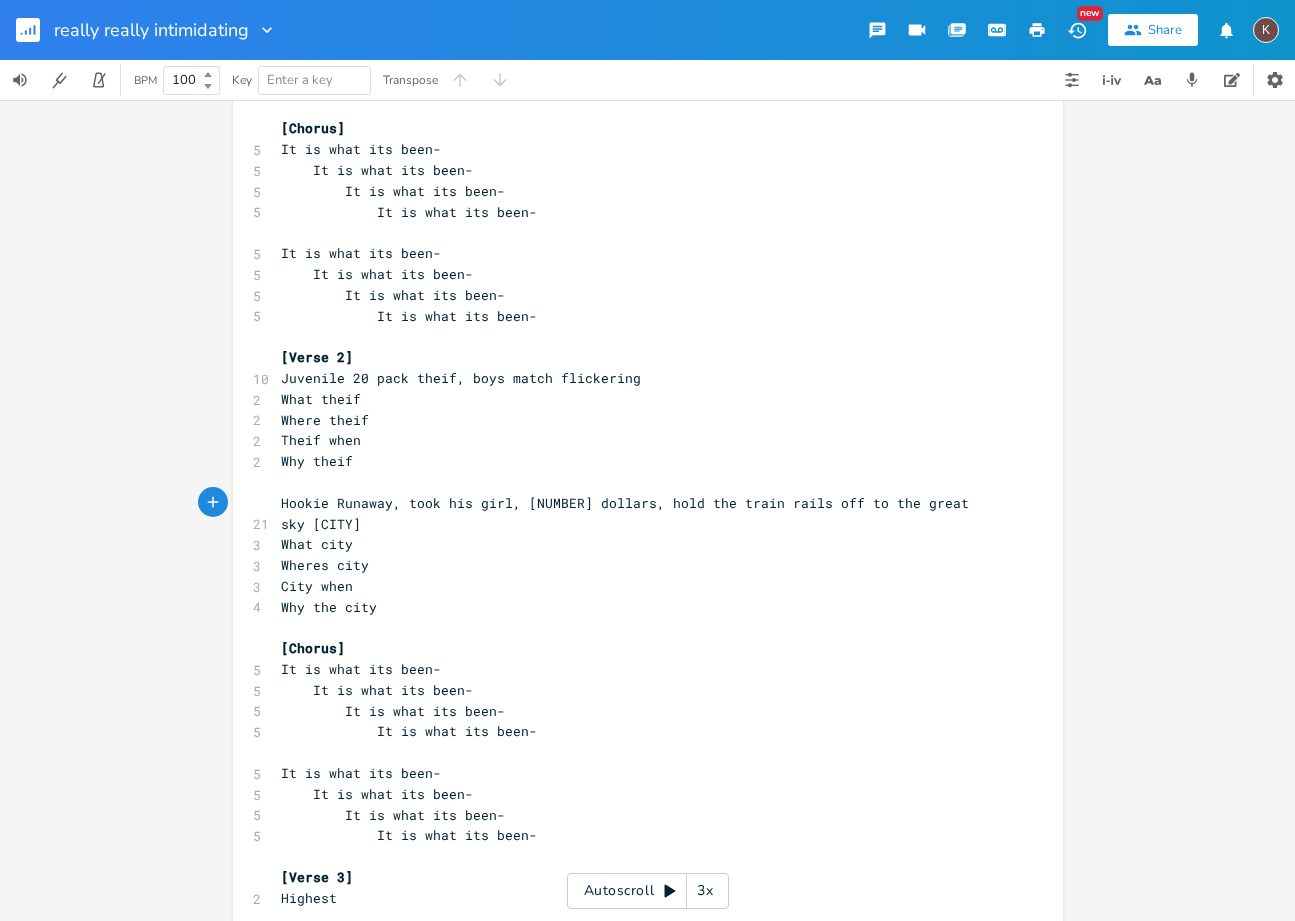 click on "Highest" at bounding box center (638, 898) 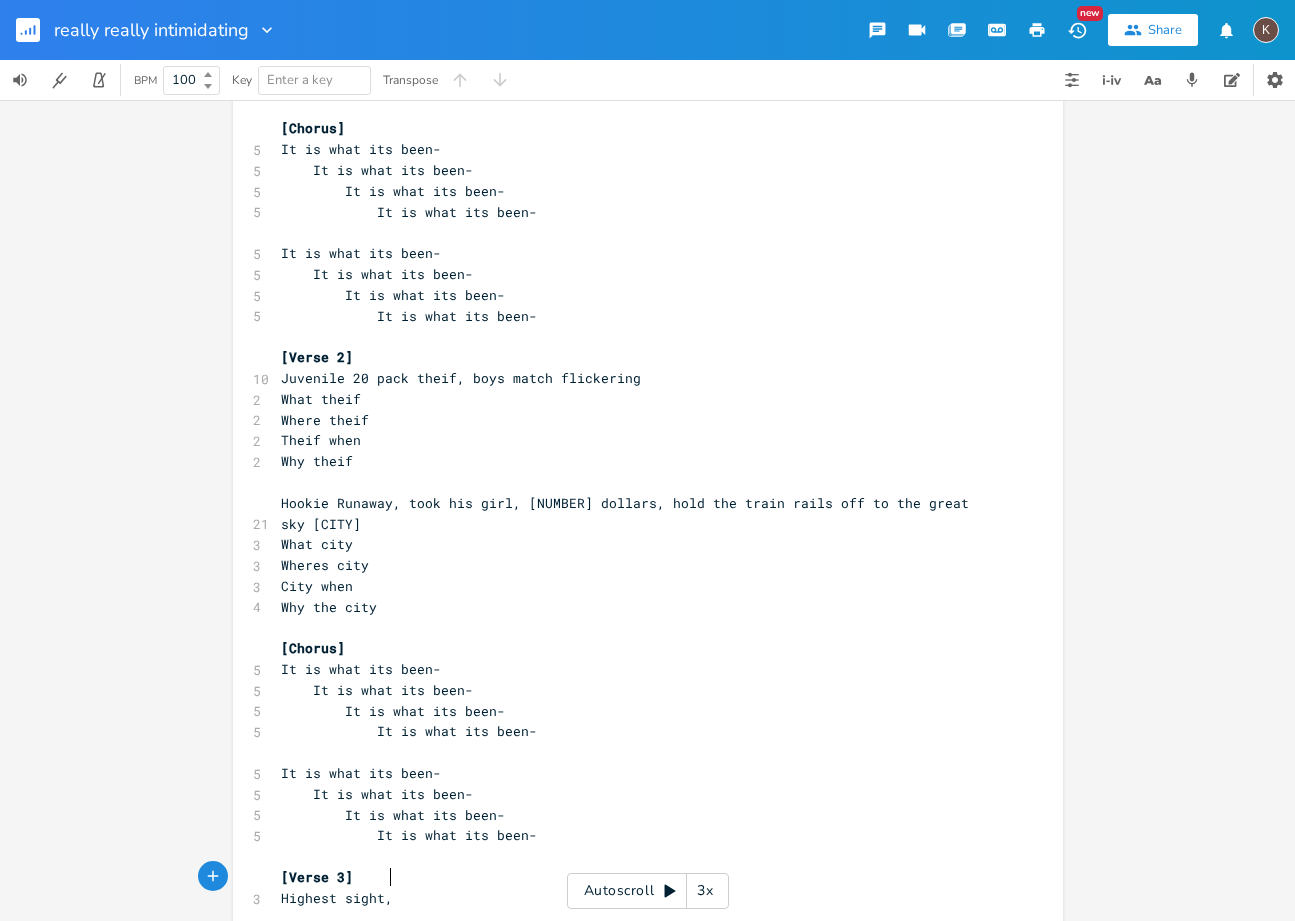 scroll, scrollTop: 0, scrollLeft: 38, axis: horizontal 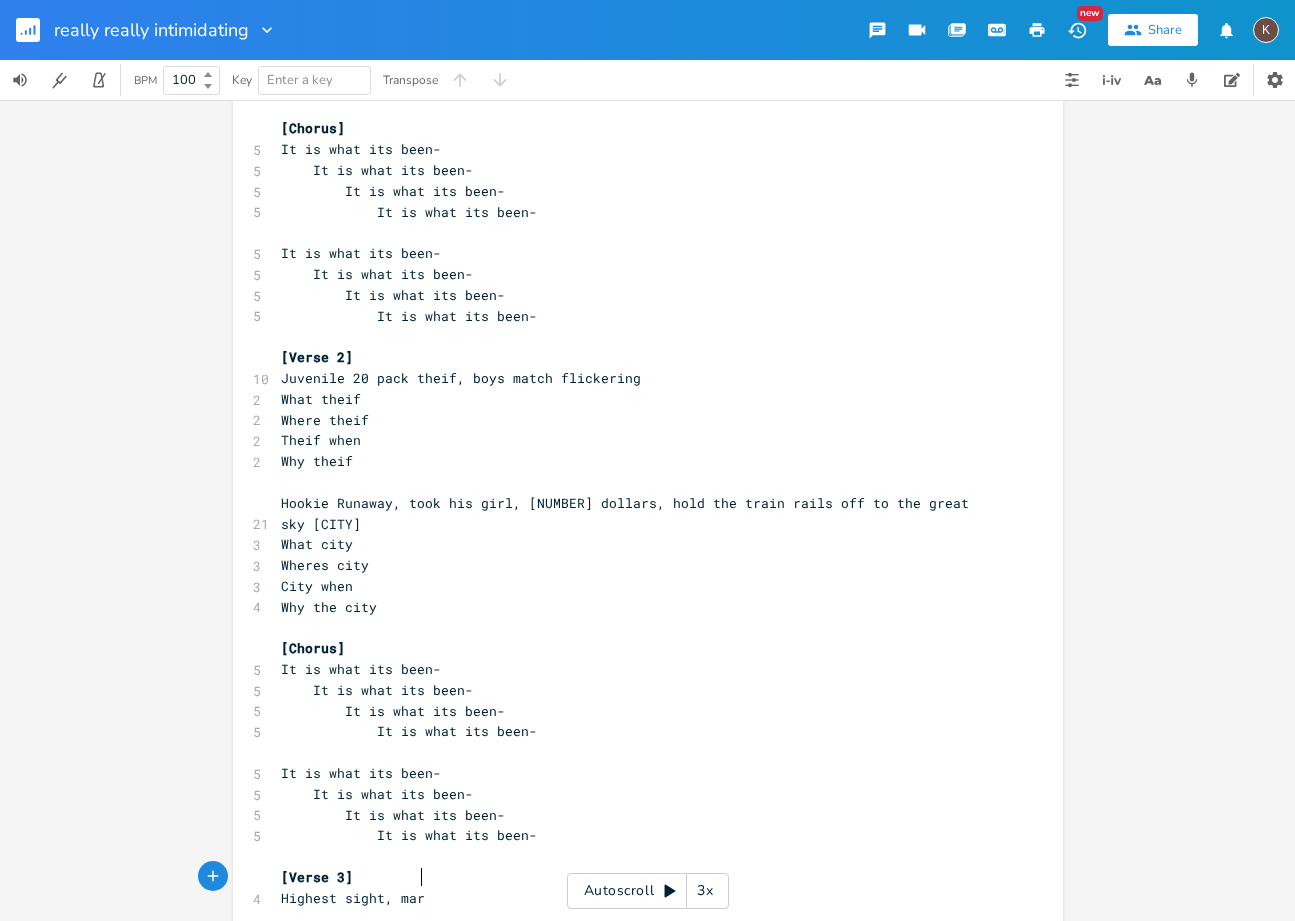type on "sight, marrr" 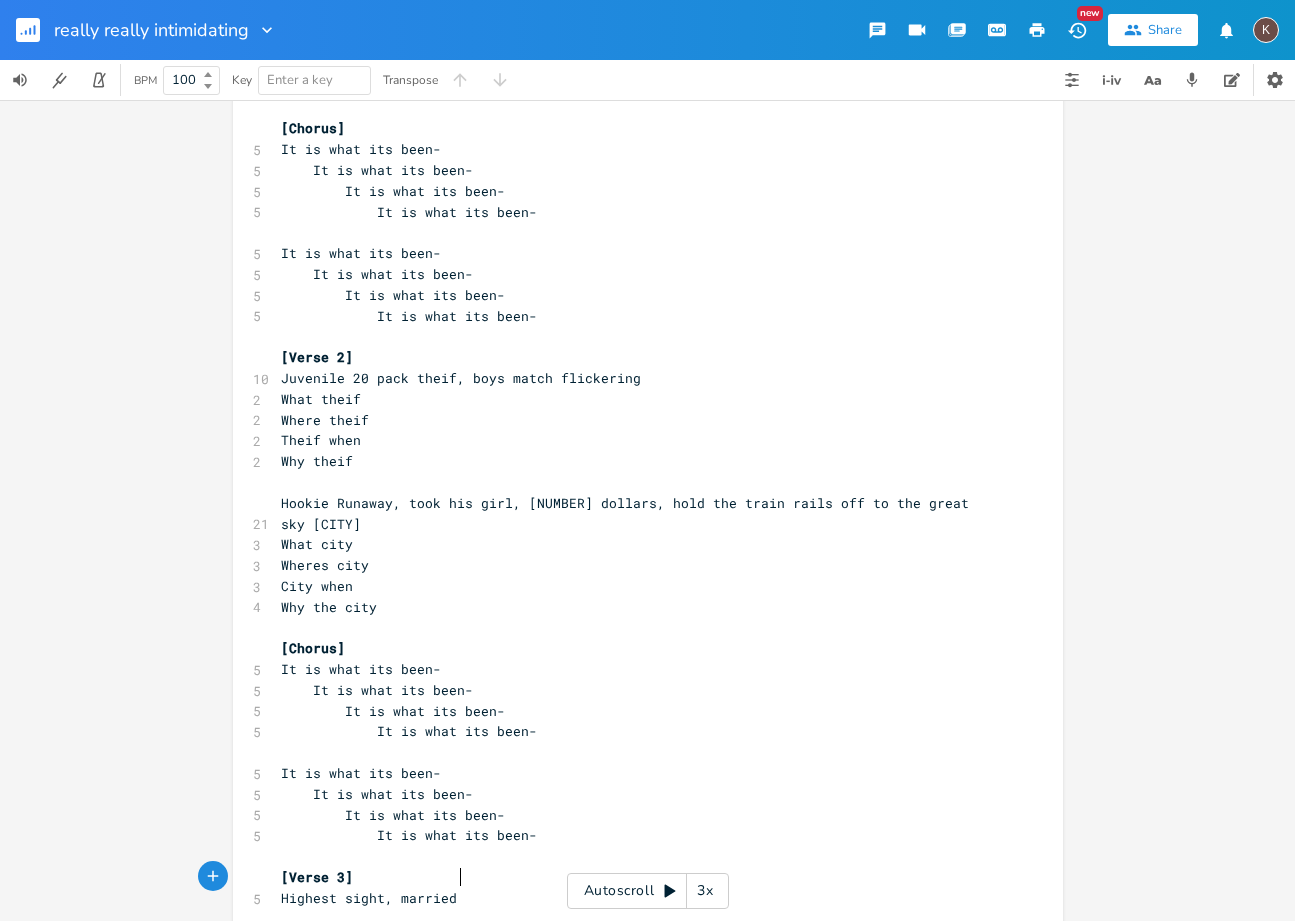 scroll, scrollTop: 0, scrollLeft: 20, axis: horizontal 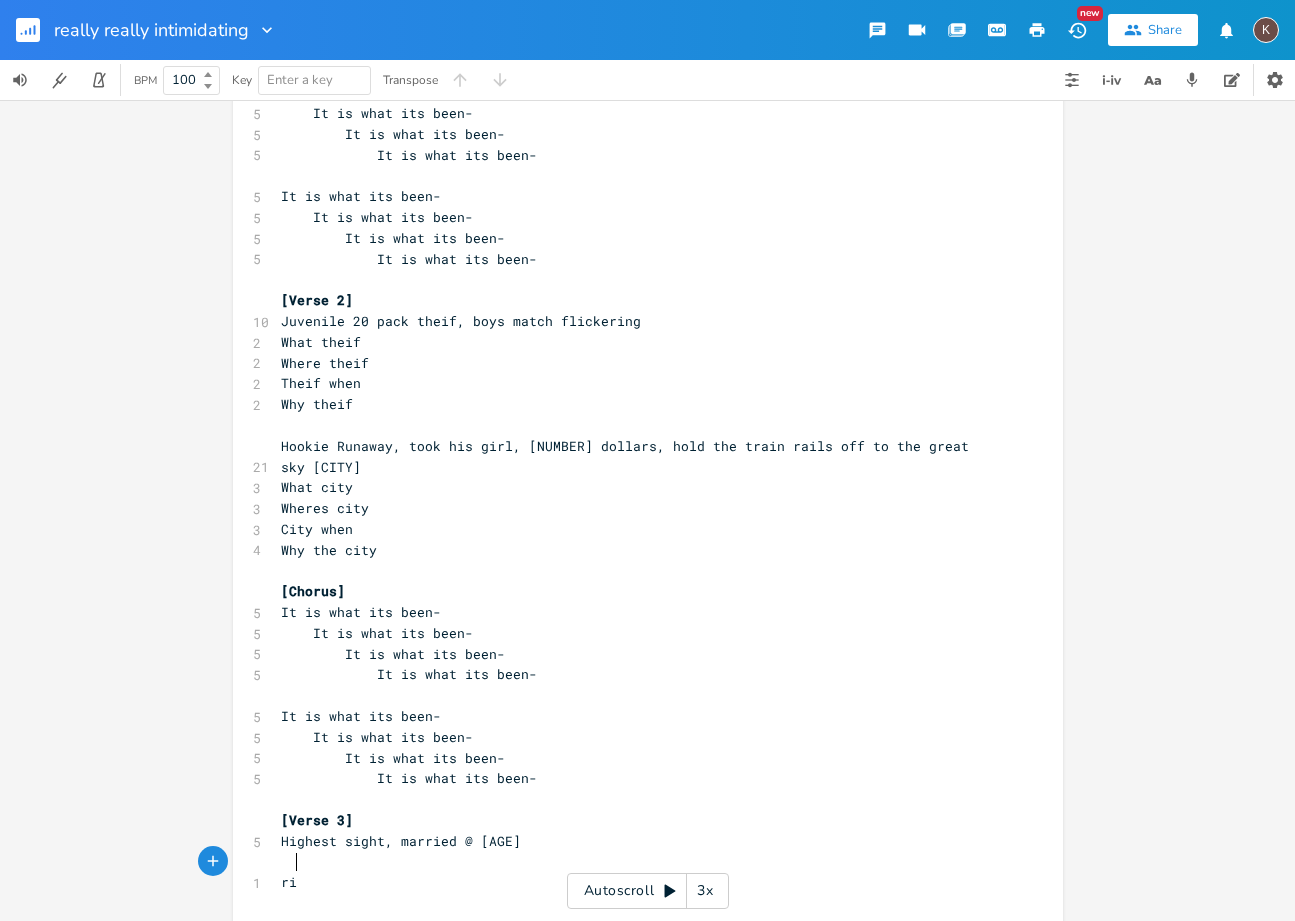 type on "ring" 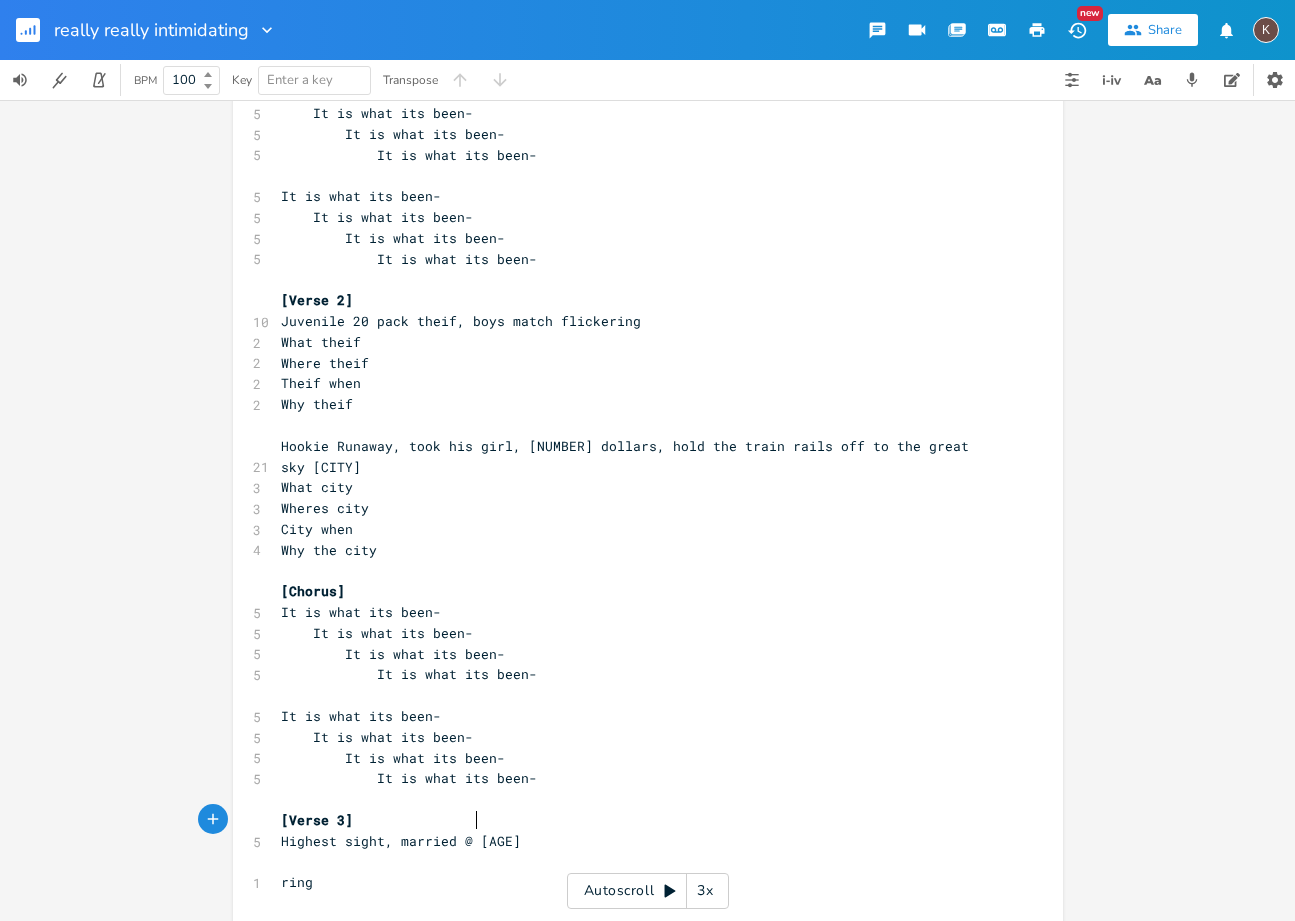 type on "15" 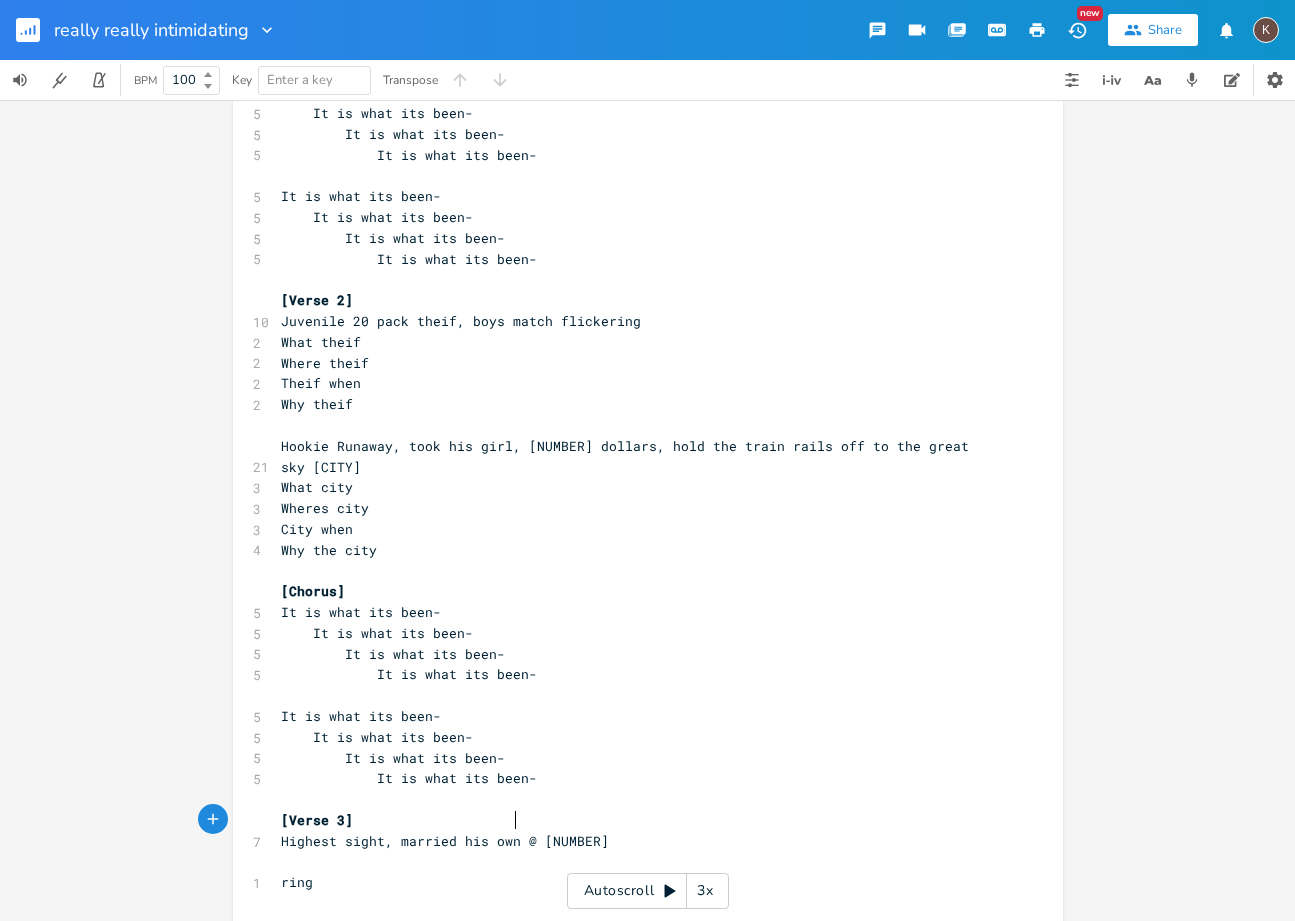 type on "his own" 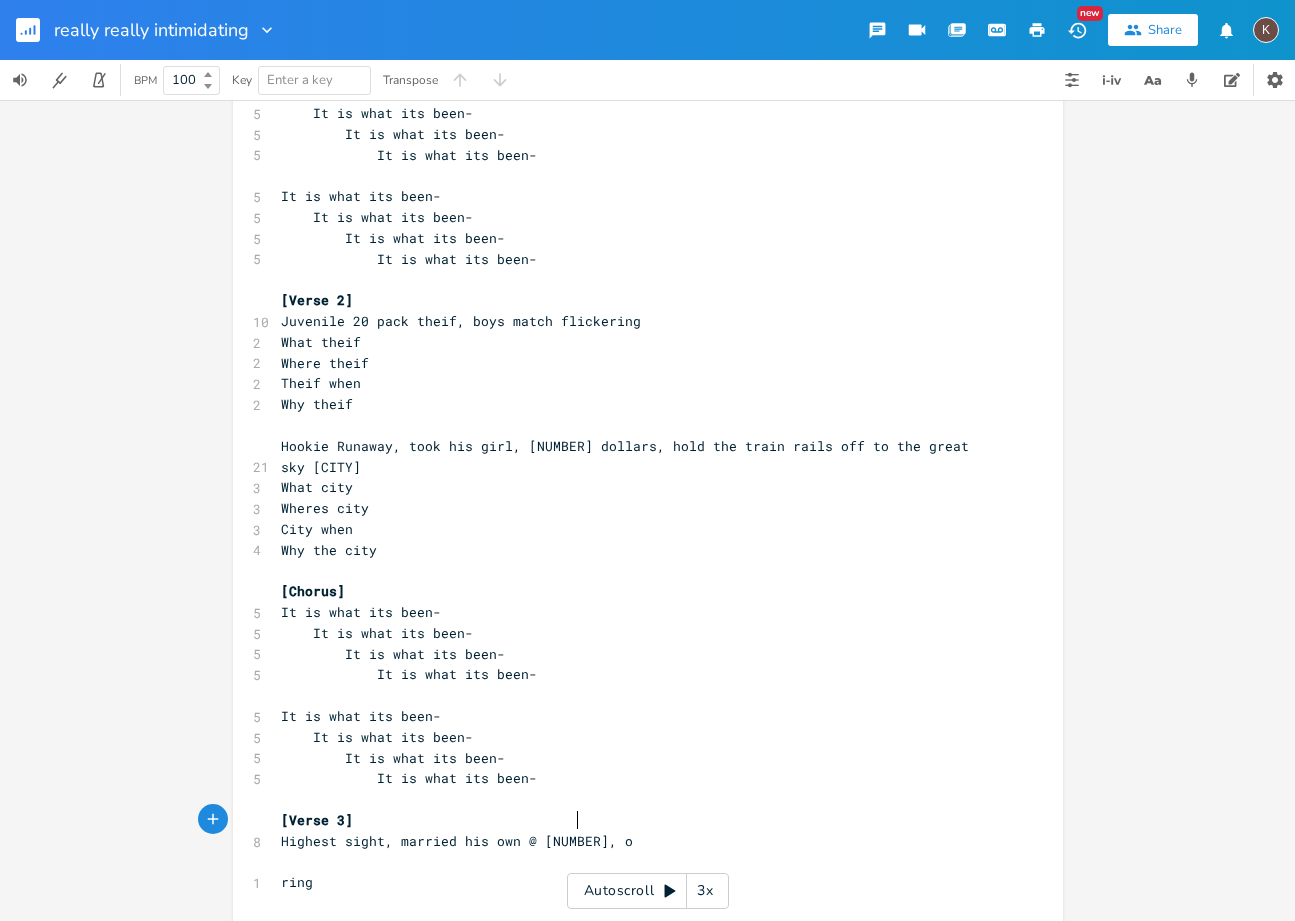 type on ", old" 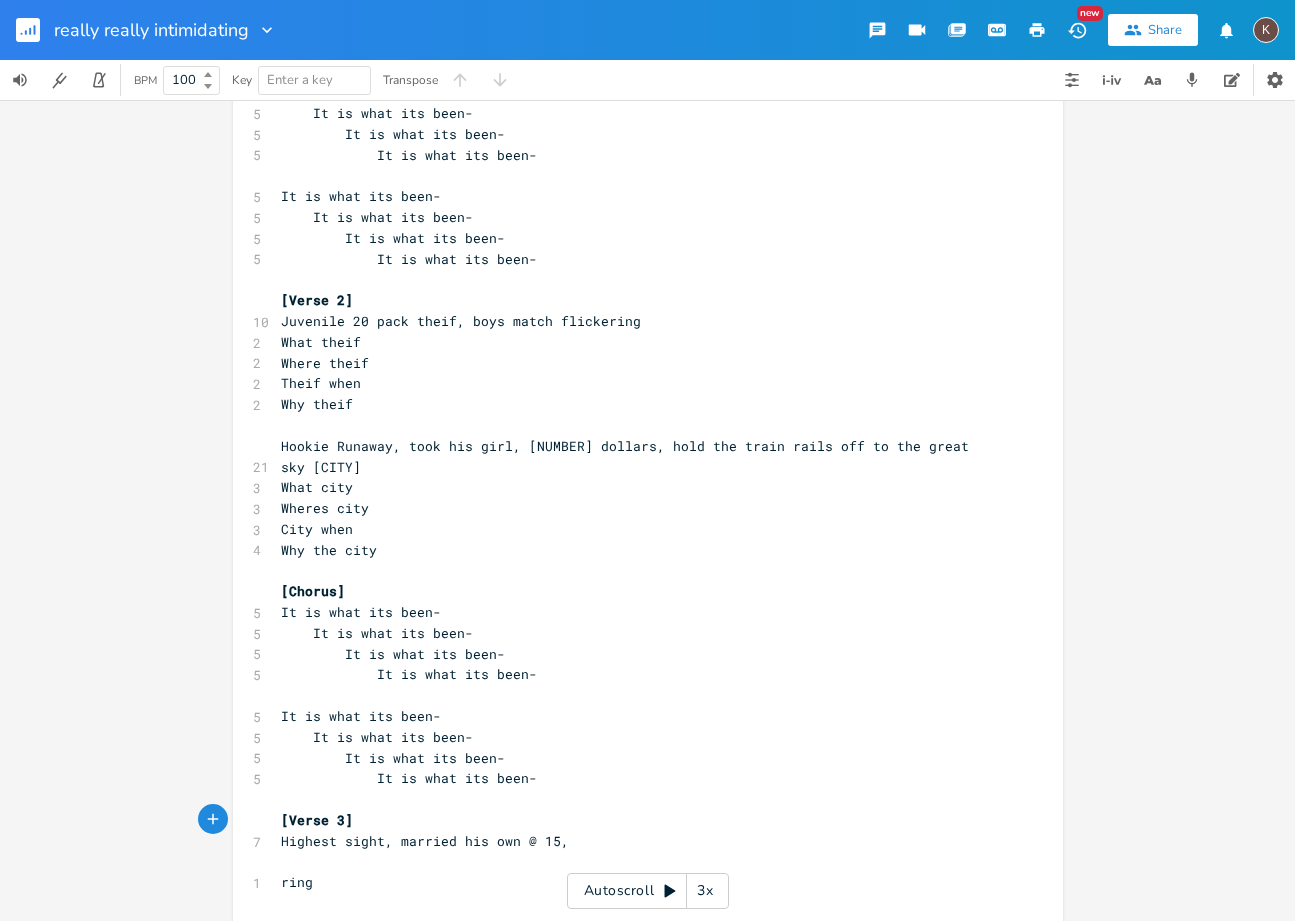 click on "Highest sight, married his own @ 15," at bounding box center (638, 841) 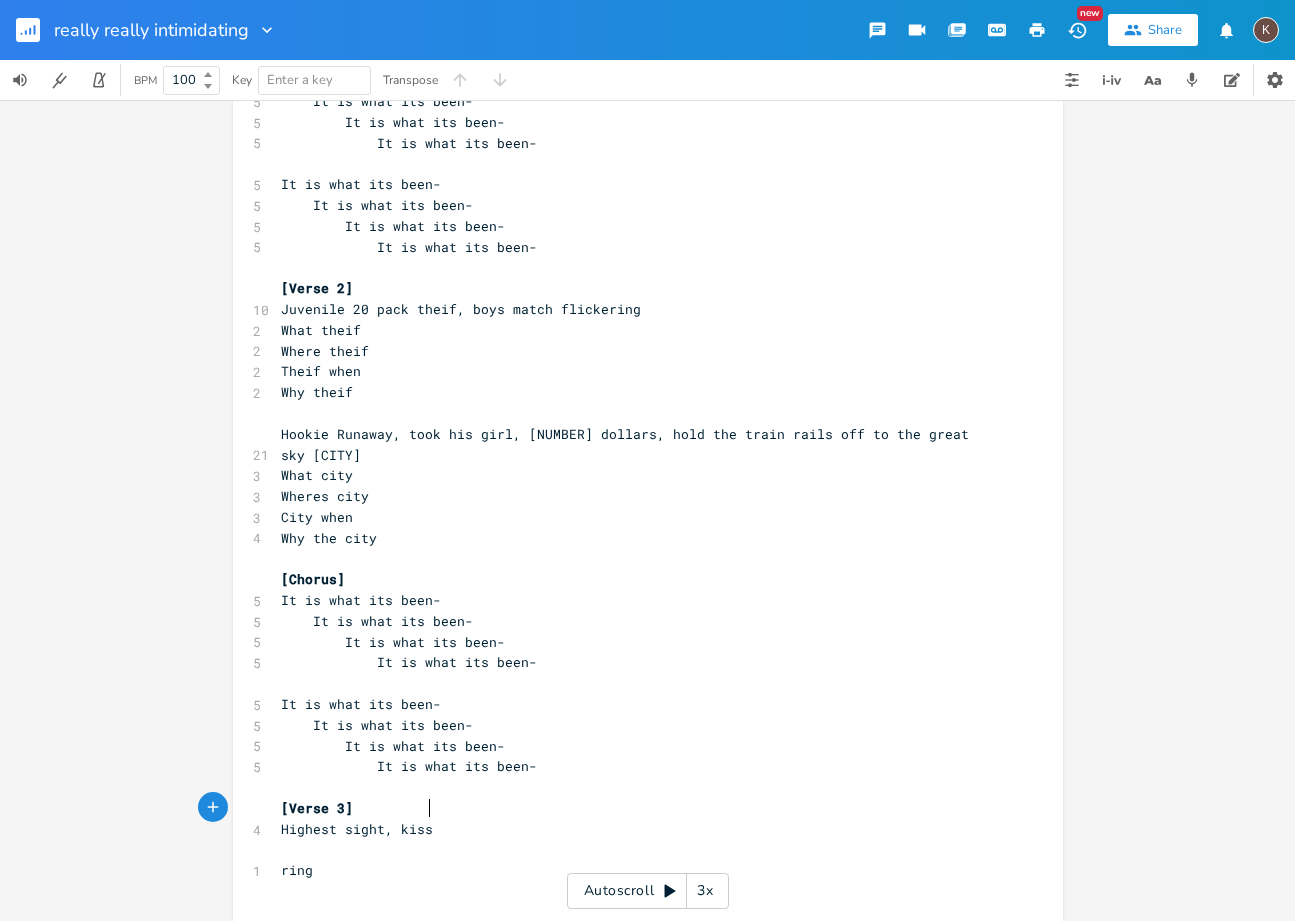 type on "kissed" 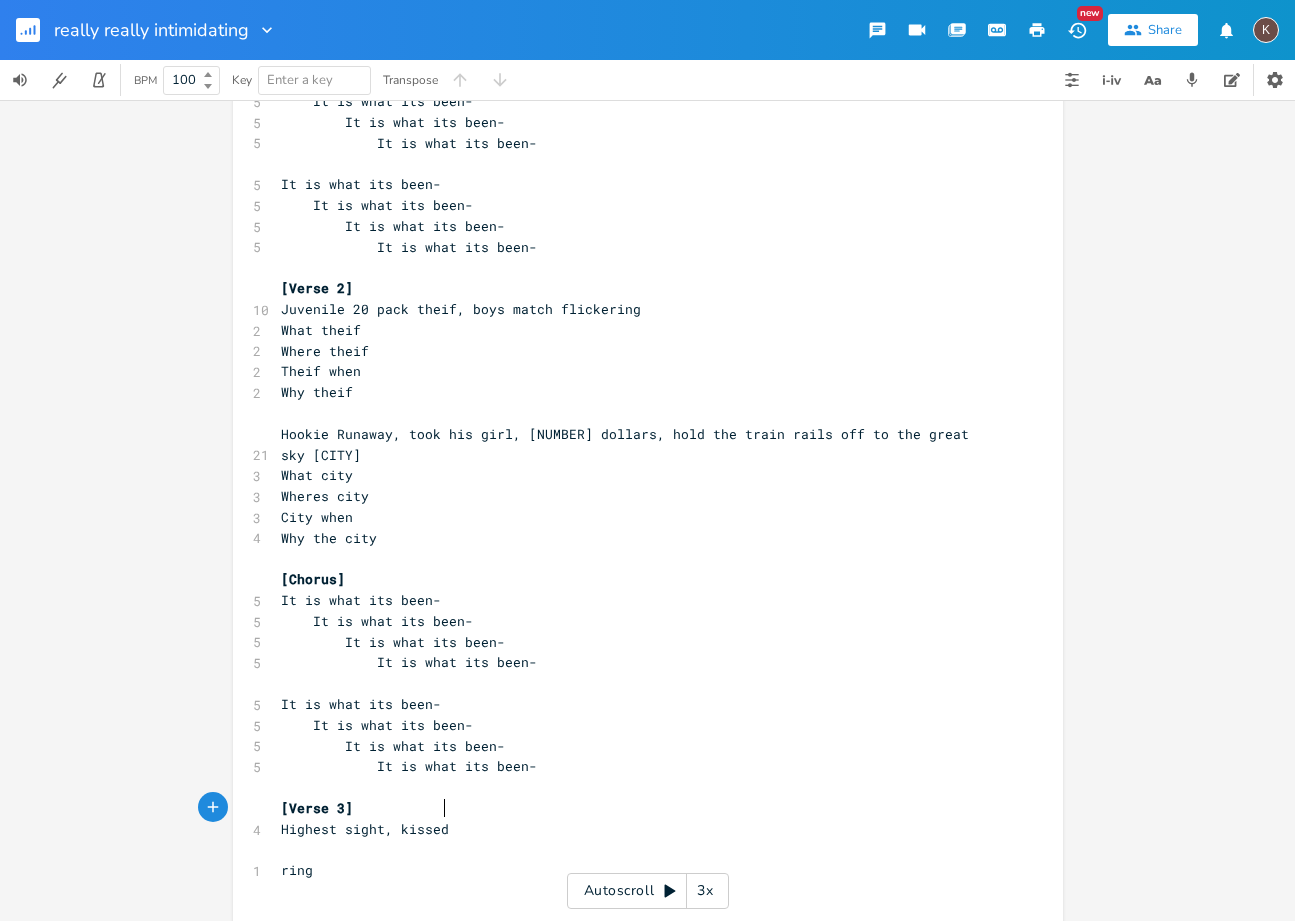 scroll, scrollTop: 0, scrollLeft: 37, axis: horizontal 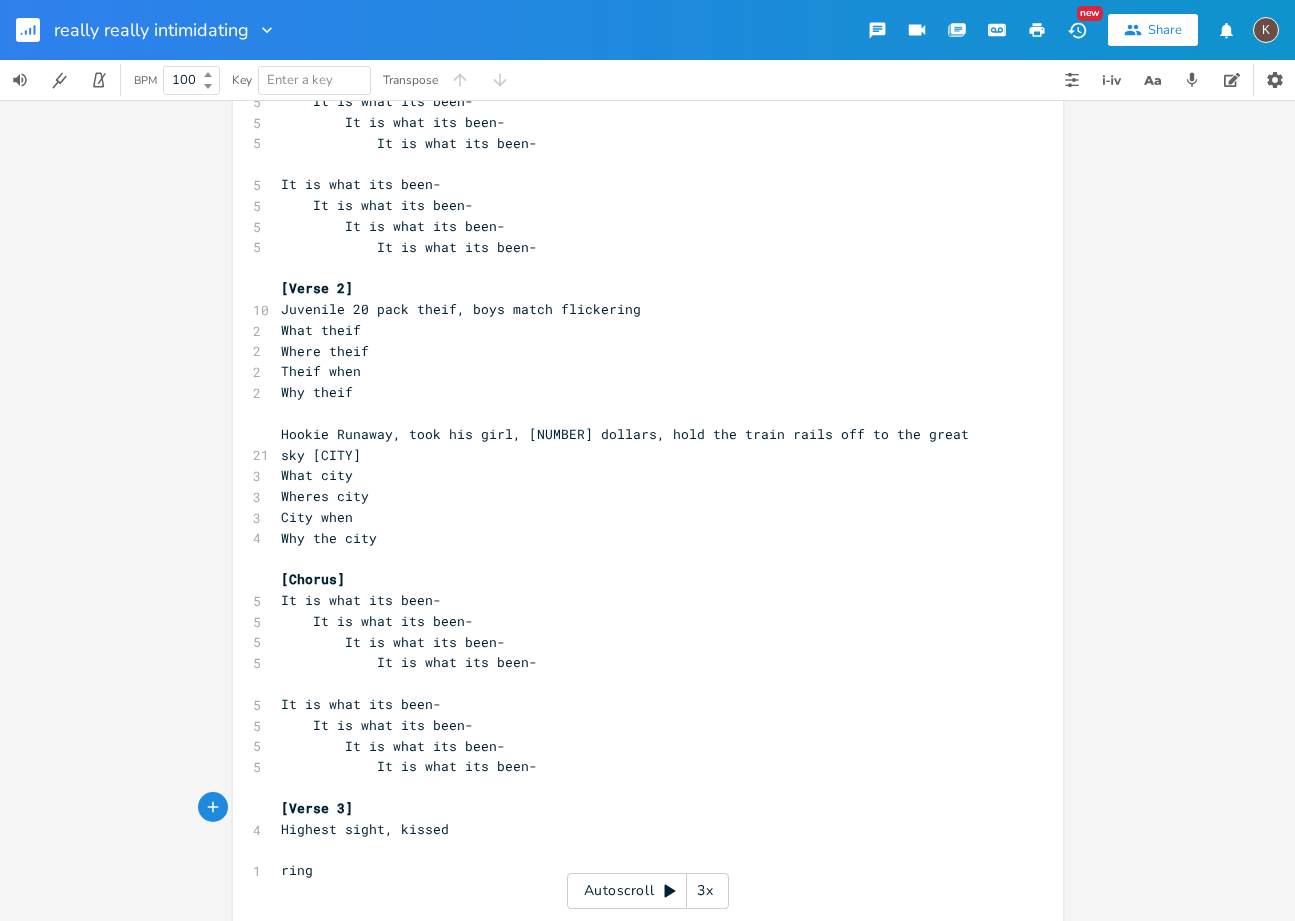 click on "Hookie Runaway, took his girl, [NUMBER] dollars, hold the train rails off to the great sky [CITY]" at bounding box center [629, 444] 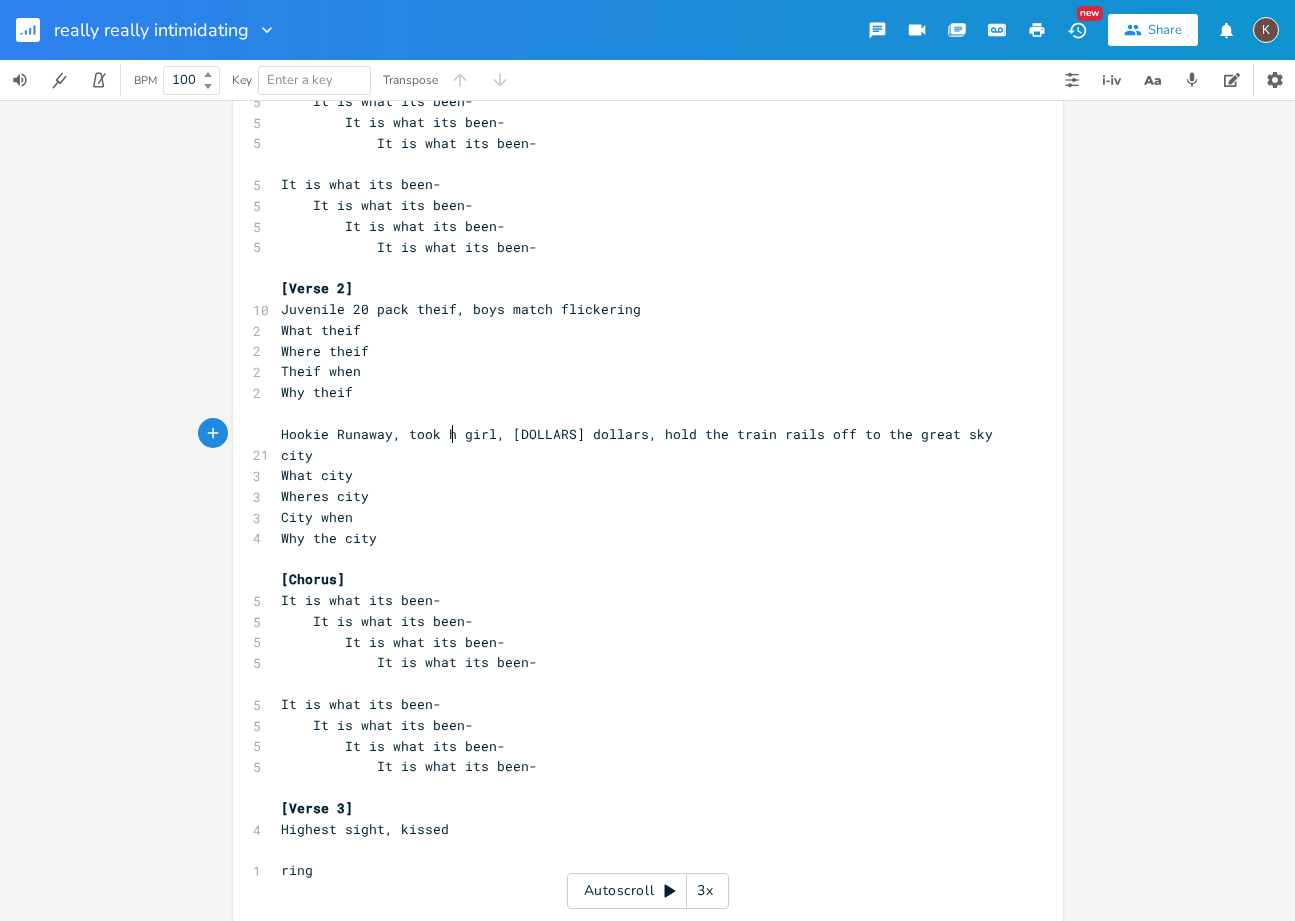 type on "a" 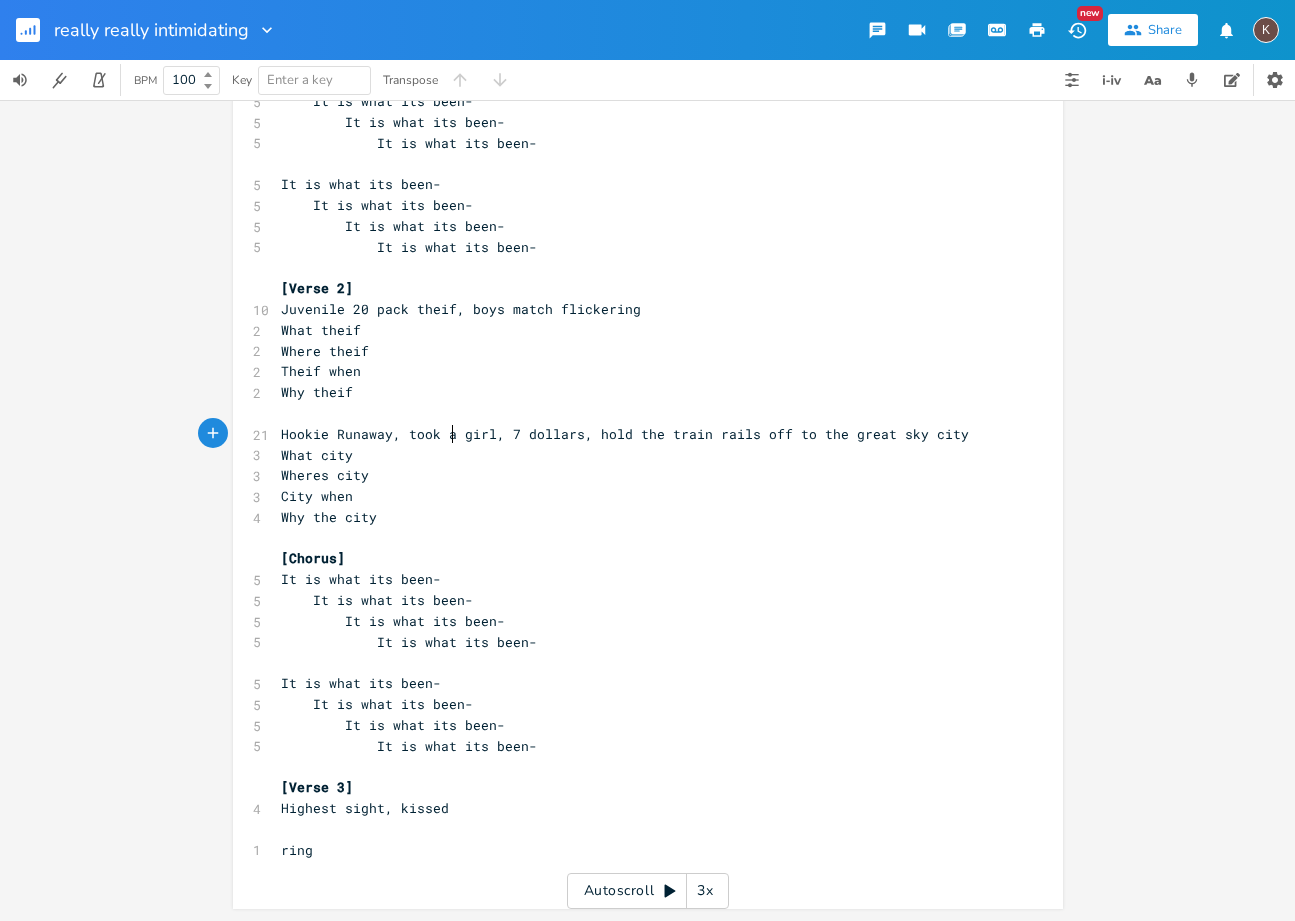 scroll, scrollTop: 0, scrollLeft: 8, axis: horizontal 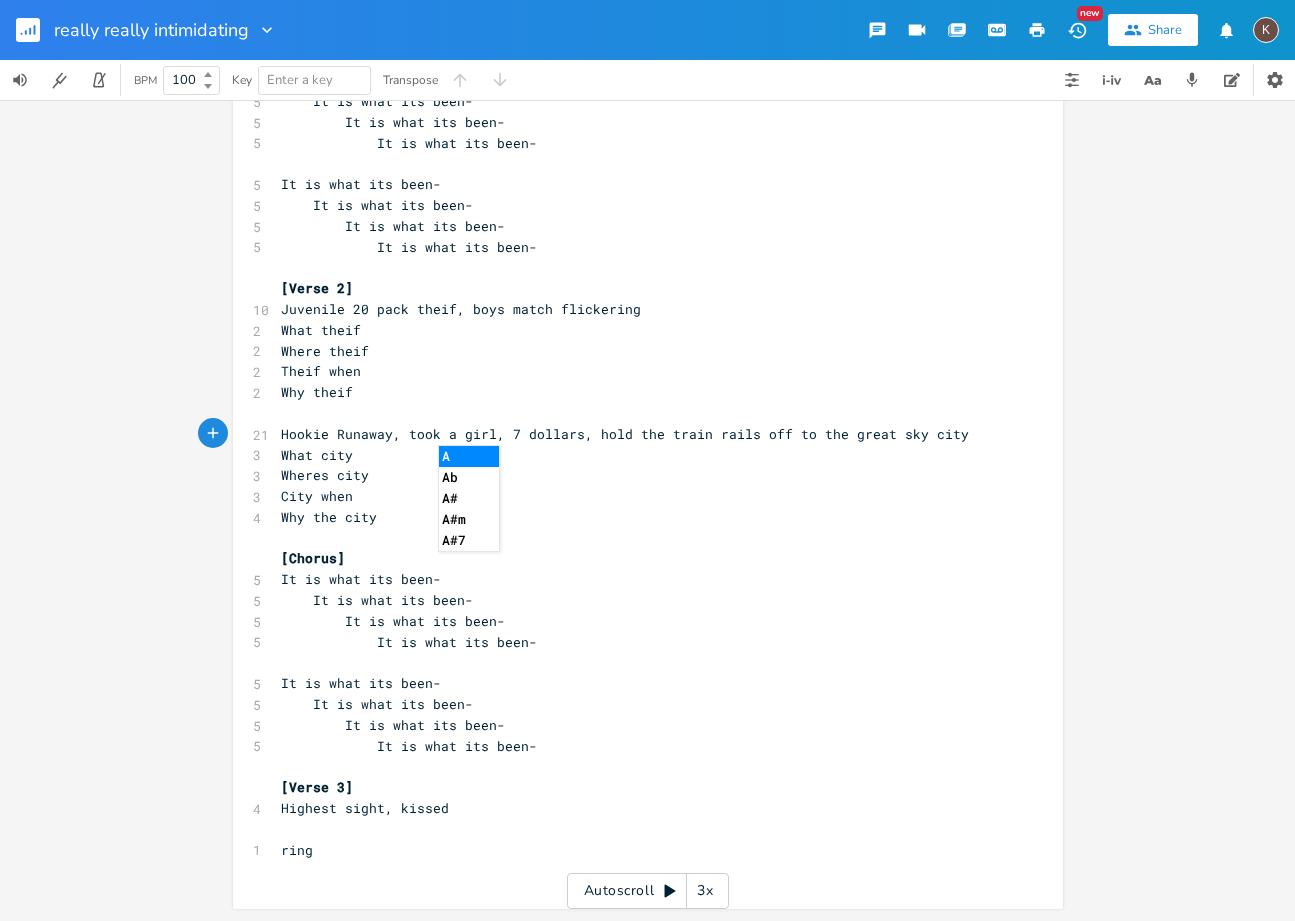 click on "What city" at bounding box center (638, 455) 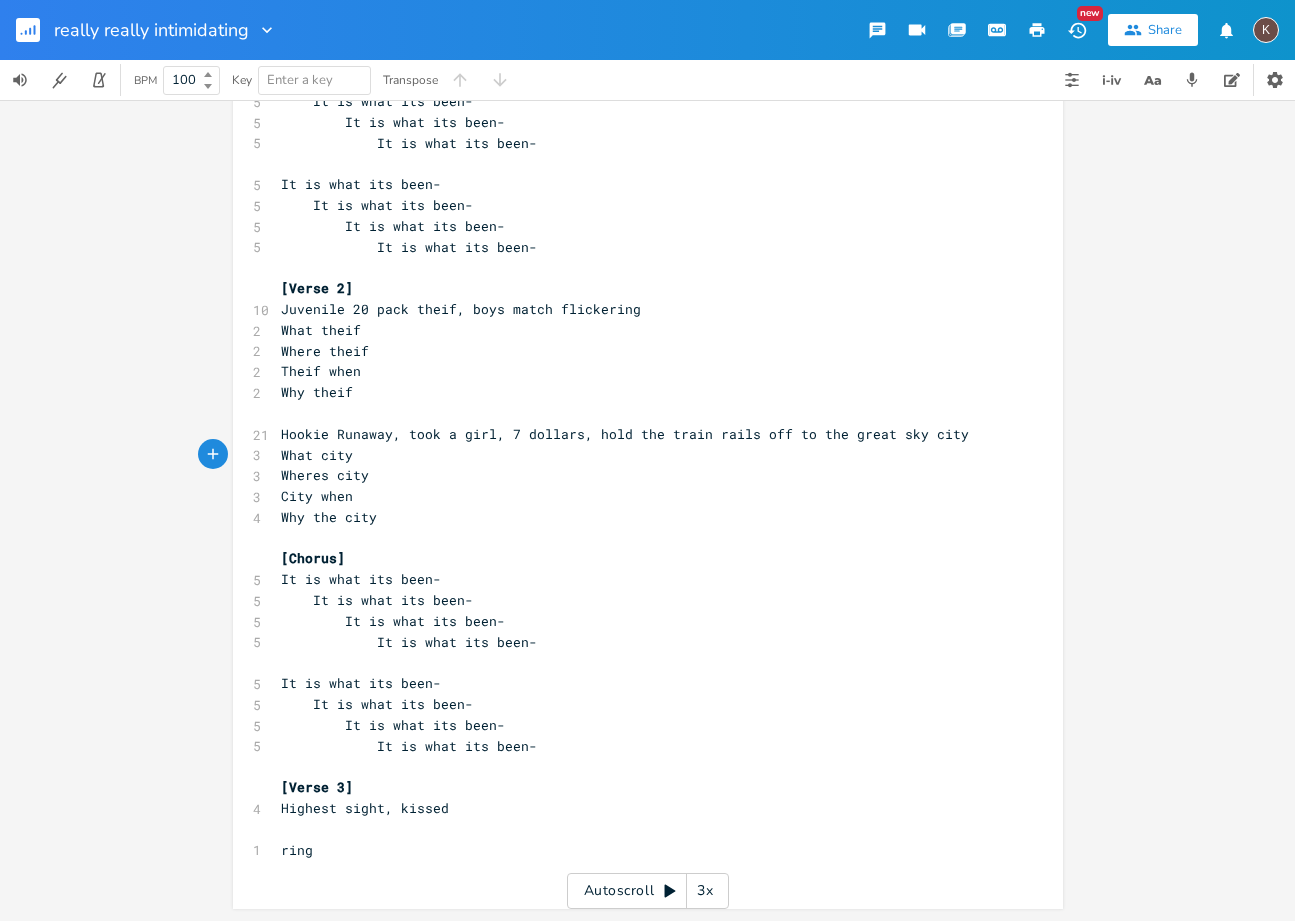 click on "Highest sight, kissed" at bounding box center [638, 808] 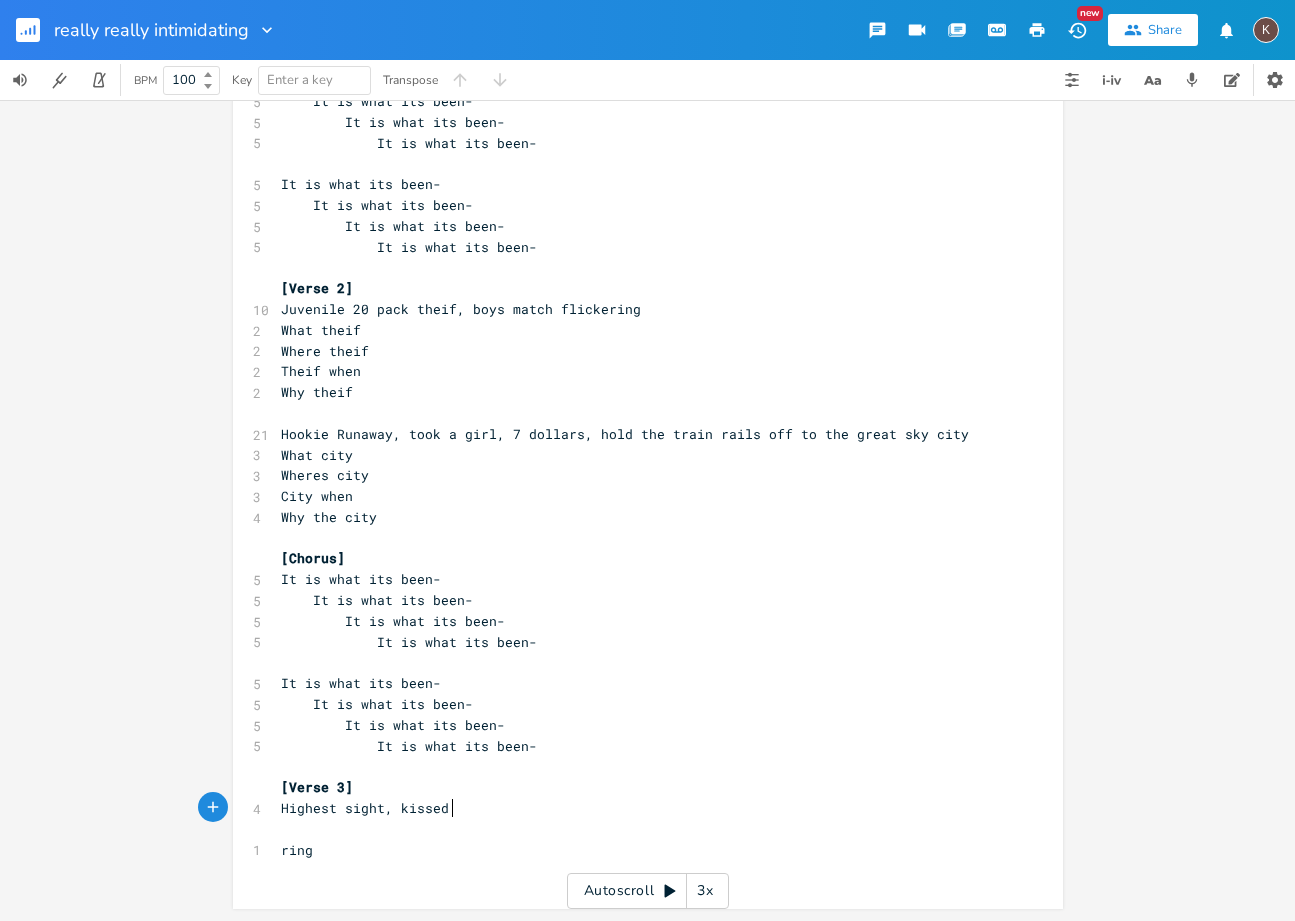 type on "fir" 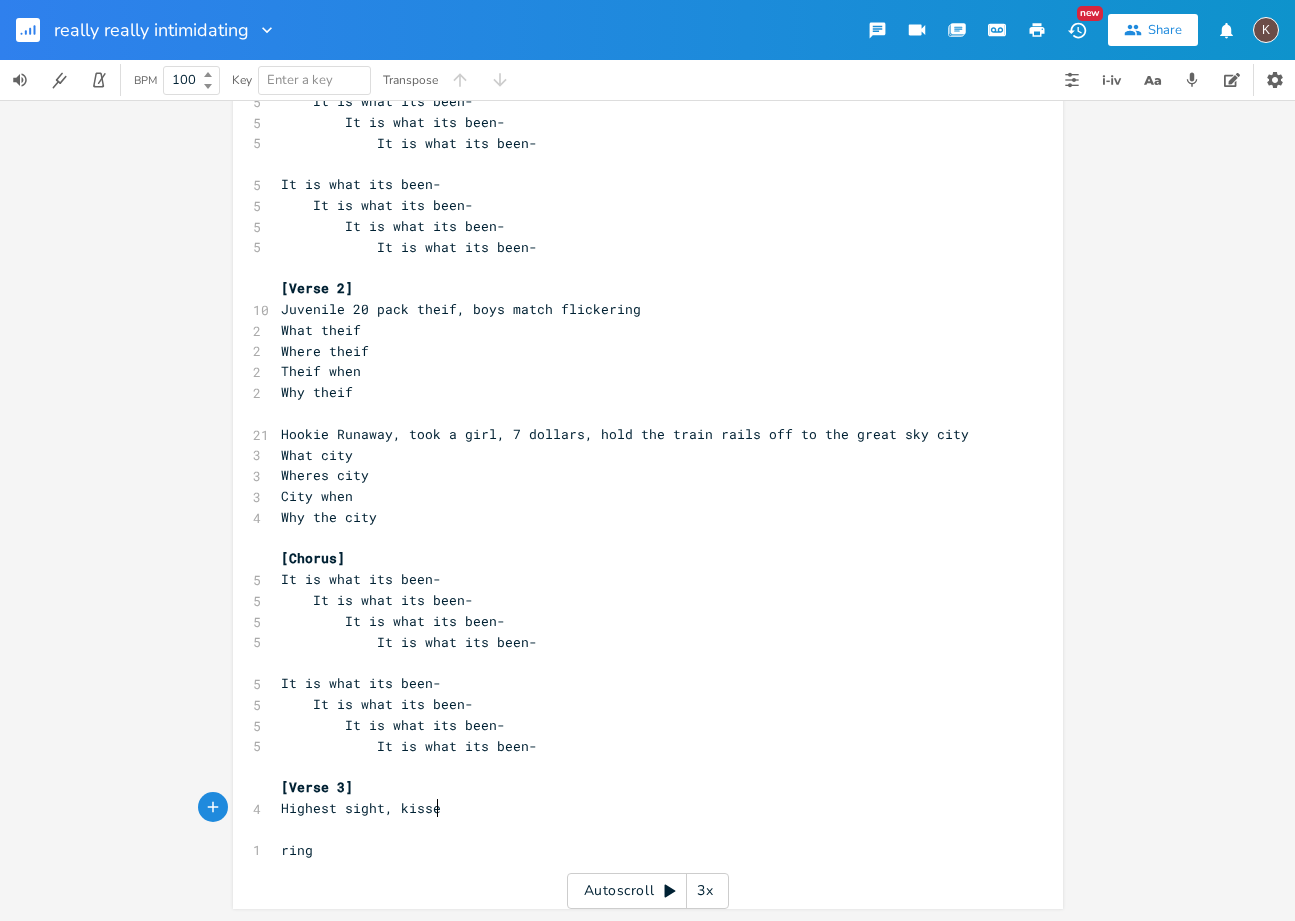 scroll, scrollTop: 0, scrollLeft: 37, axis: horizontal 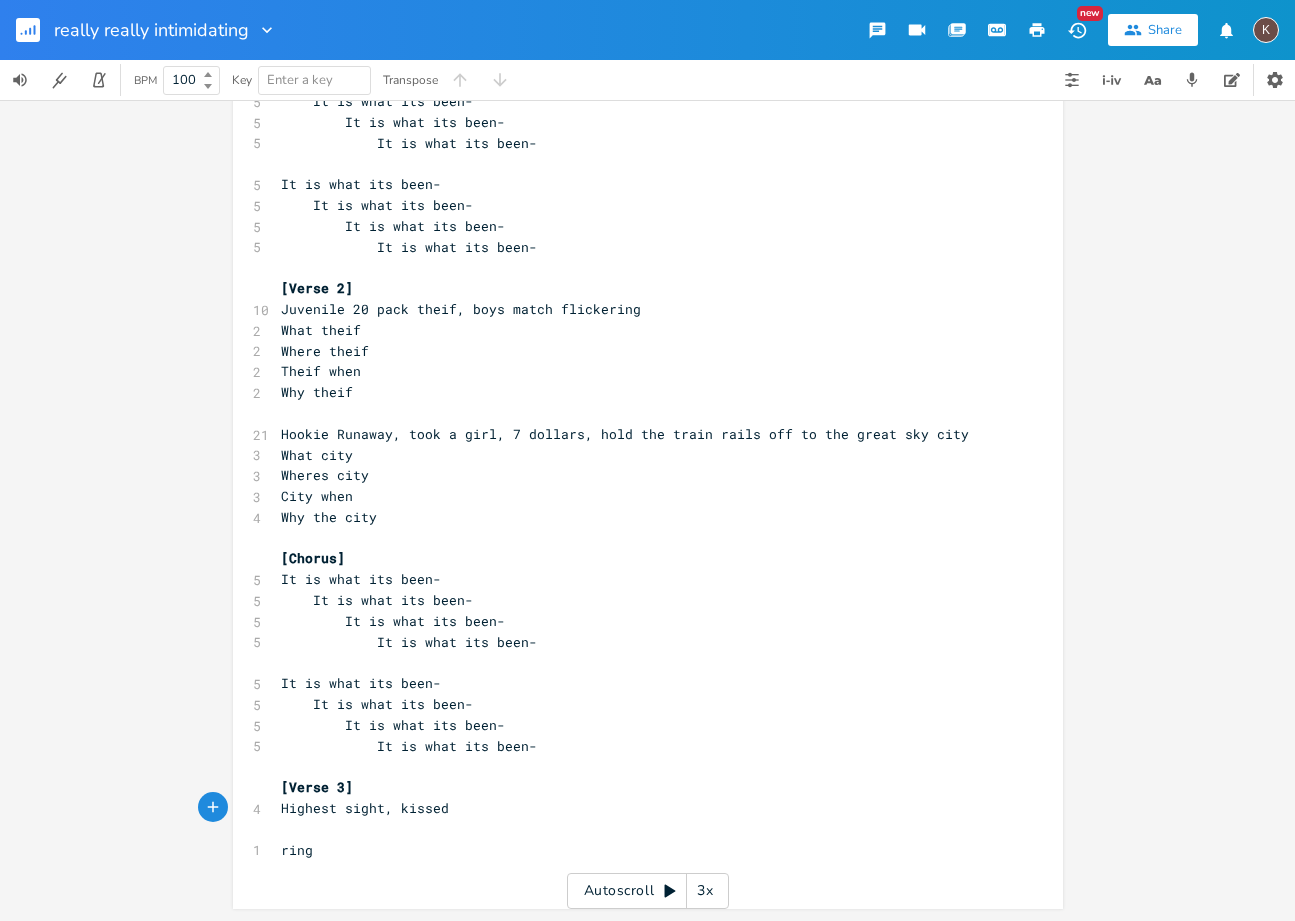type on "kissed" 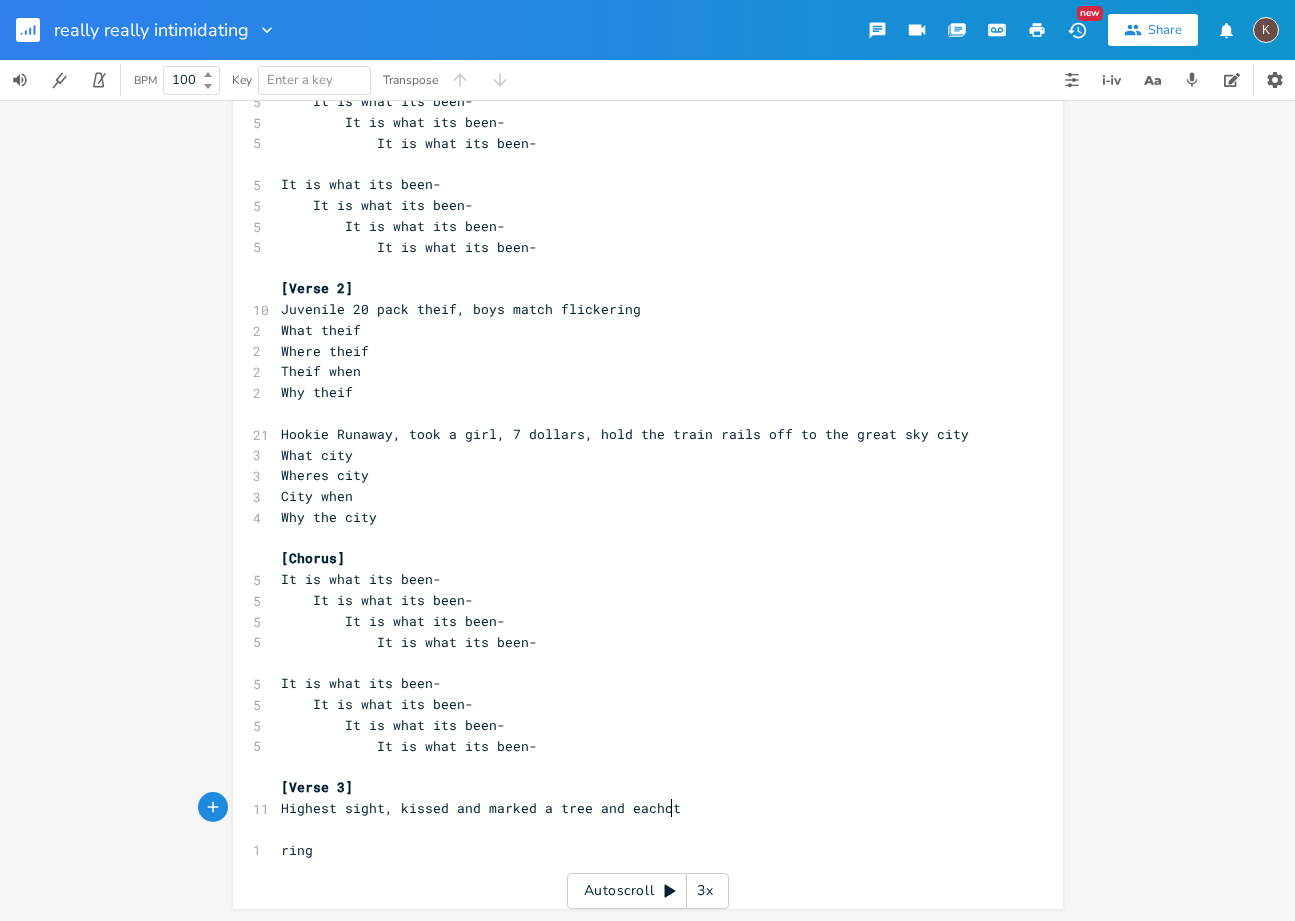 scroll, scrollTop: 0, scrollLeft: 199, axis: horizontal 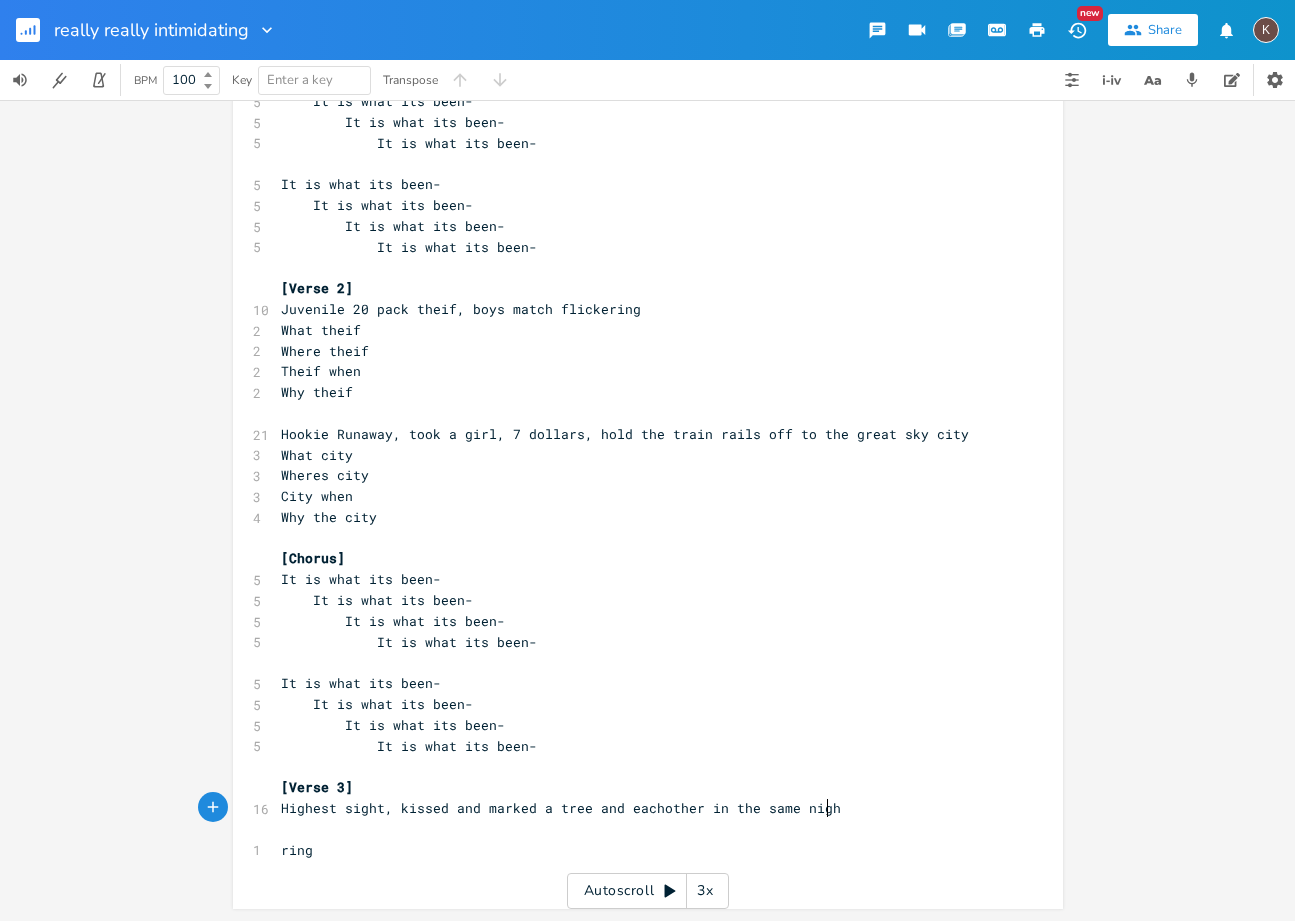 type on "and marked a tree and eachother in the same night" 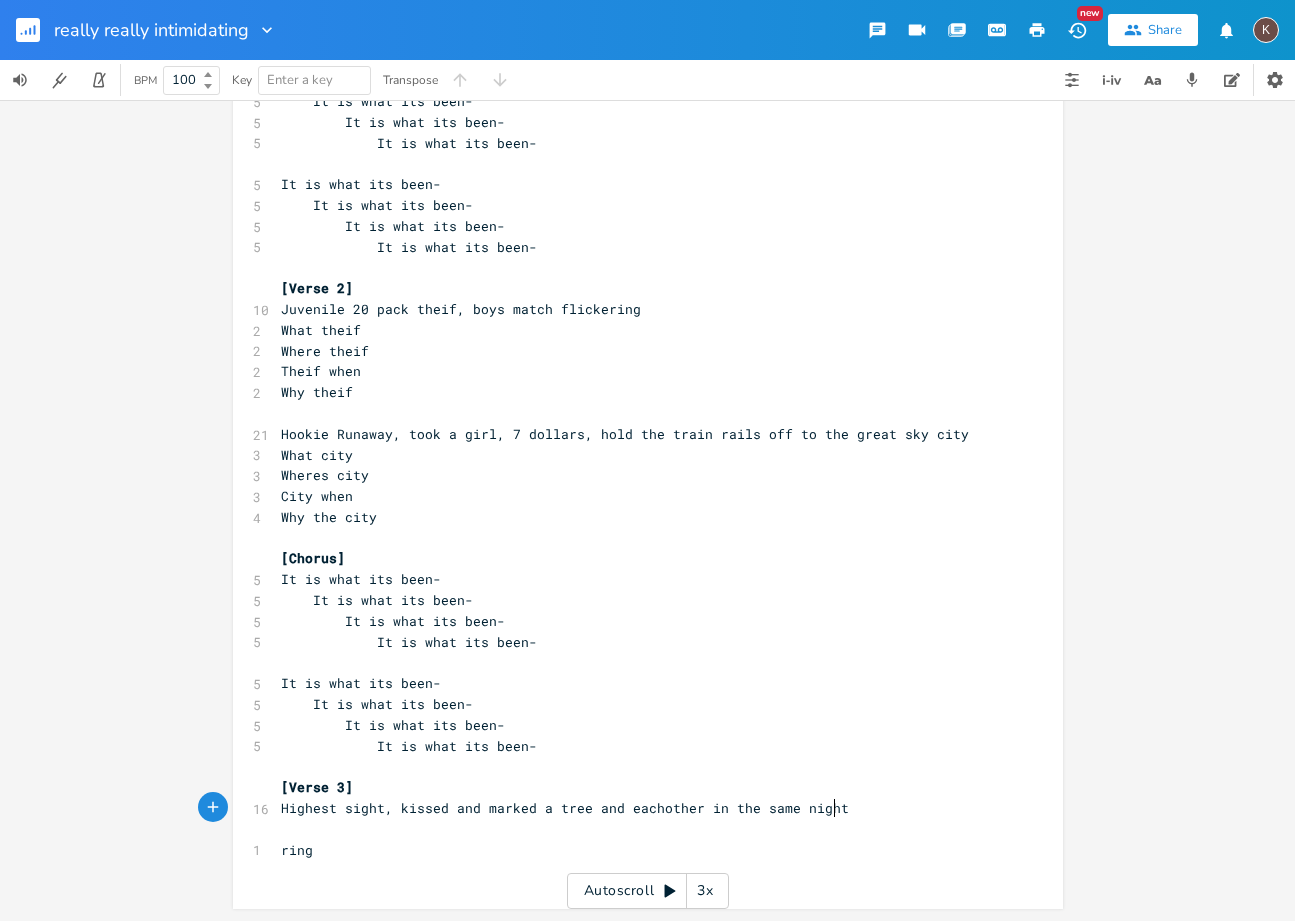 click on "Highest sight, kissed and marked a tree and eachother in the same night" at bounding box center (565, 808) 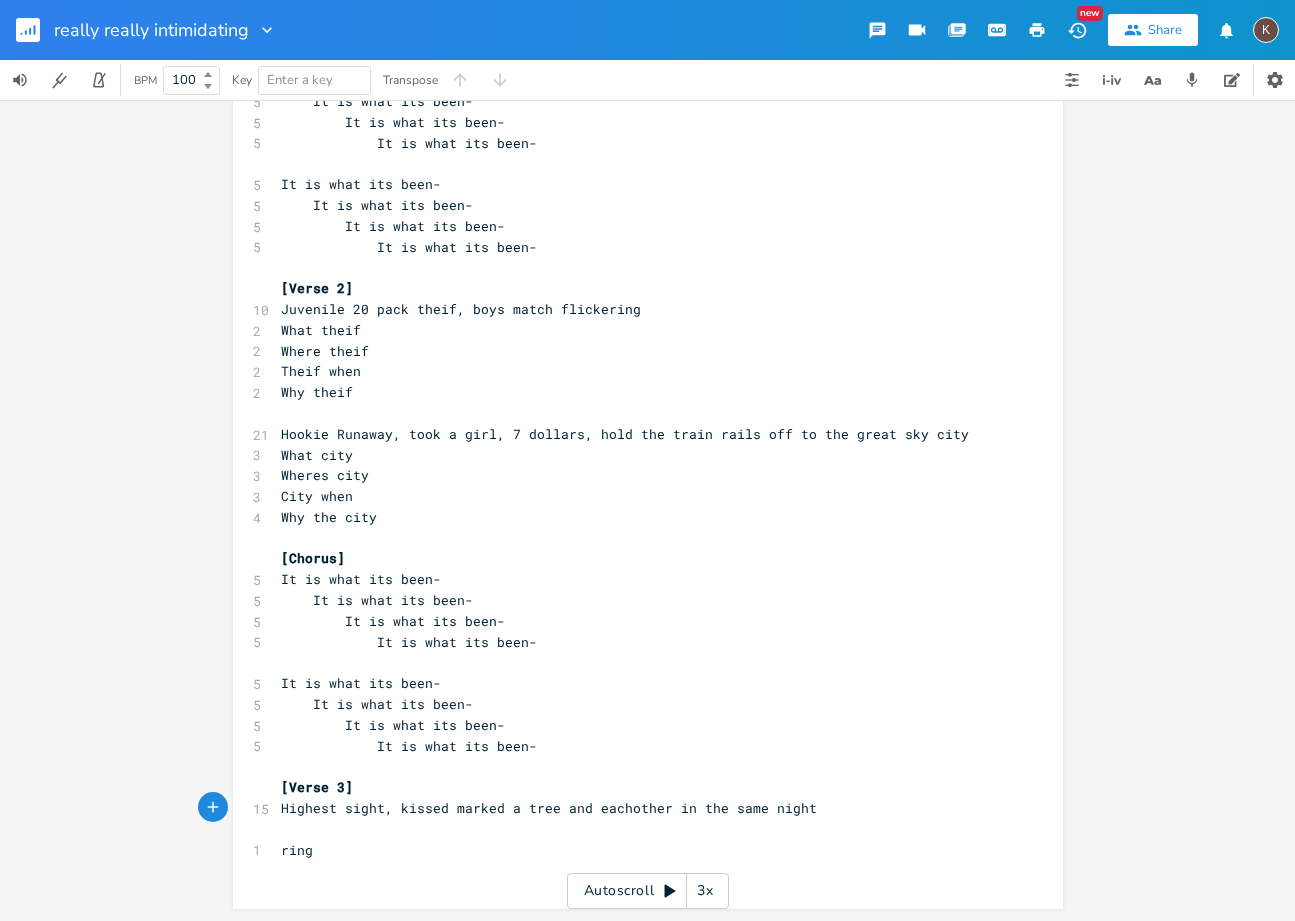 type on "." 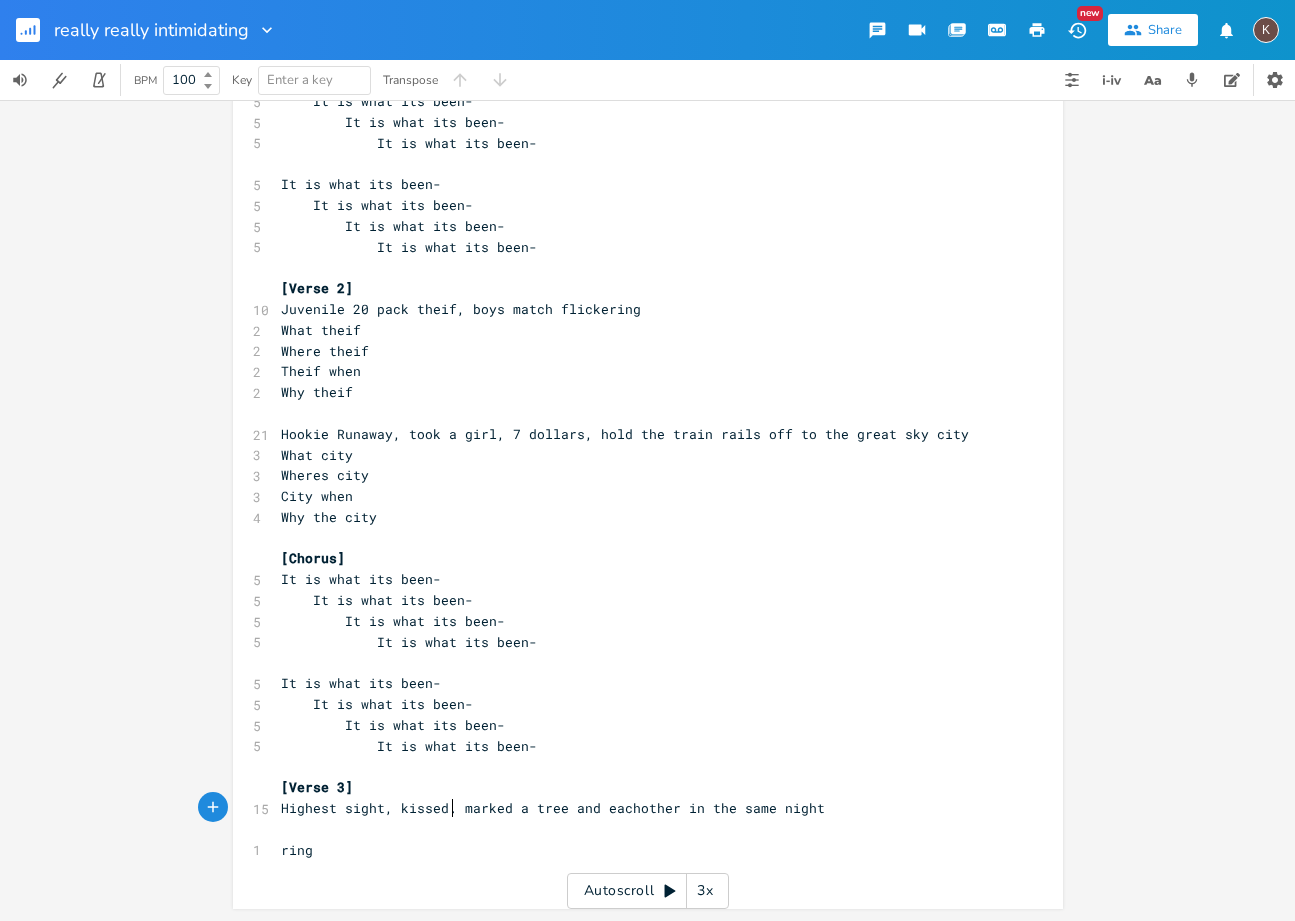 scroll, scrollTop: 0, scrollLeft: 4, axis: horizontal 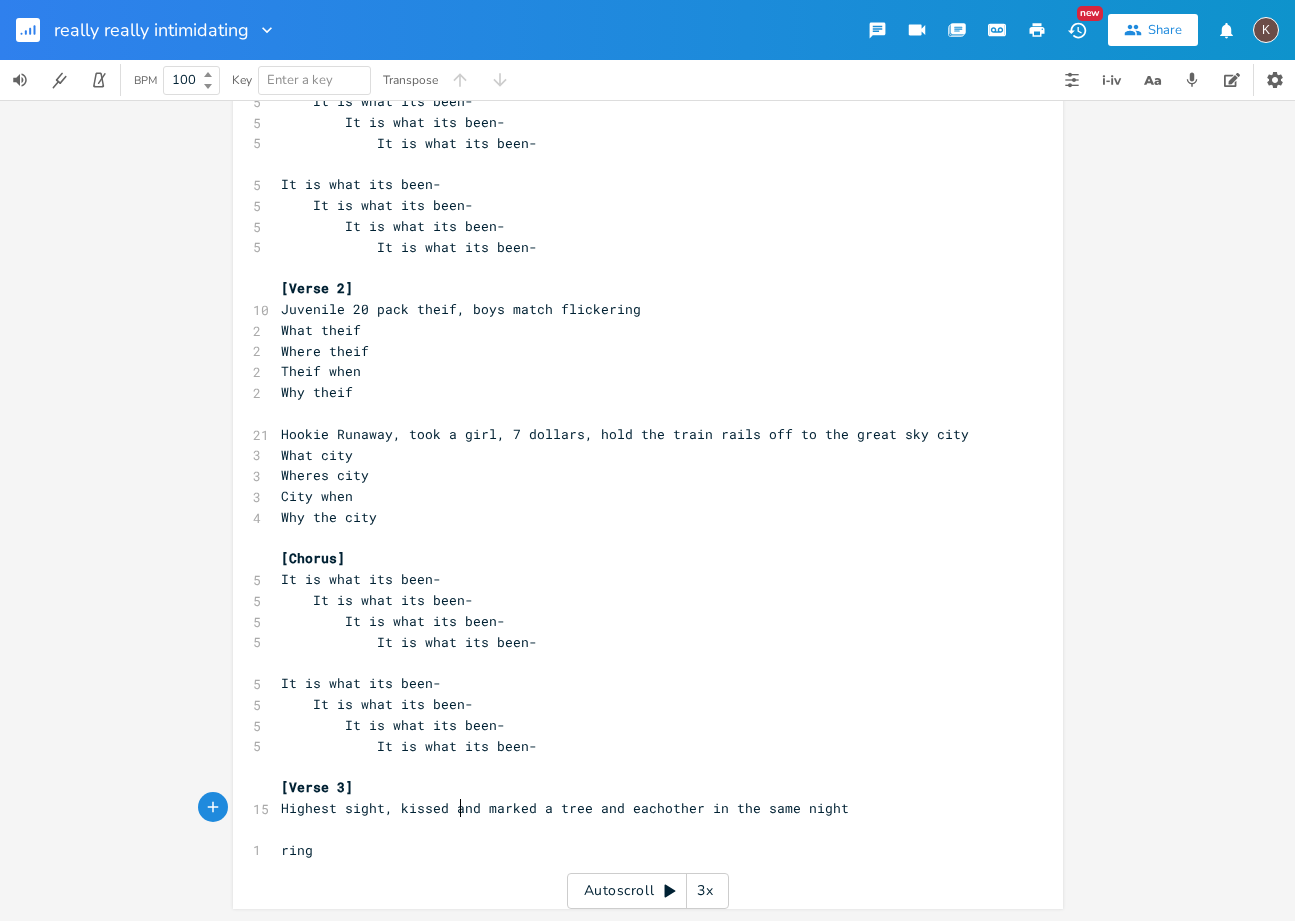 type on "M" 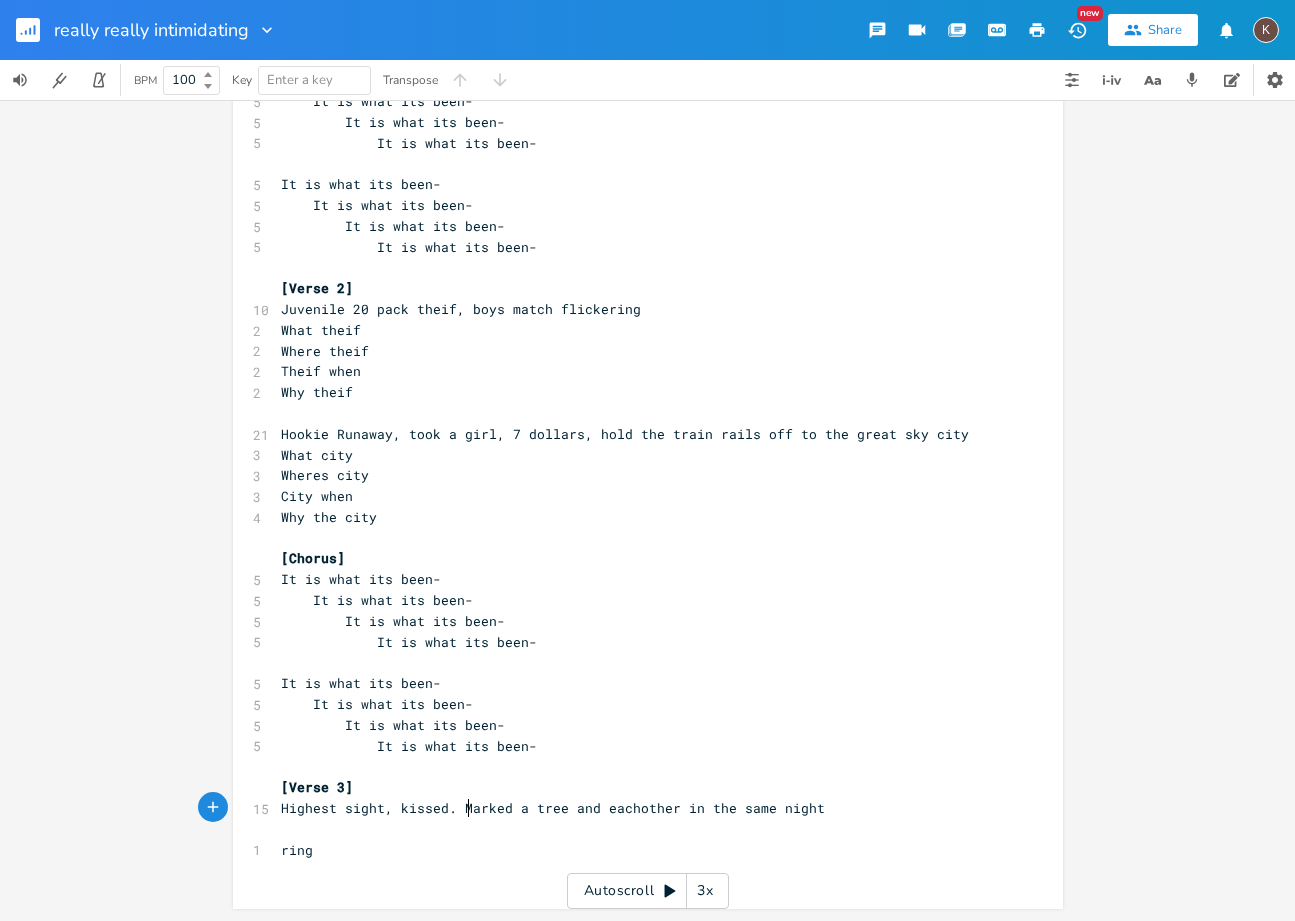 click on "Highest sight, kissed. Marked a tree and eachother in the same night" at bounding box center [638, 808] 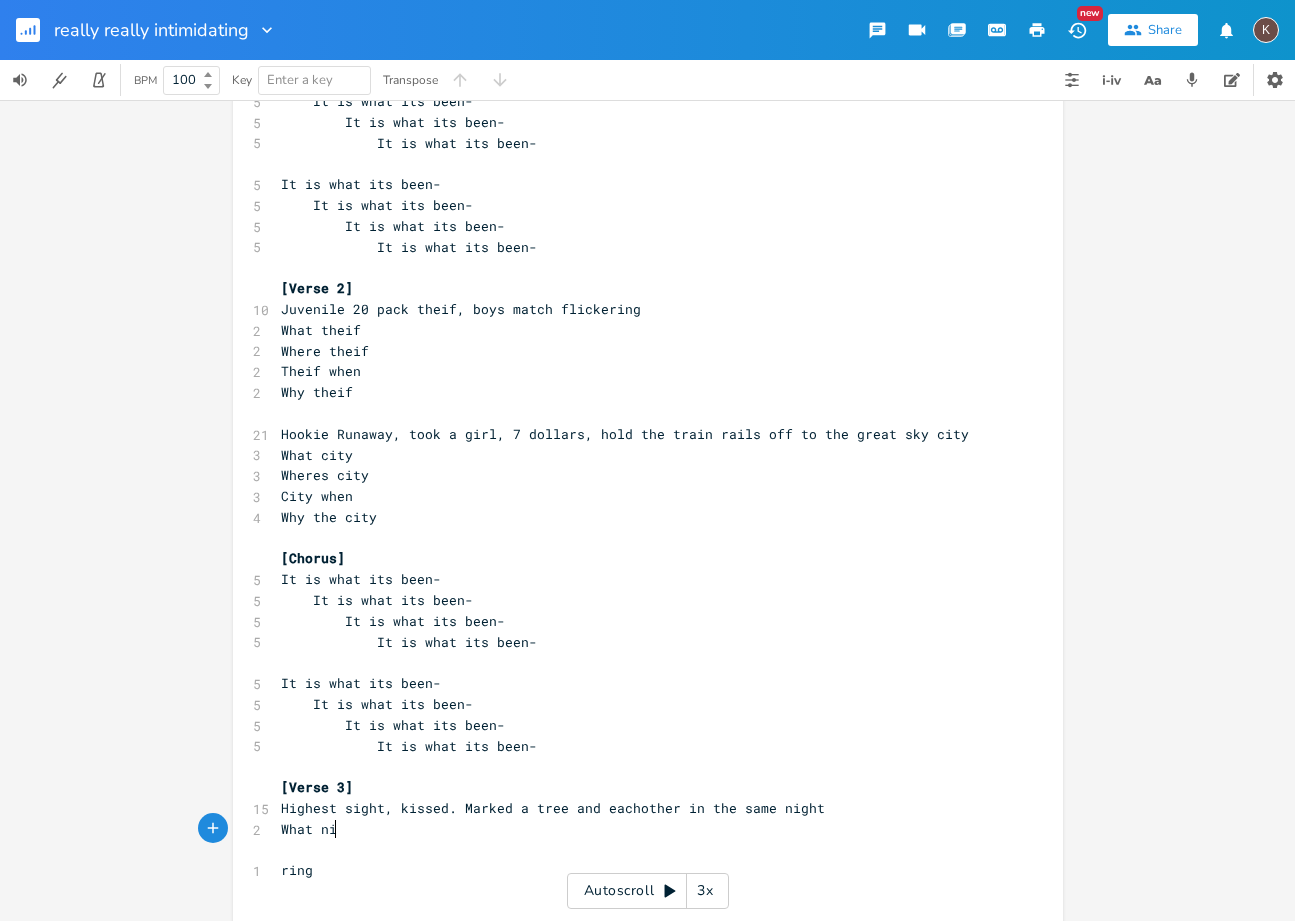 type on "What night" 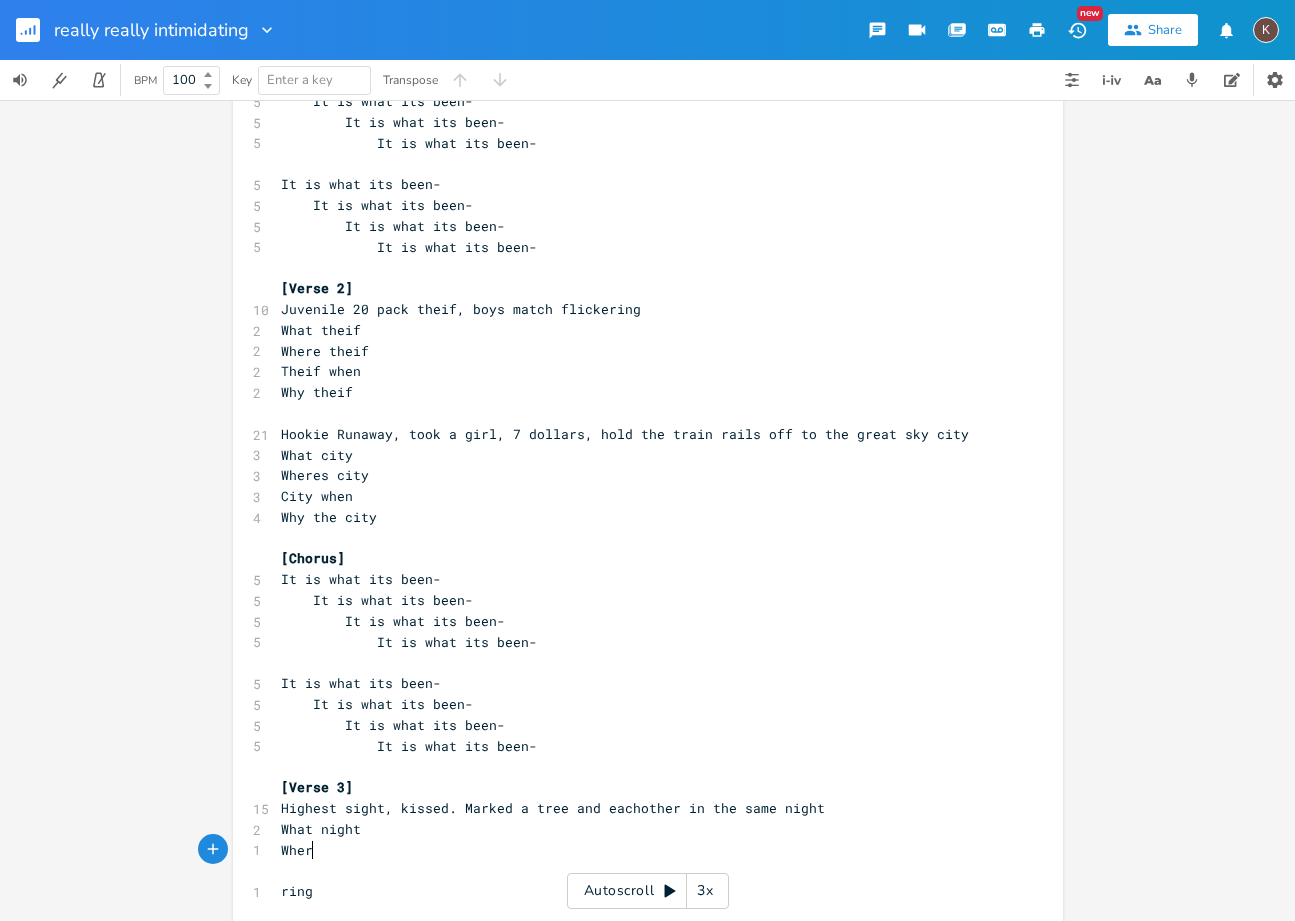 scroll, scrollTop: 0, scrollLeft: 40, axis: horizontal 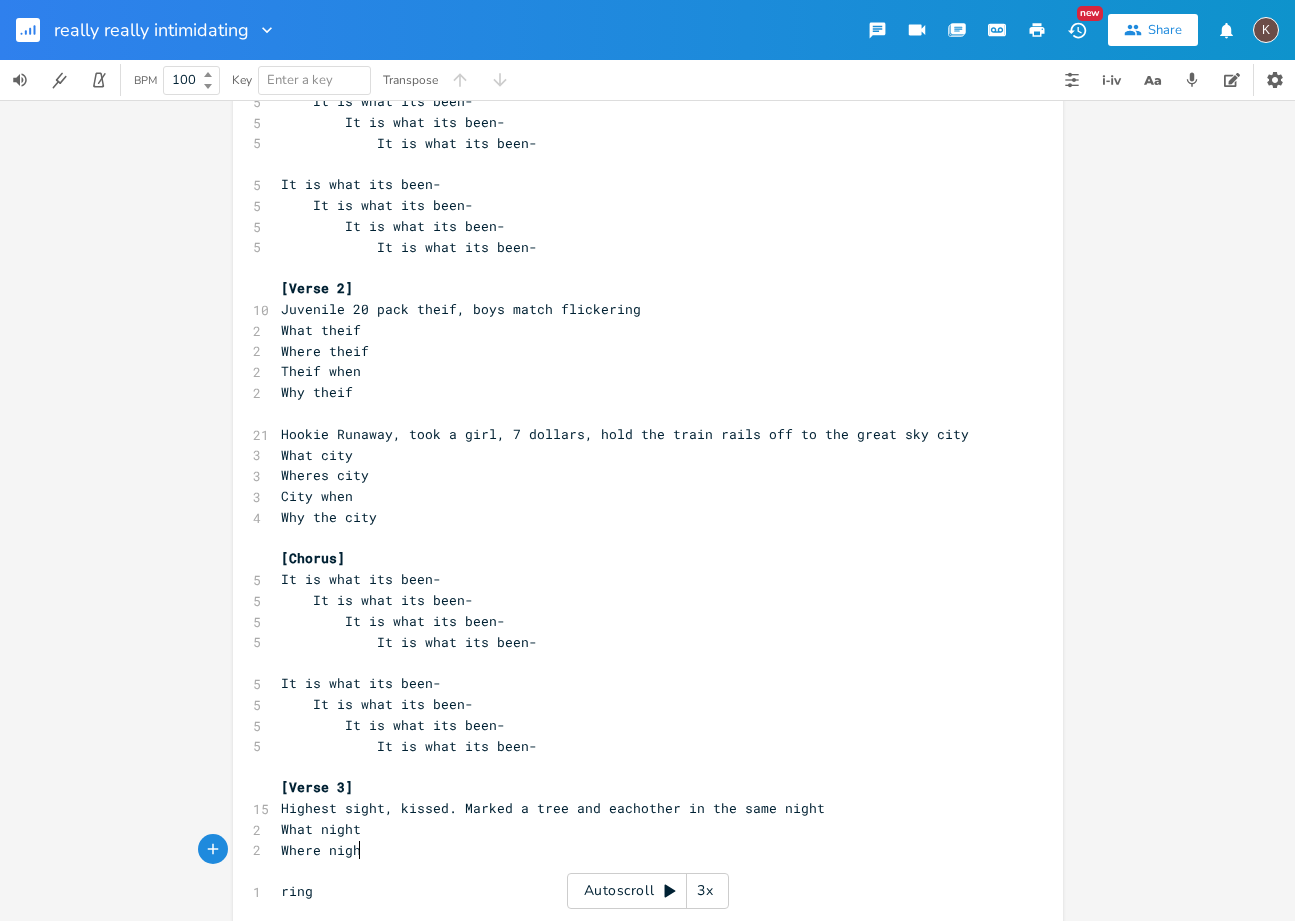 type on "Where night" 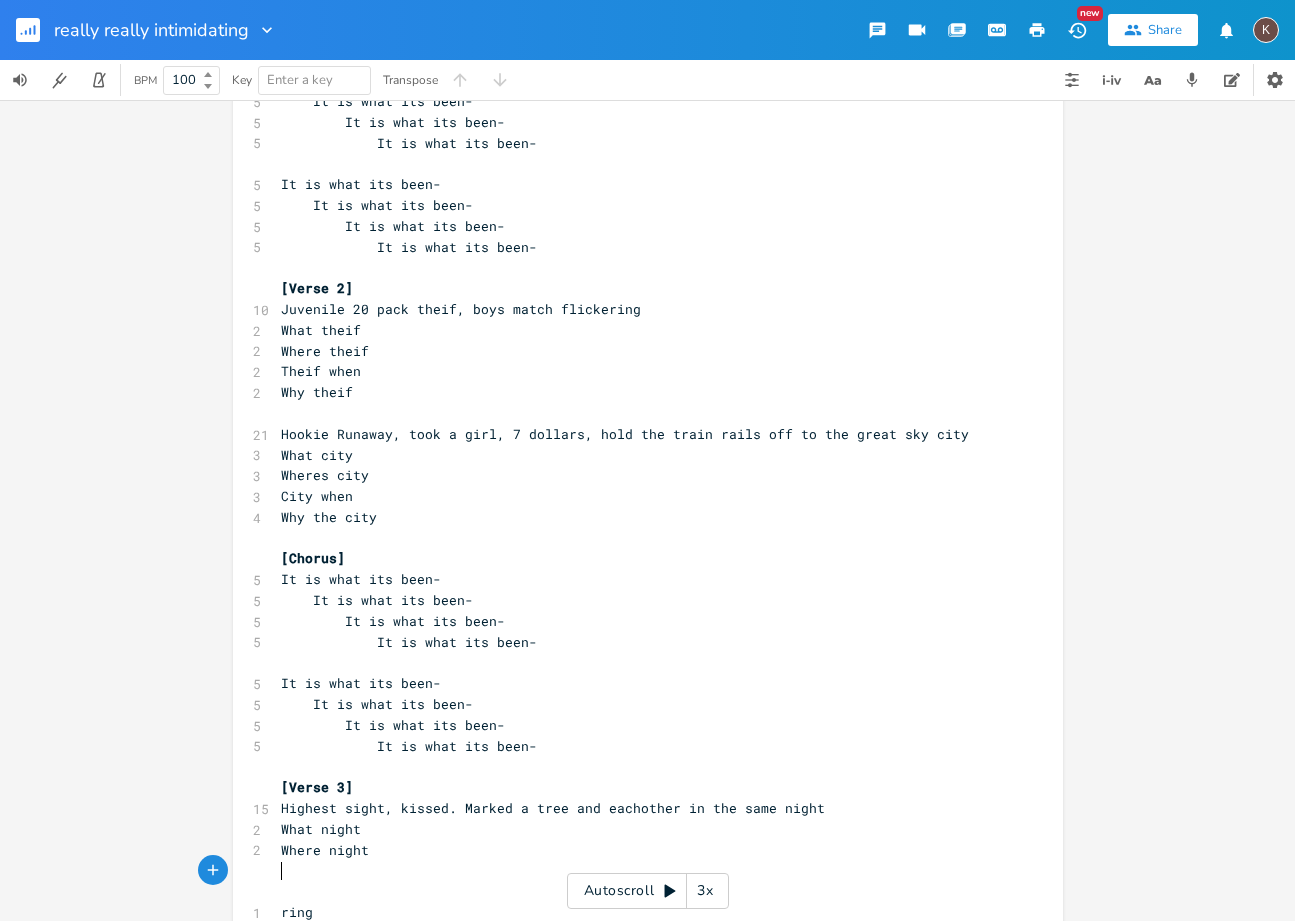 type on "C" 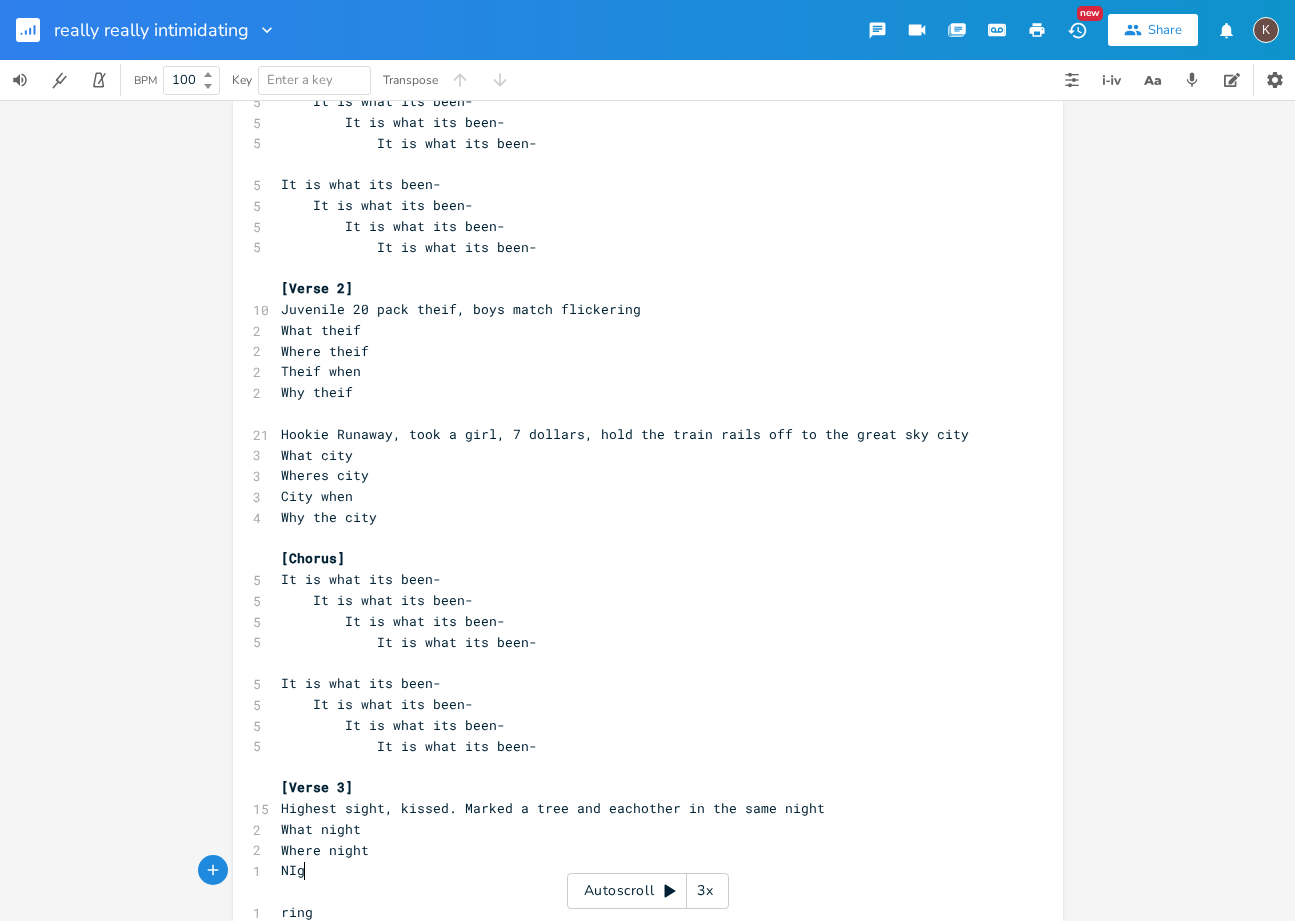type on "NIgt" 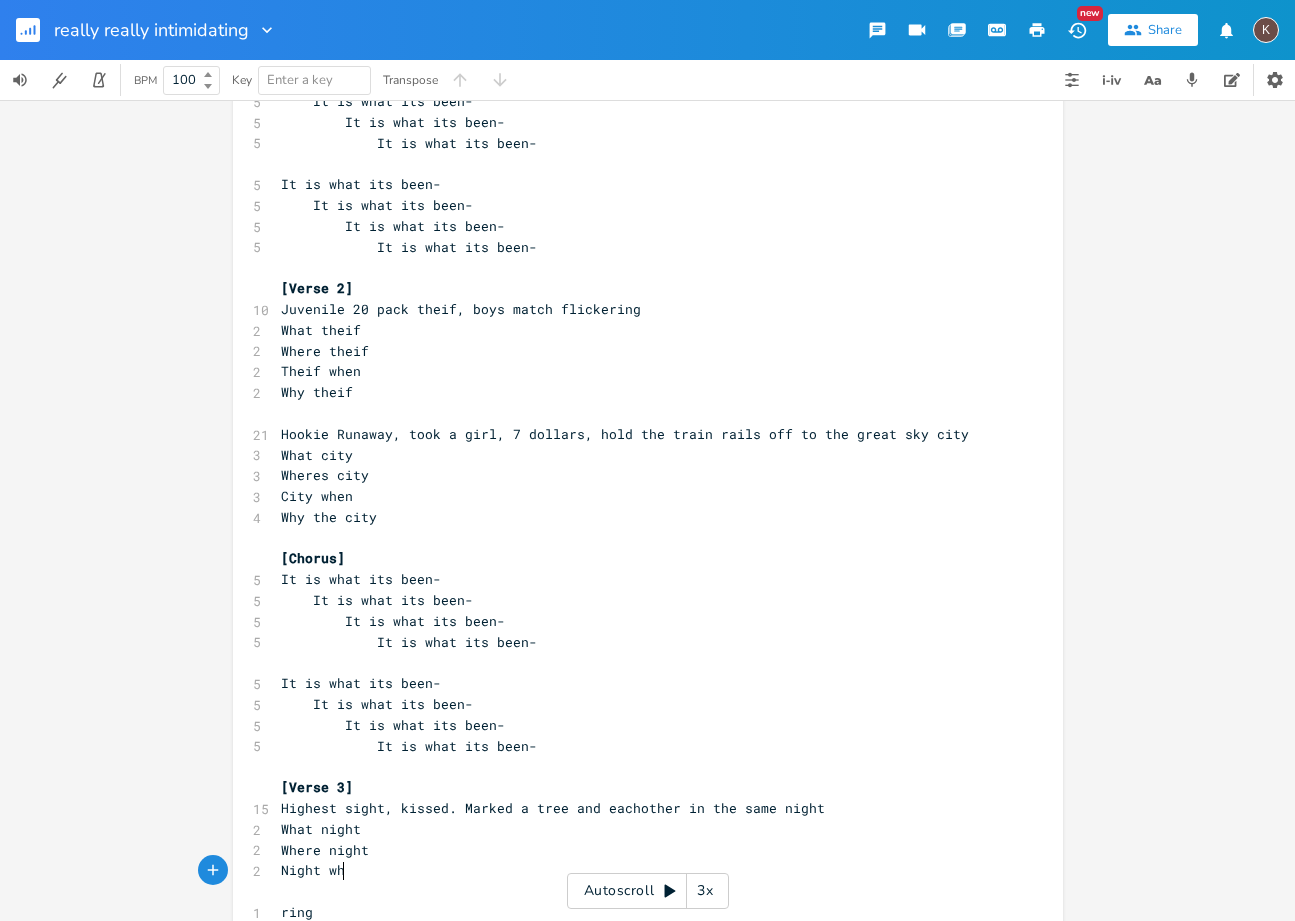 type on "ight when" 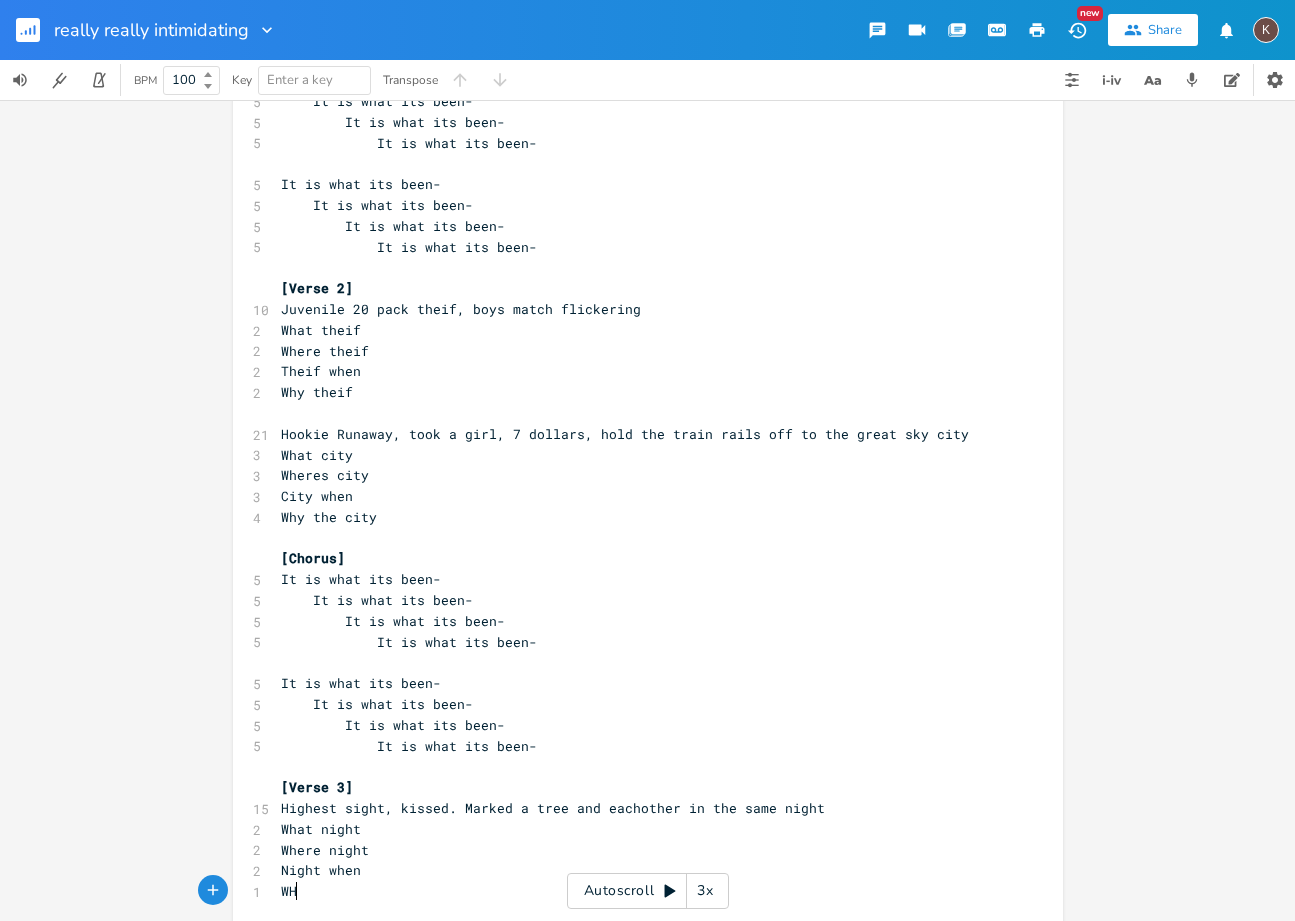 type on "WHy" 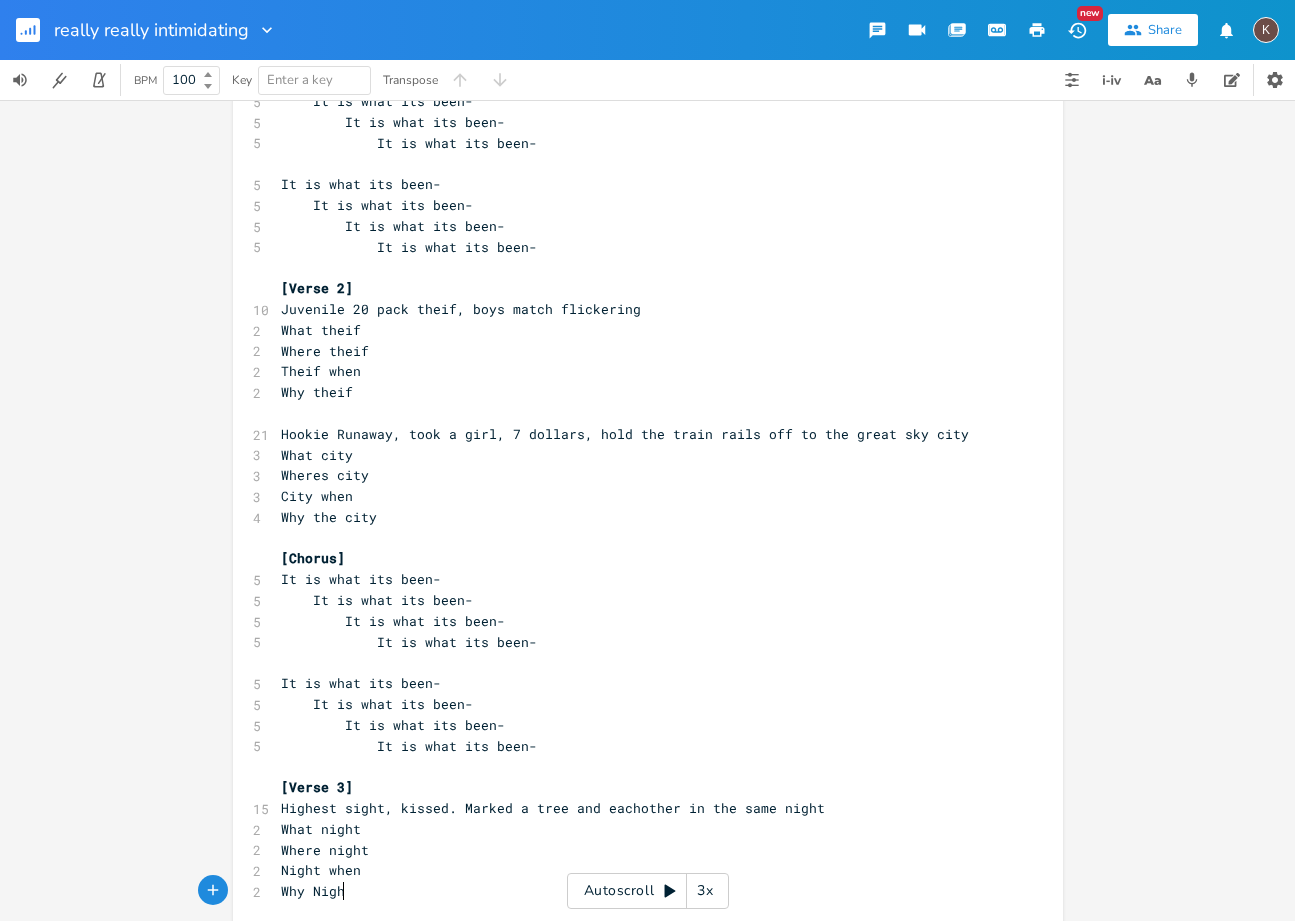 type on "why [NAME]" 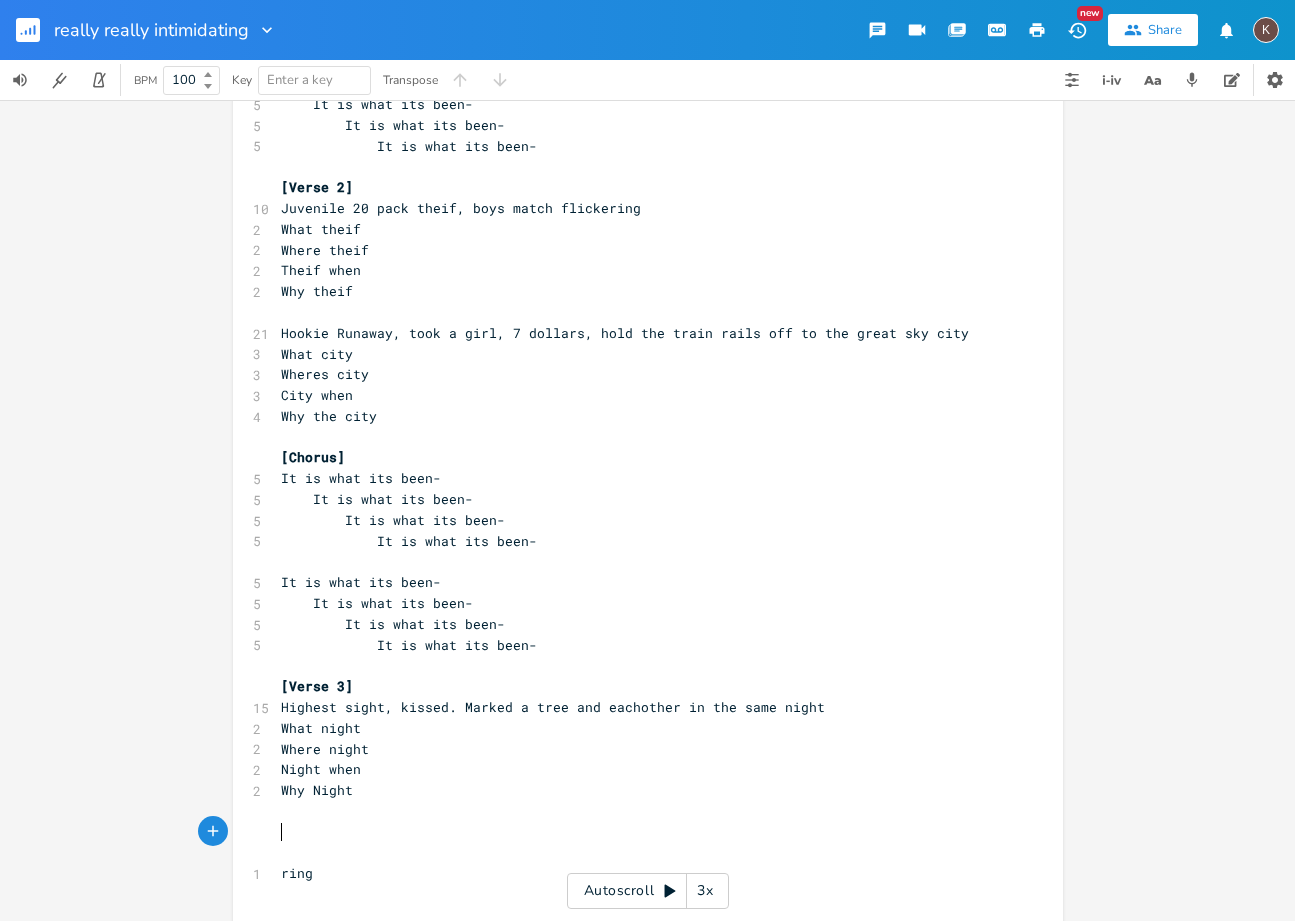 scroll, scrollTop: 494, scrollLeft: 0, axis: vertical 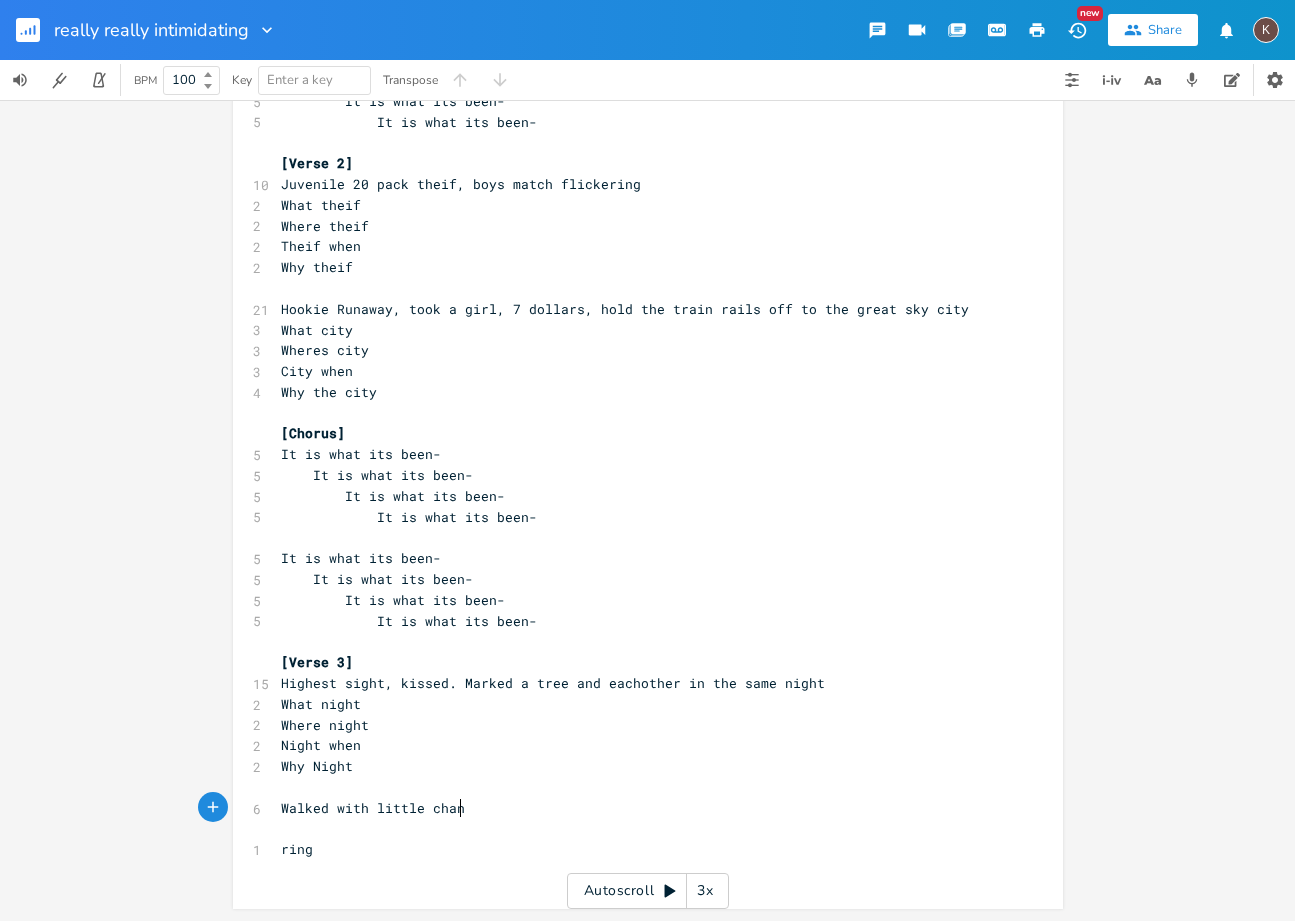 type on "Walked with little change" 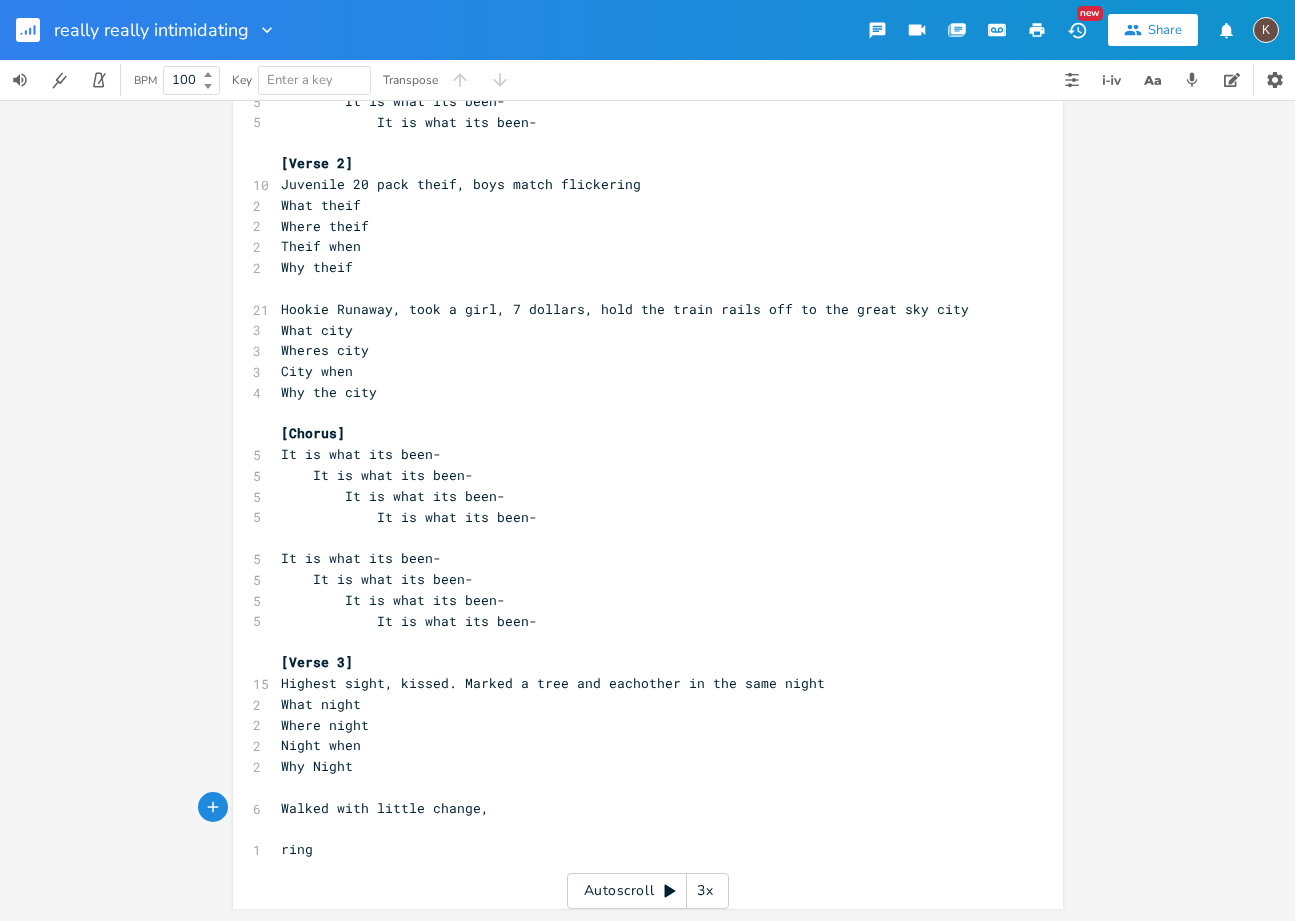 scroll, scrollTop: 0, scrollLeft: 99, axis: horizontal 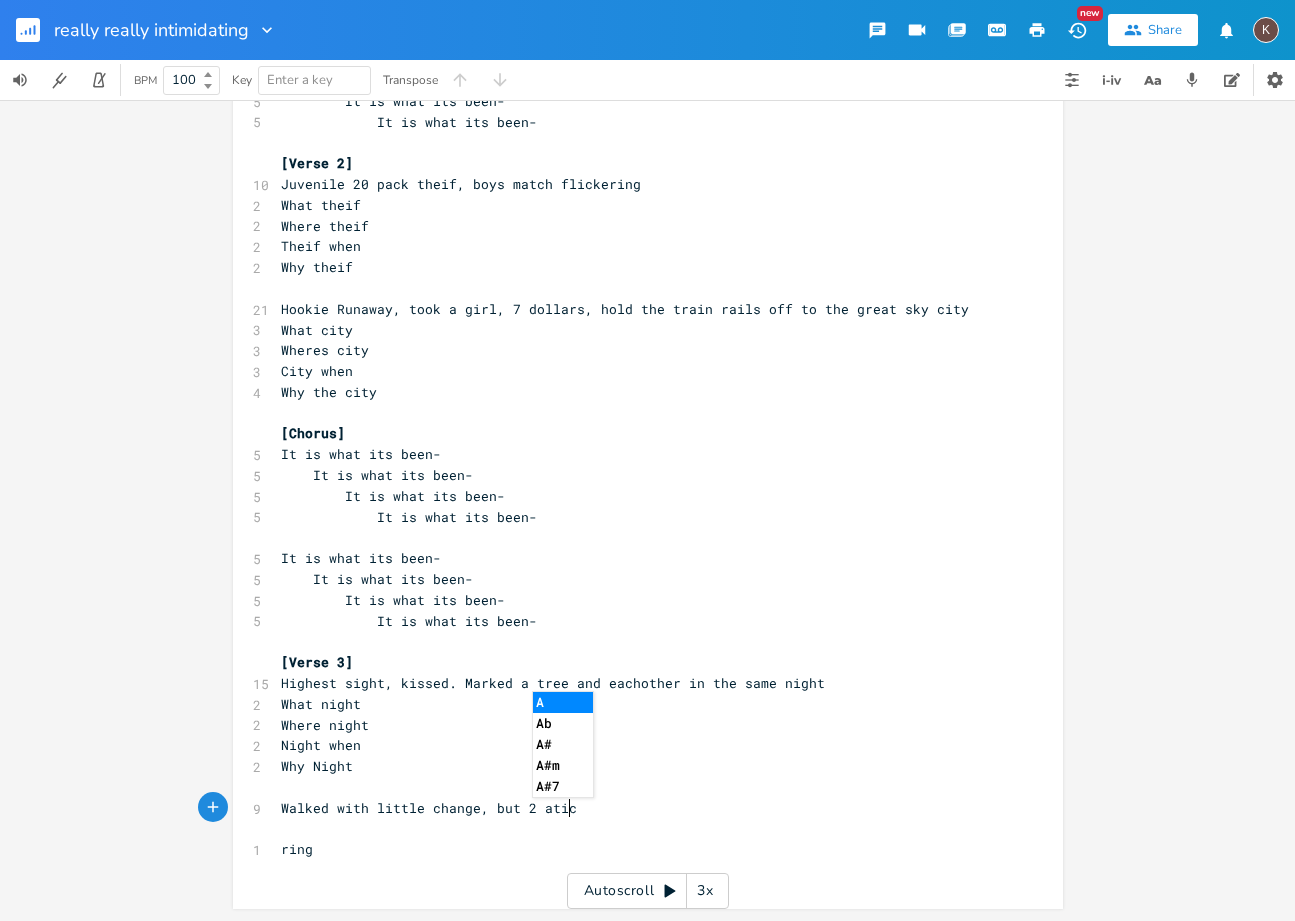 type on "little change, but [NUMBER] aticke" 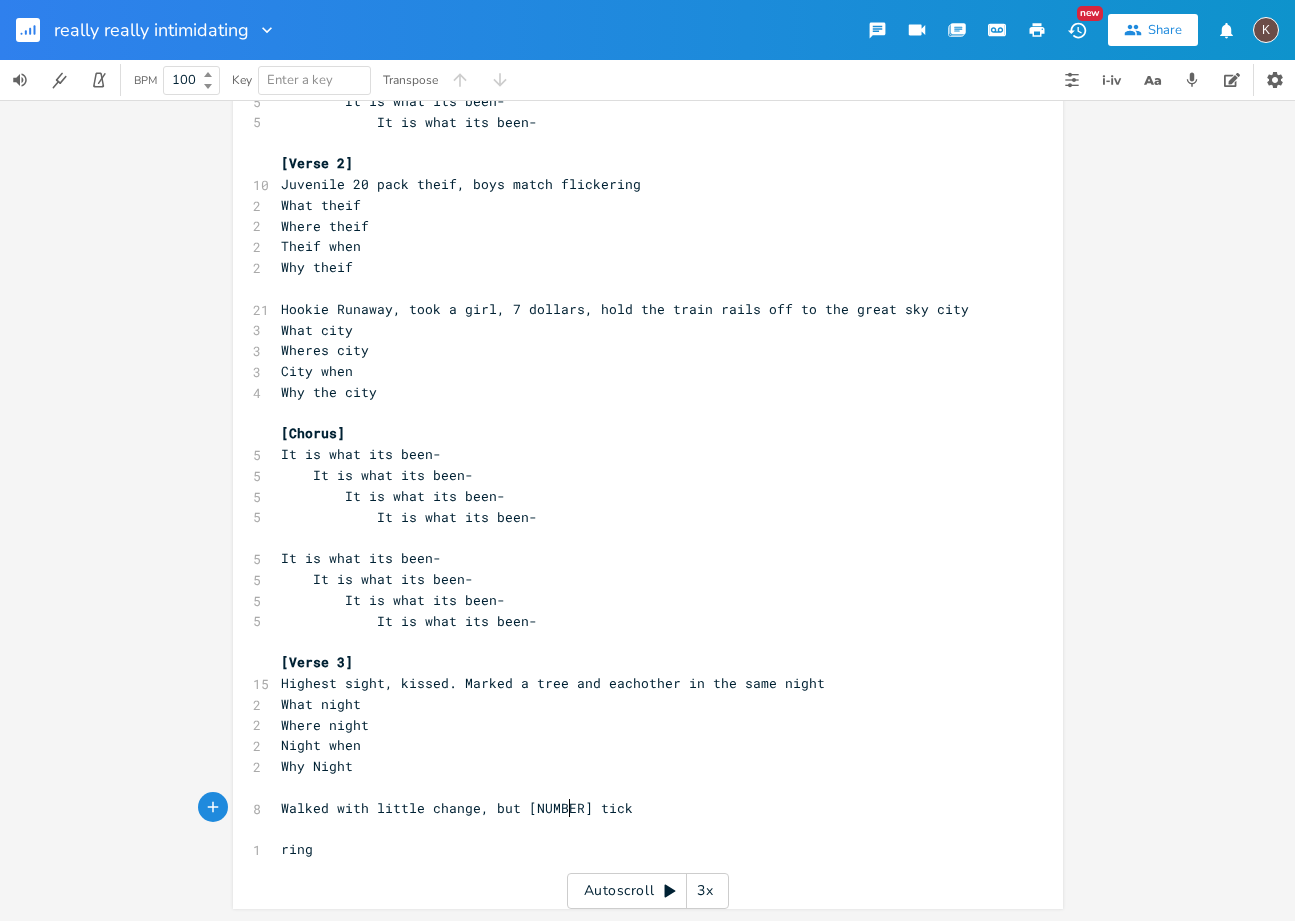 scroll, scrollTop: 0, scrollLeft: 31, axis: horizontal 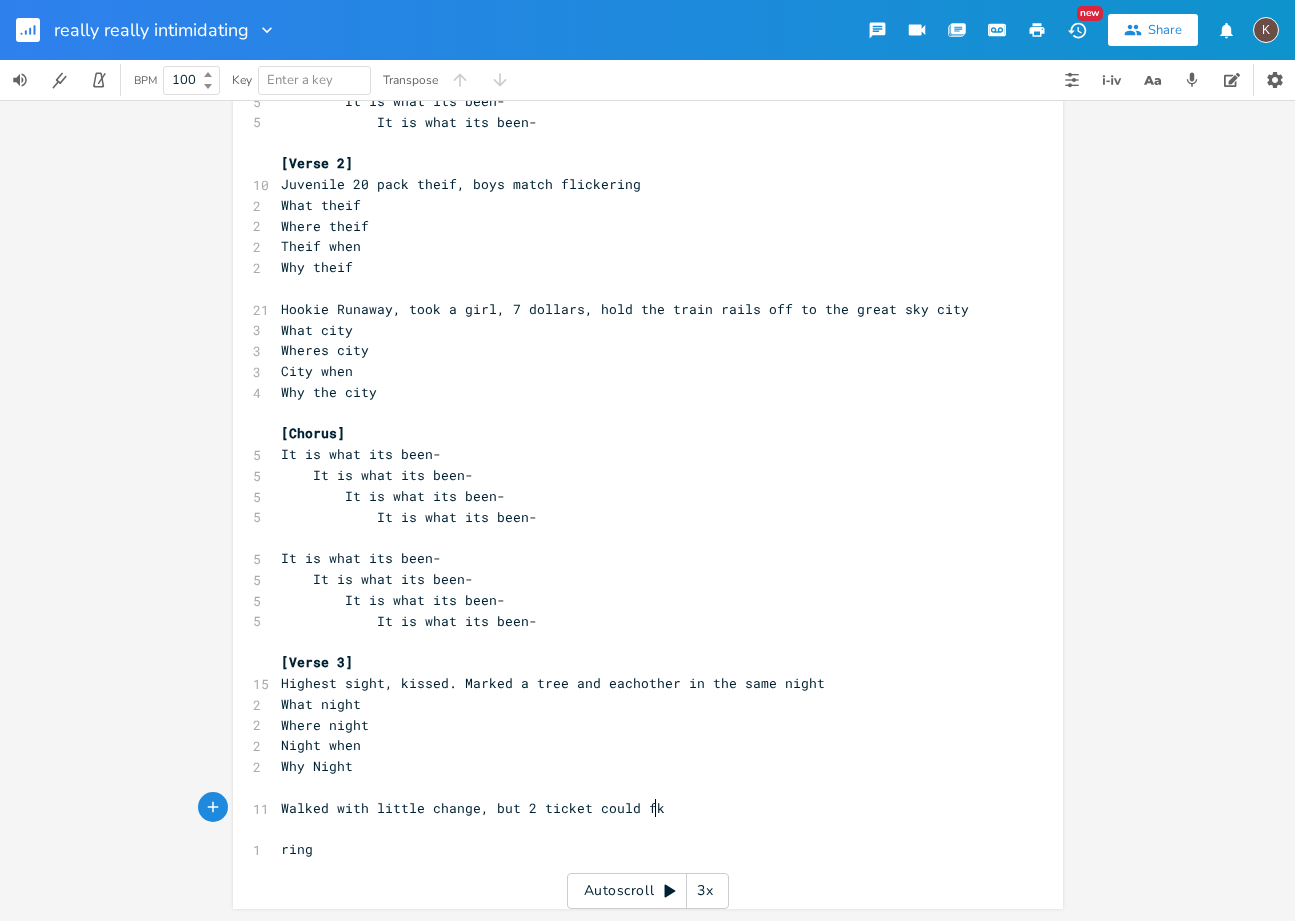 type on "ticket could fky" 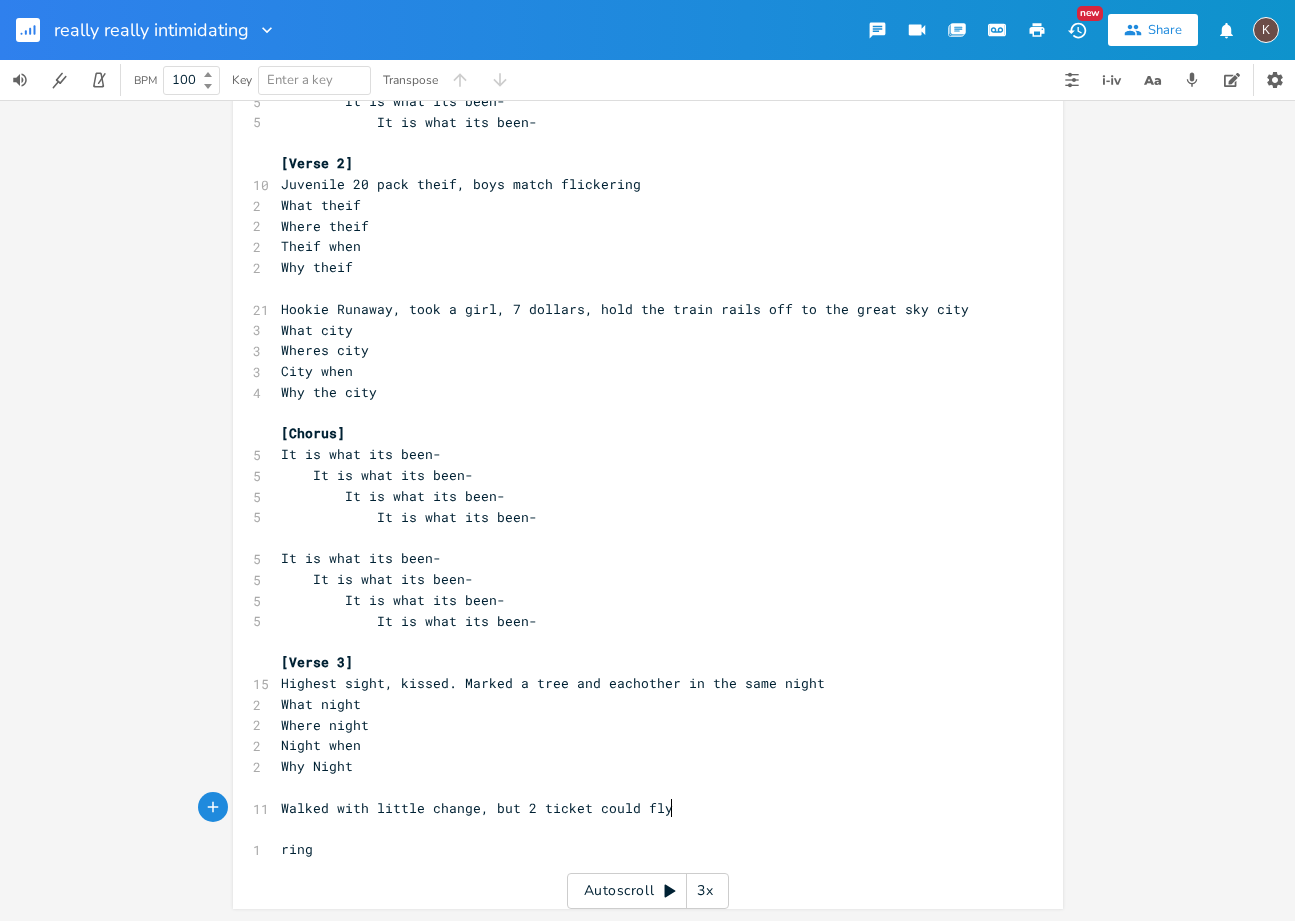 type on "ly u" 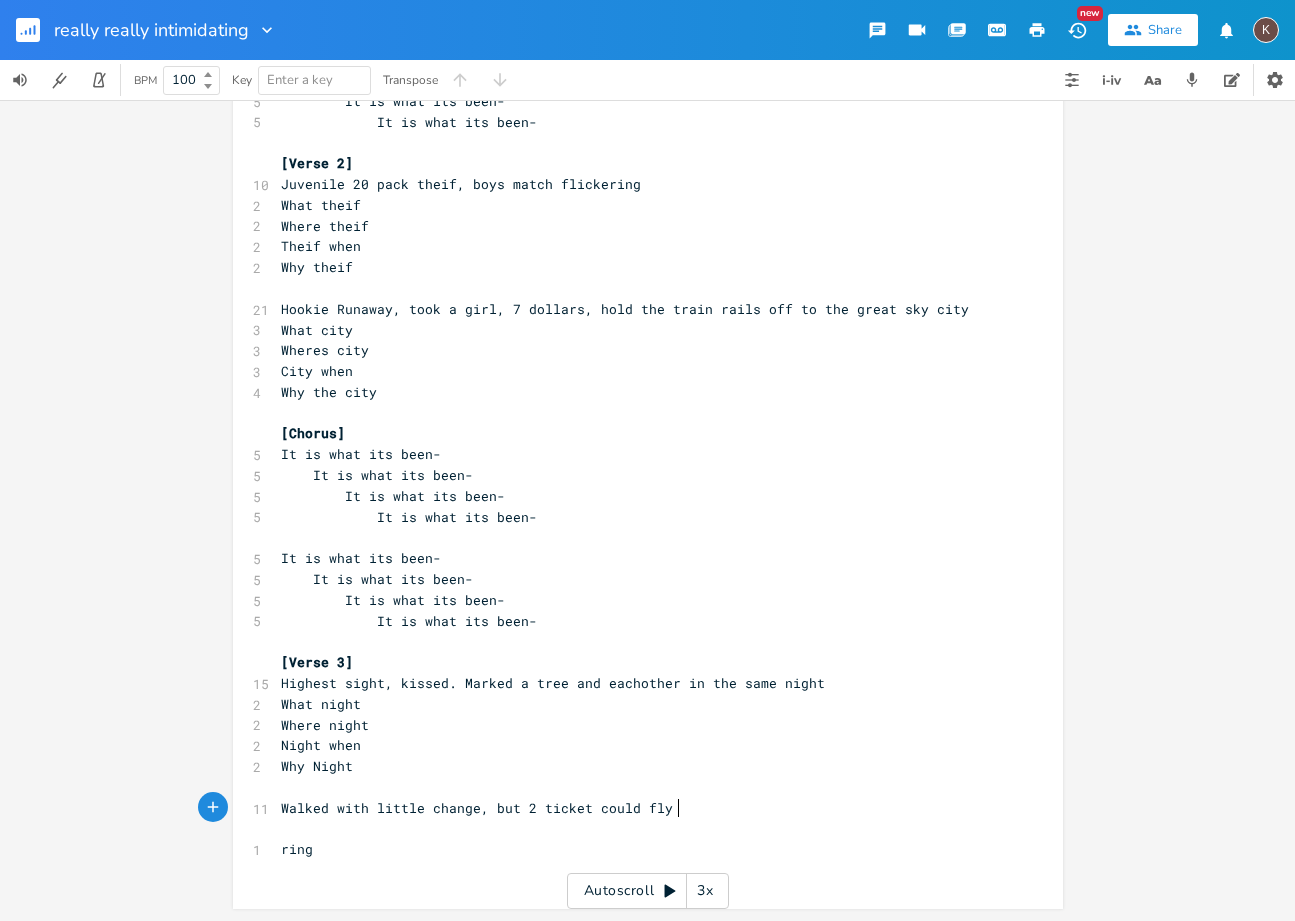 type on "h" 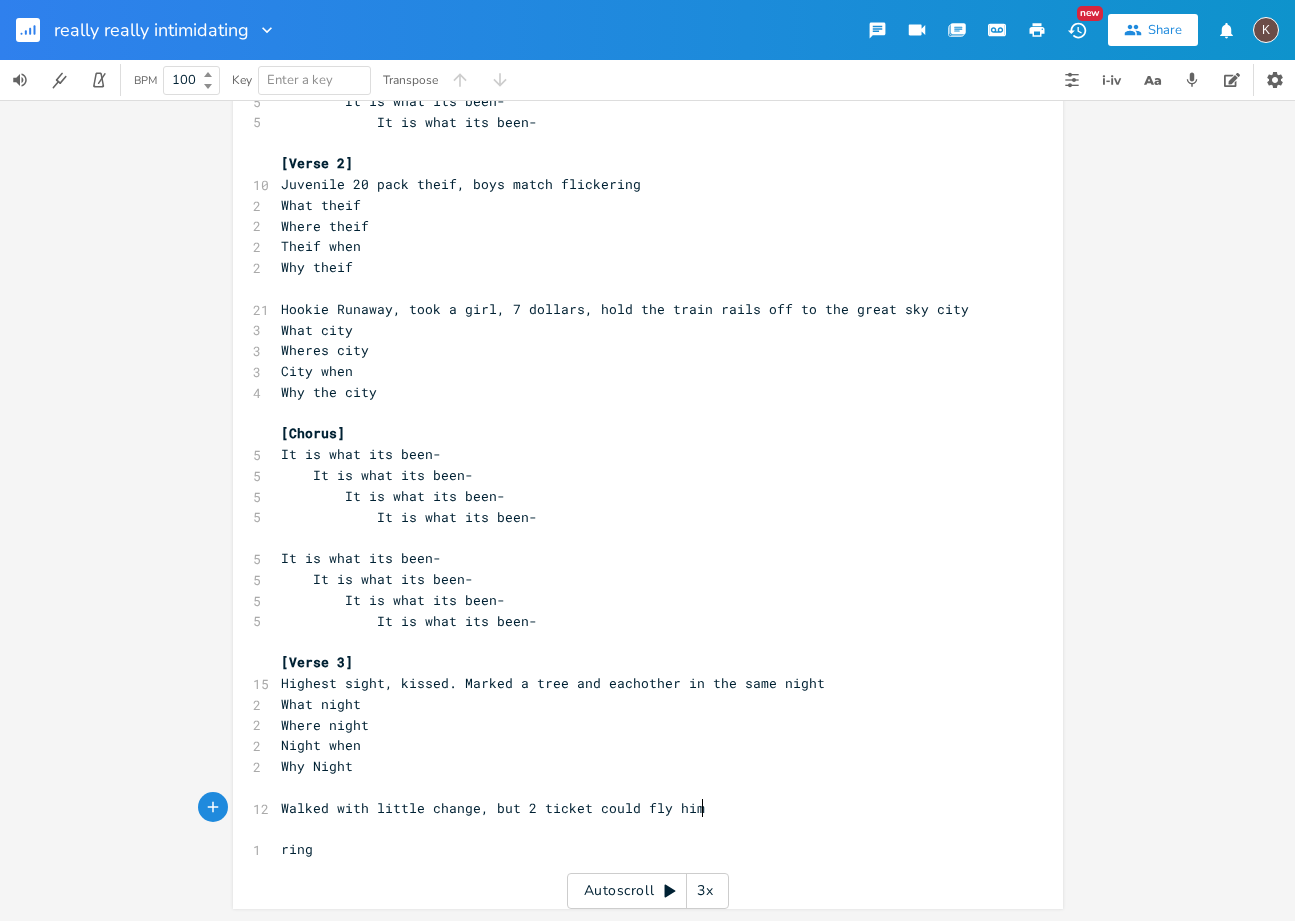 type on "him up" 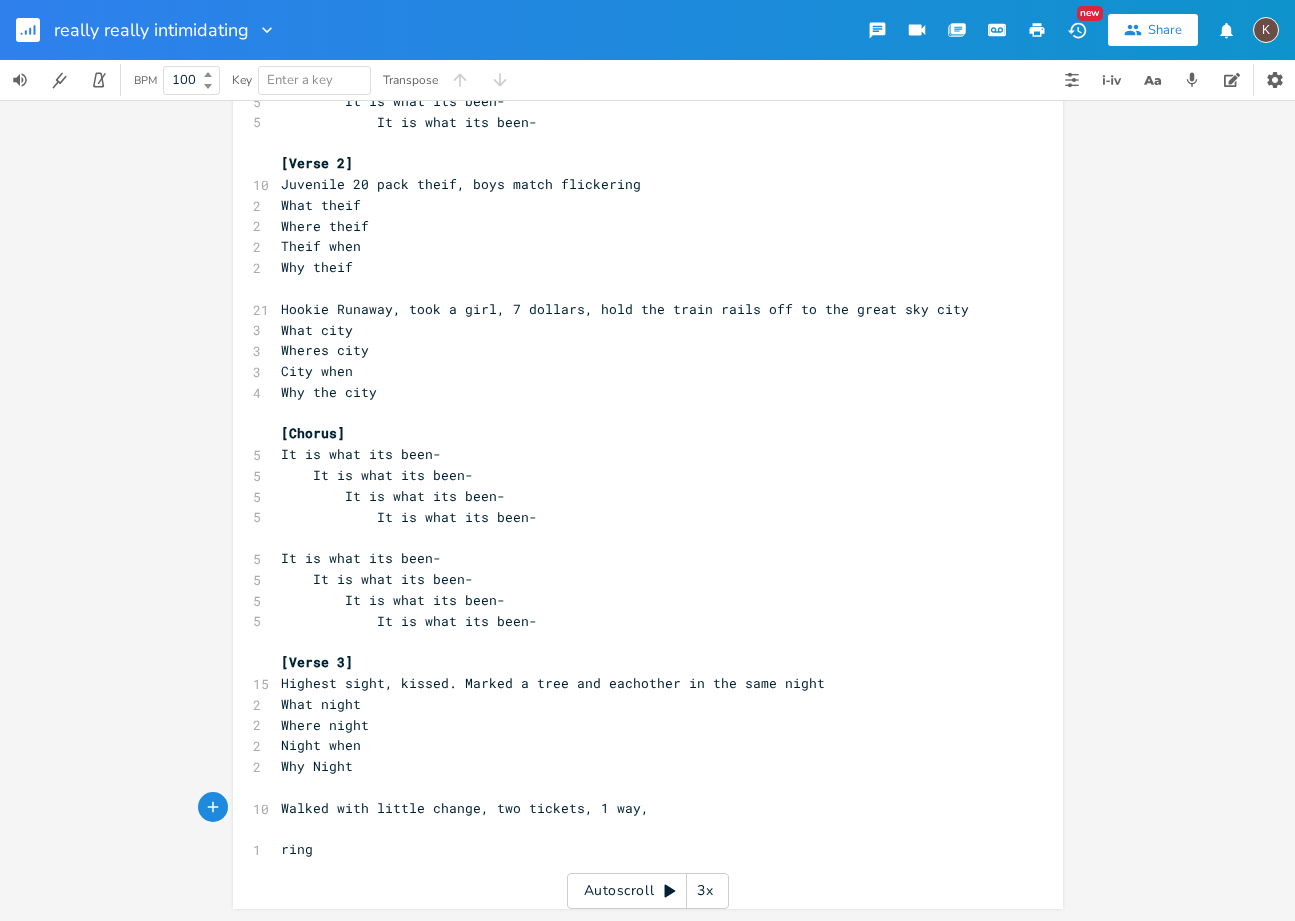 scroll, scrollTop: 0, scrollLeft: 124, axis: horizontal 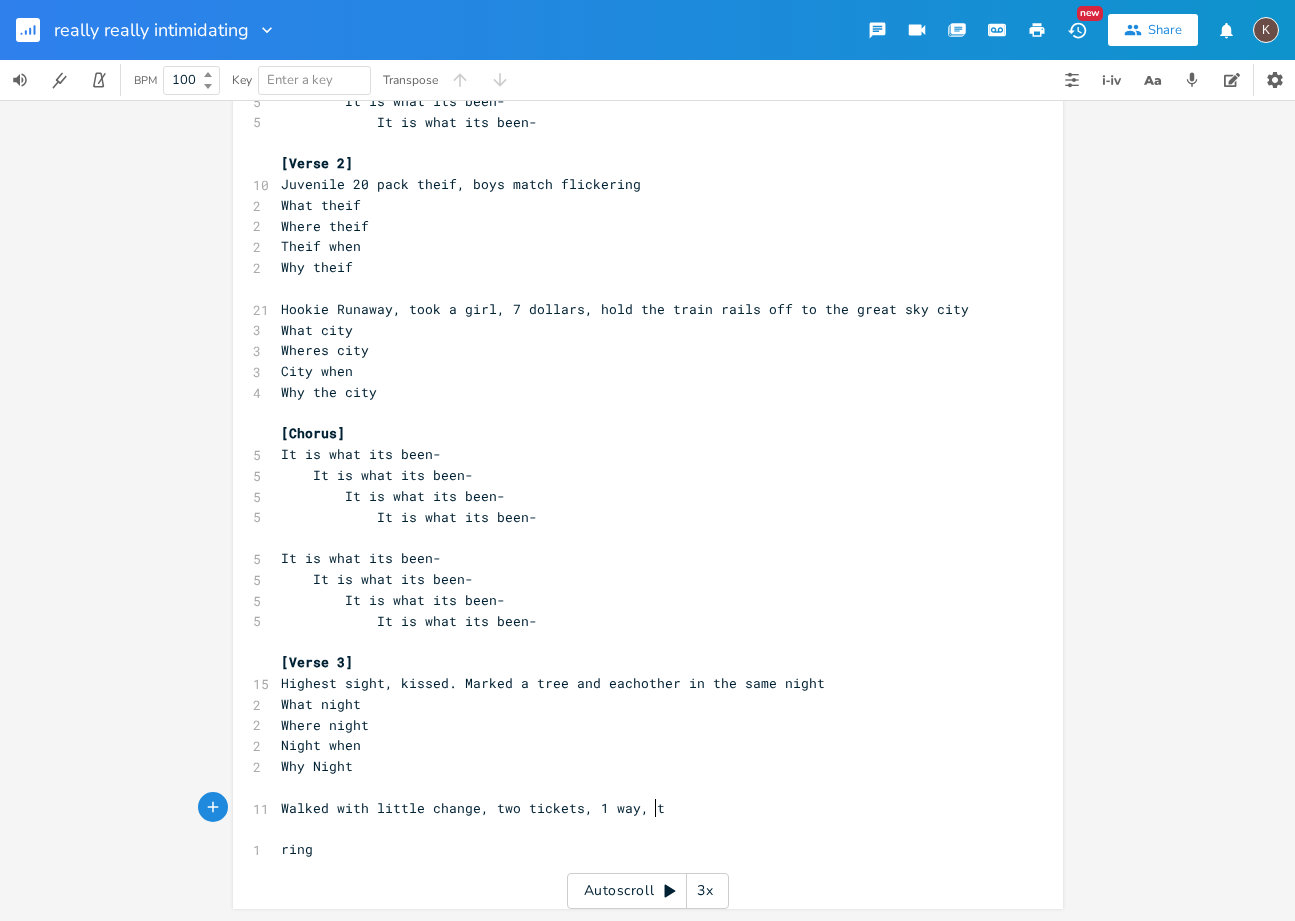 type on ", two tickets, 1 way, to" 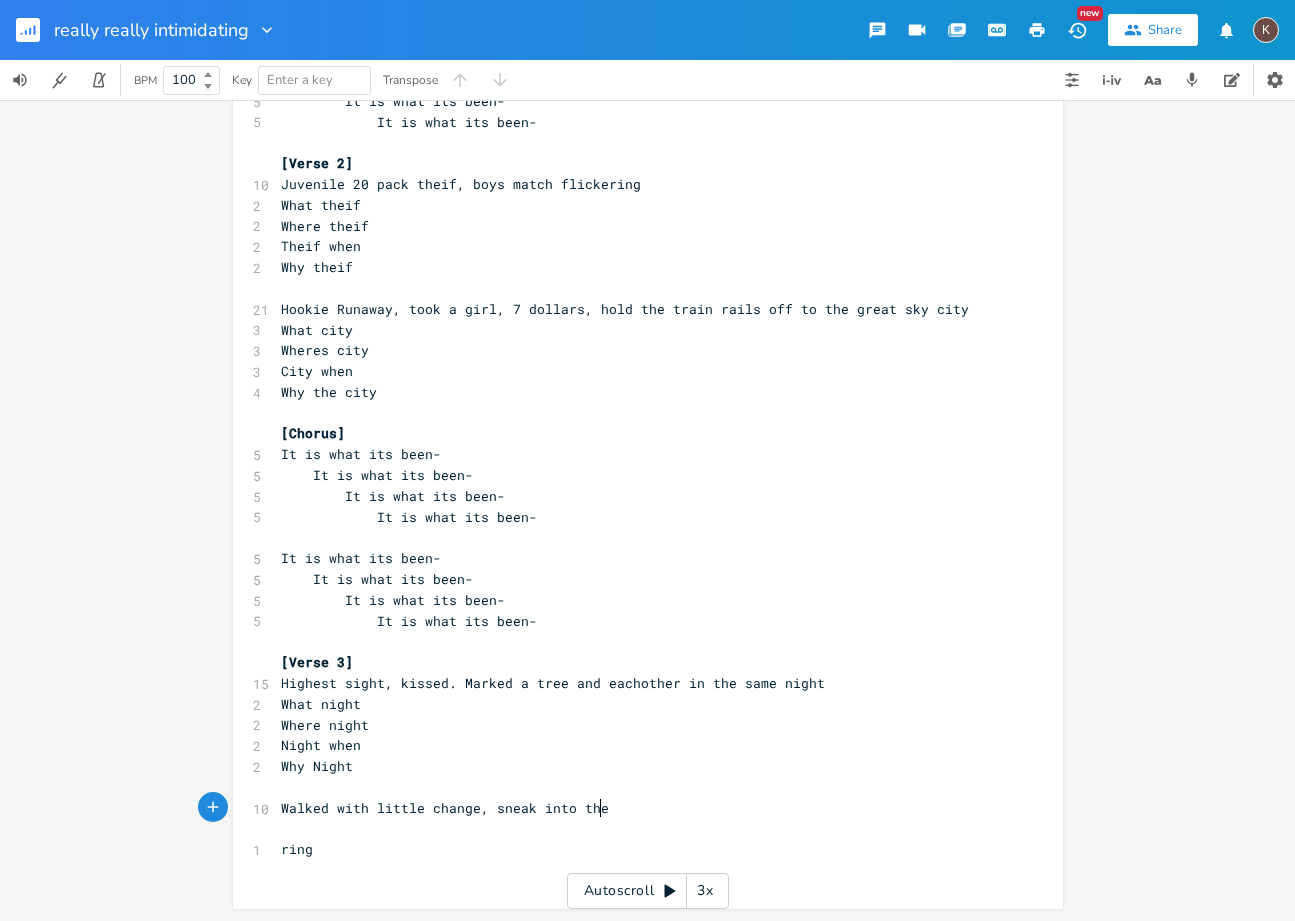 scroll, scrollTop: 0, scrollLeft: 87, axis: horizontal 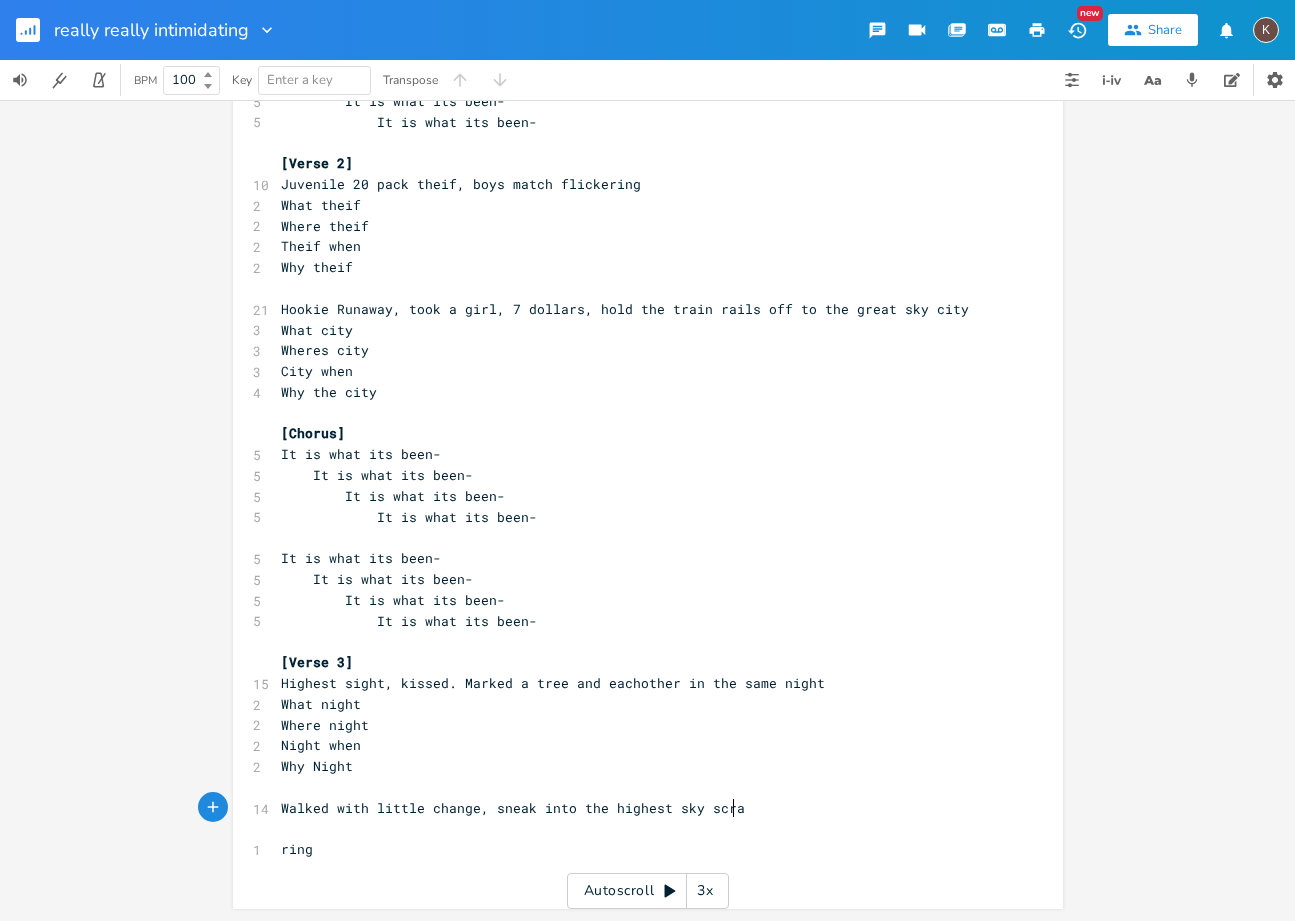 type on "sneak into the highest sky scrape" 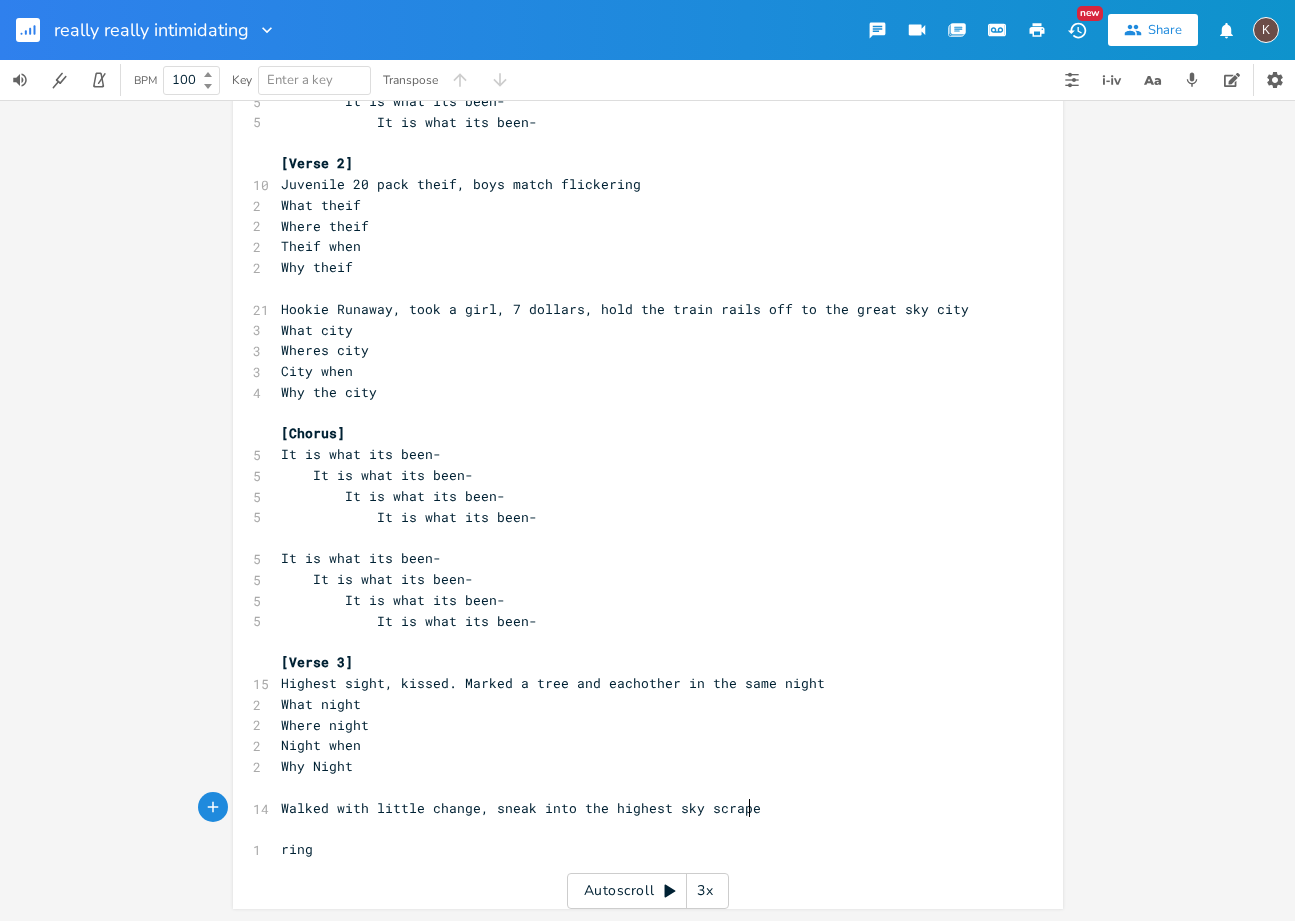 scroll, scrollTop: 0, scrollLeft: 196, axis: horizontal 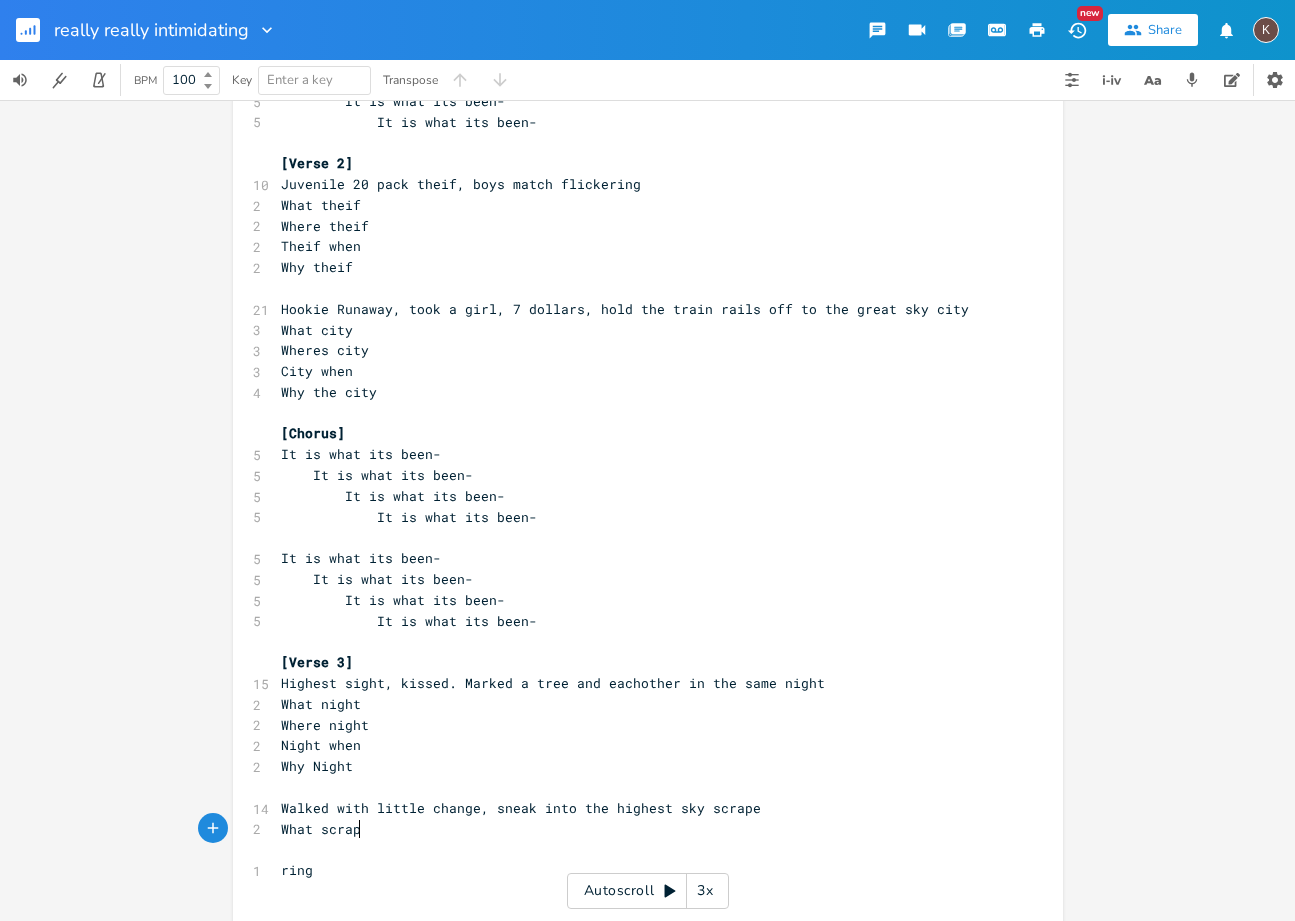 type on "What scrape" 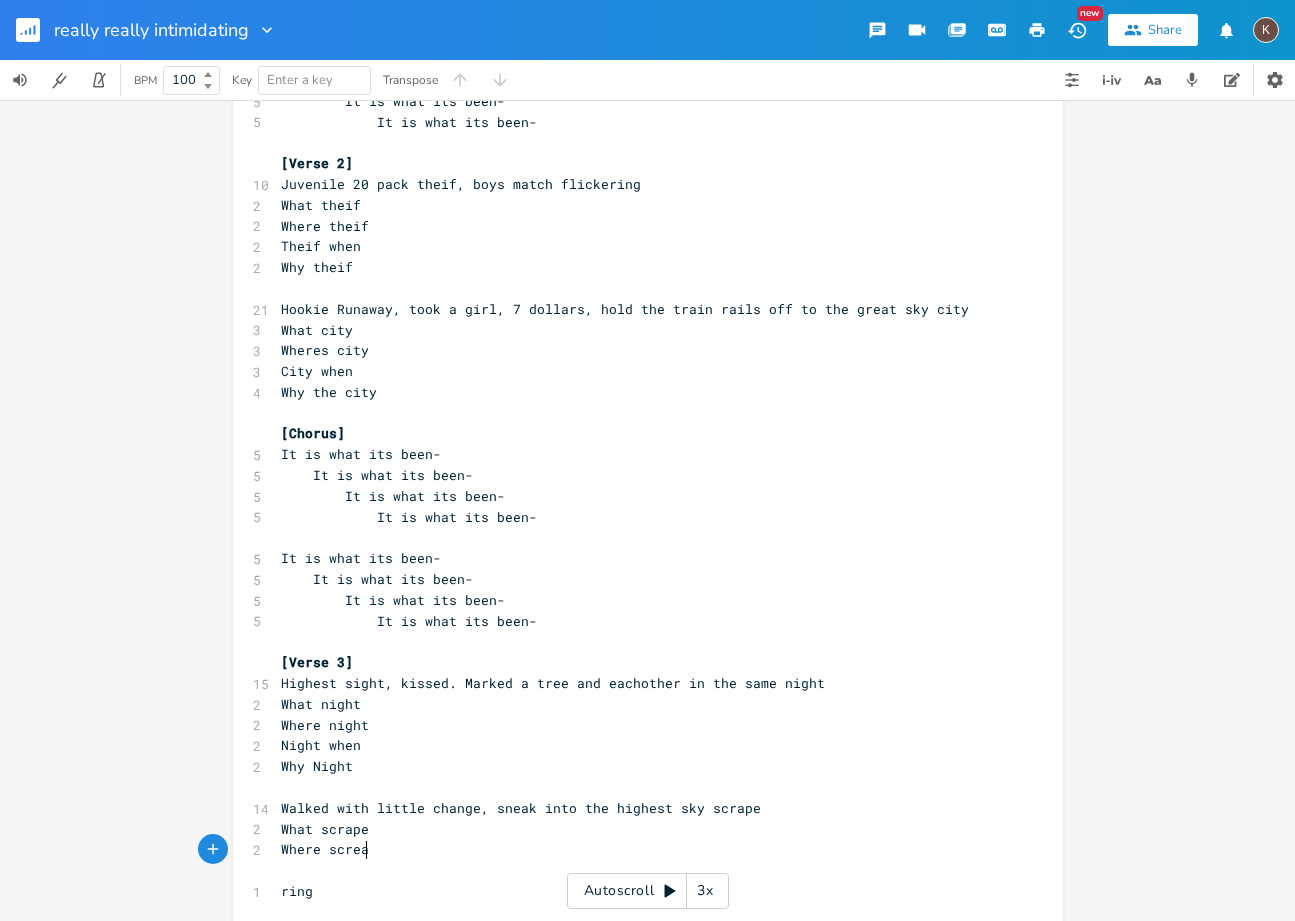 type on "Where screap" 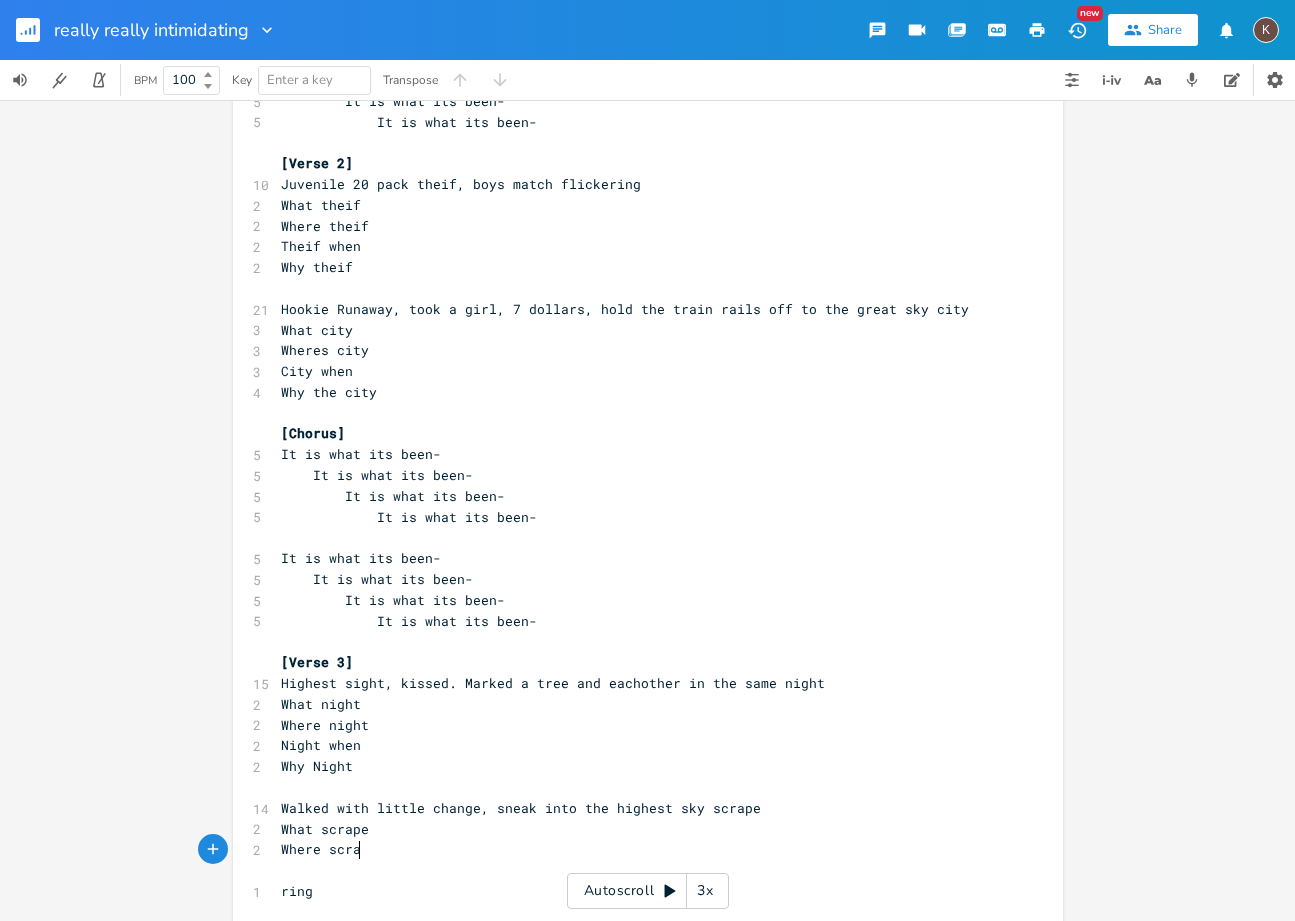 type on "ape" 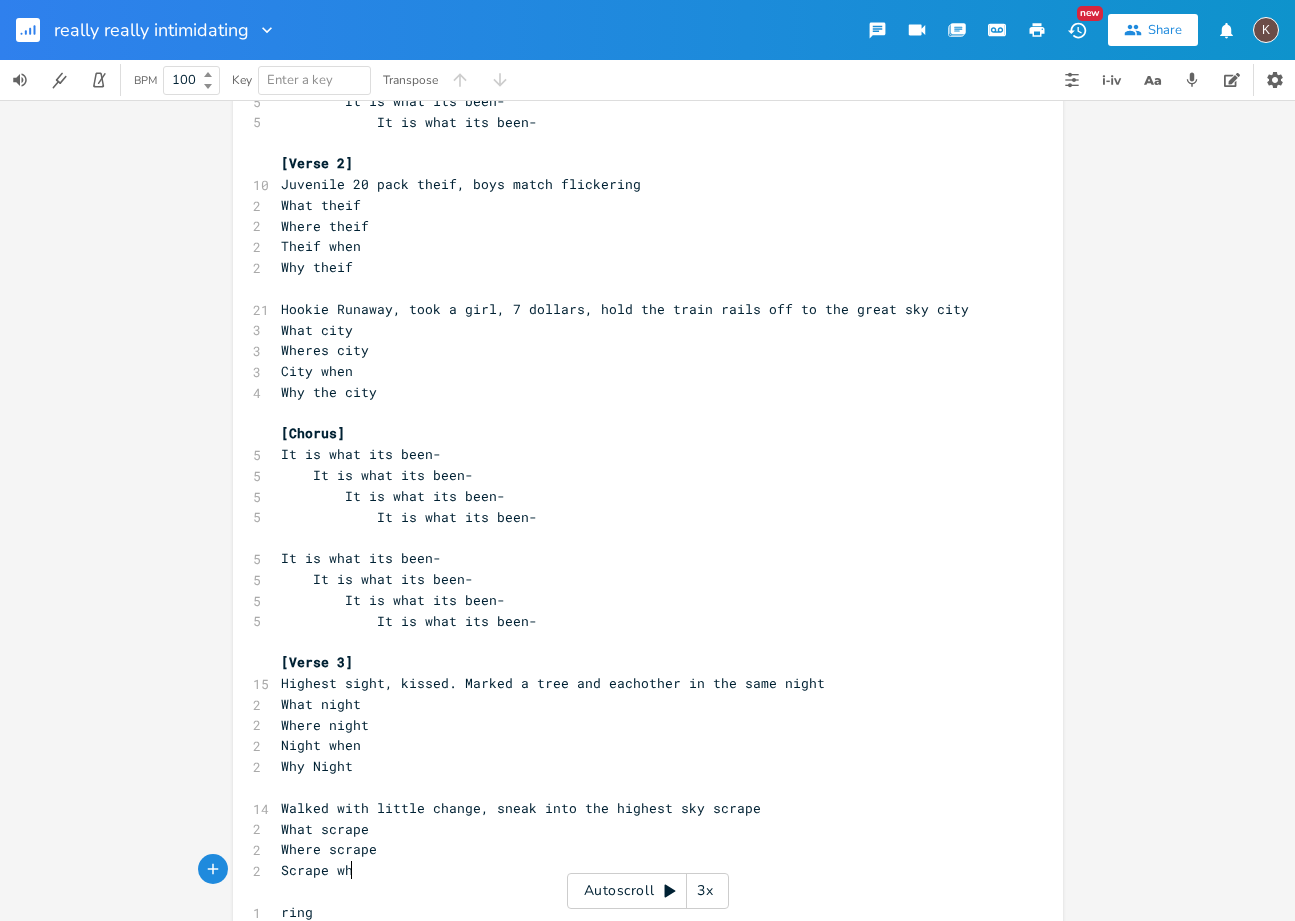 type on "Scrape when" 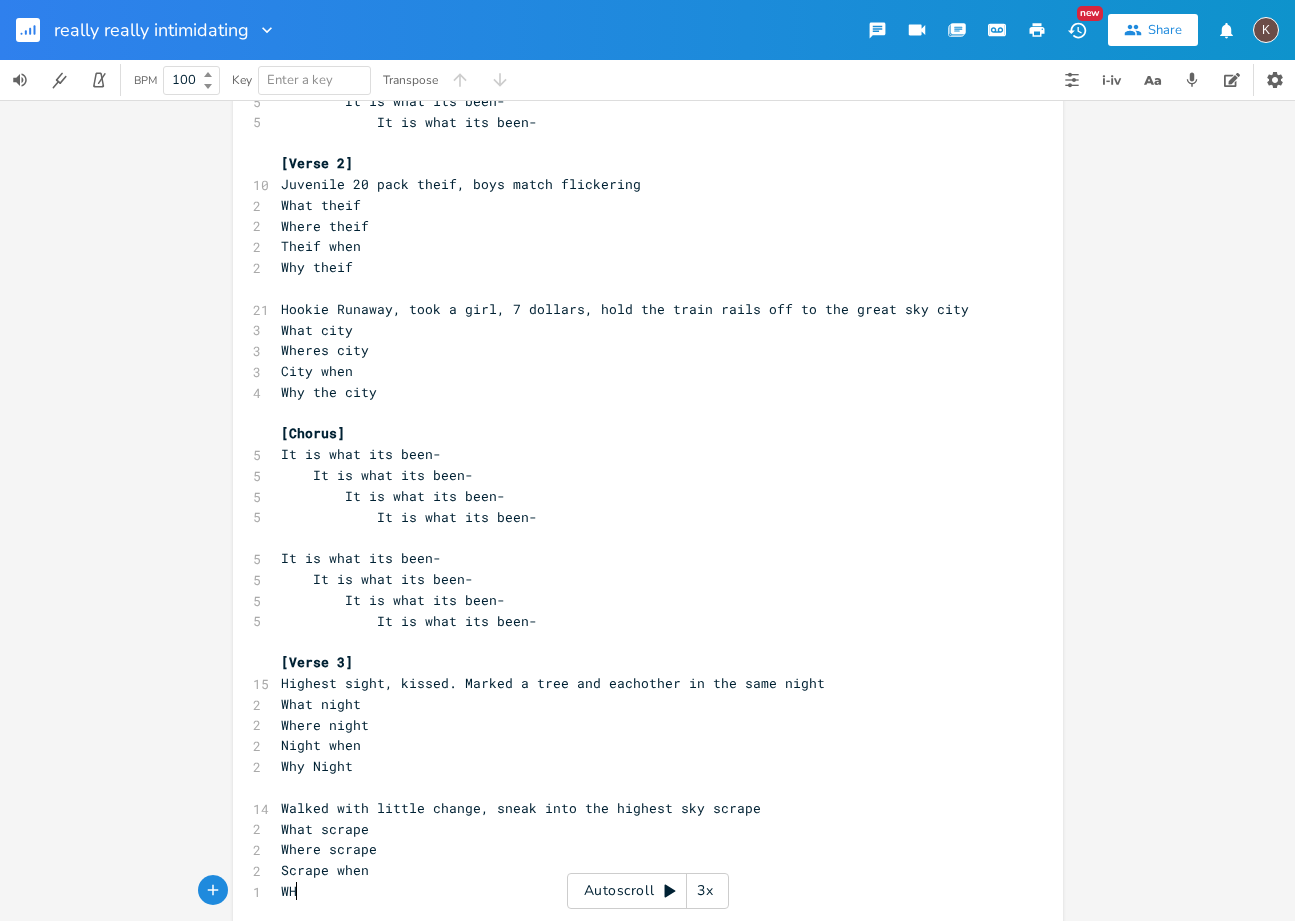 type on "WHy" 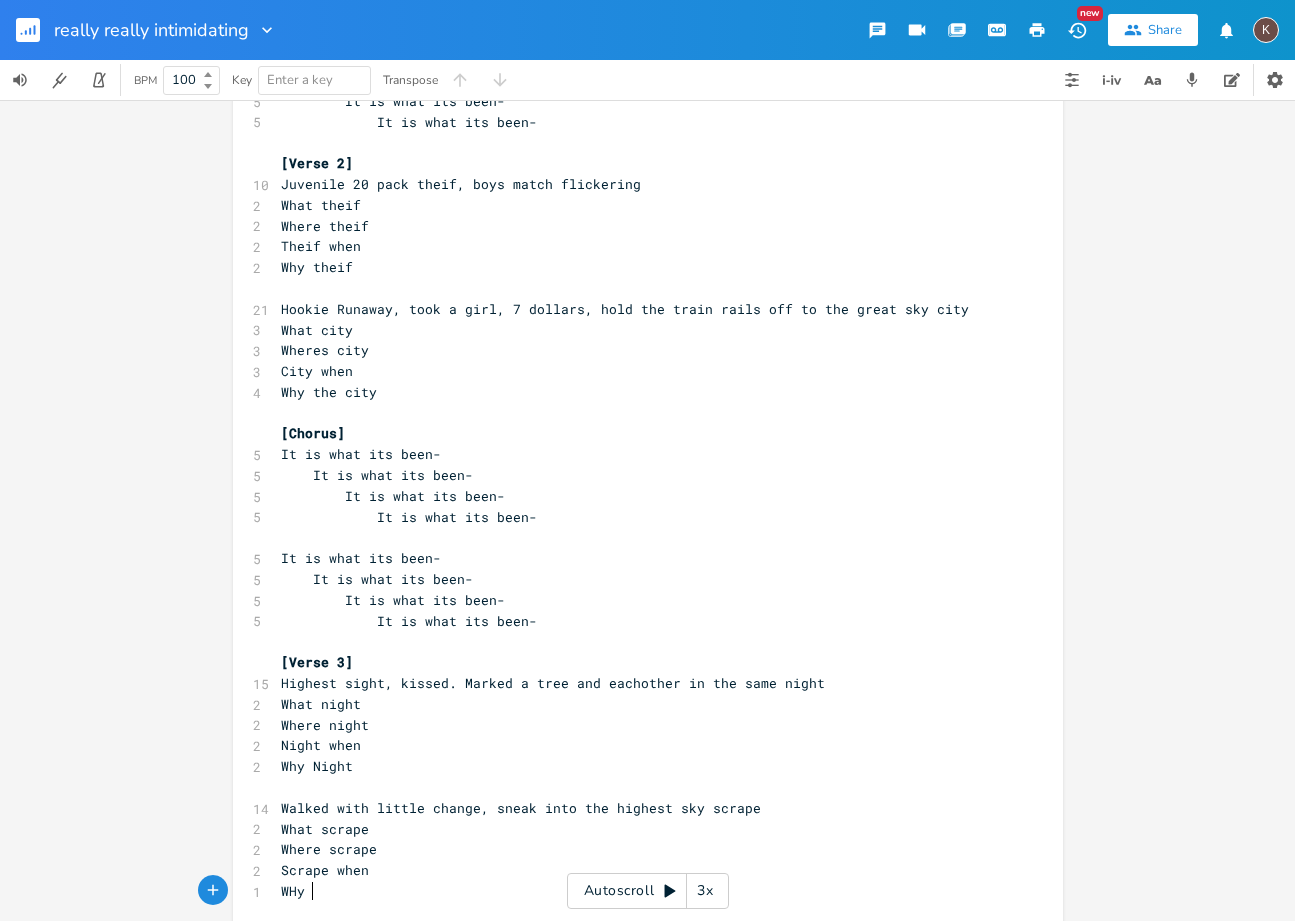 scroll, scrollTop: 0, scrollLeft: 34, axis: horizontal 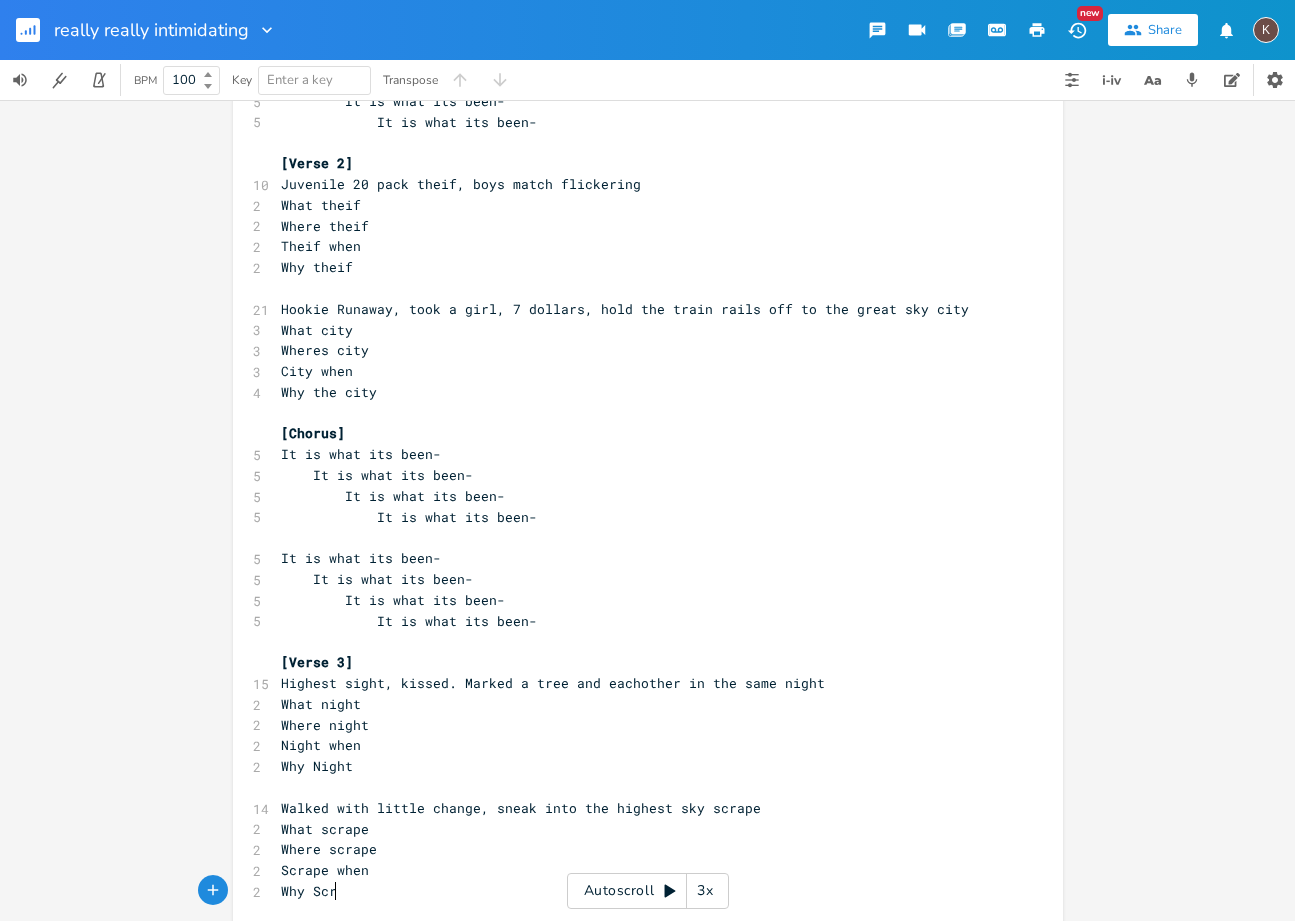 type on "hy Scrape" 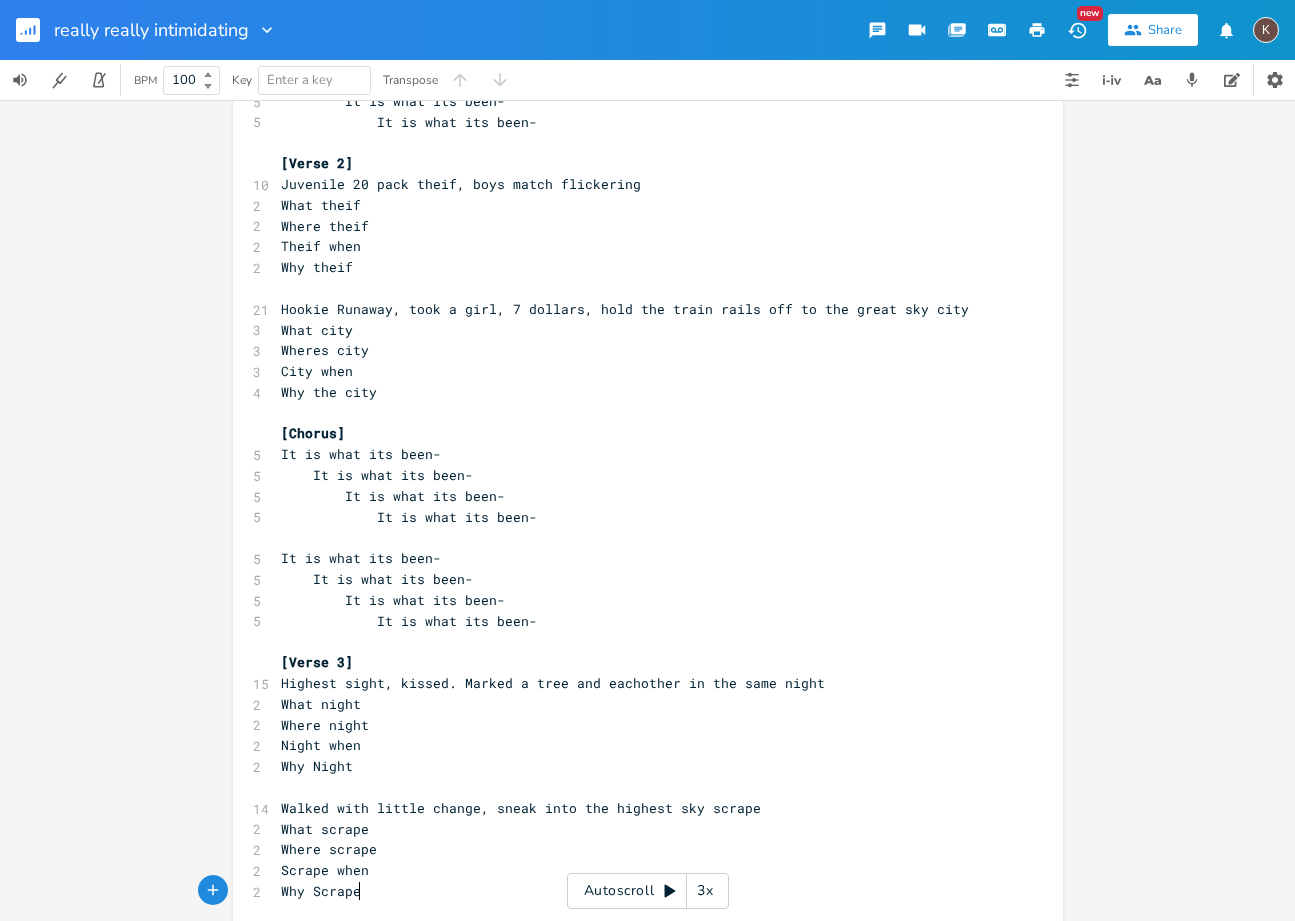 scroll, scrollTop: 0, scrollLeft: 57, axis: horizontal 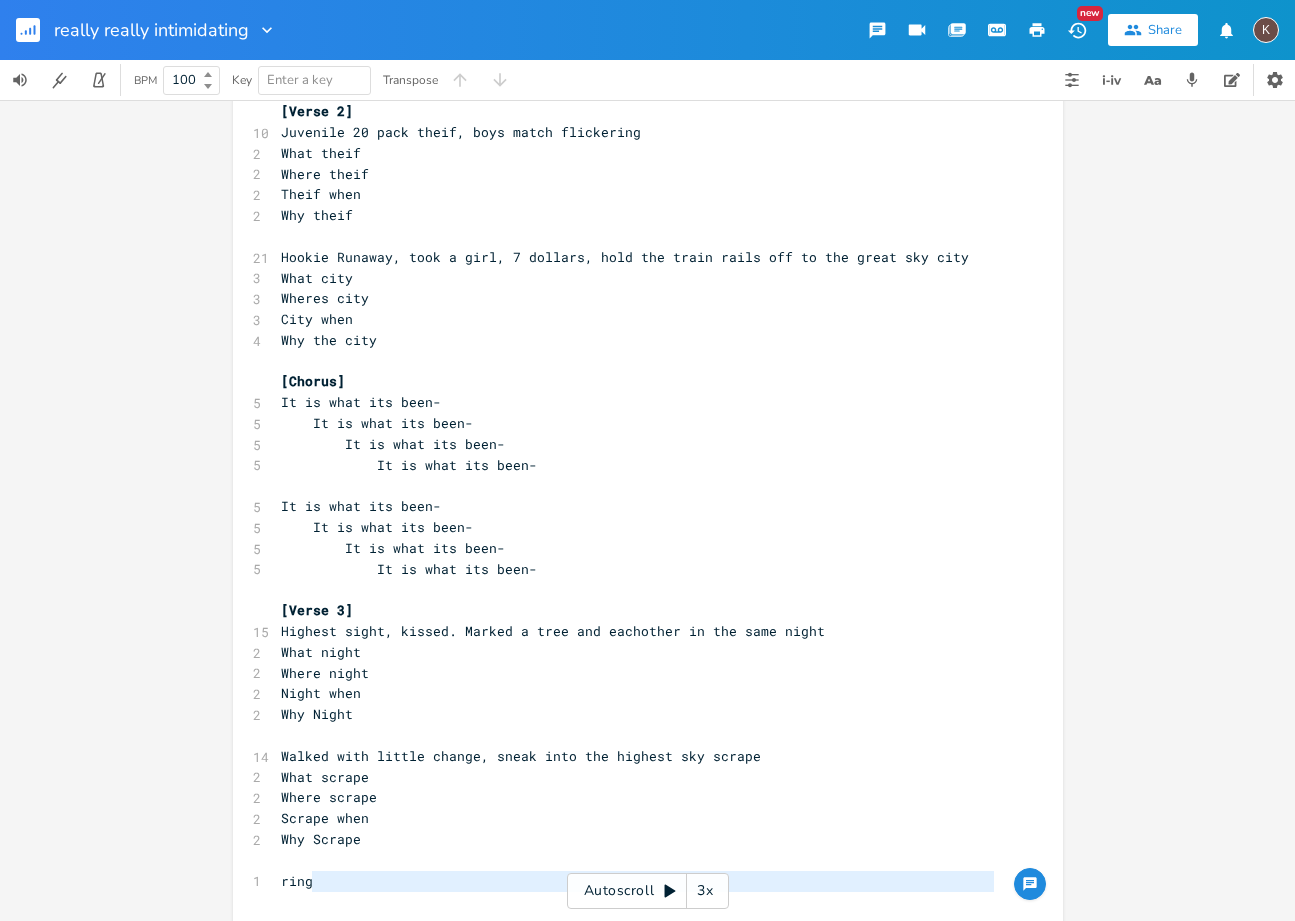 type on "ring" 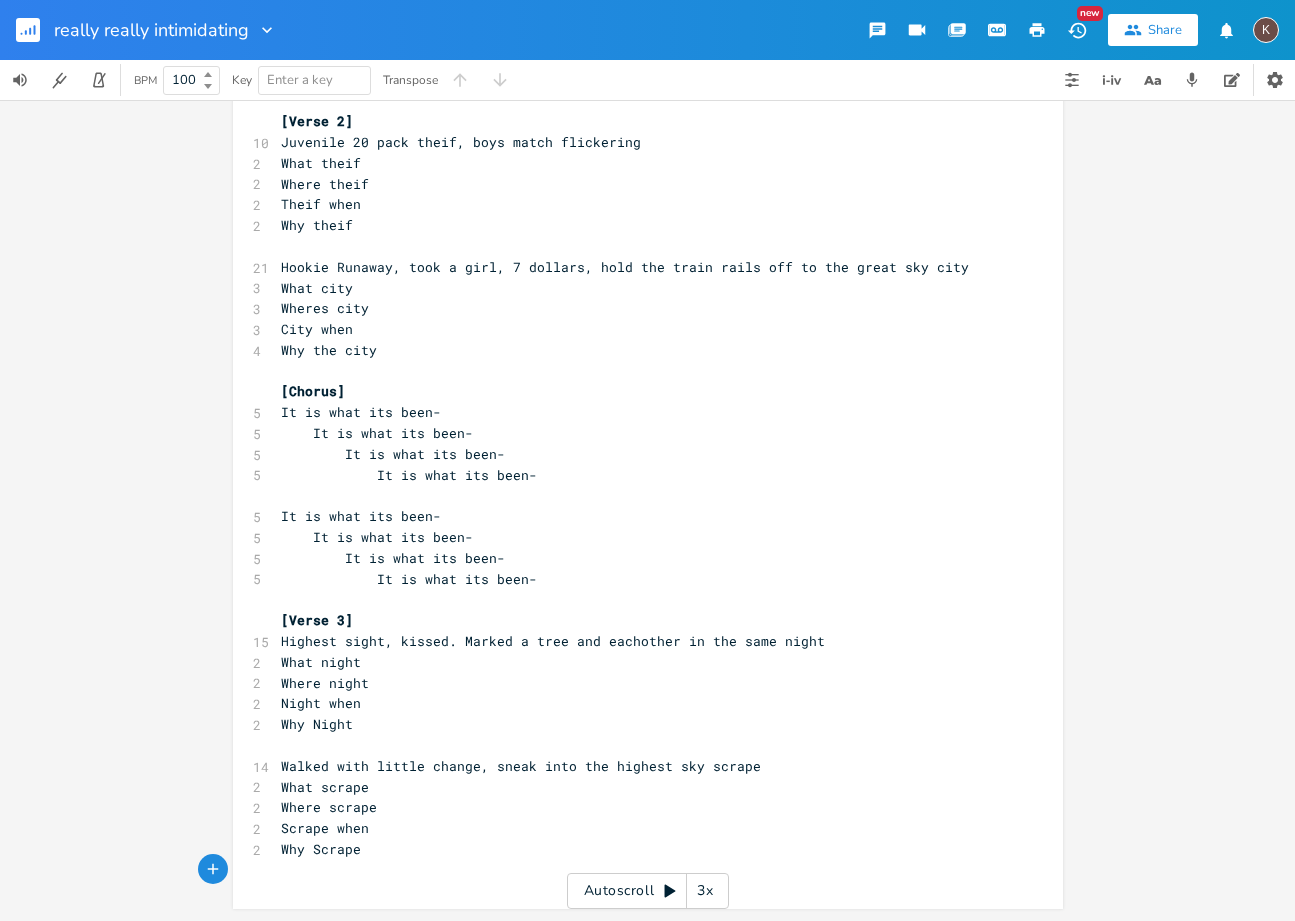 scroll, scrollTop: 436, scrollLeft: 0, axis: vertical 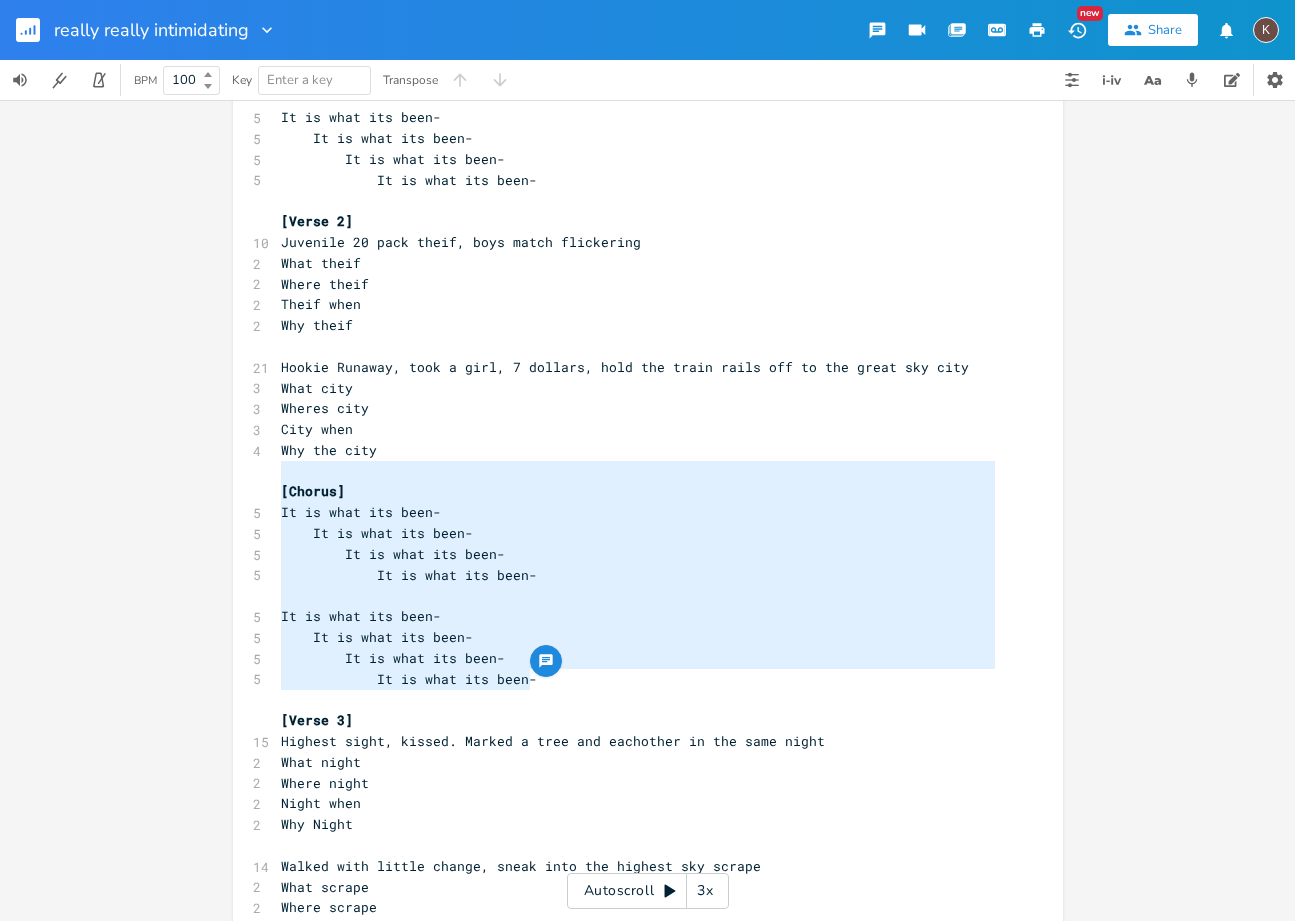 type on "[Chorus]
It is what its been-
It is what its been-
It is what its been-
It is what its been-
It is what its been-
It is what its been-
It is what its been-
It is what its been-" 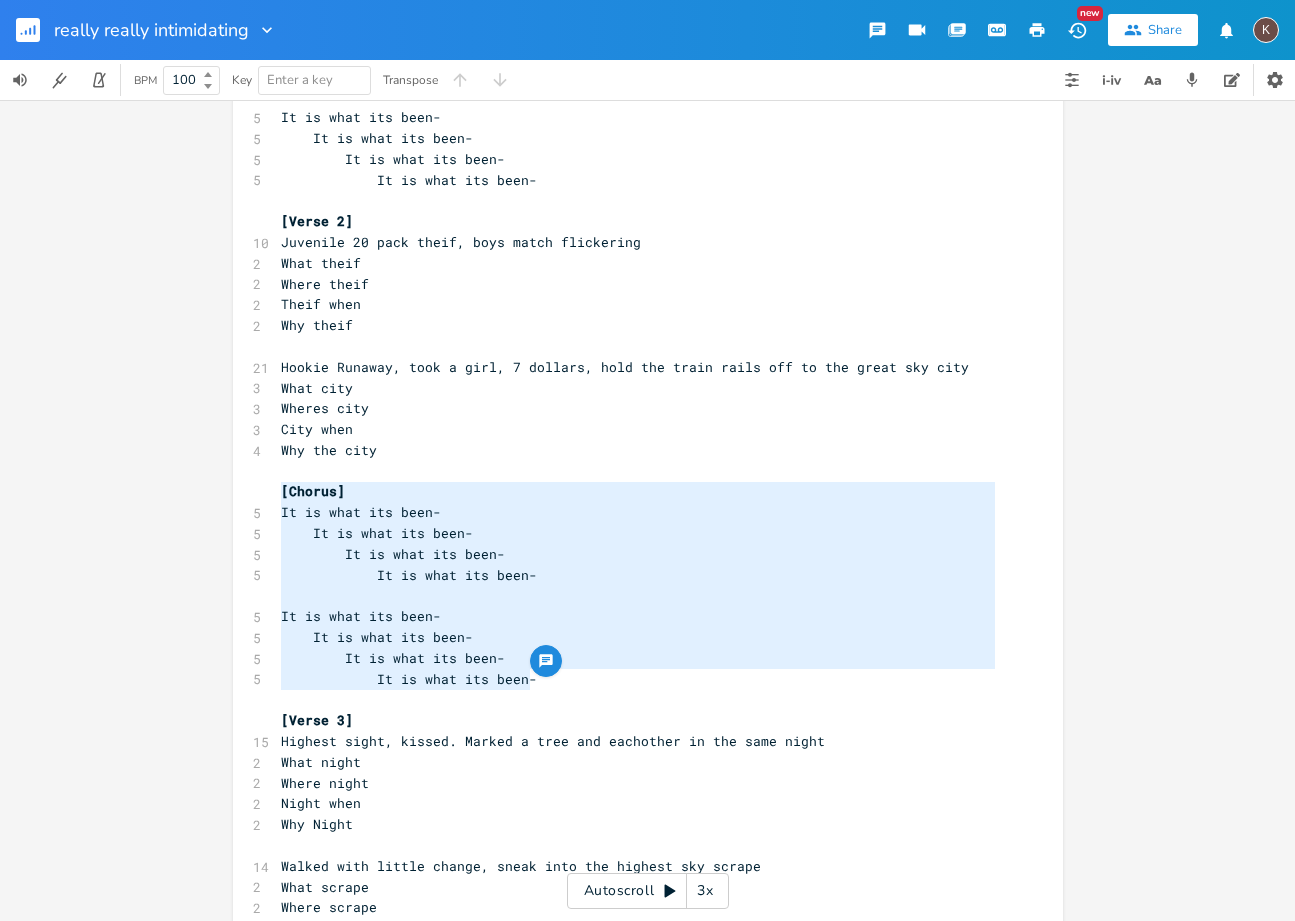 drag, startPoint x: 533, startPoint y: 679, endPoint x: 265, endPoint y: 489, distance: 328.51788 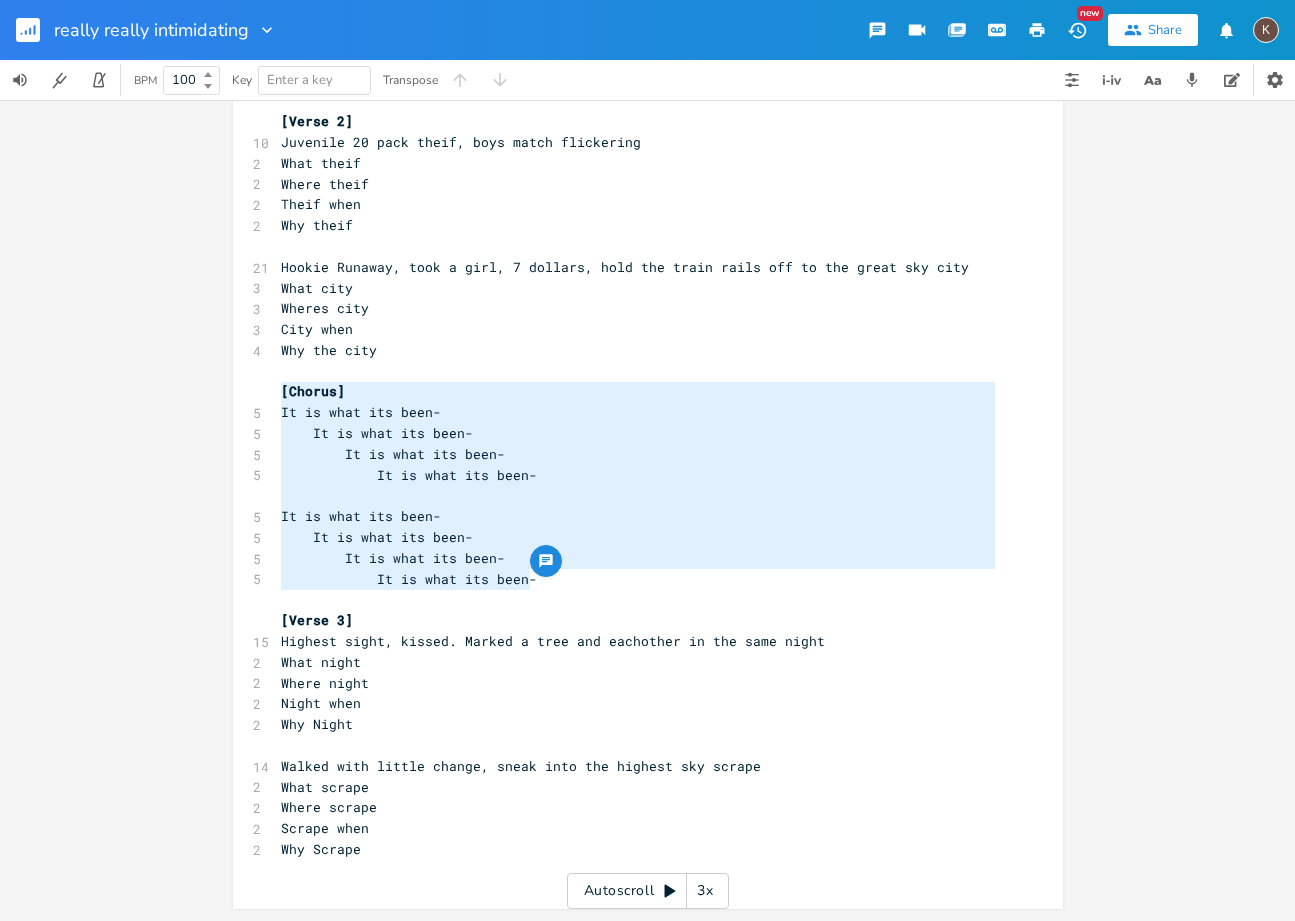 type 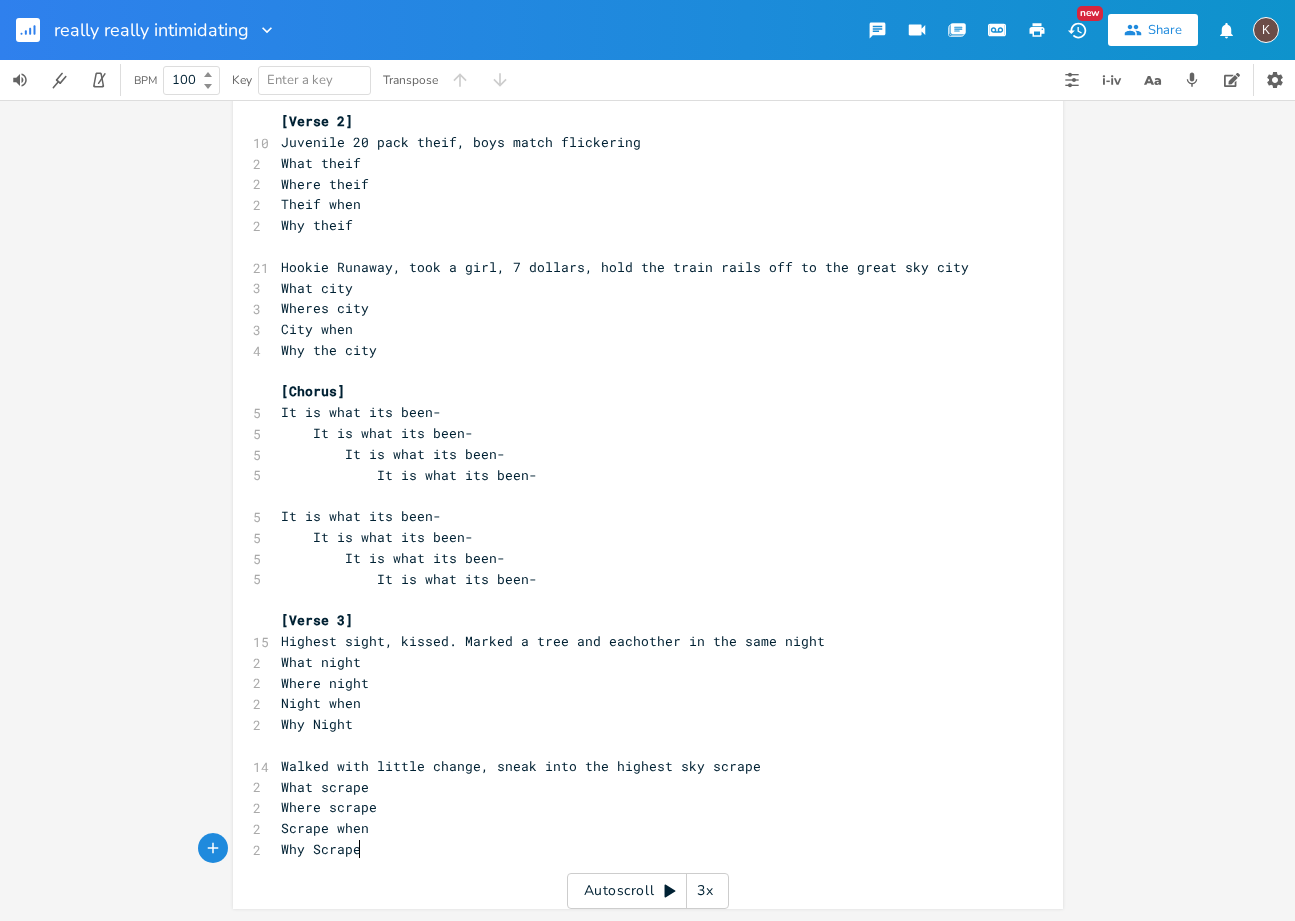 click on "Why Scrape" at bounding box center [638, 849] 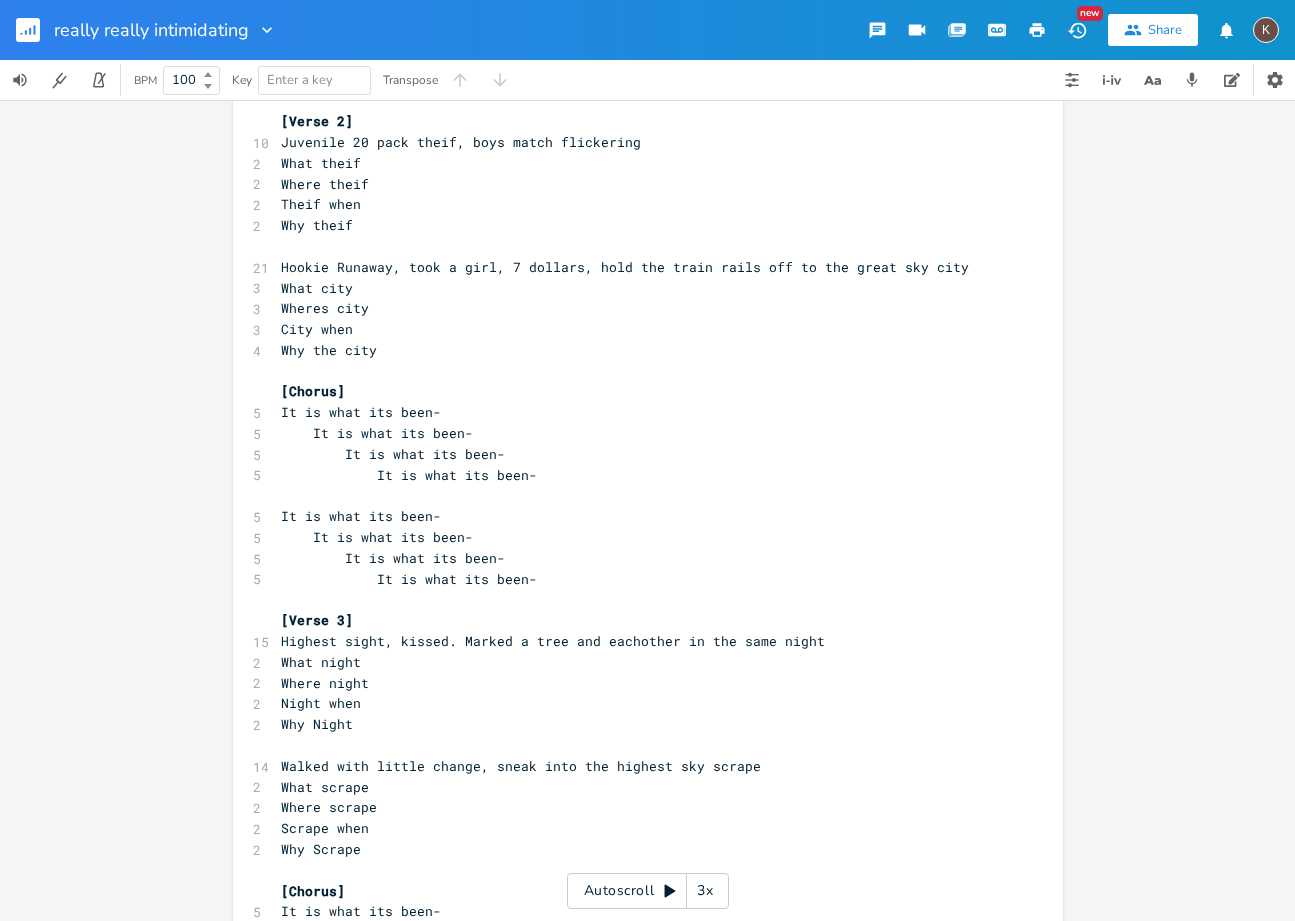 scroll, scrollTop: 0, scrollLeft: 0, axis: both 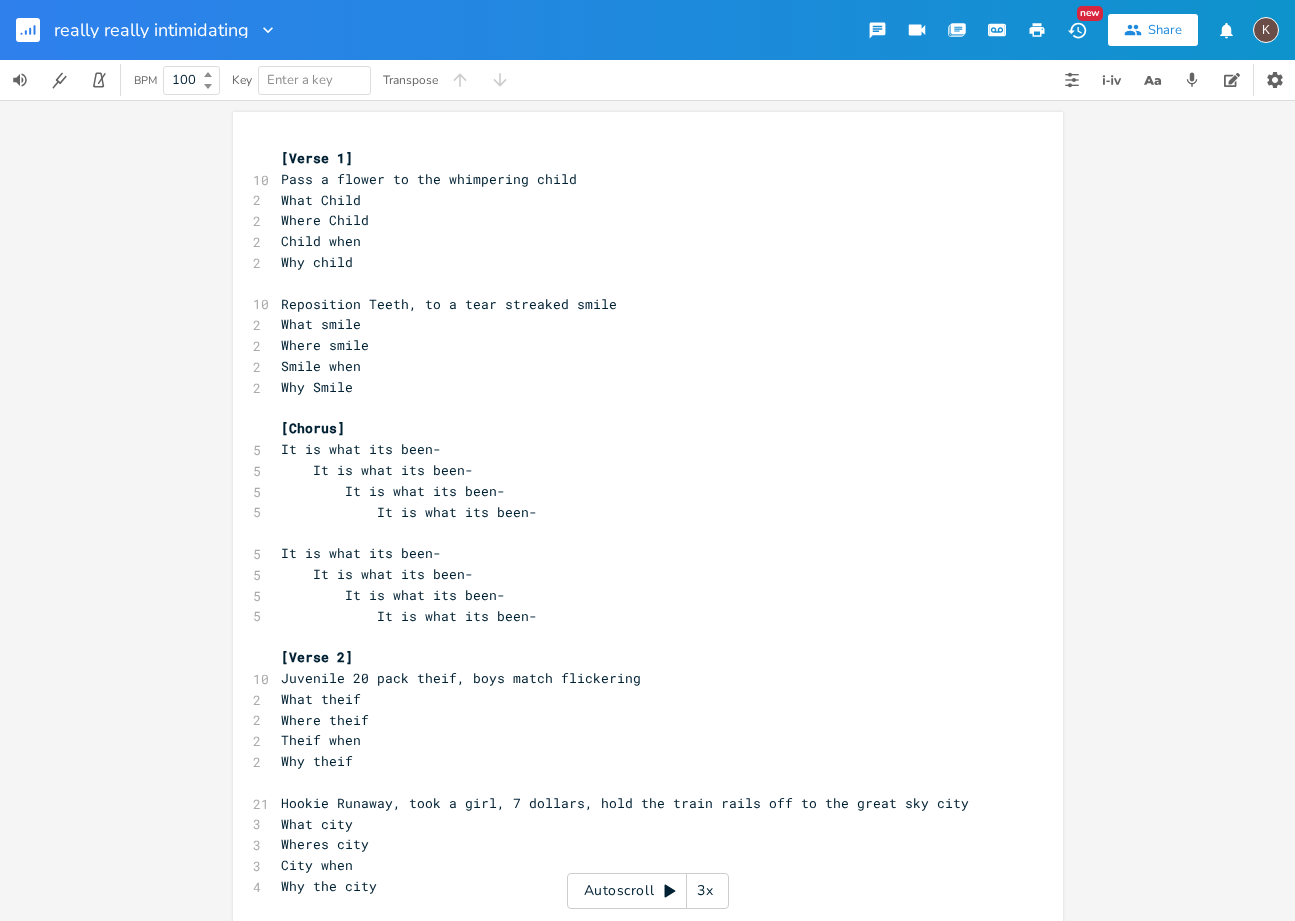 click 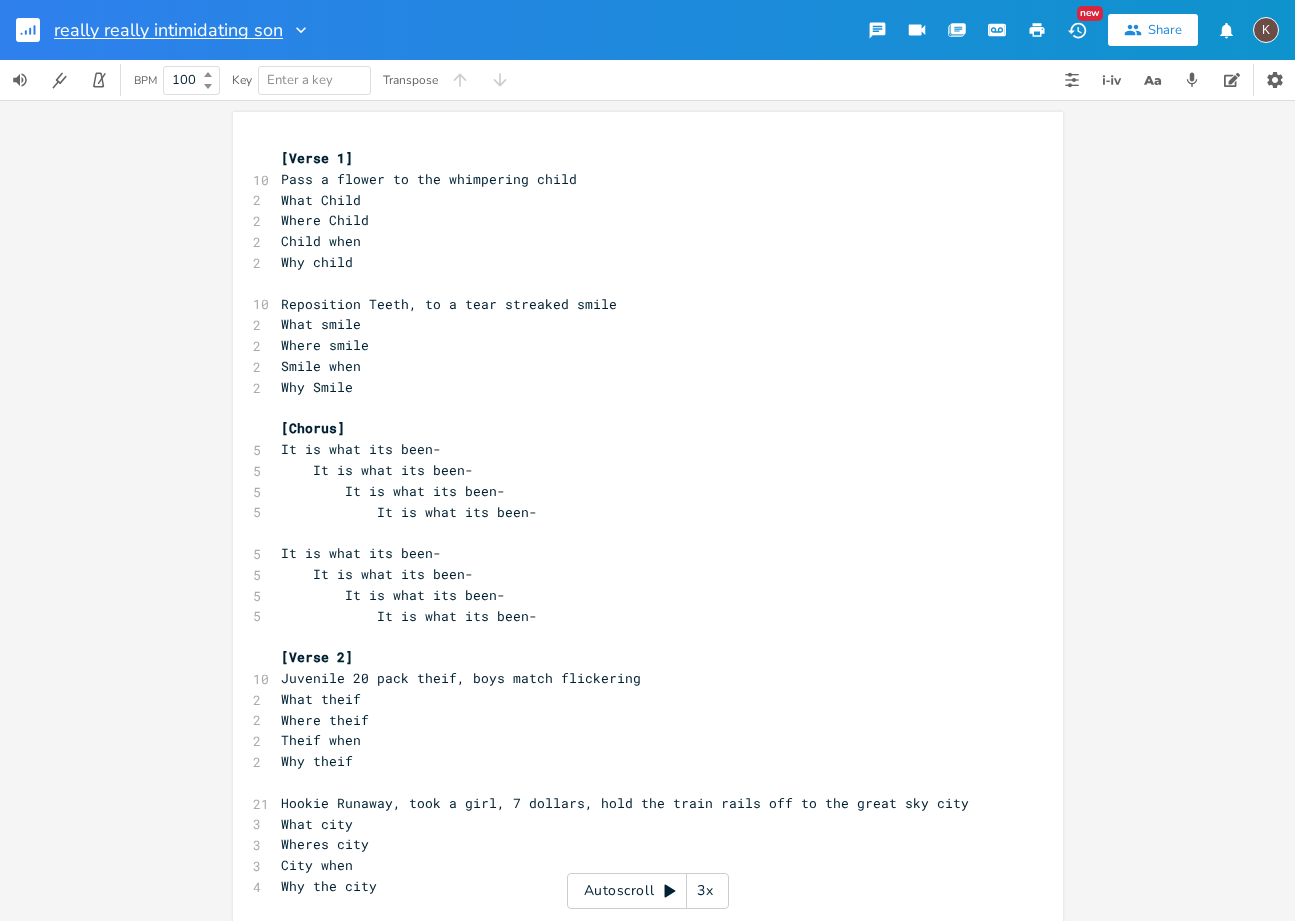 type on "really really intimidating song" 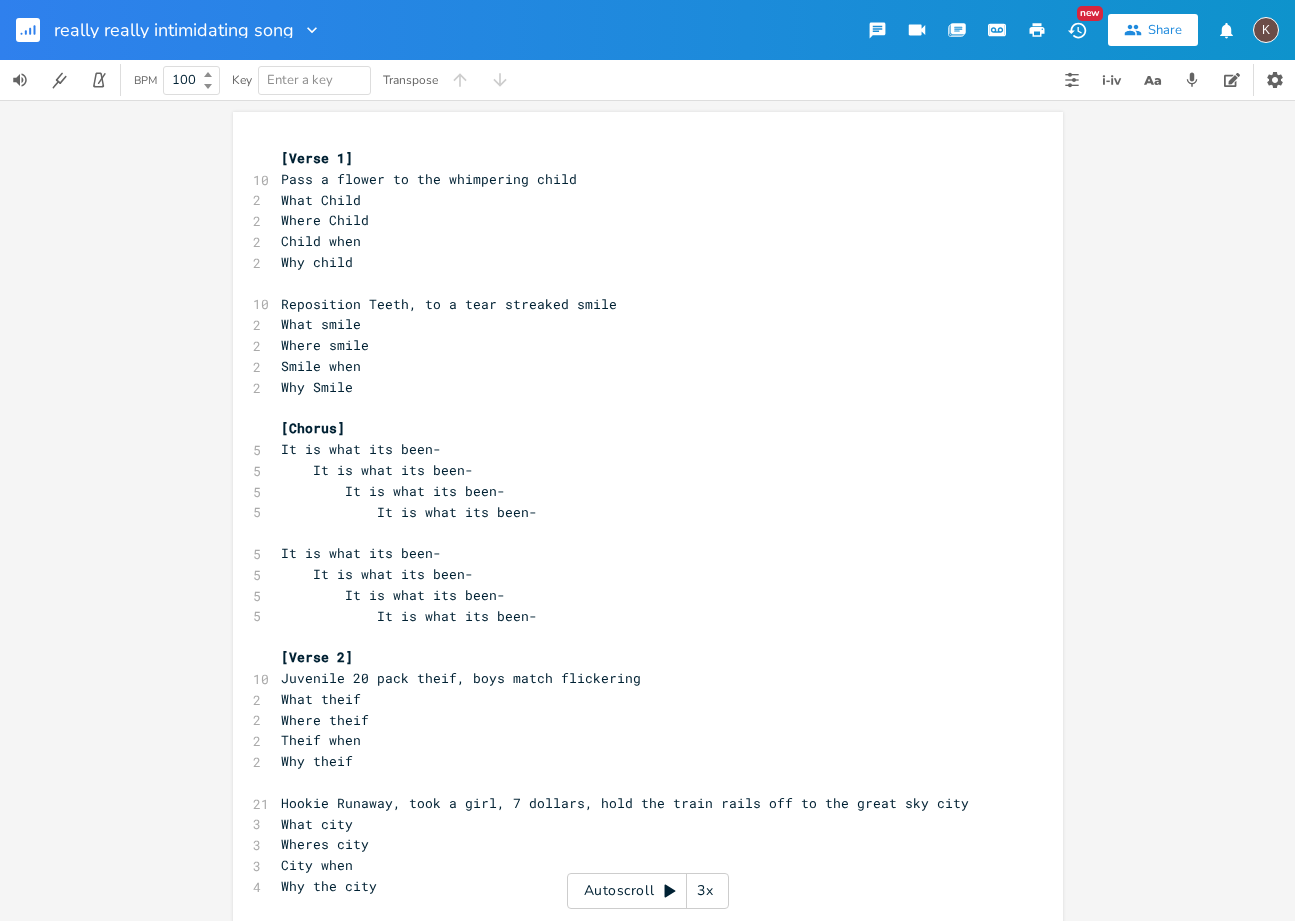 click on "Why Smile" at bounding box center (638, 387) 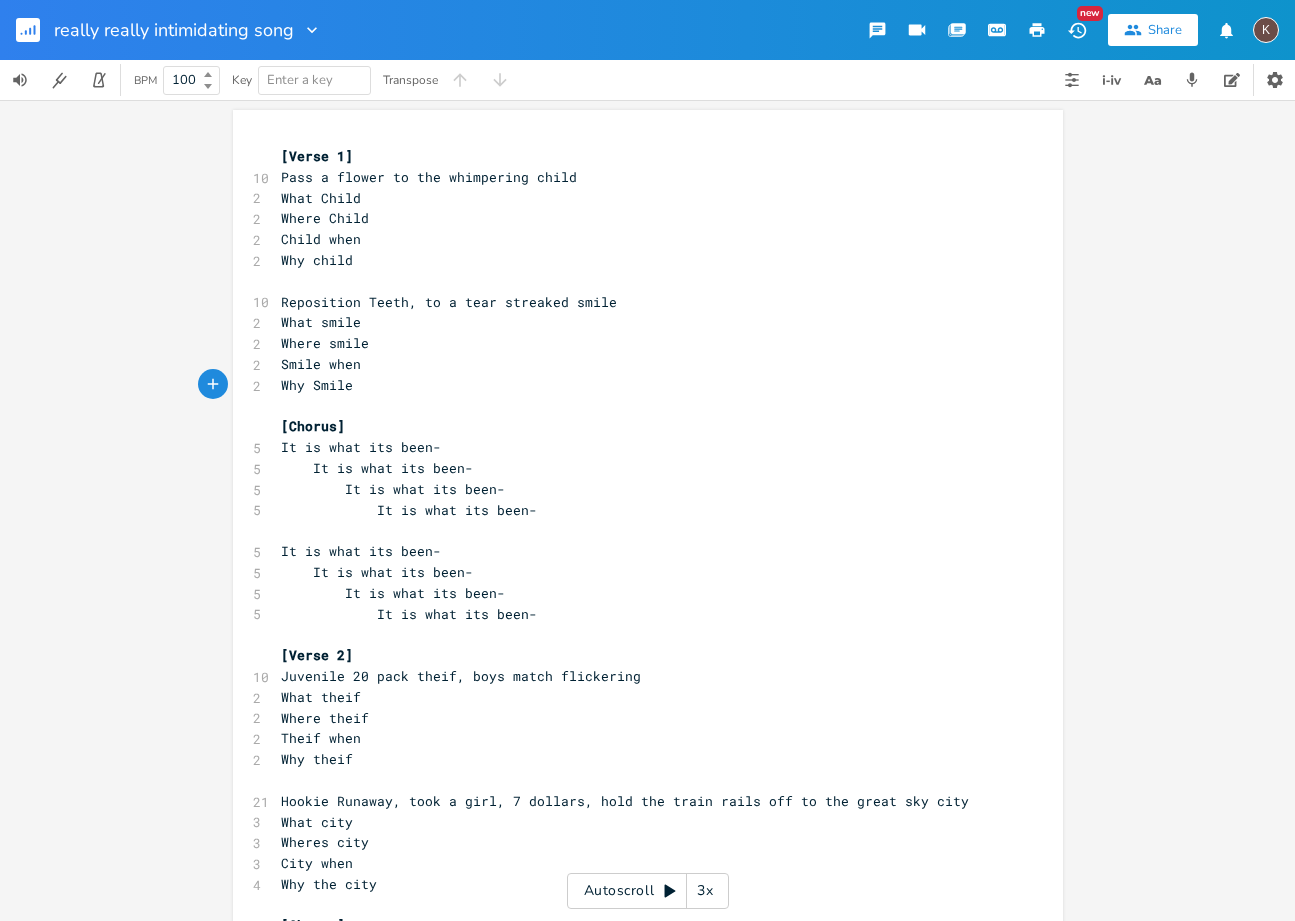 scroll, scrollTop: 0, scrollLeft: 0, axis: both 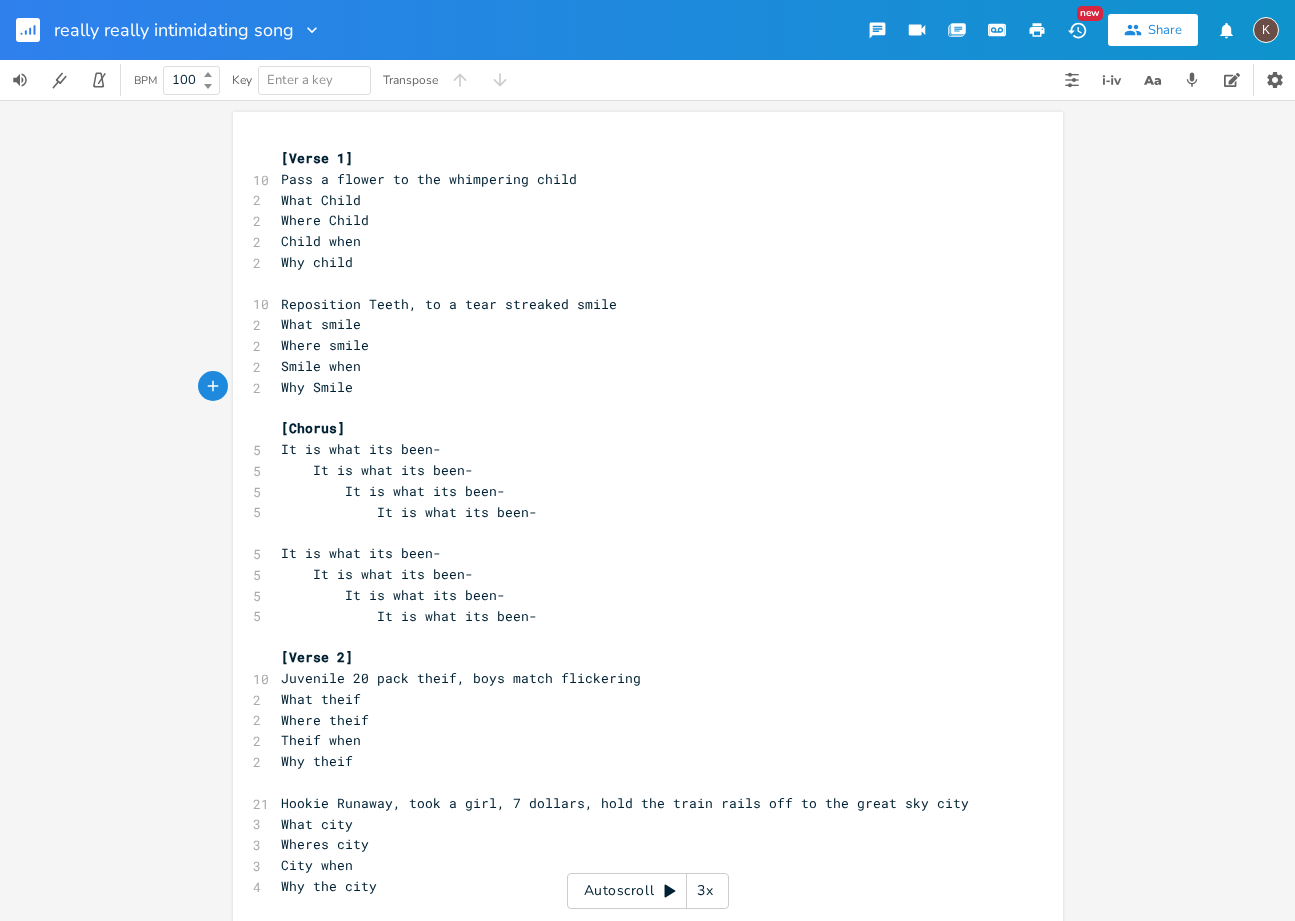 click on "[Verse 1]" at bounding box center [638, 158] 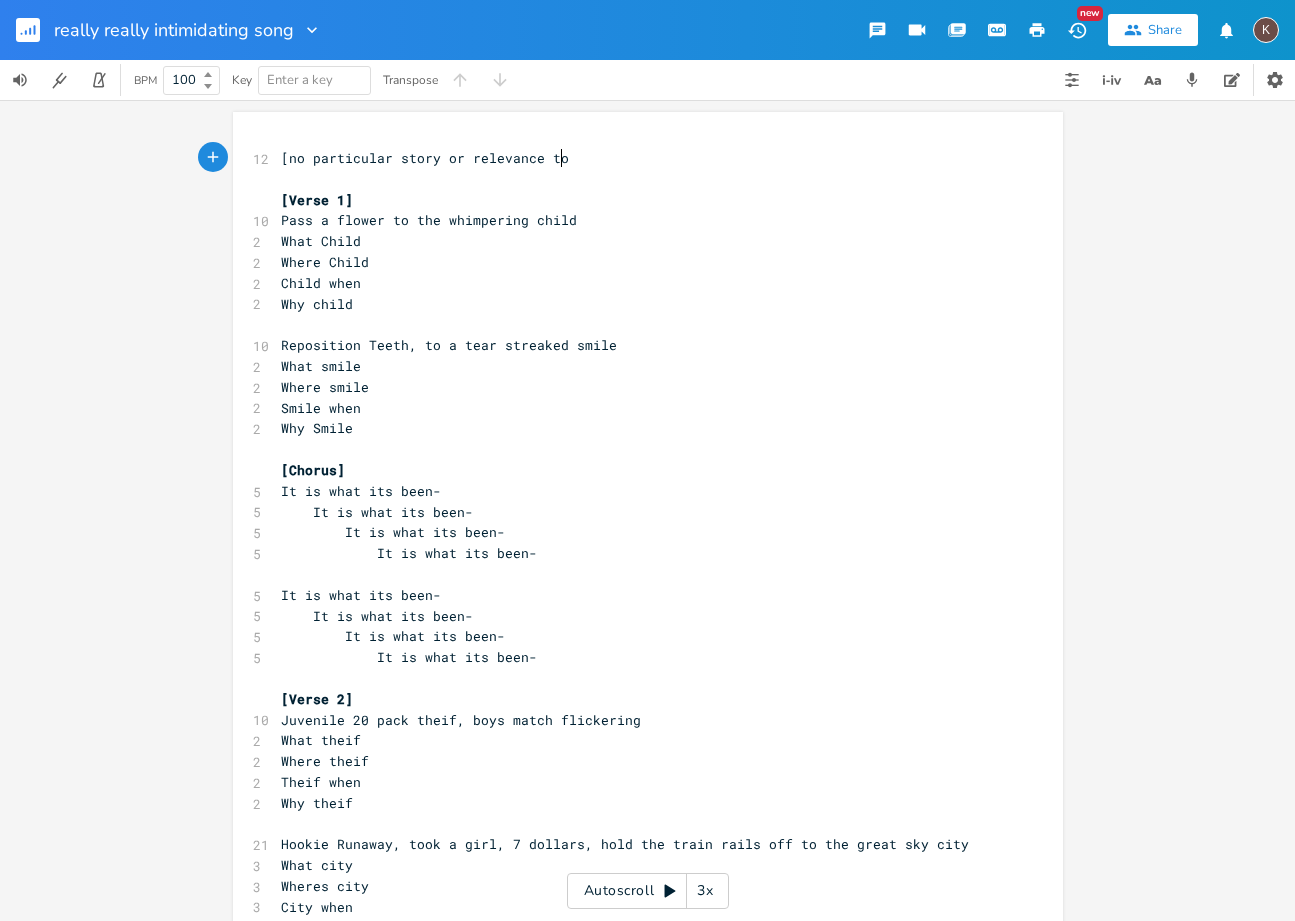 scroll, scrollTop: 0, scrollLeft: 208, axis: horizontal 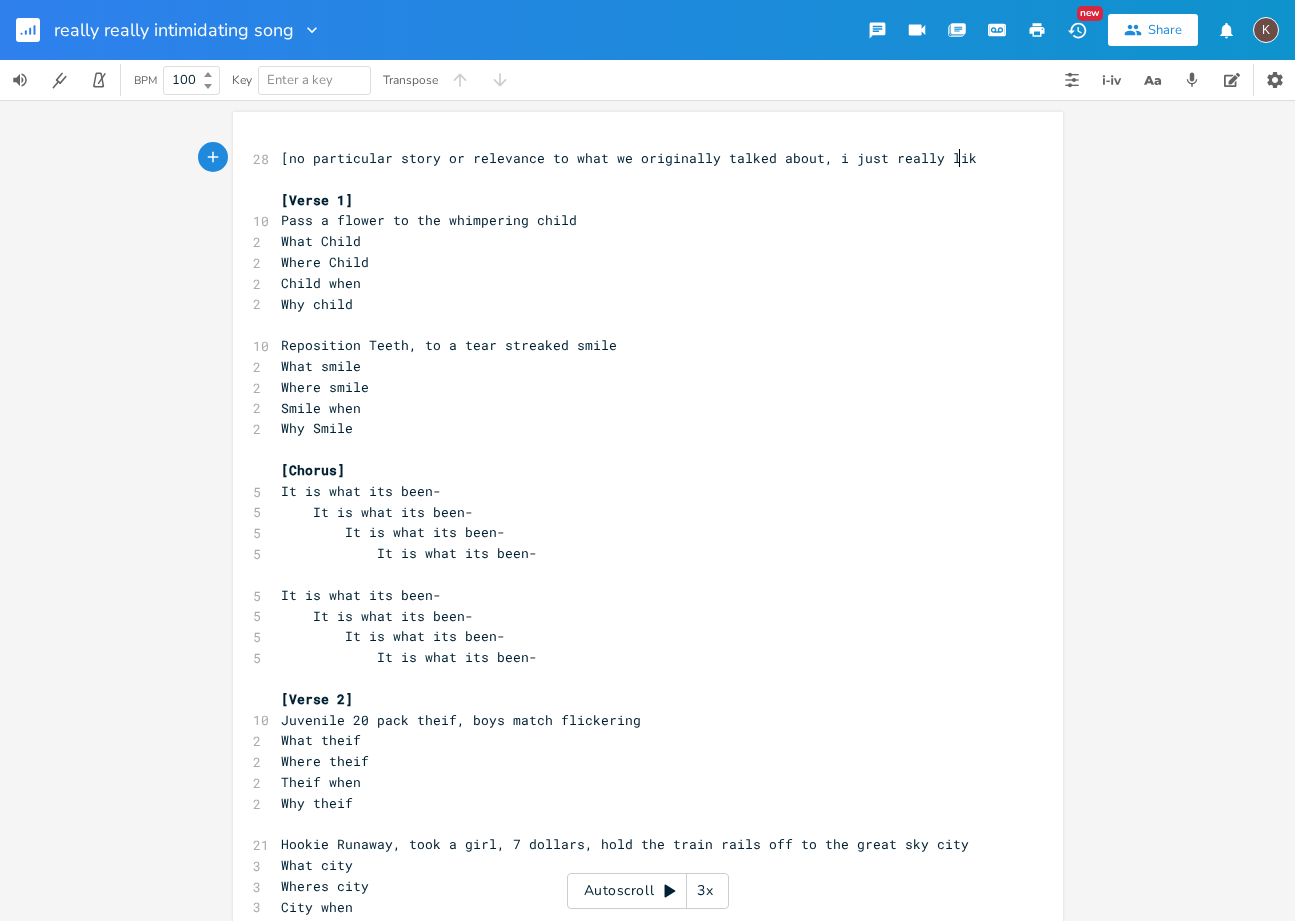 type on "[no particular story or relevance to what we originally talked about, i just really like" 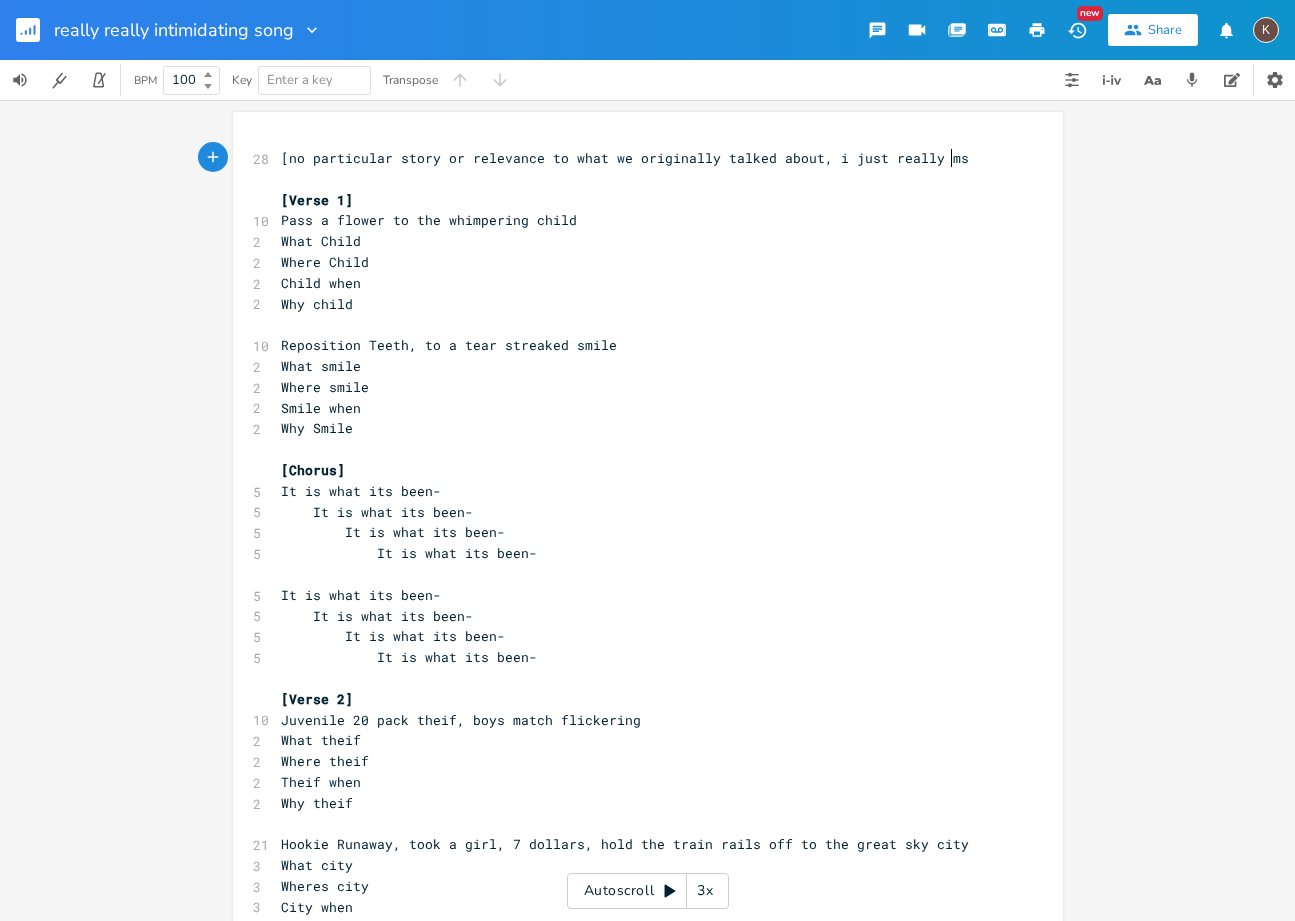 type on "mse" 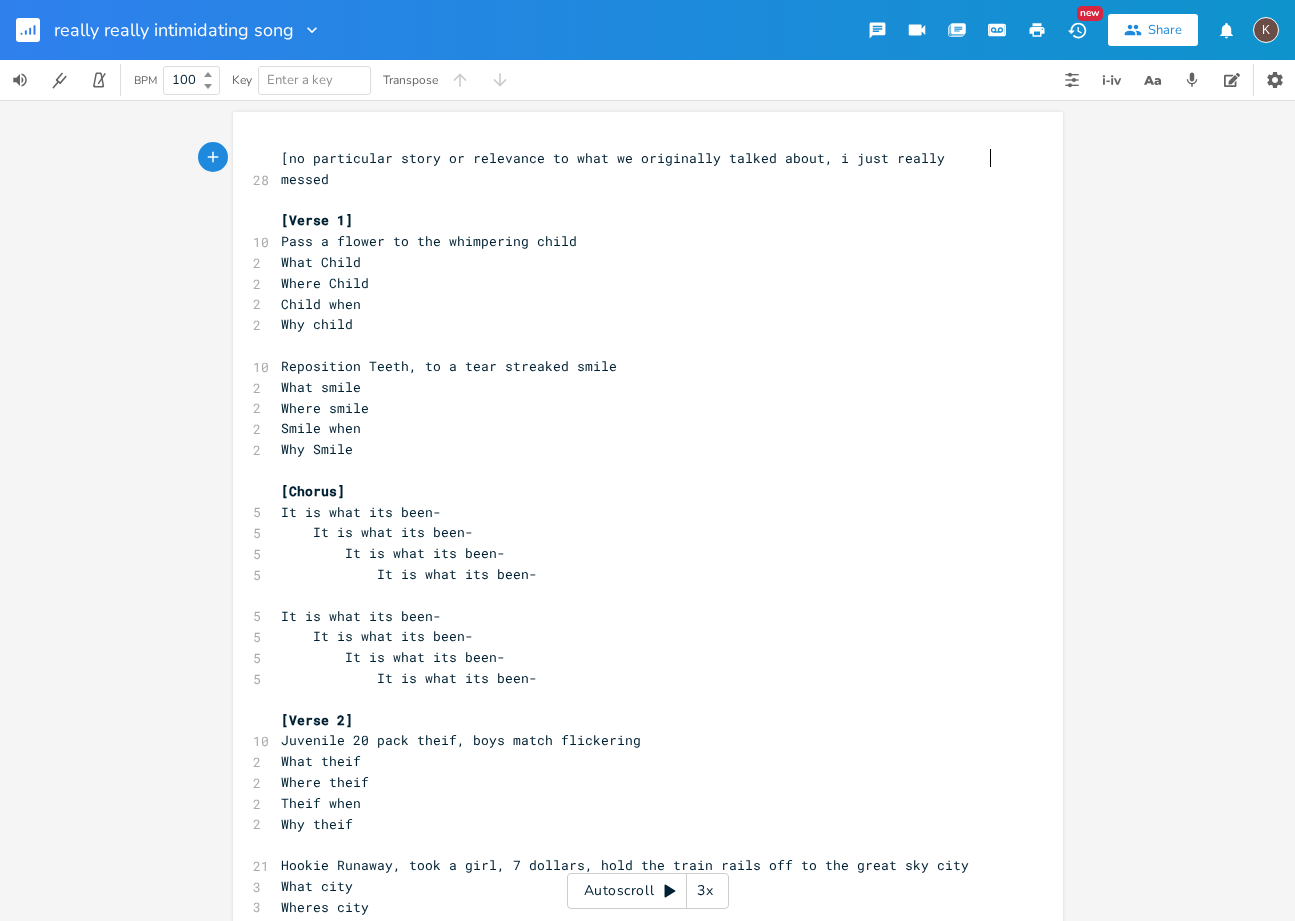 type on "essed i" 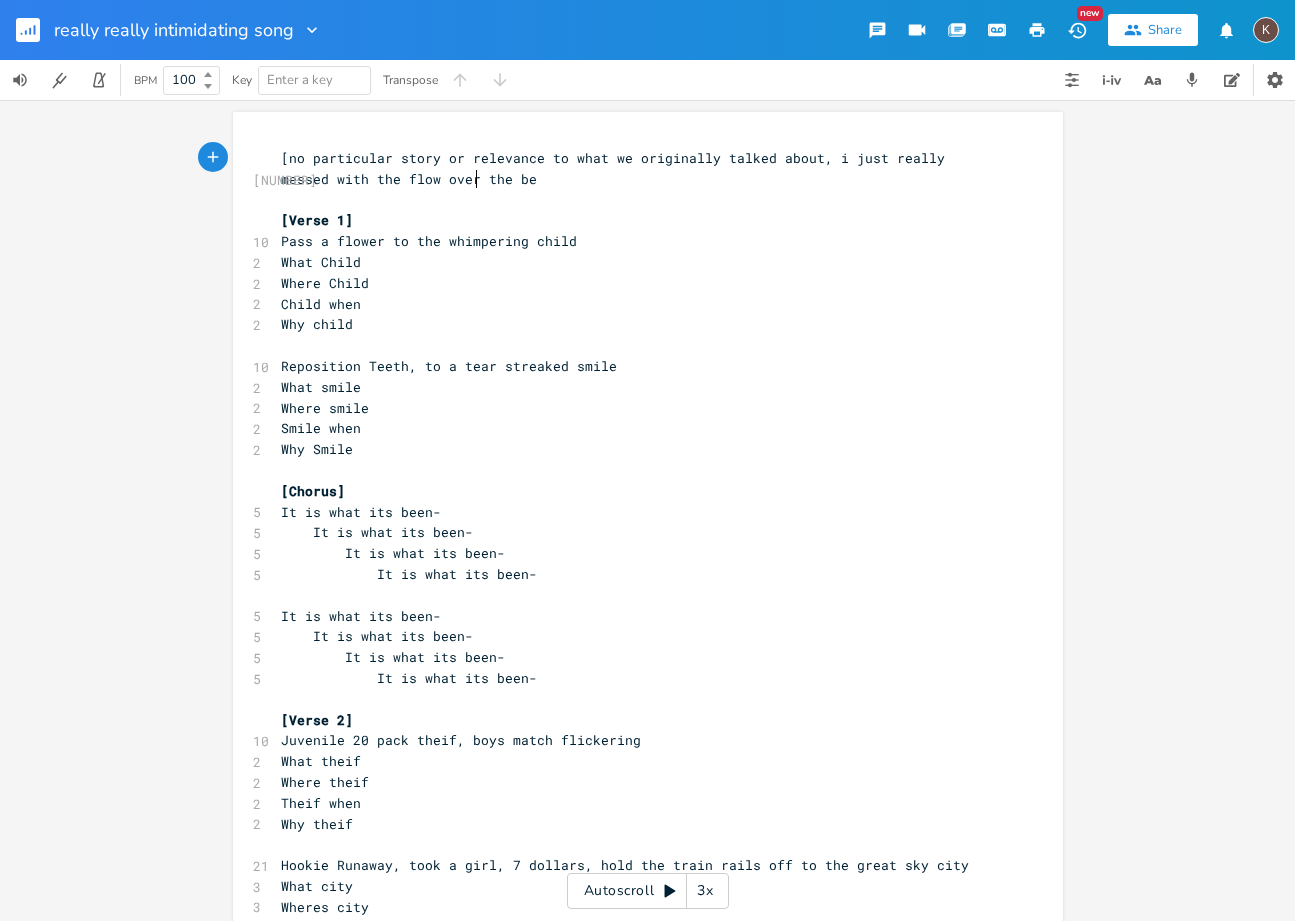 scroll, scrollTop: 0, scrollLeft: 162, axis: horizontal 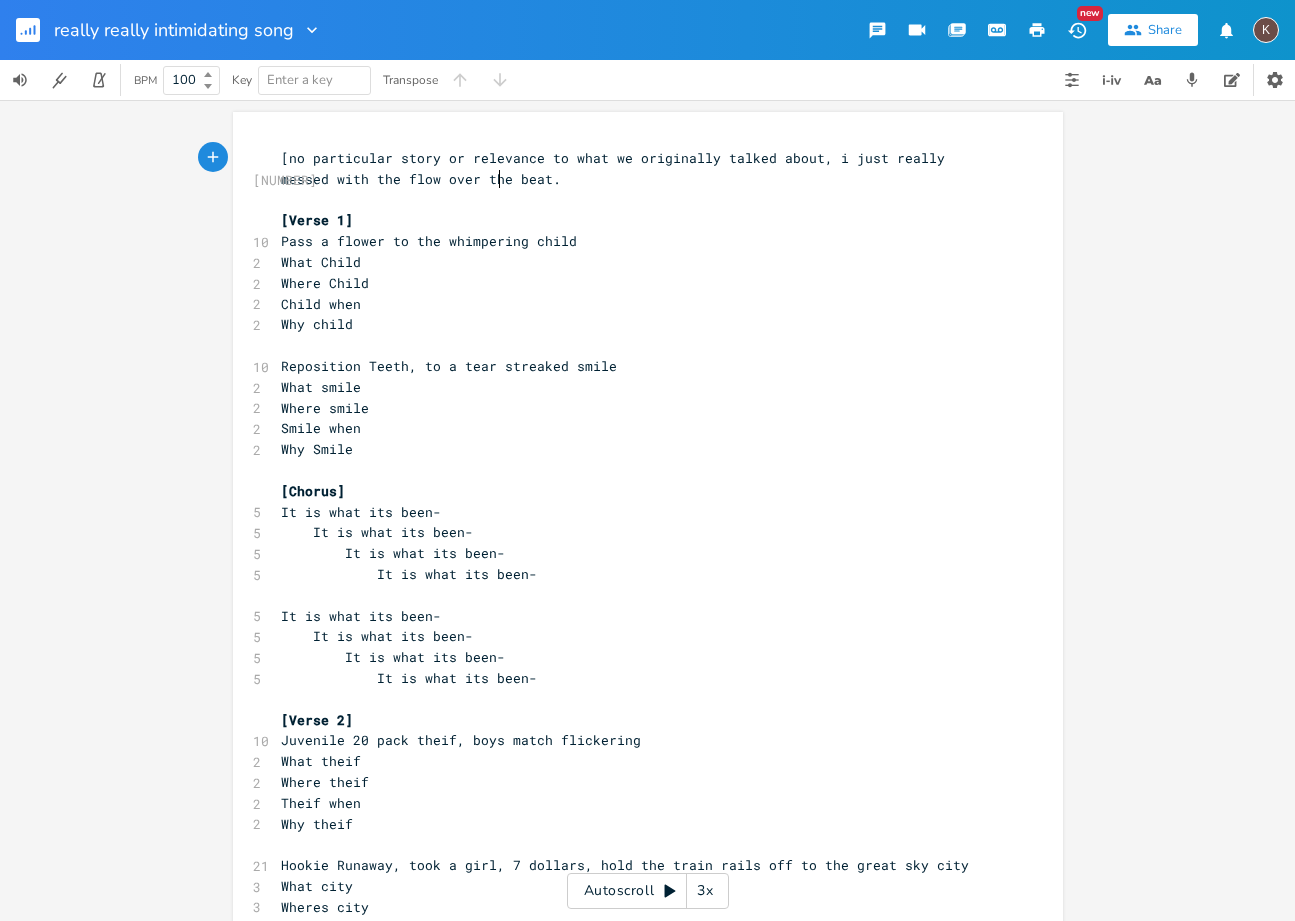 type on "with the flow over the beat." 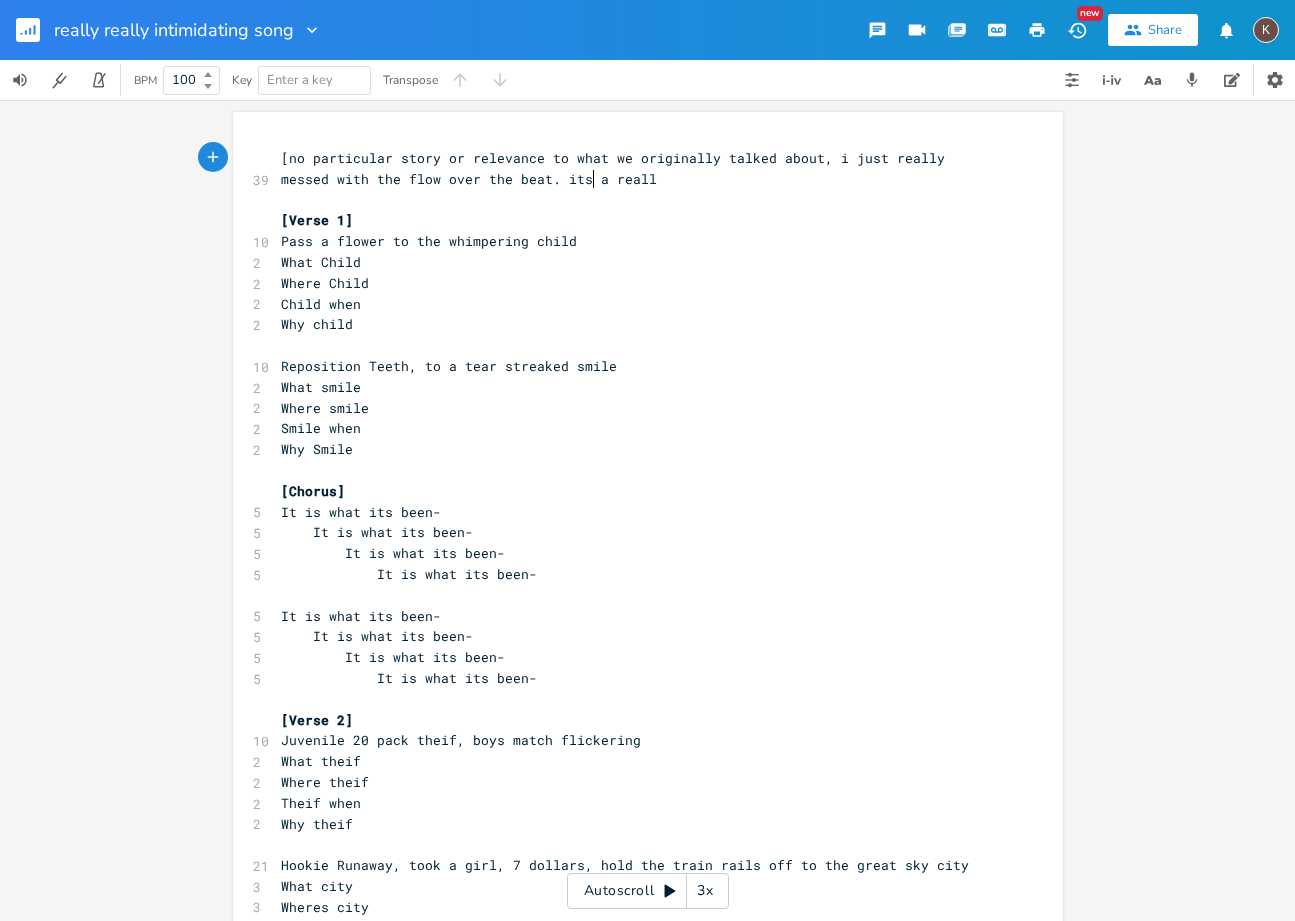 type on "its a really" 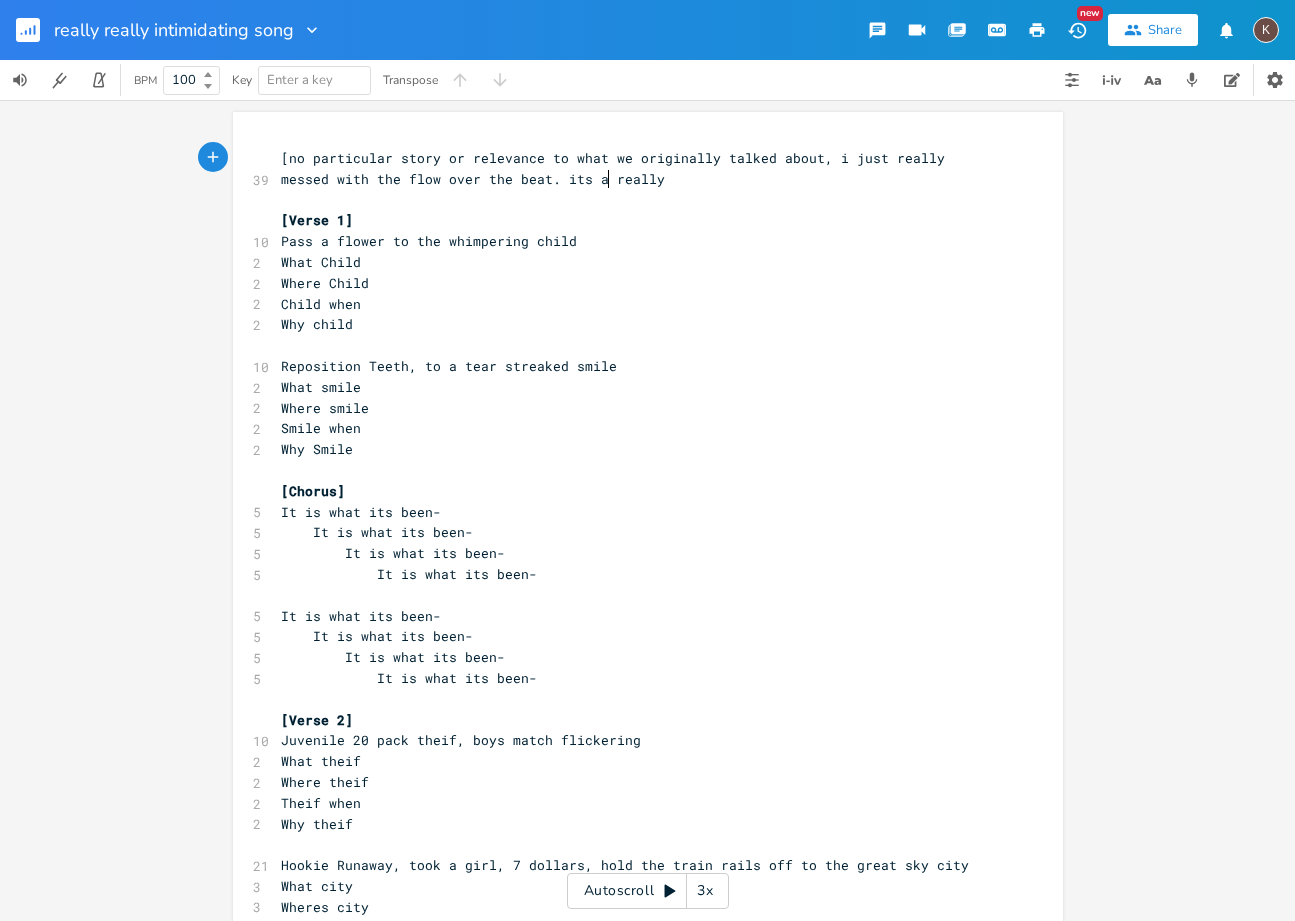 scroll, scrollTop: 0, scrollLeft: 68, axis: horizontal 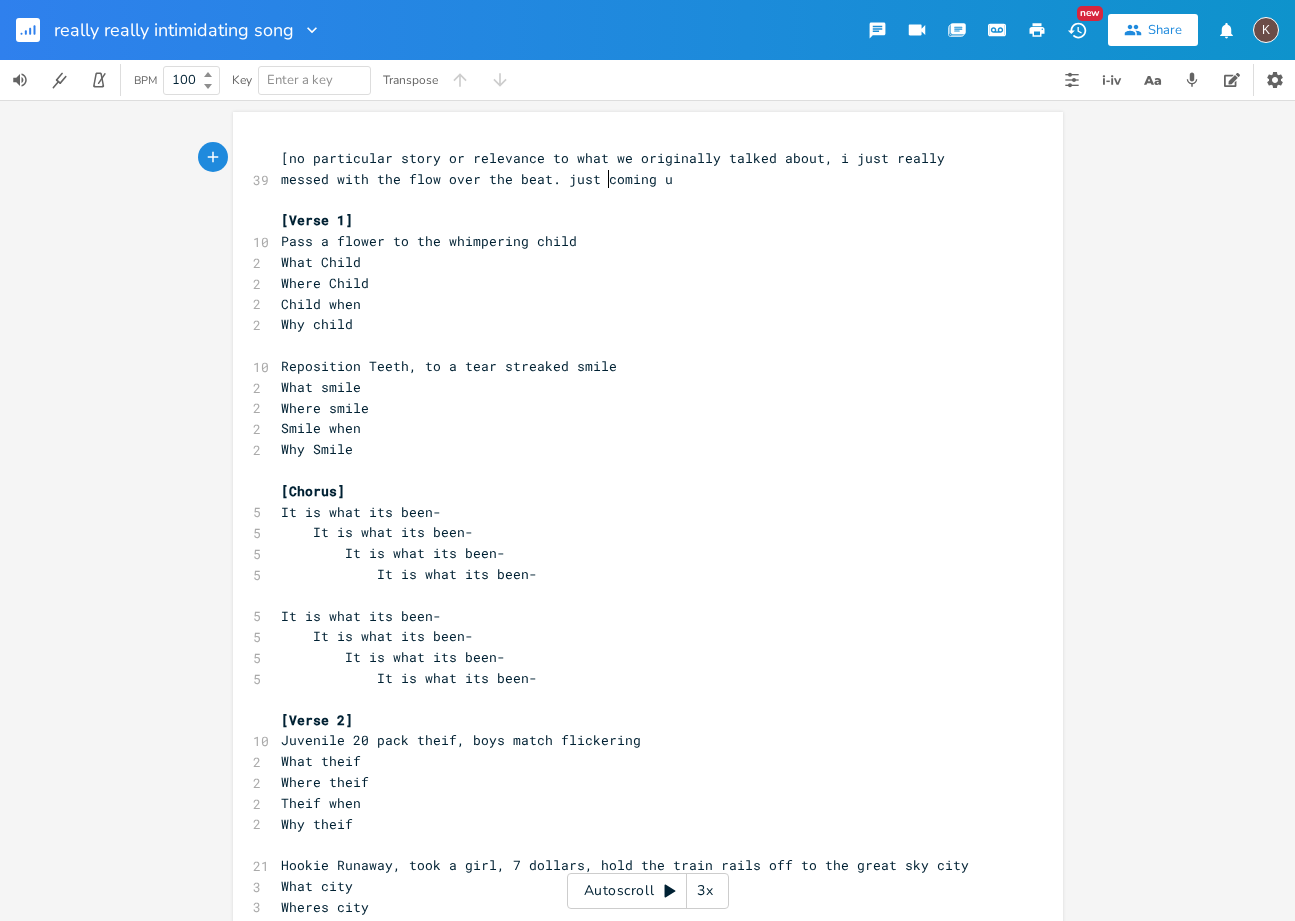 type on "just coming u" 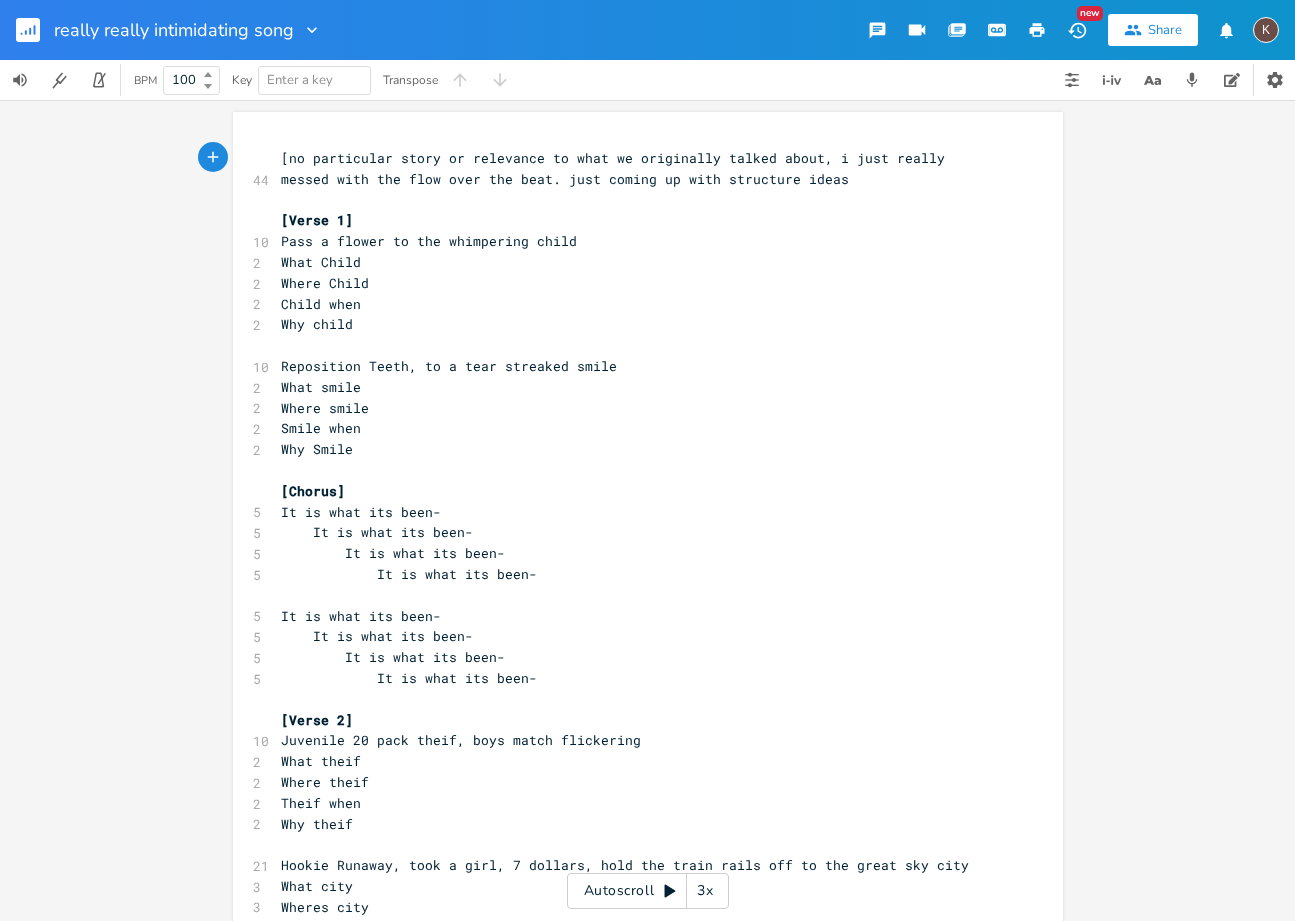 scroll, scrollTop: 0, scrollLeft: 132, axis: horizontal 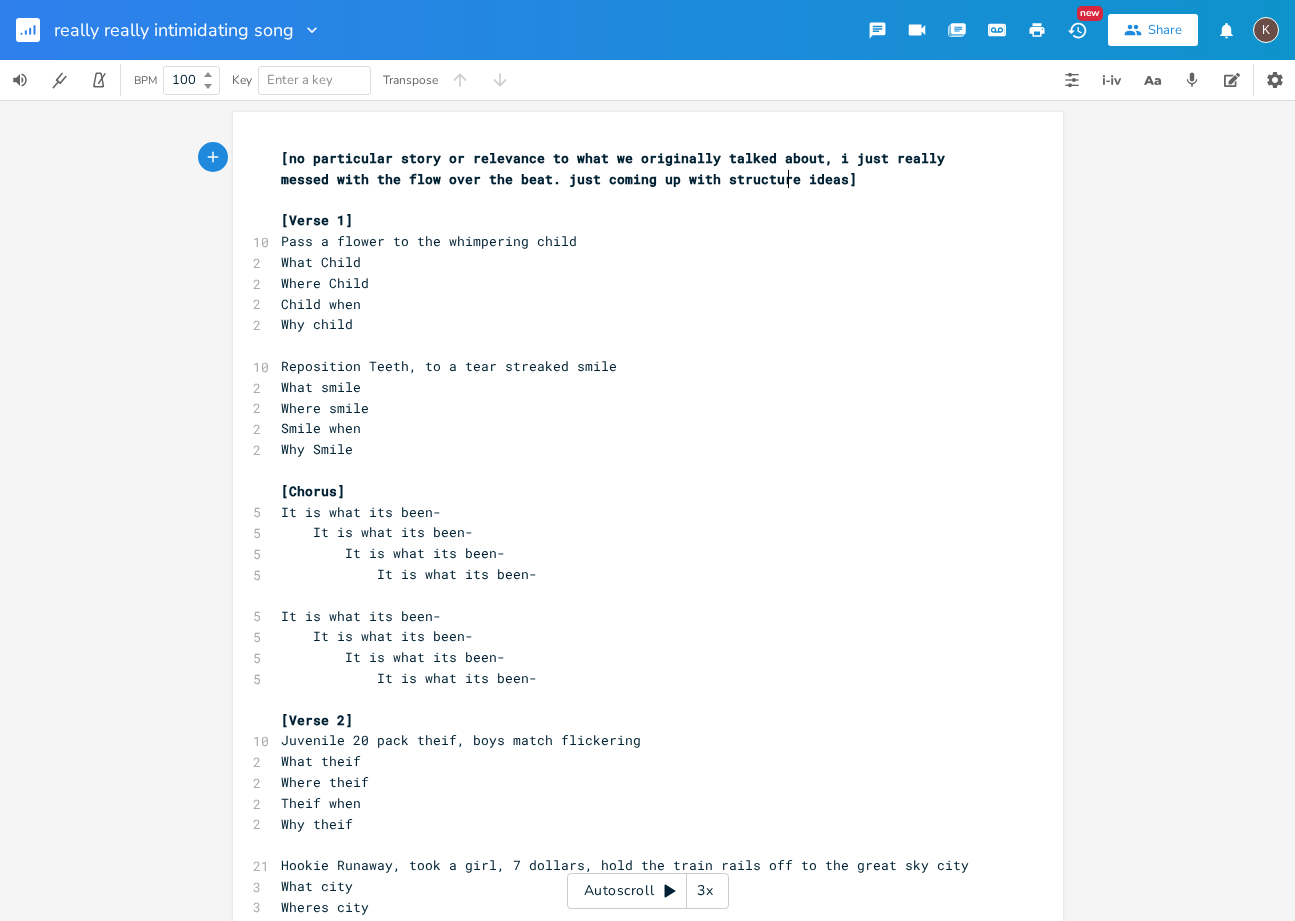type on "p with structure ideas]" 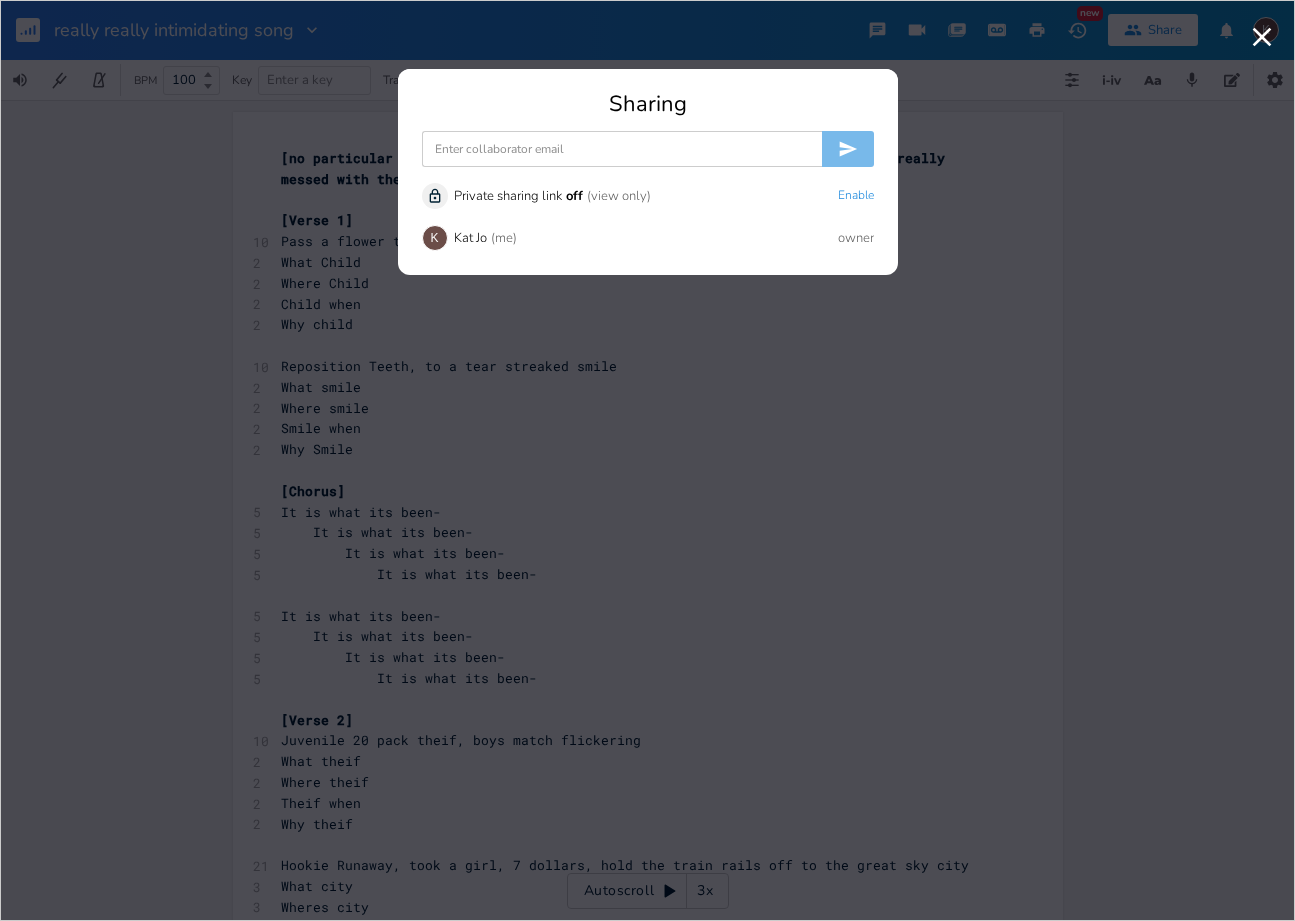 click at bounding box center (622, 149) 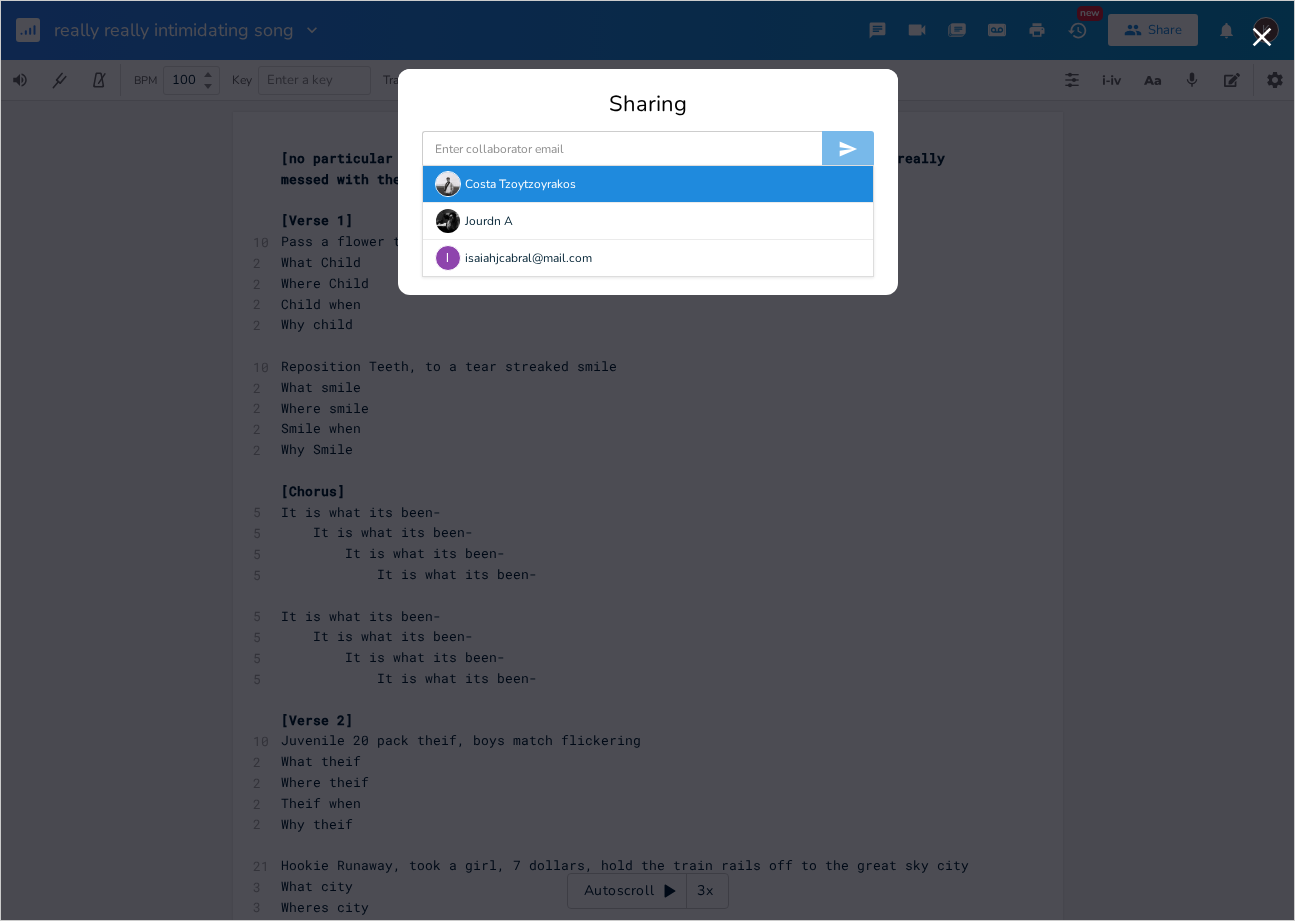 click at bounding box center [448, 184] 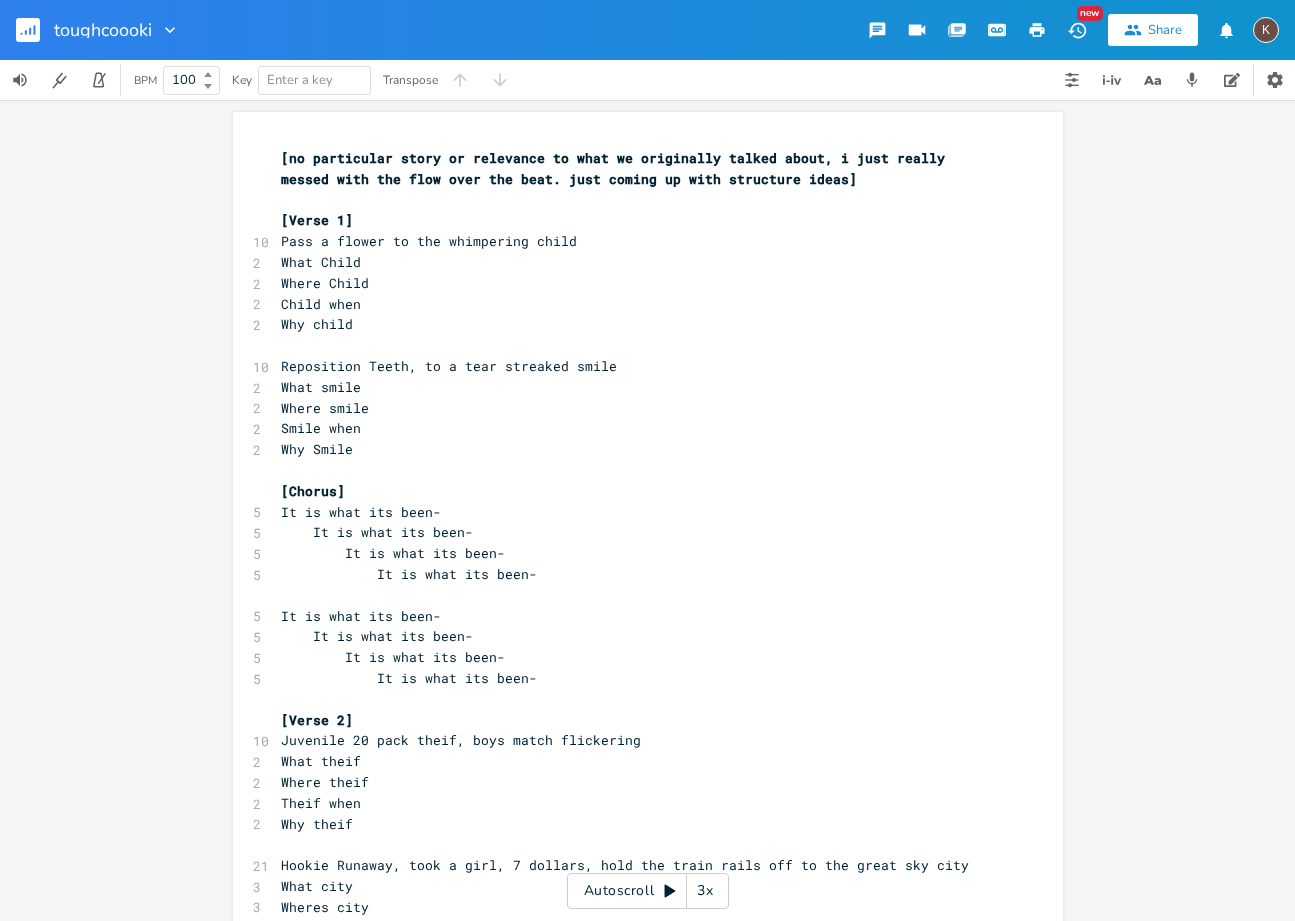 type on "toughcoookie" 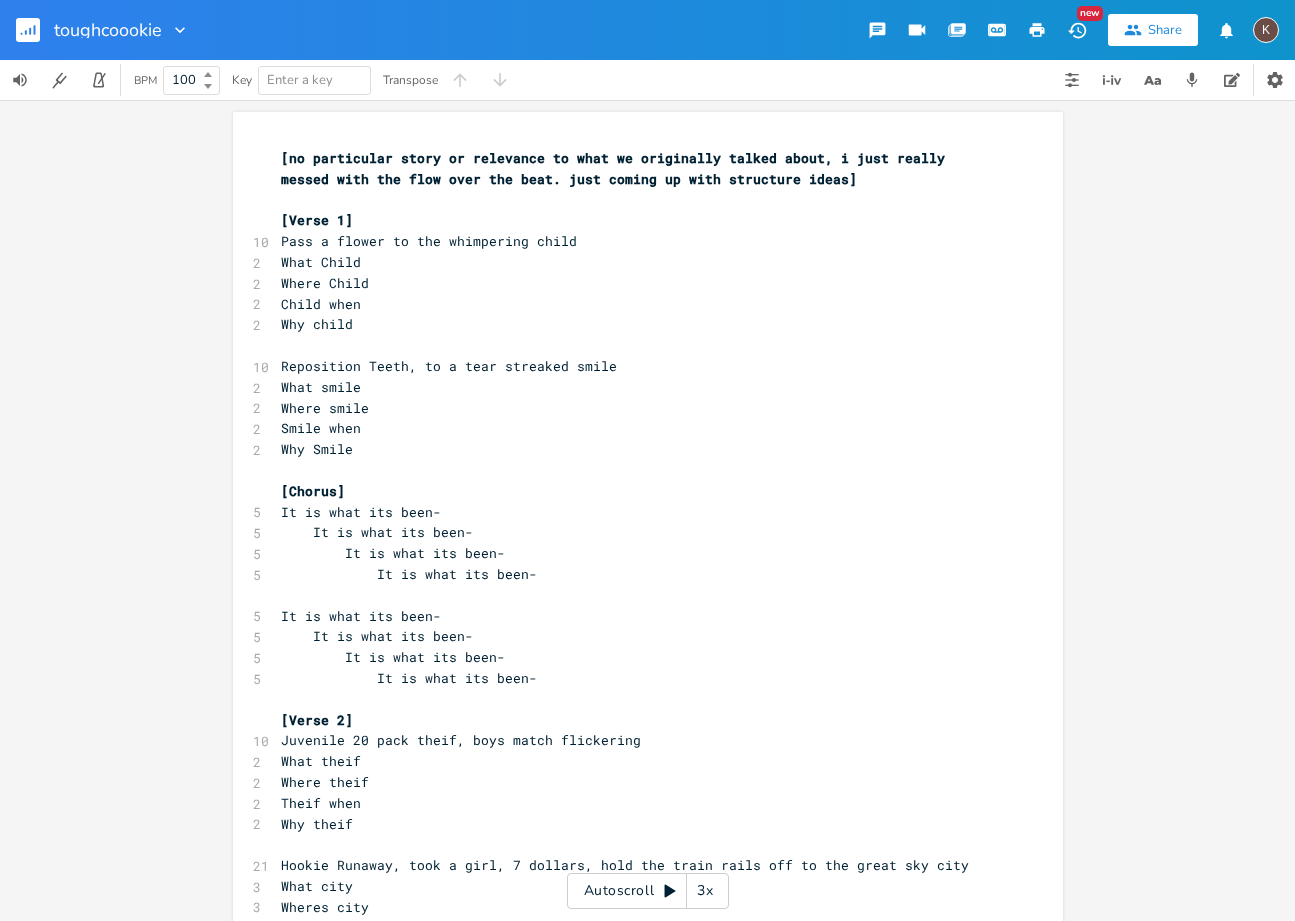click 